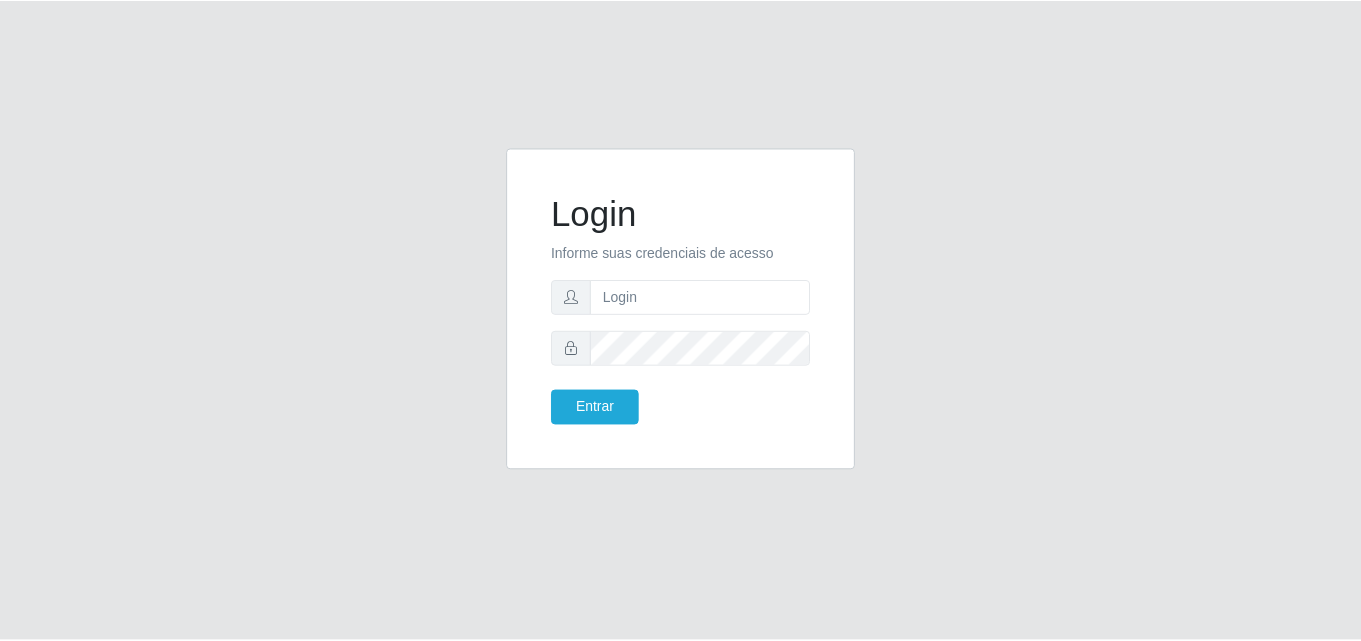 scroll, scrollTop: 0, scrollLeft: 0, axis: both 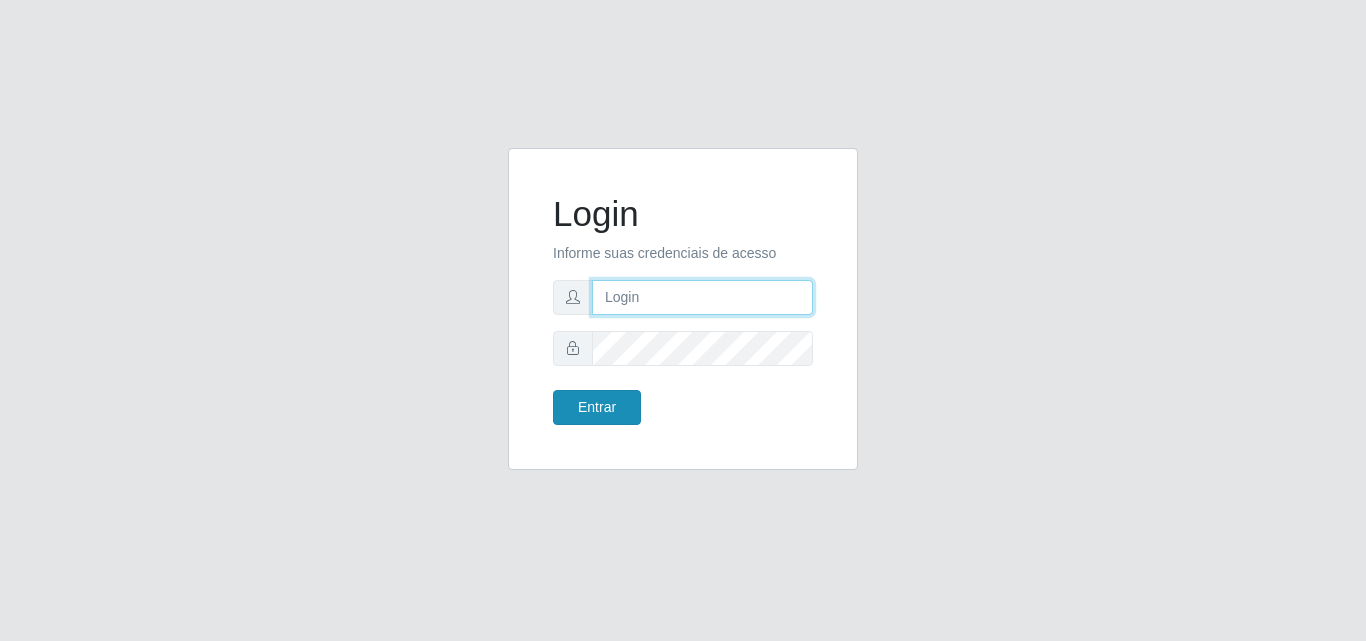 type on "[EMAIL]" 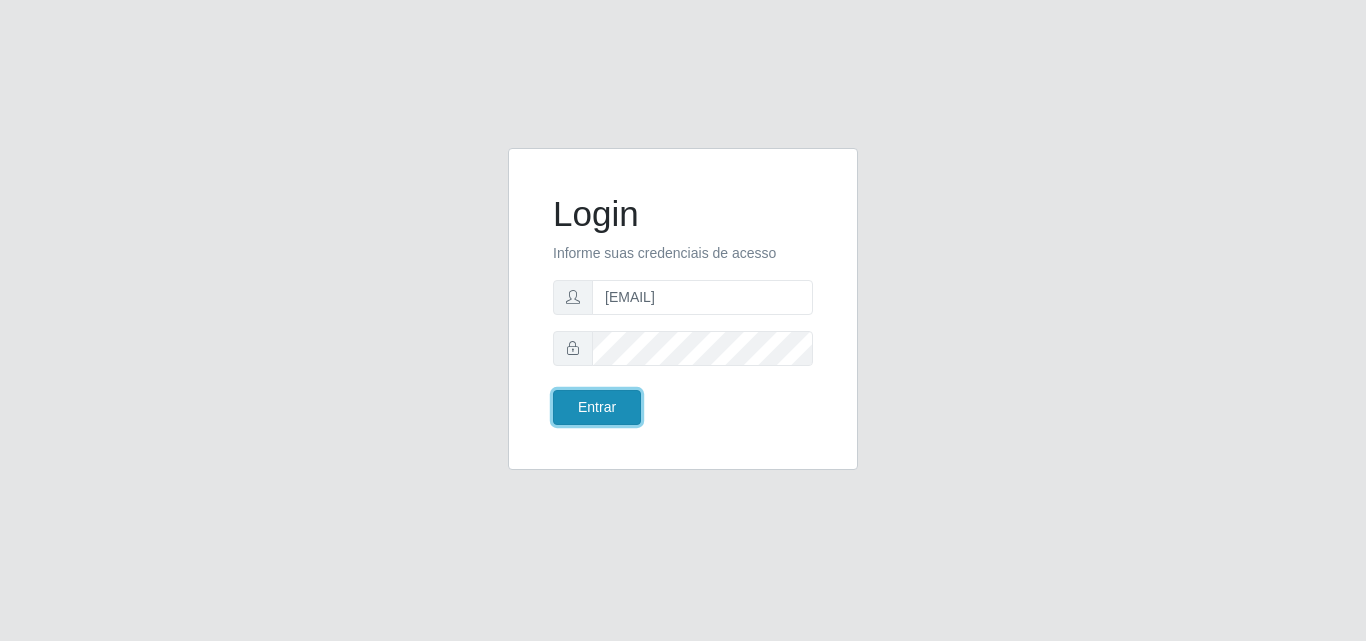 click on "Entrar" at bounding box center (597, 407) 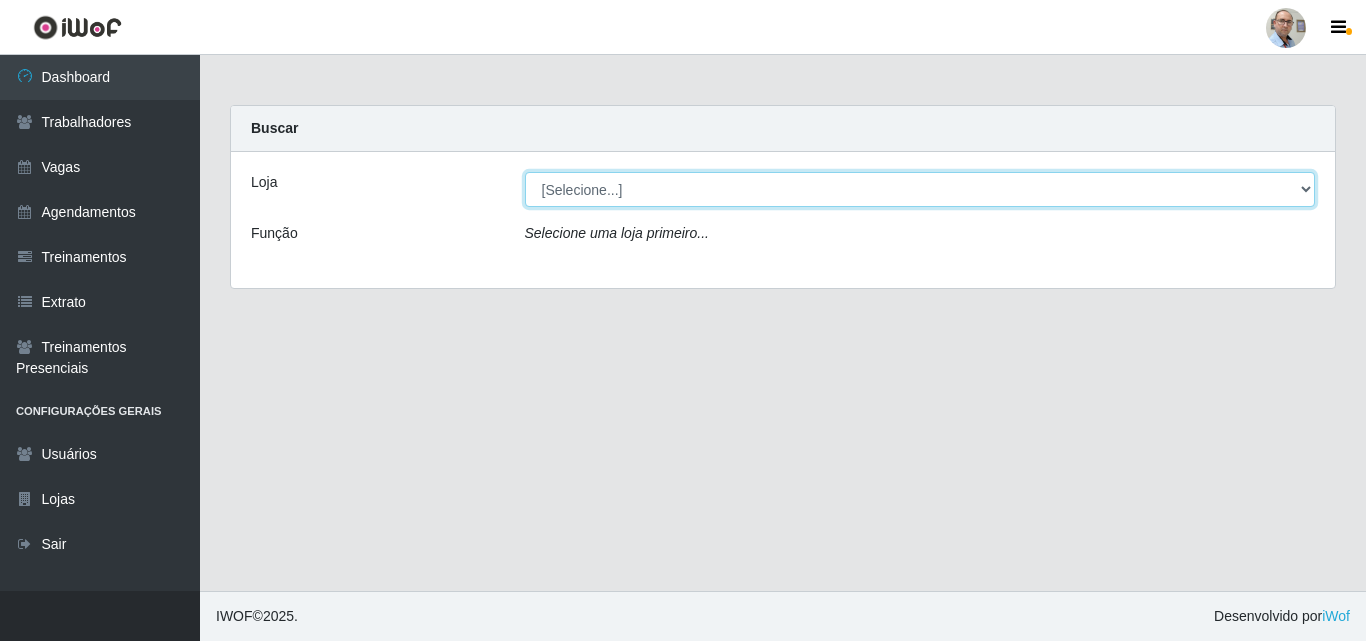 click on "[Selecione...] Mar Vermelho - Loja 04" at bounding box center (920, 189) 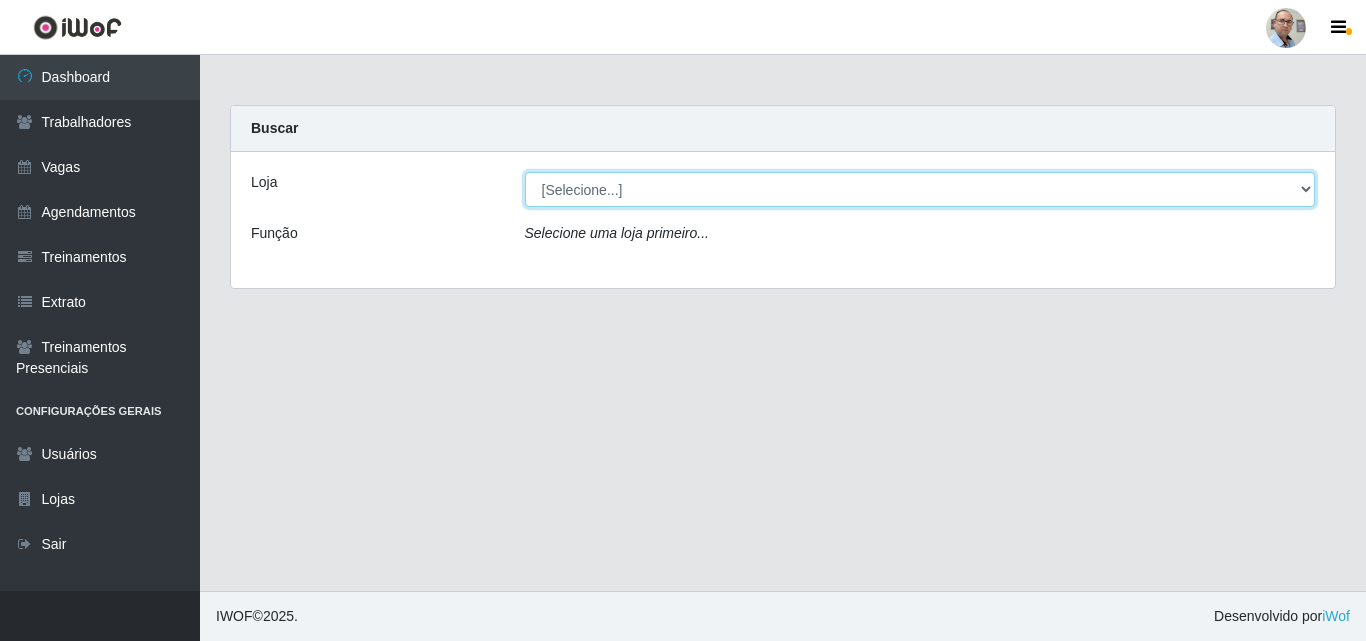 select on "251" 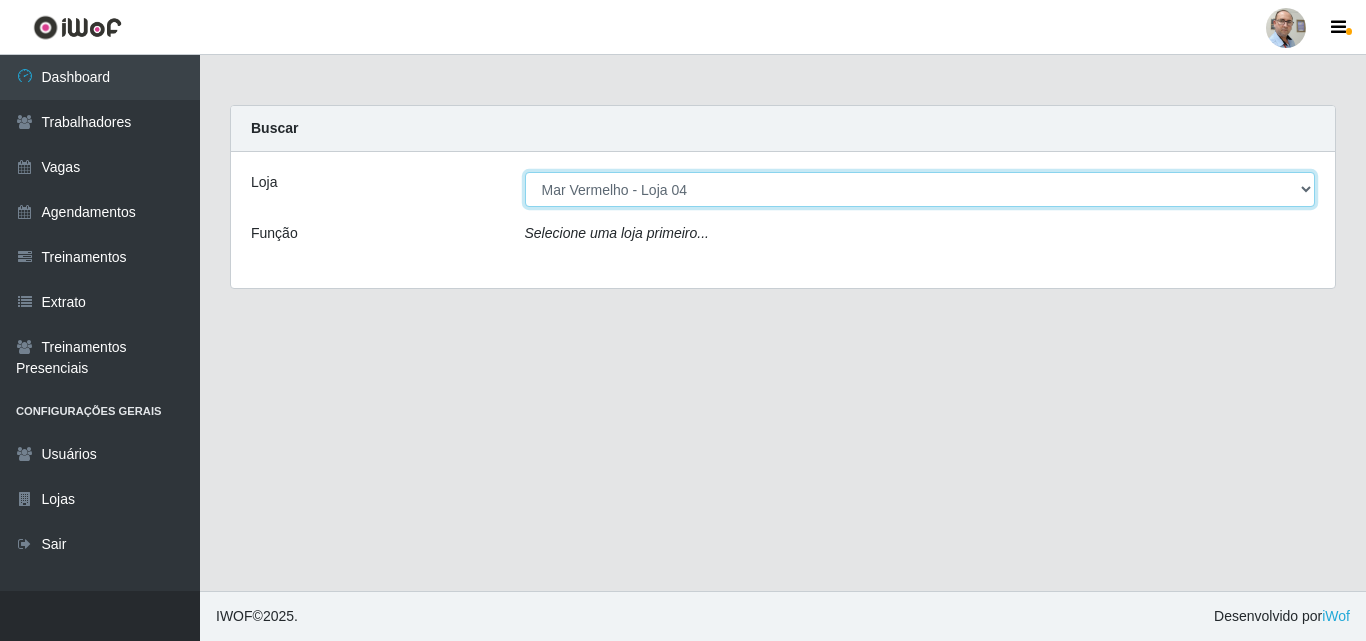 click on "[Selecione...] Mar Vermelho - Loja 04" at bounding box center [920, 189] 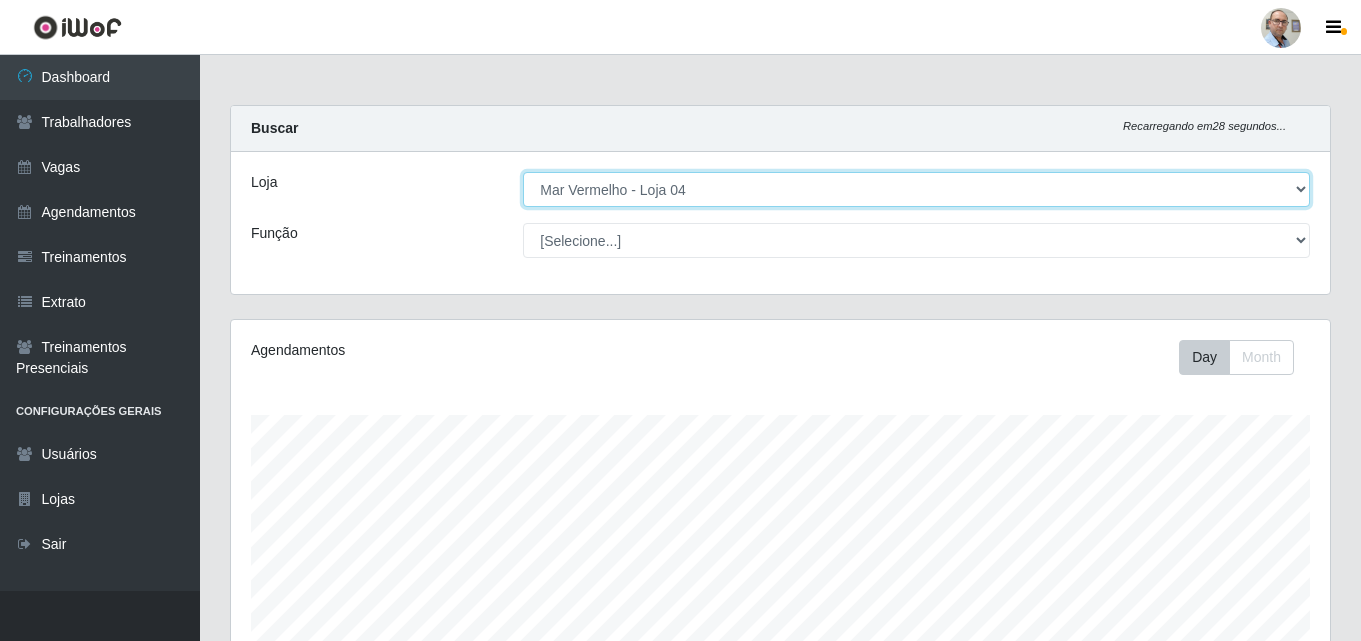 scroll, scrollTop: 999585, scrollLeft: 998901, axis: both 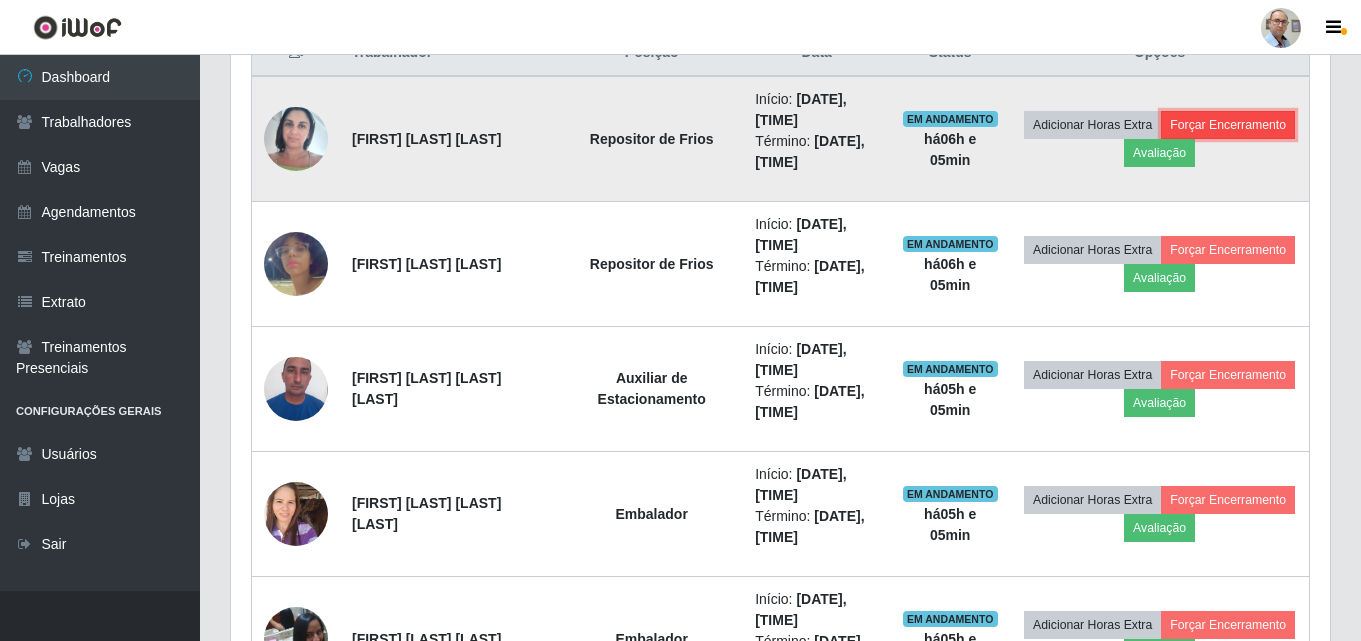 click on "Forçar Encerramento" at bounding box center [1228, 125] 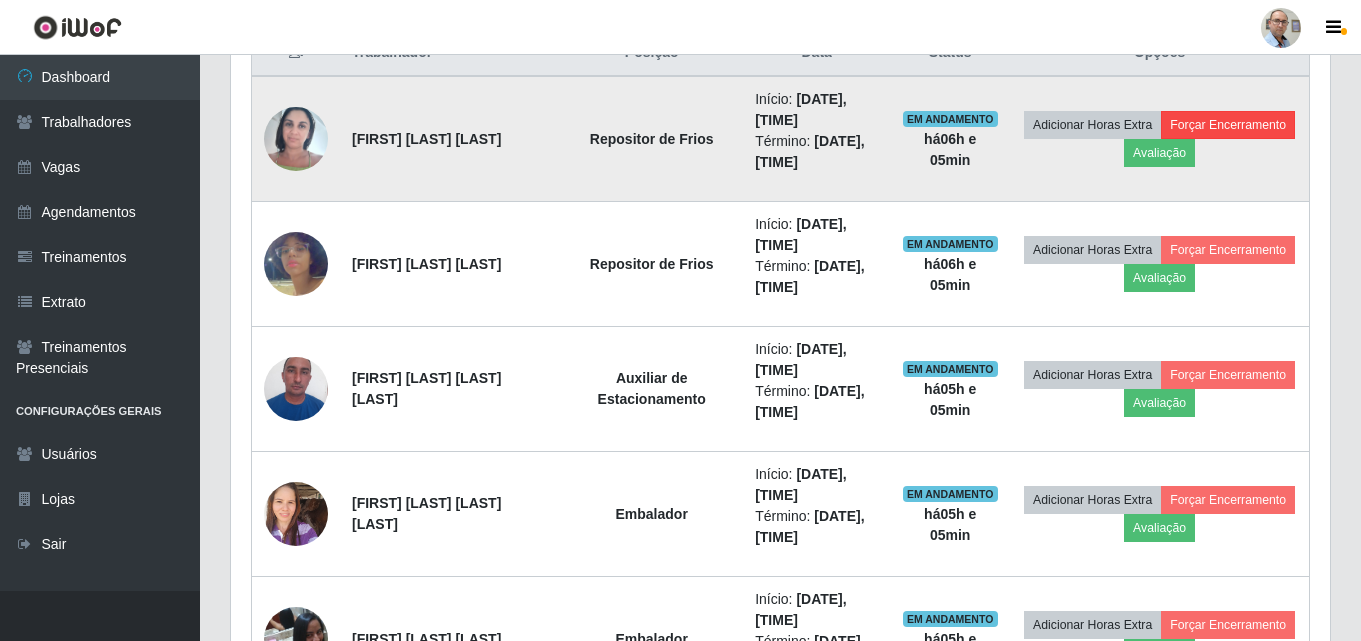 scroll, scrollTop: 999585, scrollLeft: 998911, axis: both 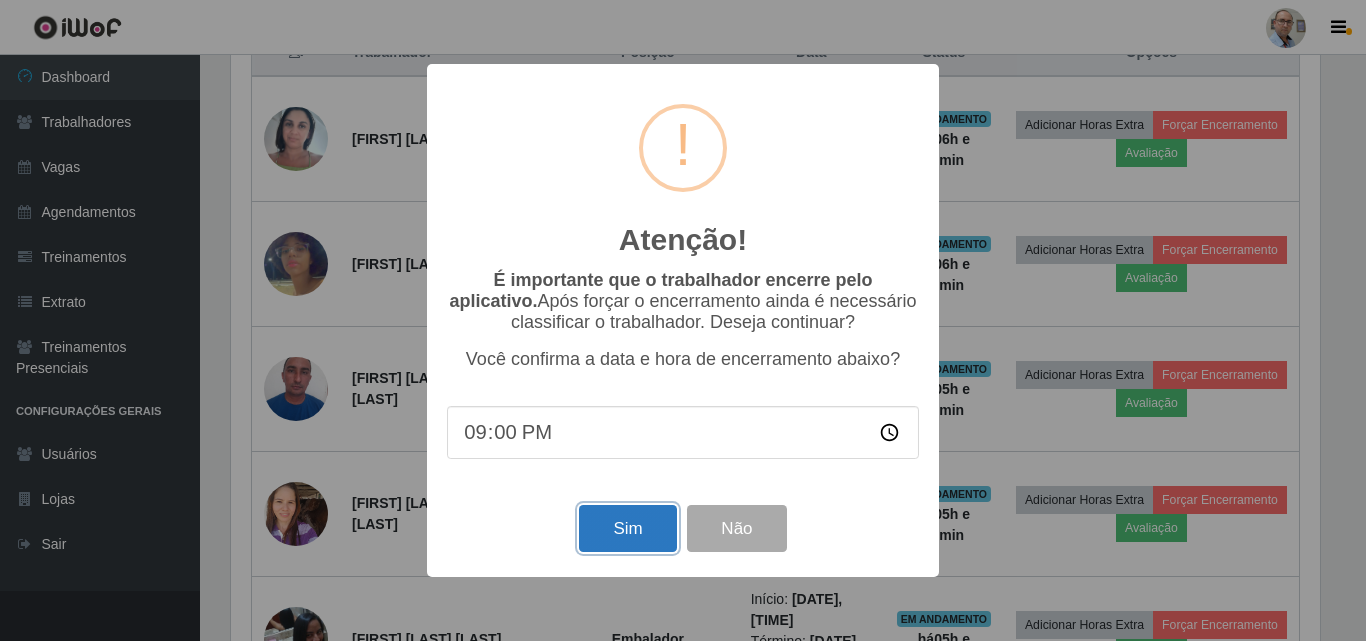 click on "Sim" at bounding box center (627, 528) 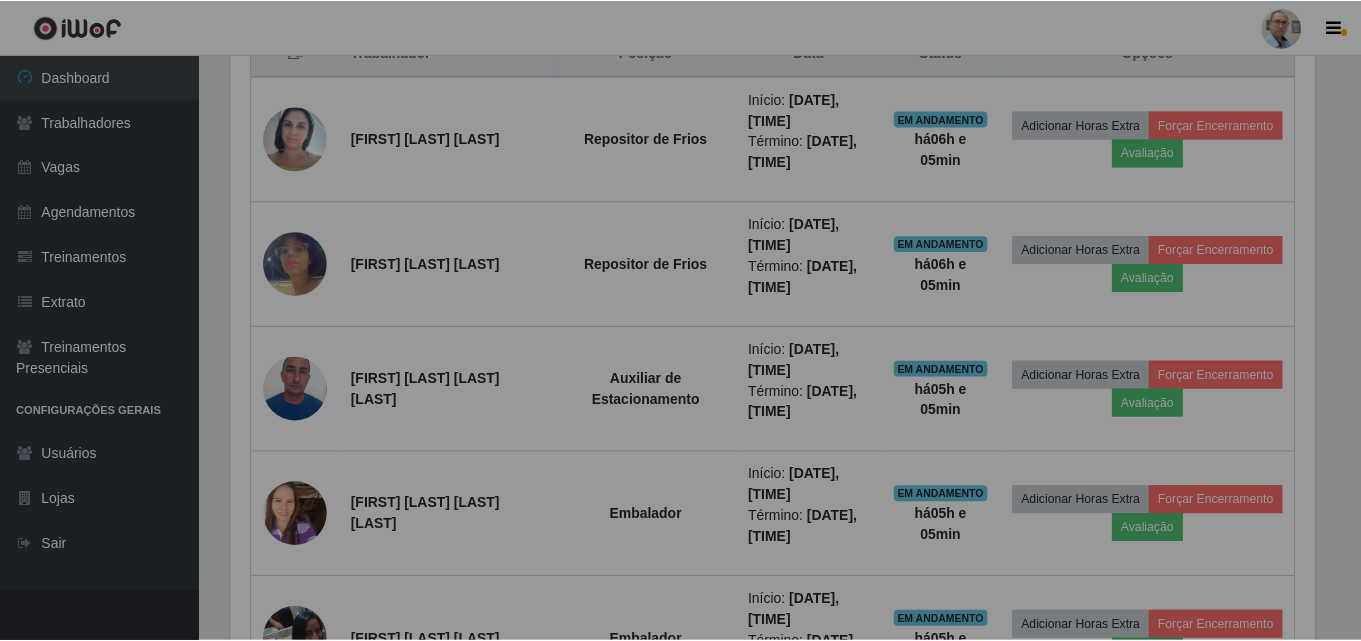 scroll, scrollTop: 999585, scrollLeft: 998901, axis: both 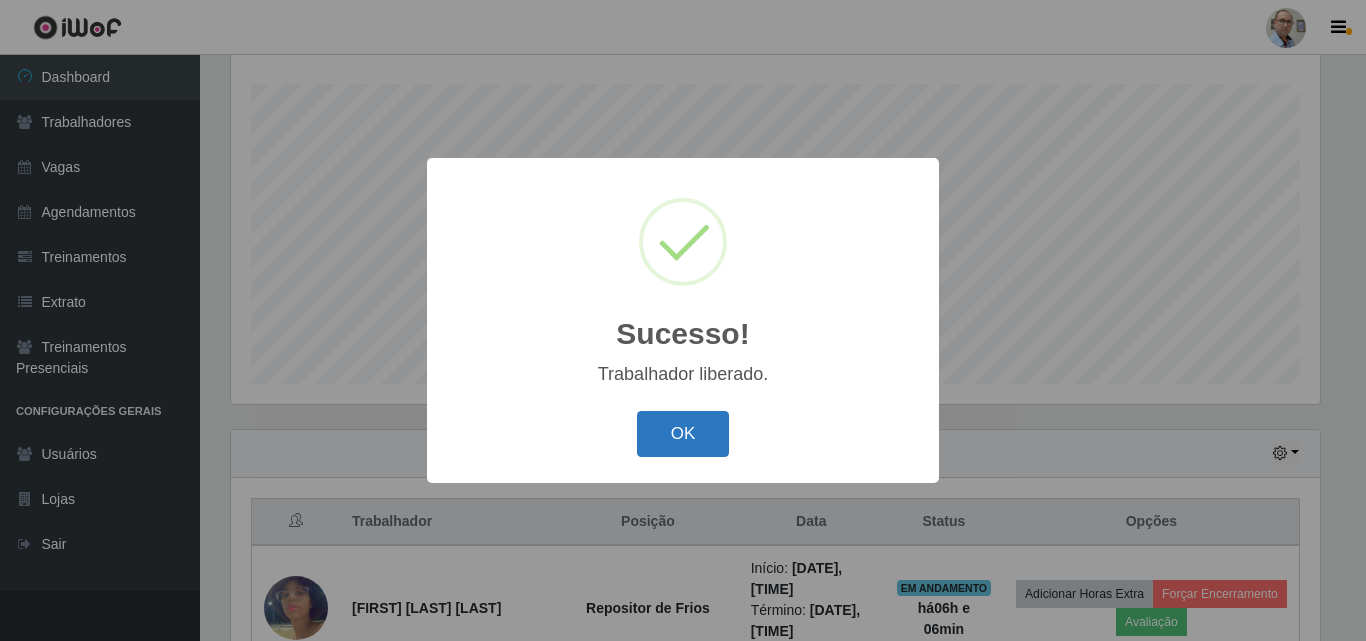 click on "OK" at bounding box center [683, 434] 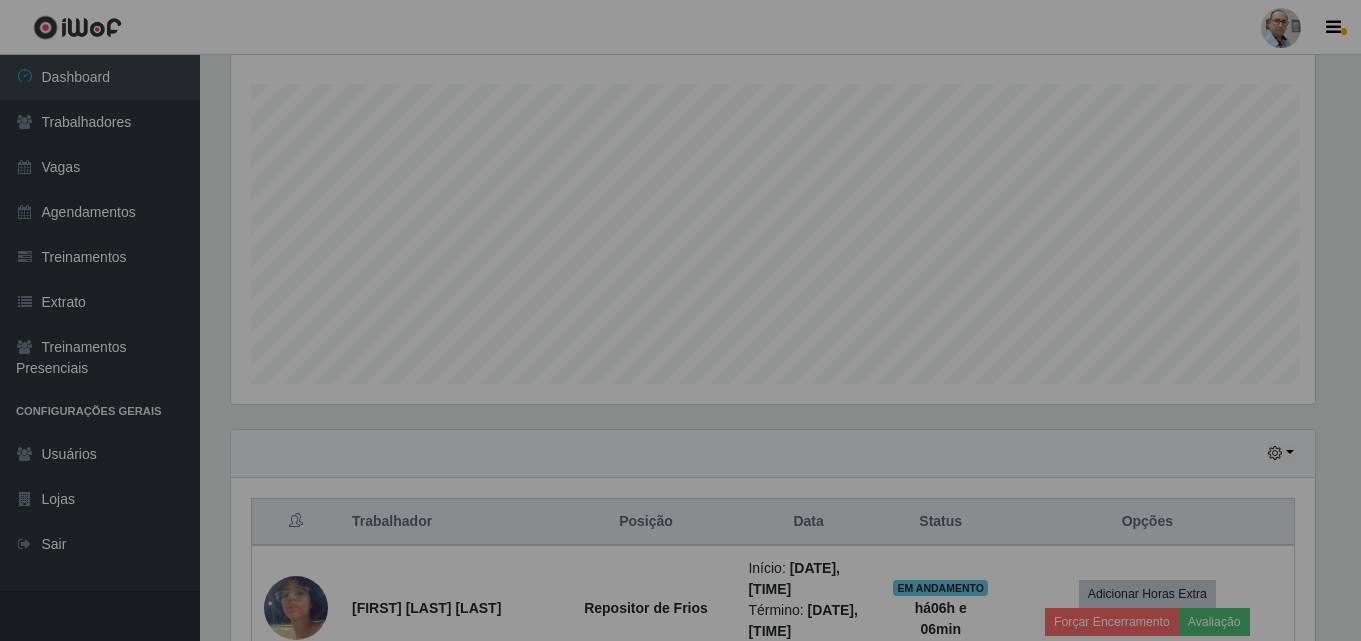 scroll, scrollTop: 344, scrollLeft: 0, axis: vertical 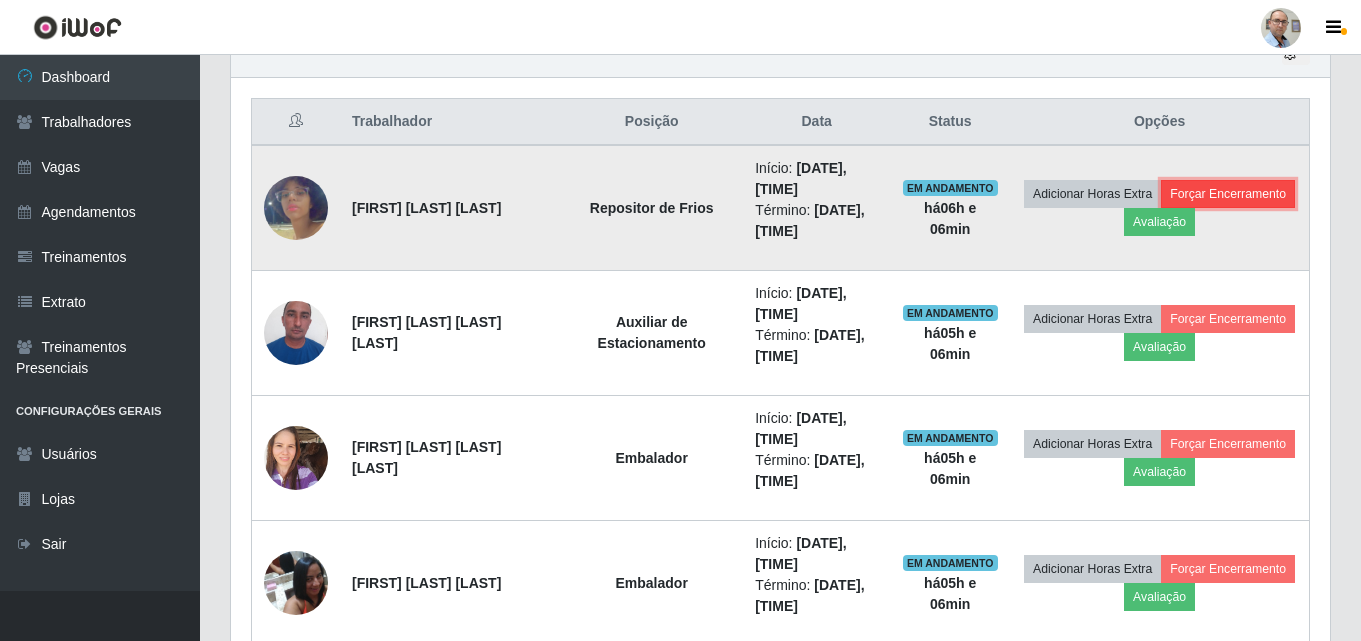 click on "Forçar Encerramento" at bounding box center (1228, 194) 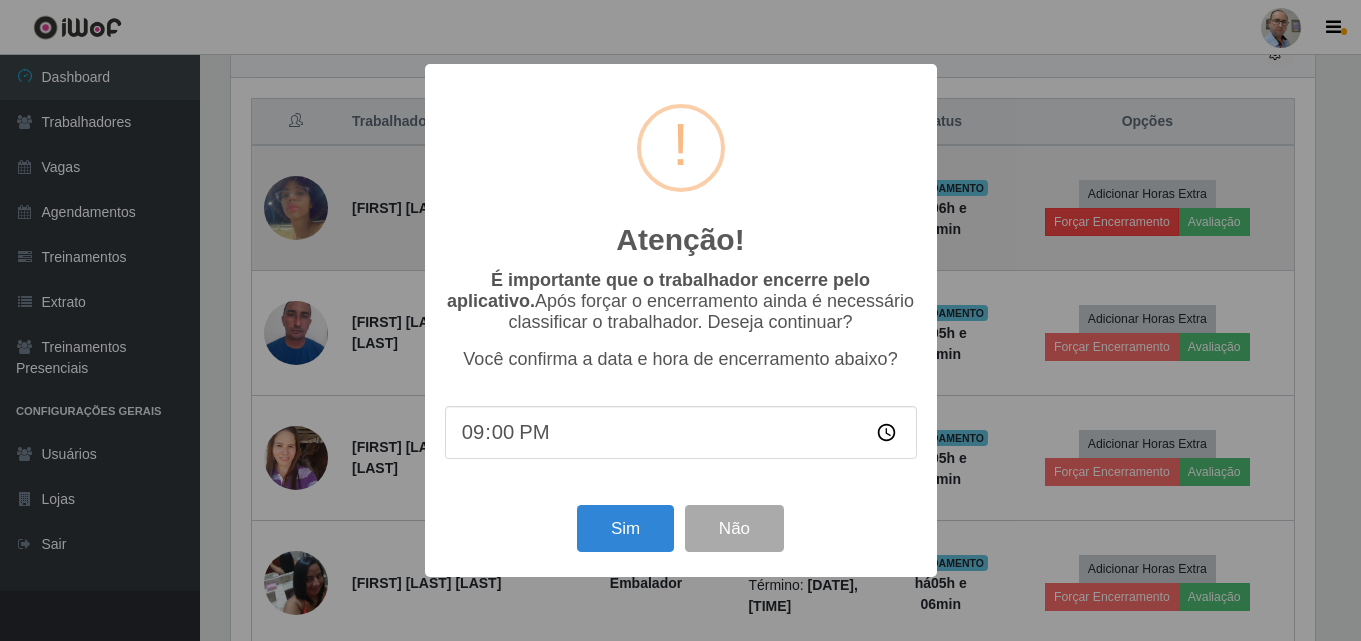 scroll, scrollTop: 999585, scrollLeft: 998911, axis: both 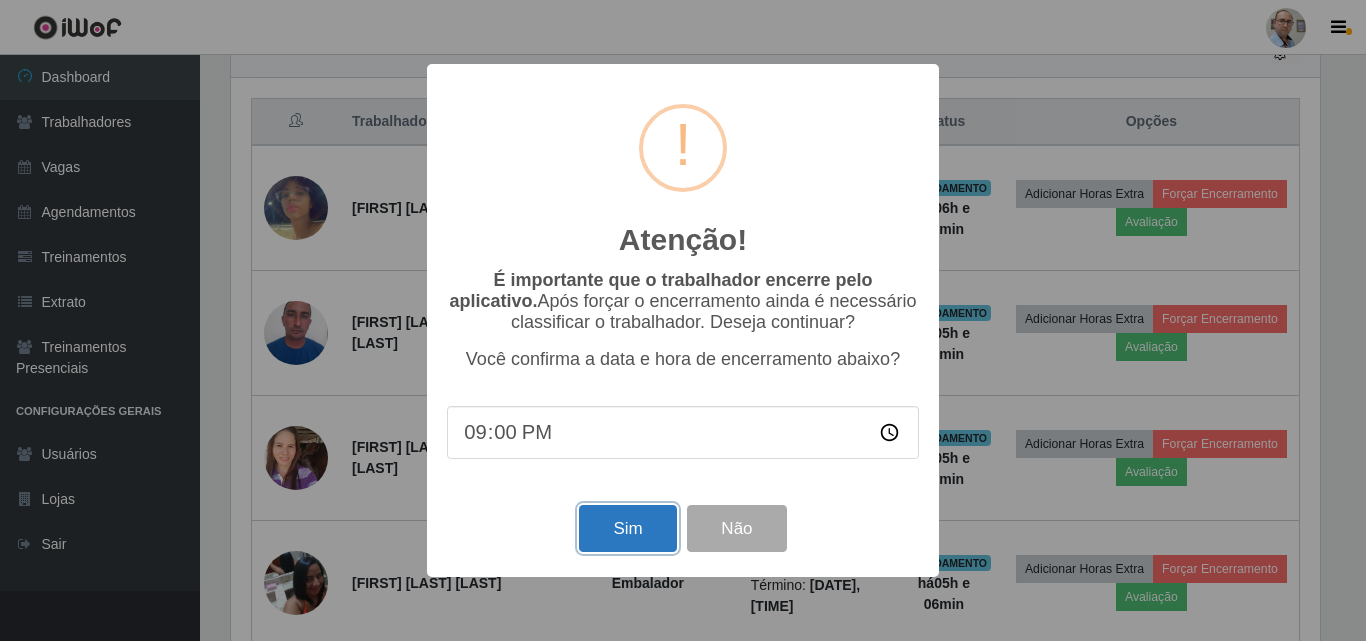 click on "Sim" at bounding box center [627, 528] 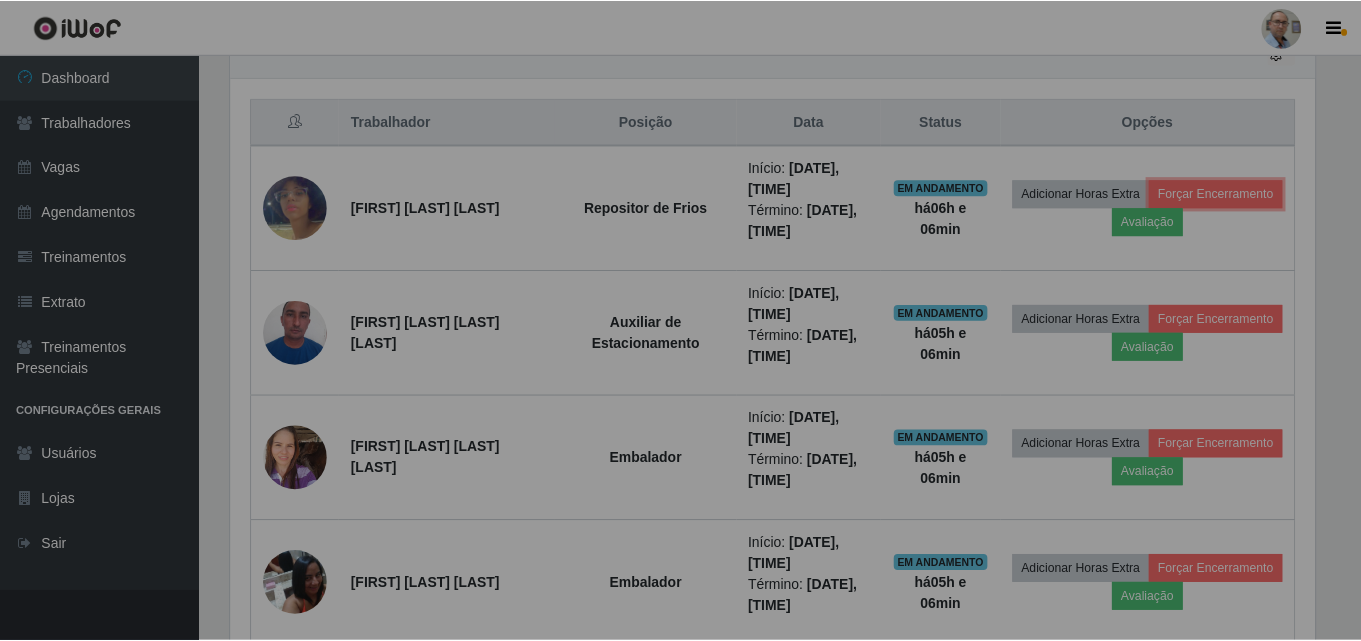 scroll, scrollTop: 999585, scrollLeft: 998901, axis: both 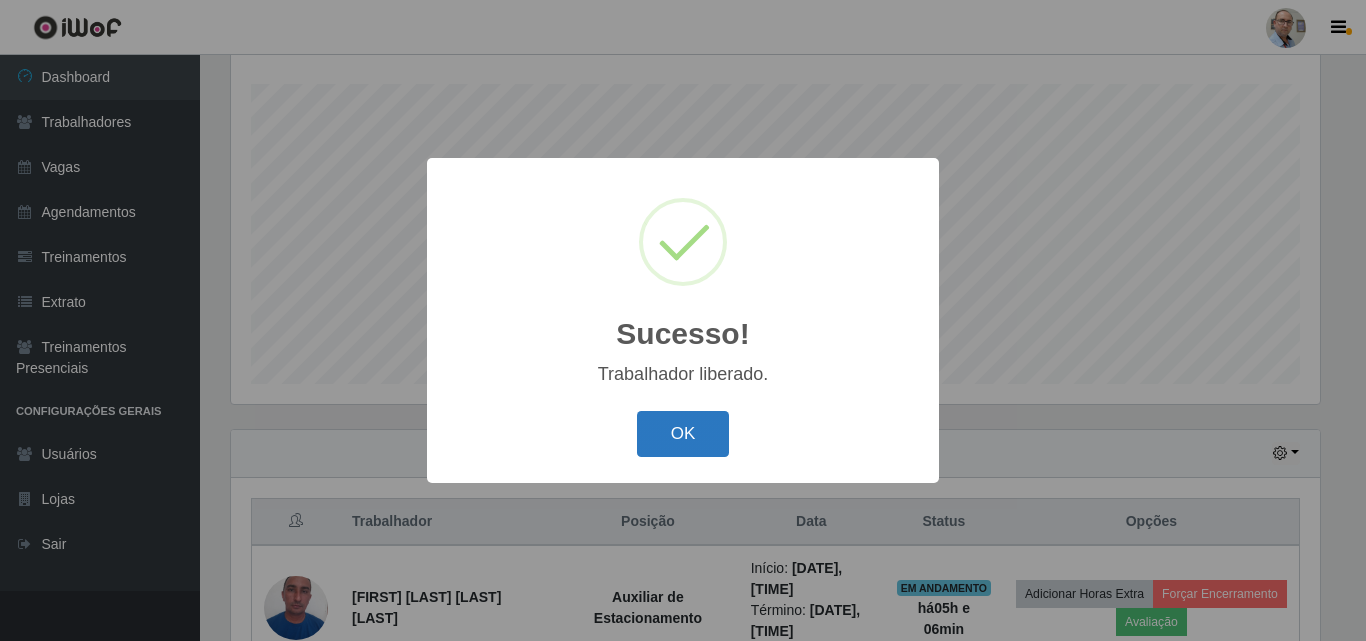 click on "OK" at bounding box center (683, 434) 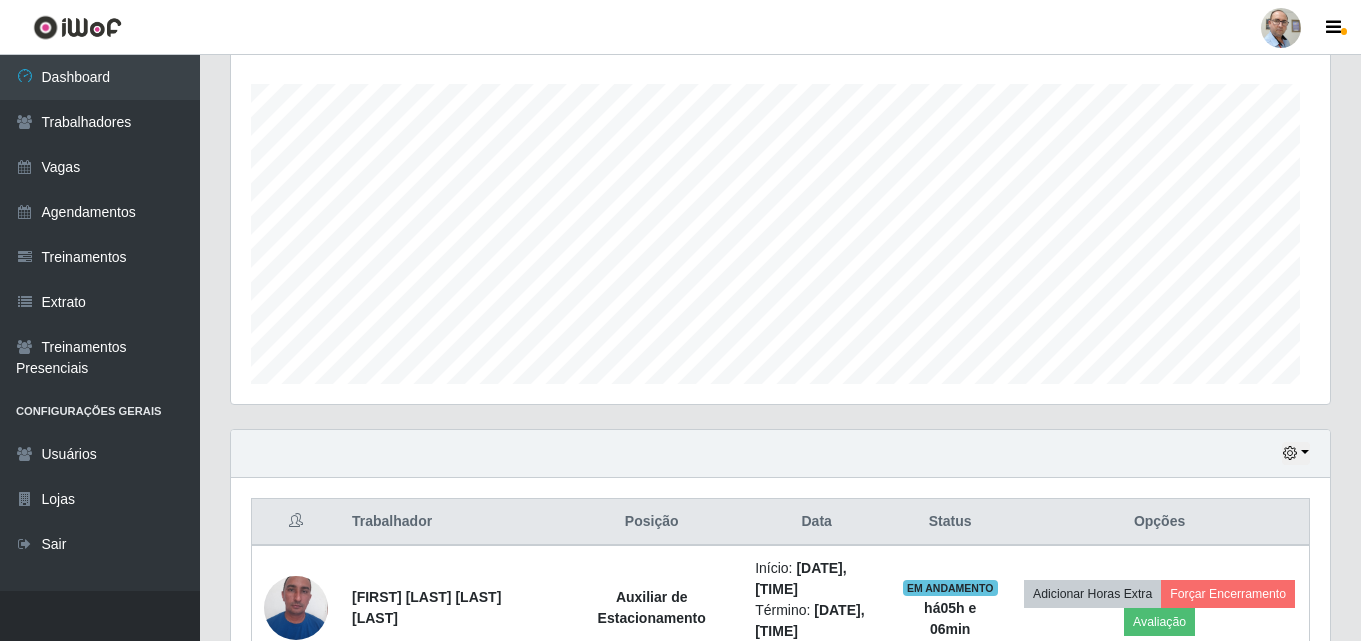 scroll, scrollTop: 999585, scrollLeft: 998901, axis: both 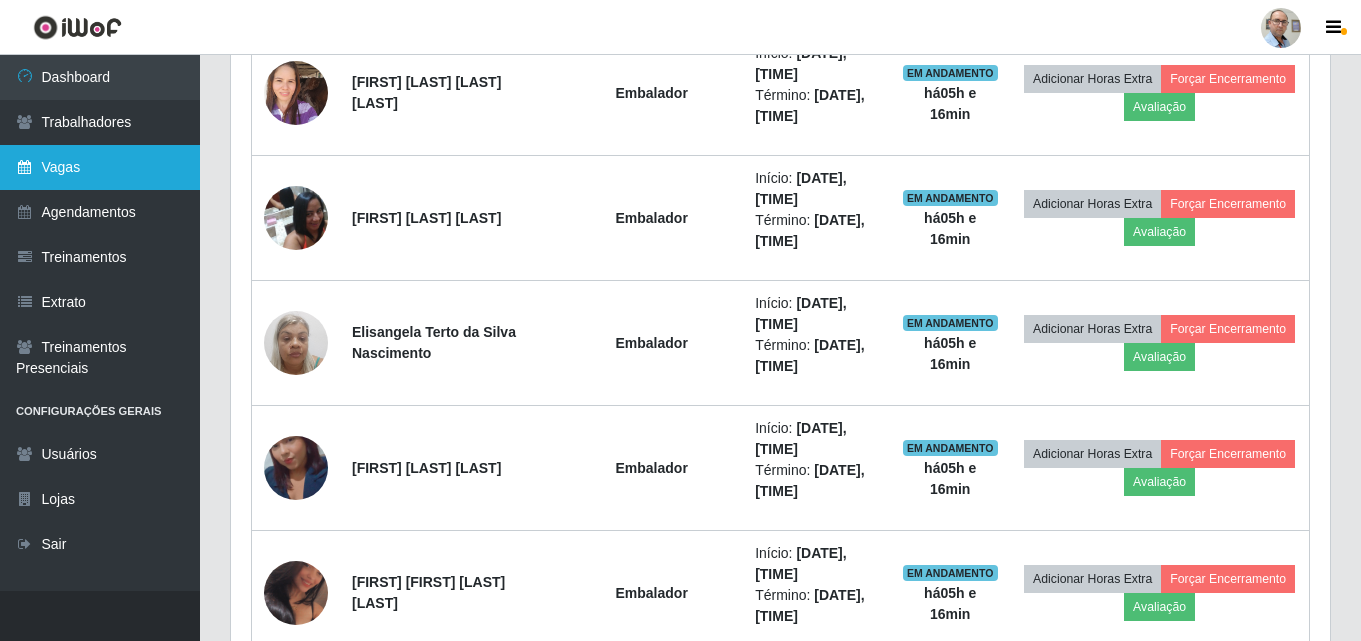 click on "Vagas" at bounding box center (100, 167) 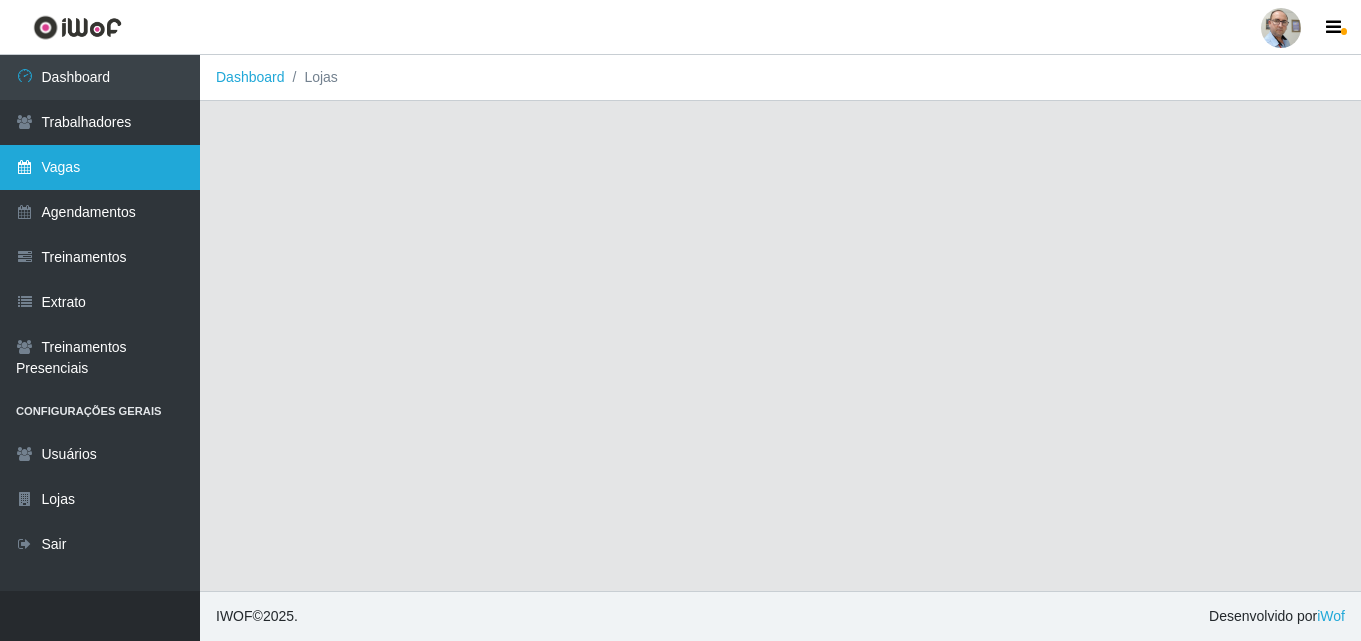 scroll, scrollTop: 0, scrollLeft: 0, axis: both 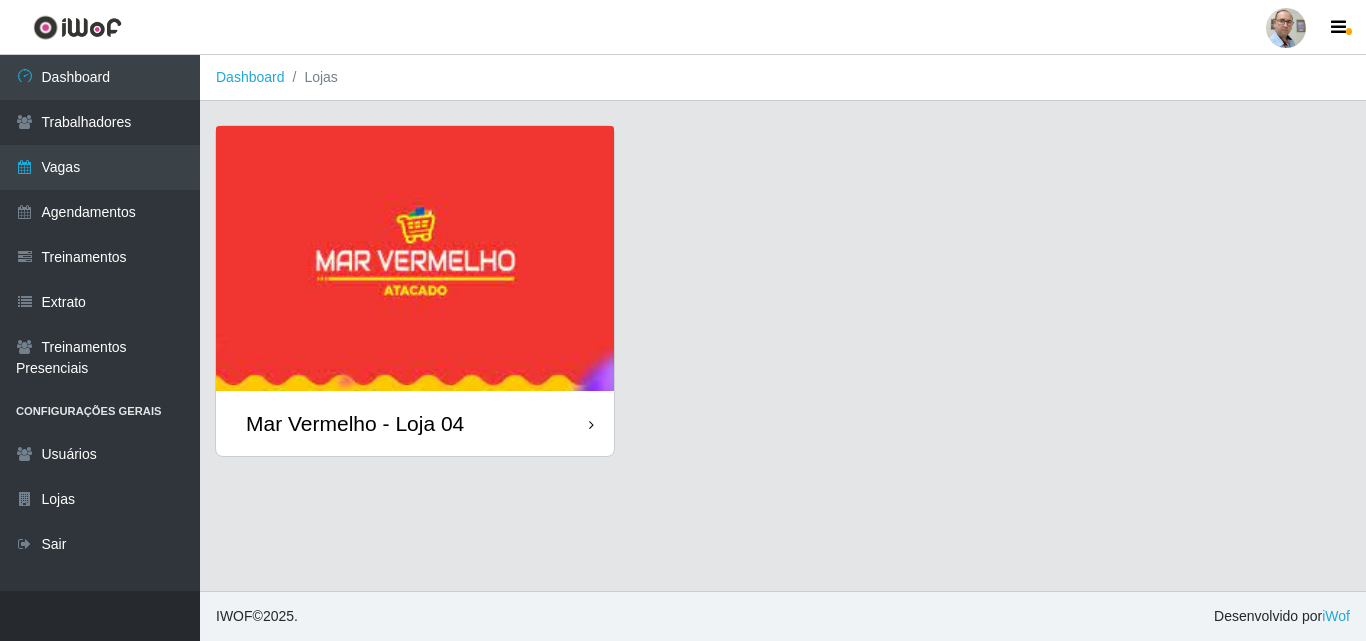 click on "Mar Vermelho - Loja 04" at bounding box center (355, 423) 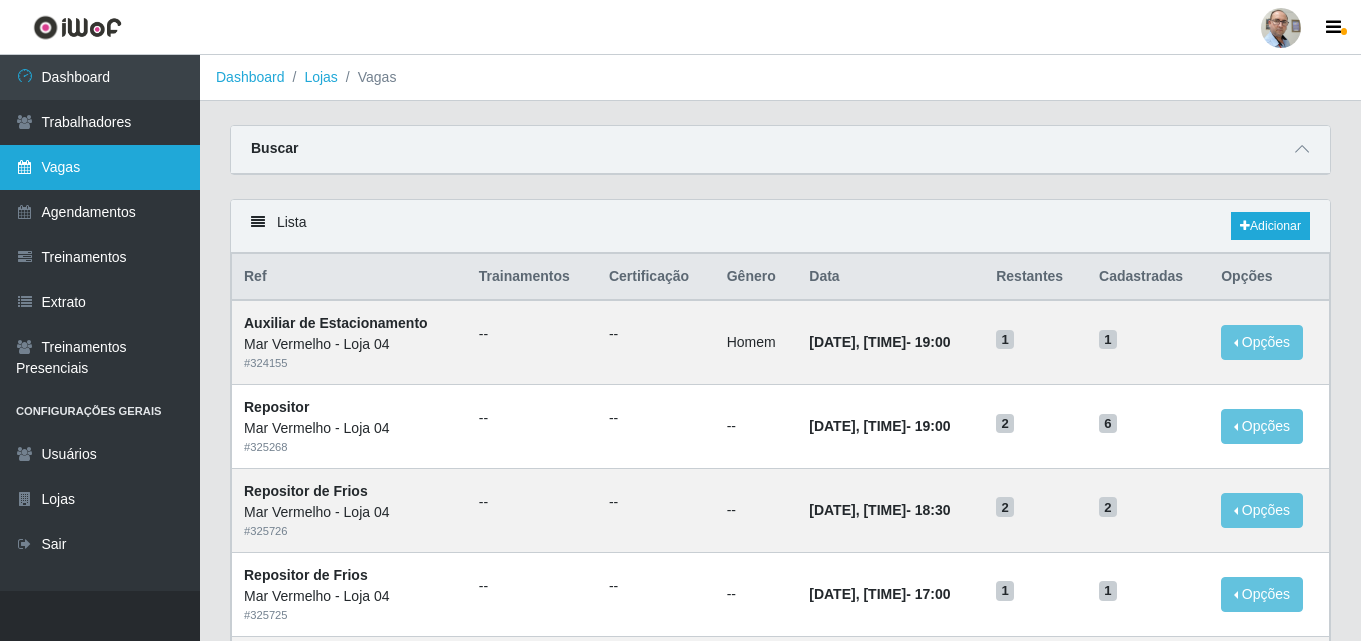 click on "Vagas" at bounding box center [100, 167] 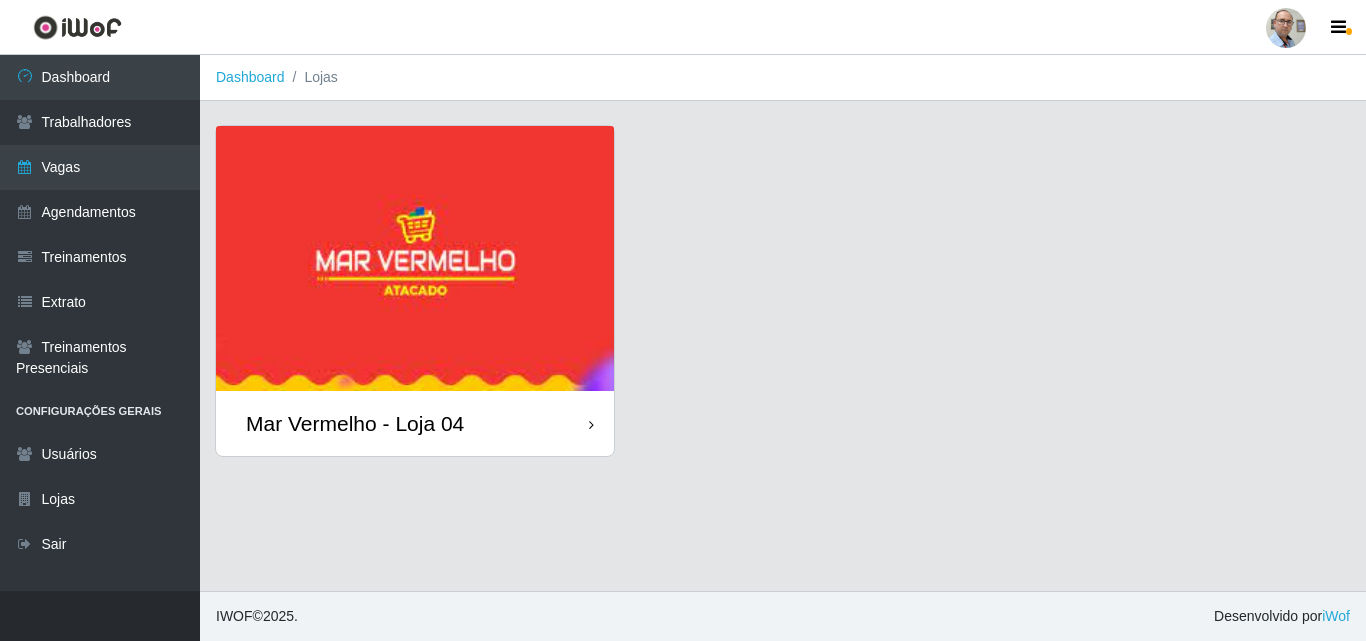 click on "Mar Vermelho - Loja 04" at bounding box center (355, 423) 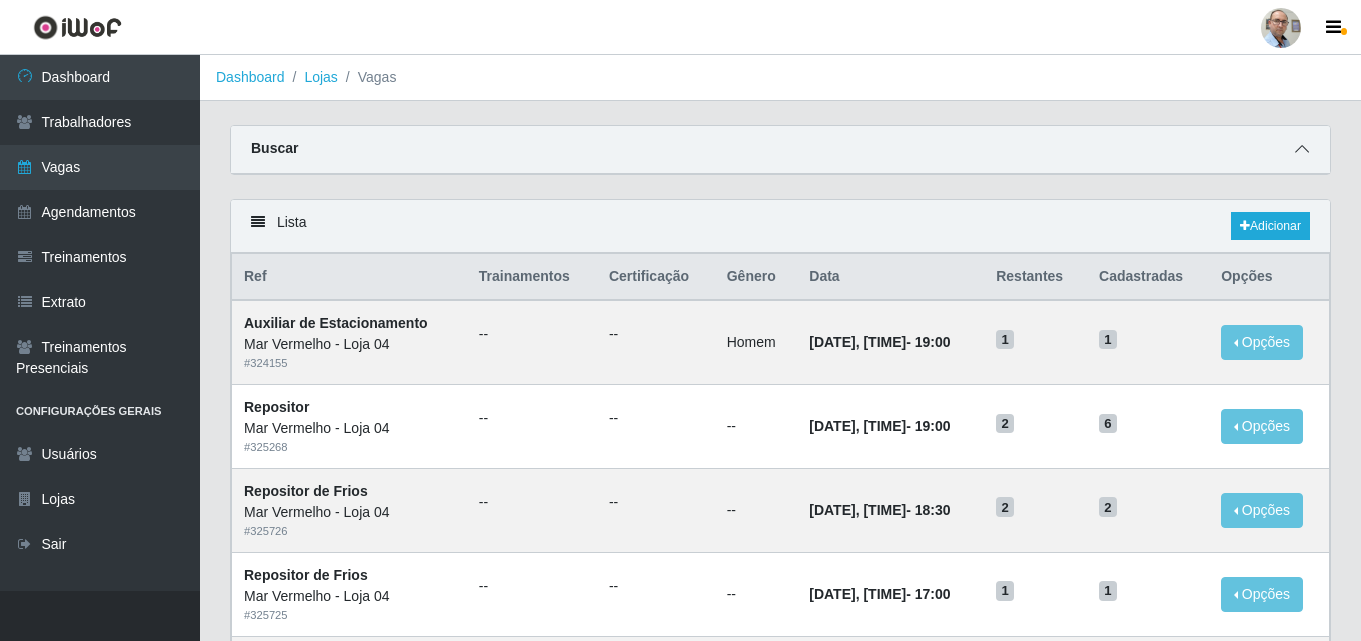 click at bounding box center (1302, 149) 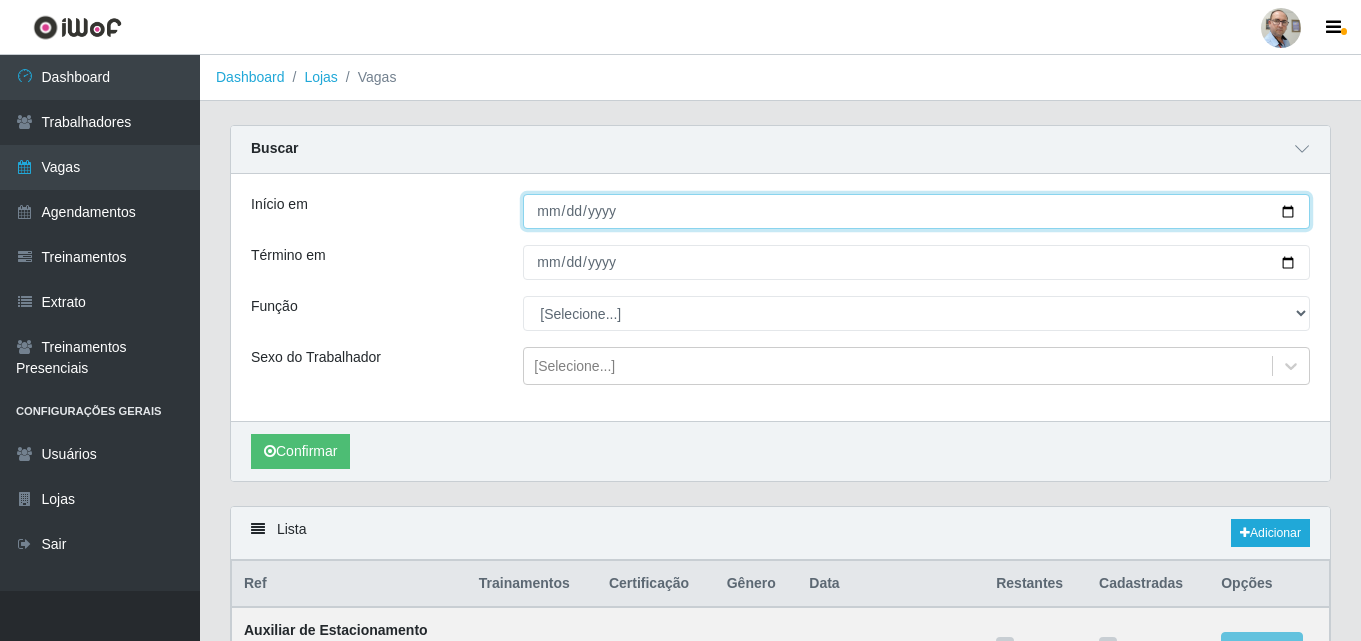 click on "Início em" at bounding box center [916, 211] 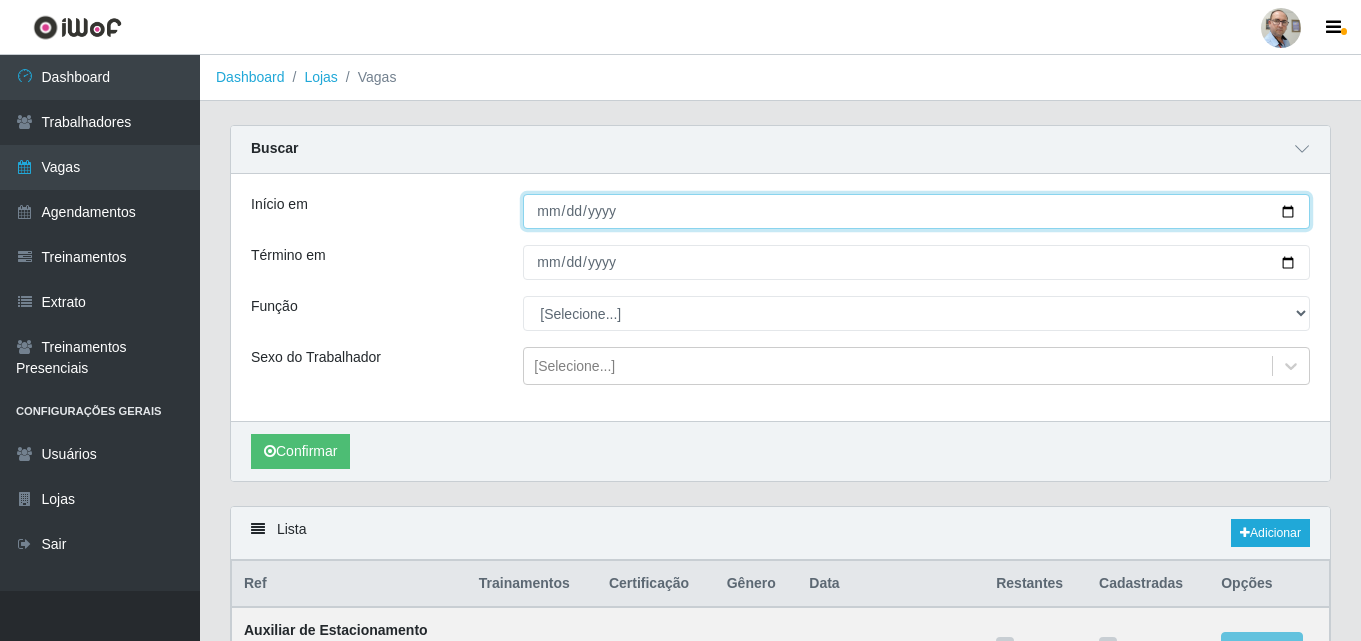 type on "[DATE]" 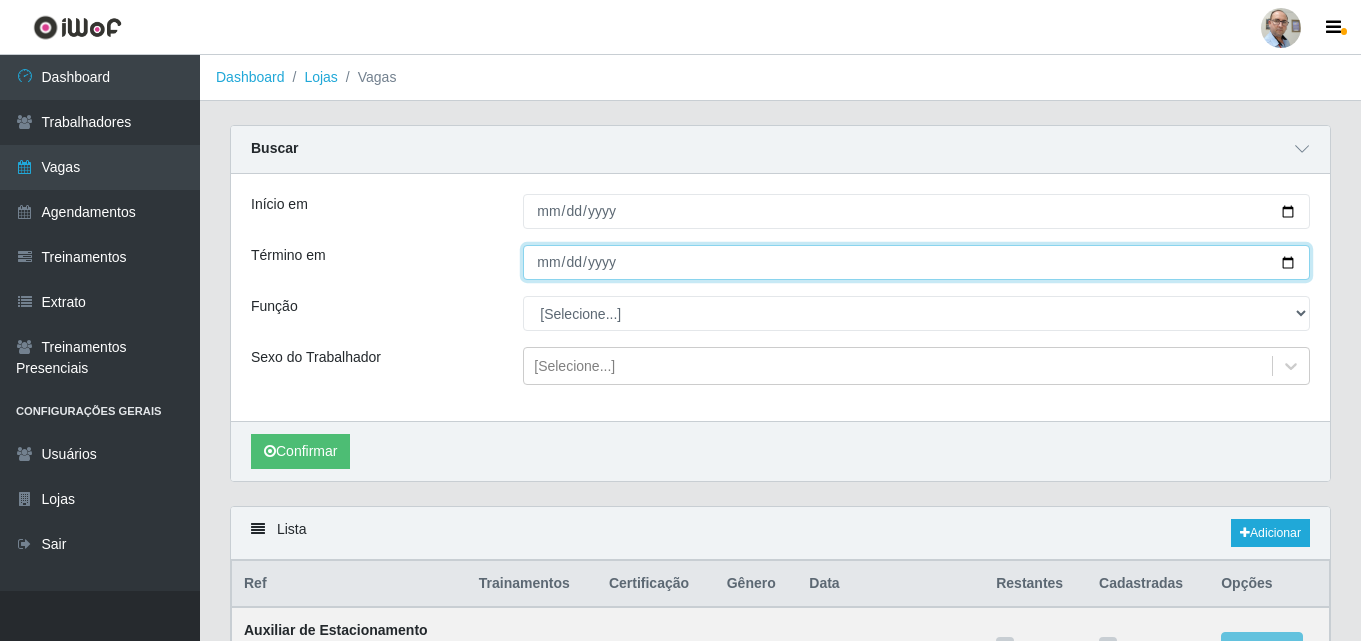 click on "Término em" at bounding box center (916, 262) 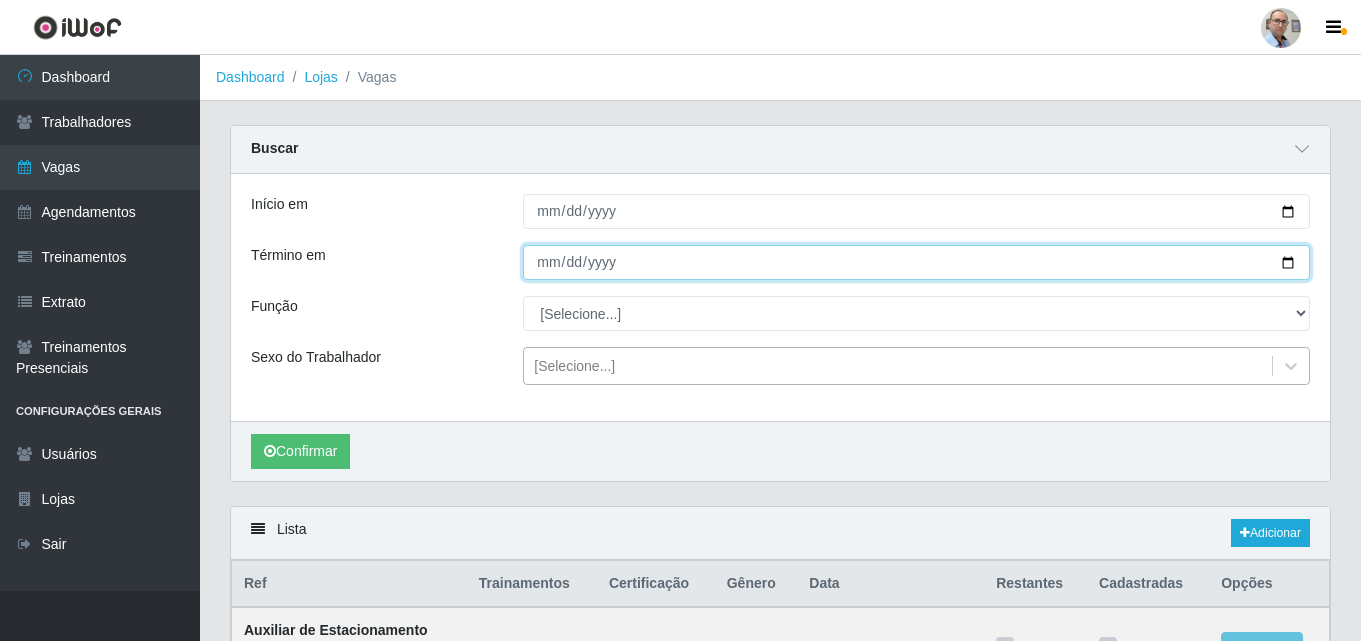 type on "[DATE]" 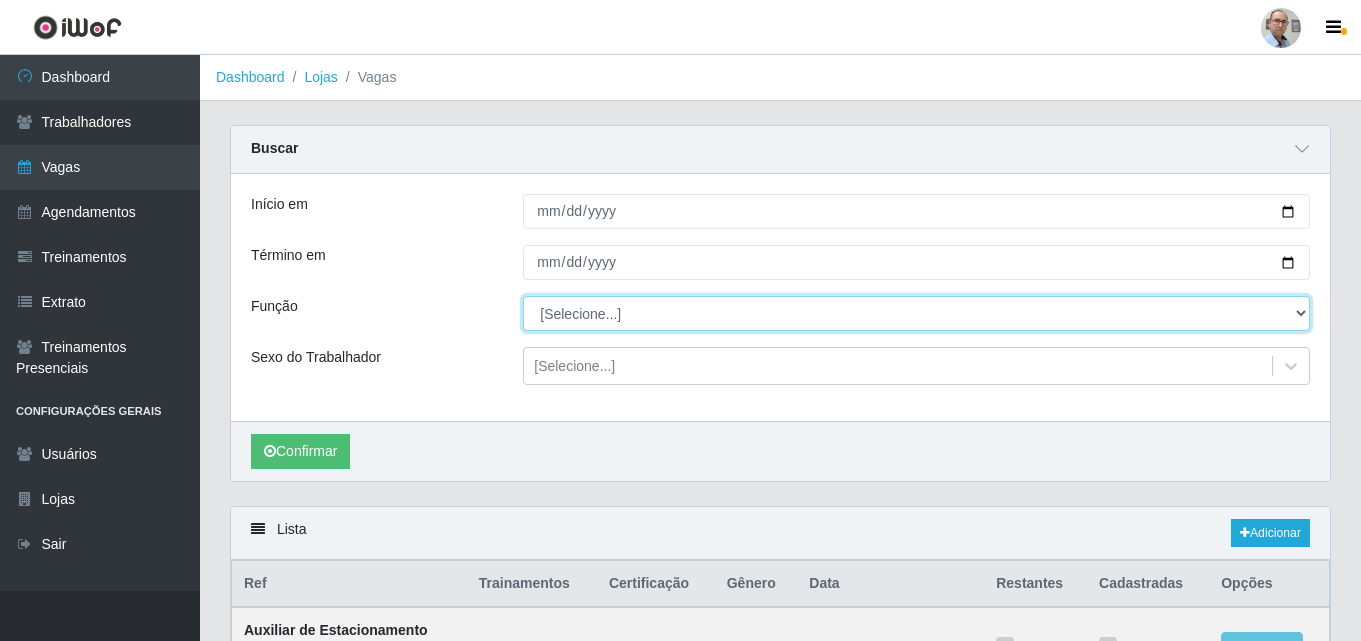 click on "[Selecione...] ASG ASG + ASG ++ Auxiliar de Depósito  Auxiliar de Depósito + Auxiliar de Depósito ++ Auxiliar de Estacionamento Auxiliar de Estacionamento + Auxiliar de Estacionamento ++ Balconista de Frios Balconista de Frios + Balconista de Padaria  Balconista de Padaria + Embalador Embalador + Embalador ++ Operador de Caixa Operador de Caixa + Operador de Caixa ++ Repositor  Repositor + Repositor ++ Repositor de Frios Repositor de Frios + Repositor de Frios ++ Repositor de Hortifruti Repositor de Hortifruti + Repositor de Hortifruti ++" at bounding box center (916, 313) 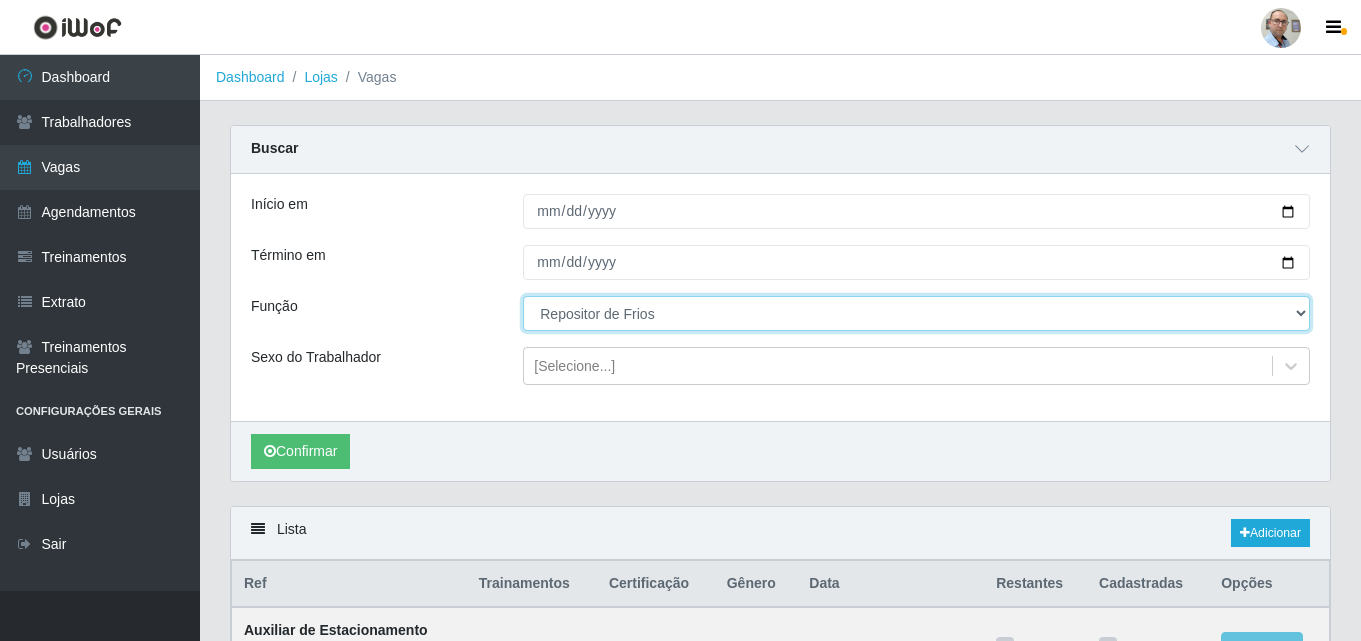 click on "[Selecione...] ASG ASG + ASG ++ Auxiliar de Depósito  Auxiliar de Depósito + Auxiliar de Depósito ++ Auxiliar de Estacionamento Auxiliar de Estacionamento + Auxiliar de Estacionamento ++ Balconista de Frios Balconista de Frios + Balconista de Padaria  Balconista de Padaria + Embalador Embalador + Embalador ++ Operador de Caixa Operador de Caixa + Operador de Caixa ++ Repositor  Repositor + Repositor ++ Repositor de Frios Repositor de Frios + Repositor de Frios ++ Repositor de Hortifruti Repositor de Hortifruti + Repositor de Hortifruti ++" at bounding box center (916, 313) 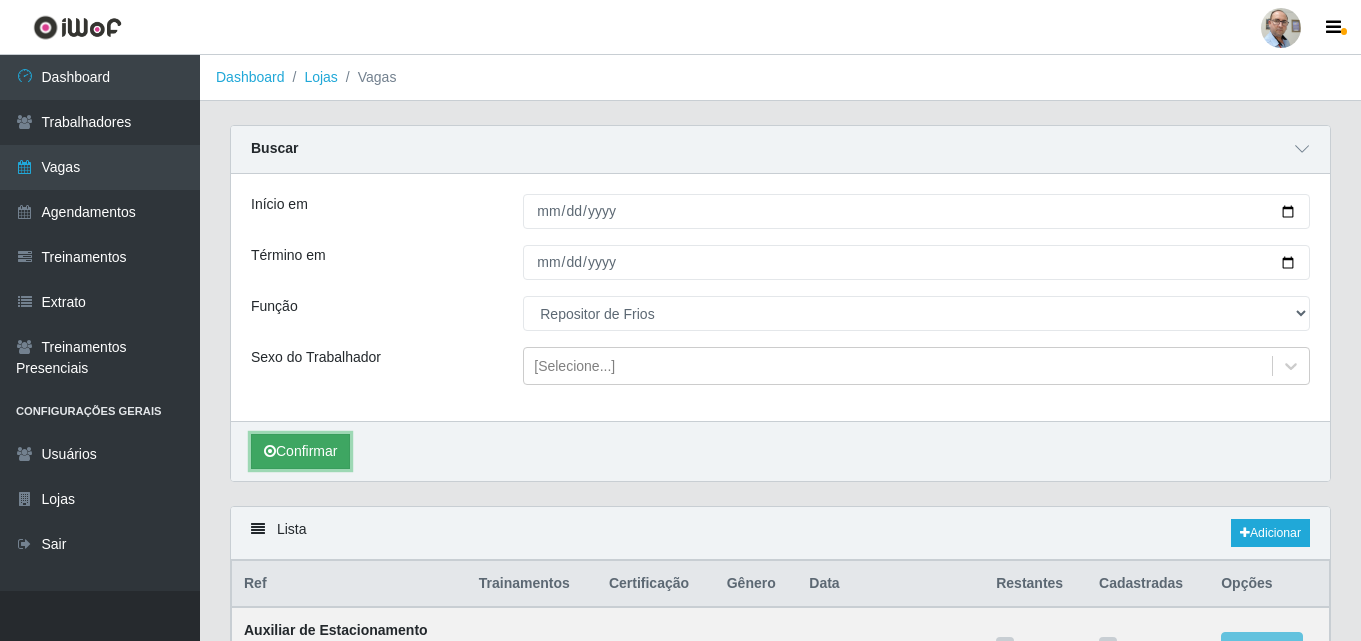 click on "Confirmar" at bounding box center [300, 451] 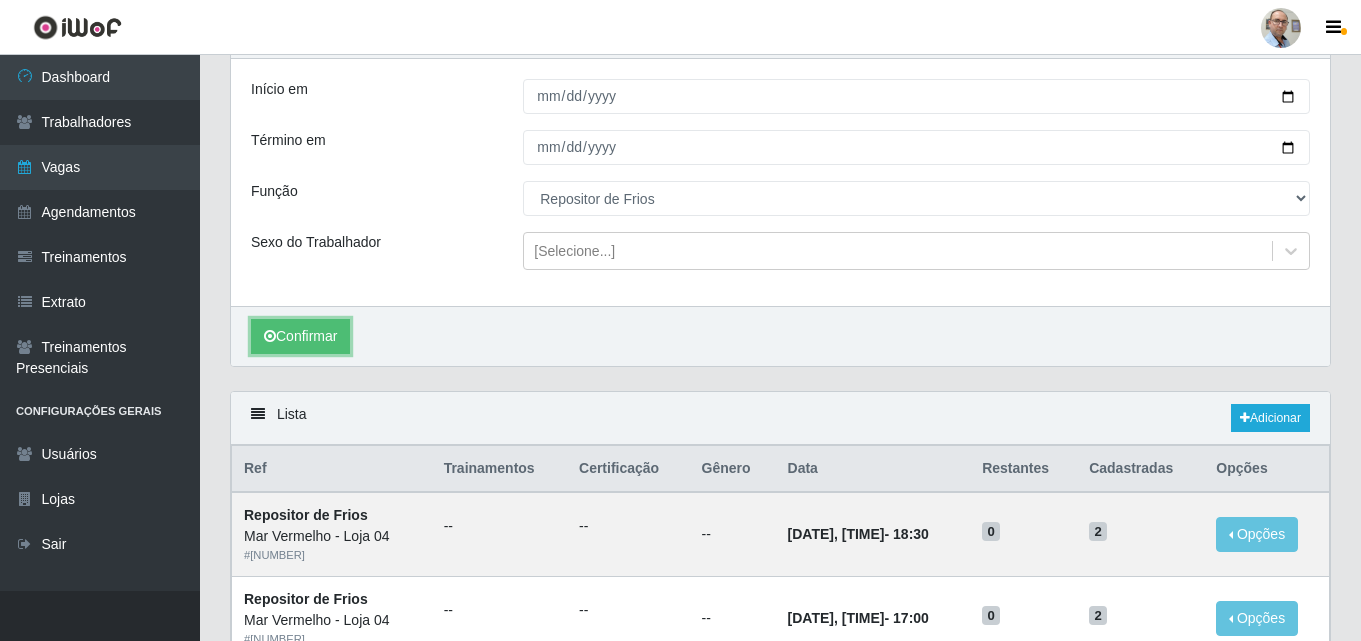 scroll, scrollTop: 100, scrollLeft: 0, axis: vertical 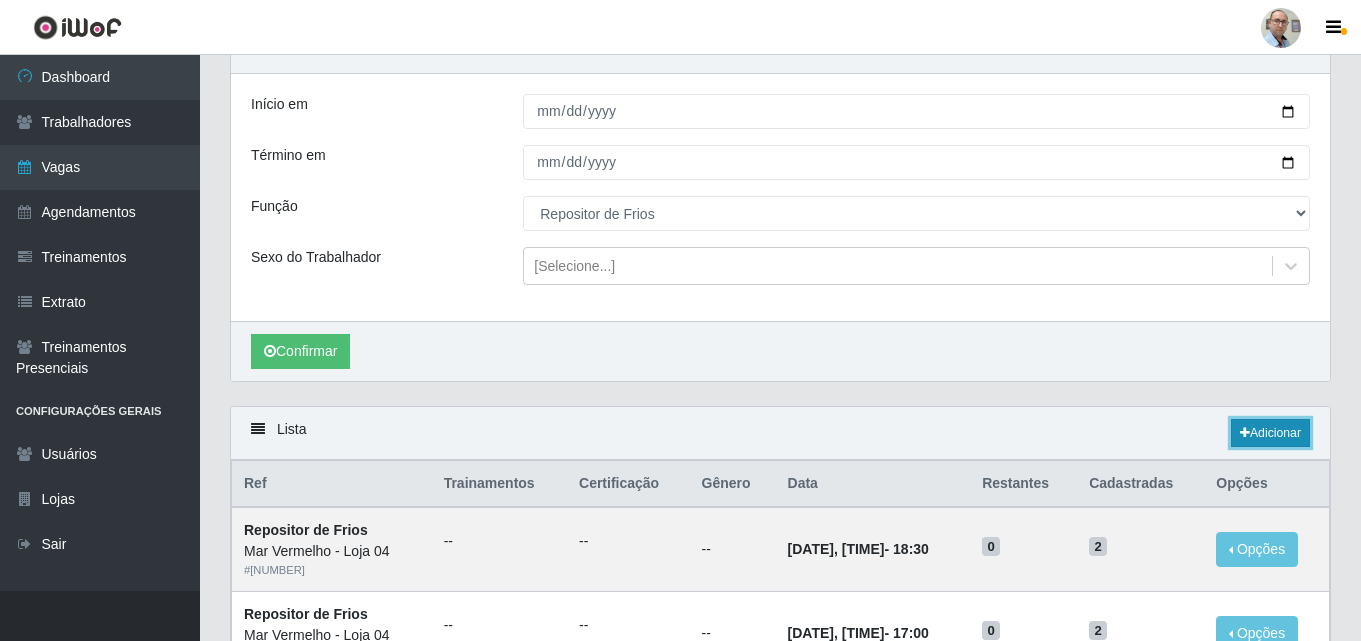 click on "Adicionar" at bounding box center (1270, 433) 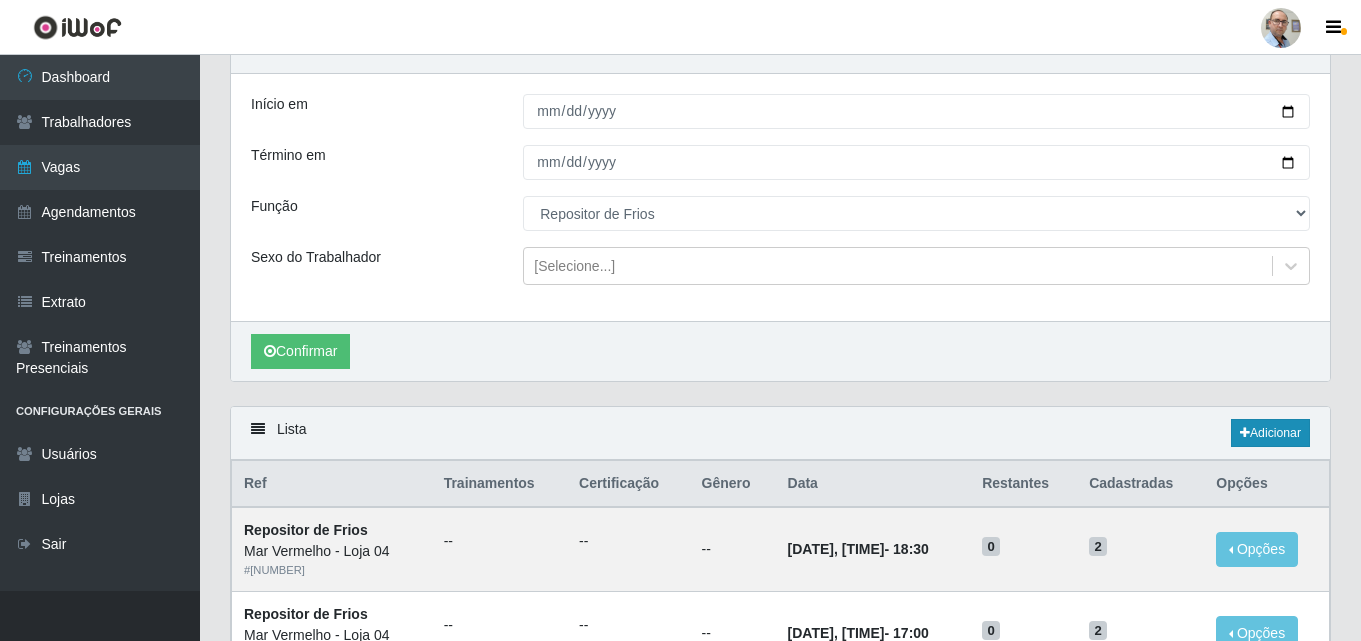 scroll, scrollTop: 0, scrollLeft: 0, axis: both 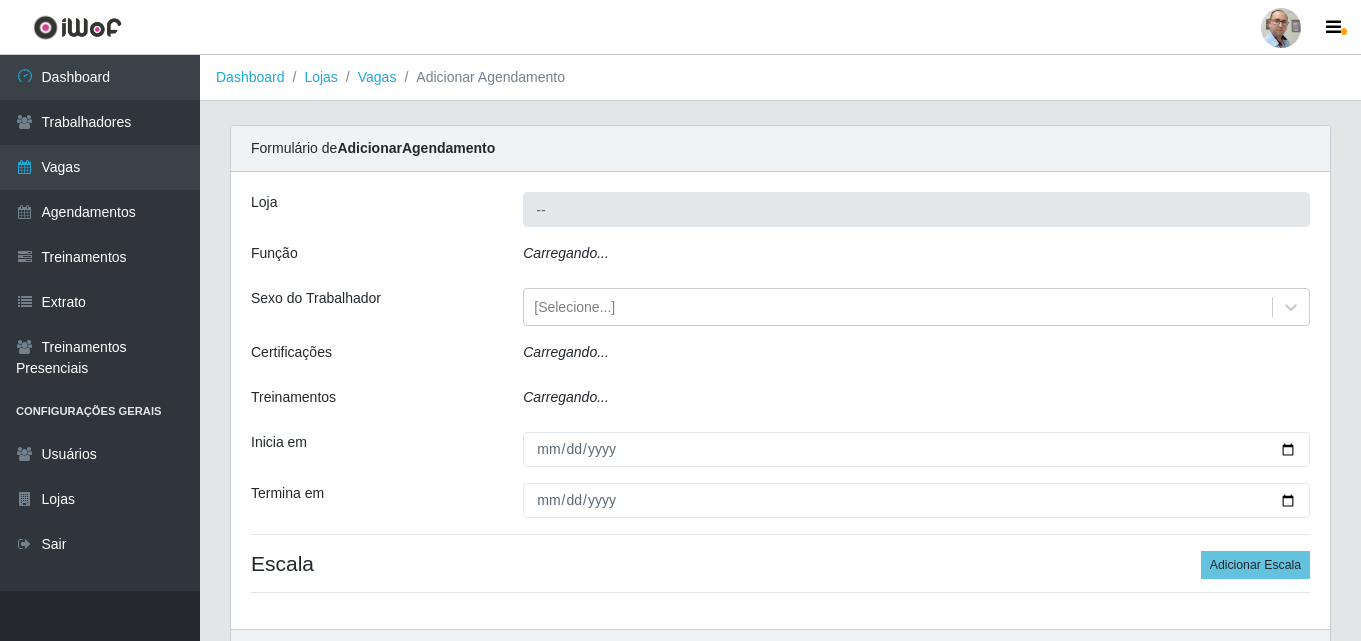 type on "Mar Vermelho - Loja 04" 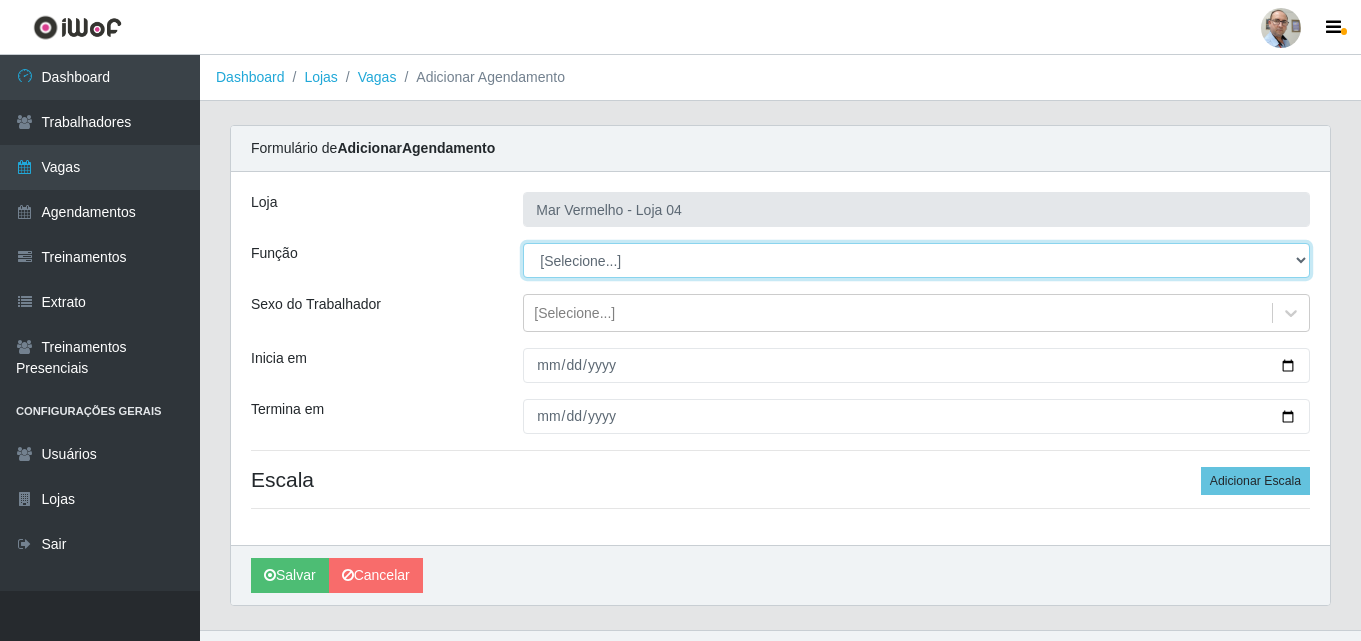 click on "[Selecione...] ASG ASG + ASG ++ Auxiliar de Depósito  Auxiliar de Depósito + Auxiliar de Depósito ++ Auxiliar de Estacionamento Auxiliar de Estacionamento + Auxiliar de Estacionamento ++ Balconista de Frios Balconista de Frios + Balconista de Padaria  Balconista de Padaria + Embalador Embalador + Embalador ++ Operador de Caixa Operador de Caixa + Operador de Caixa ++ Repositor  Repositor + Repositor ++ Repositor de Frios Repositor de Frios + Repositor de Frios ++ Repositor de Hortifruti Repositor de Hortifruti + Repositor de Hortifruti ++" at bounding box center (916, 260) 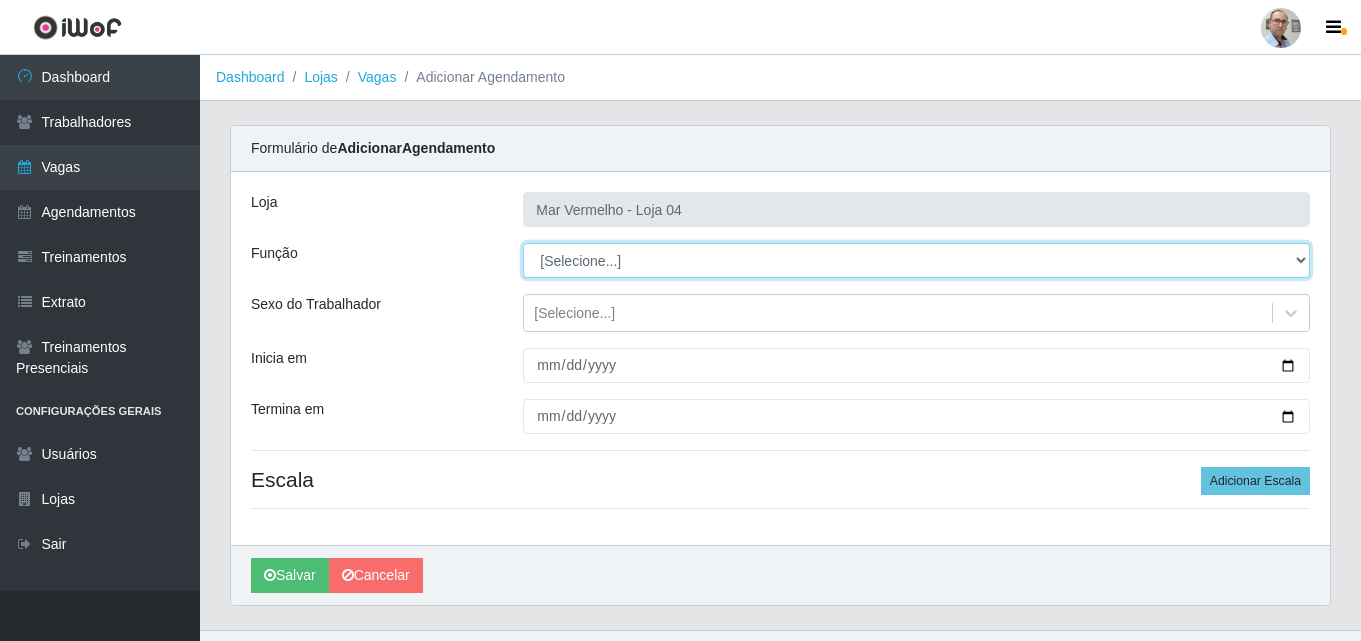 select on "112" 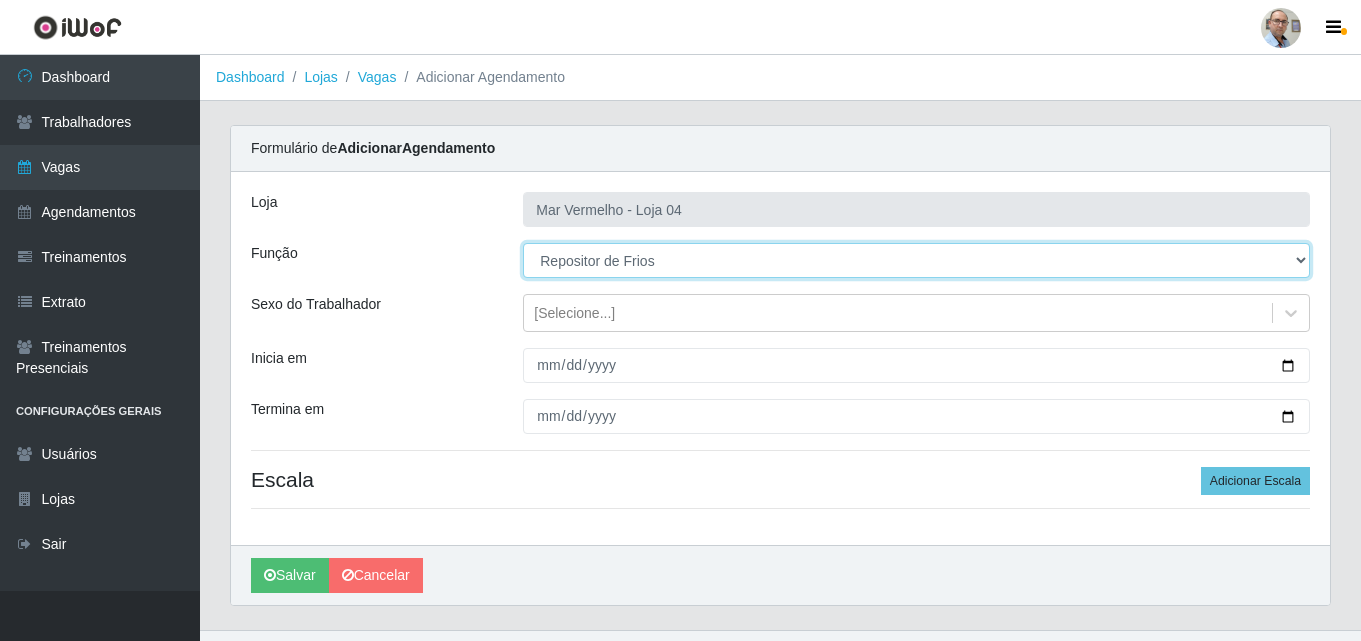 click on "[Selecione...] ASG ASG + ASG ++ Auxiliar de Depósito  Auxiliar de Depósito + Auxiliar de Depósito ++ Auxiliar de Estacionamento Auxiliar de Estacionamento + Auxiliar de Estacionamento ++ Balconista de Frios Balconista de Frios + Balconista de Padaria  Balconista de Padaria + Embalador Embalador + Embalador ++ Operador de Caixa Operador de Caixa + Operador de Caixa ++ Repositor  Repositor + Repositor ++ Repositor de Frios Repositor de Frios + Repositor de Frios ++ Repositor de Hortifruti Repositor de Hortifruti + Repositor de Hortifruti ++" at bounding box center (916, 260) 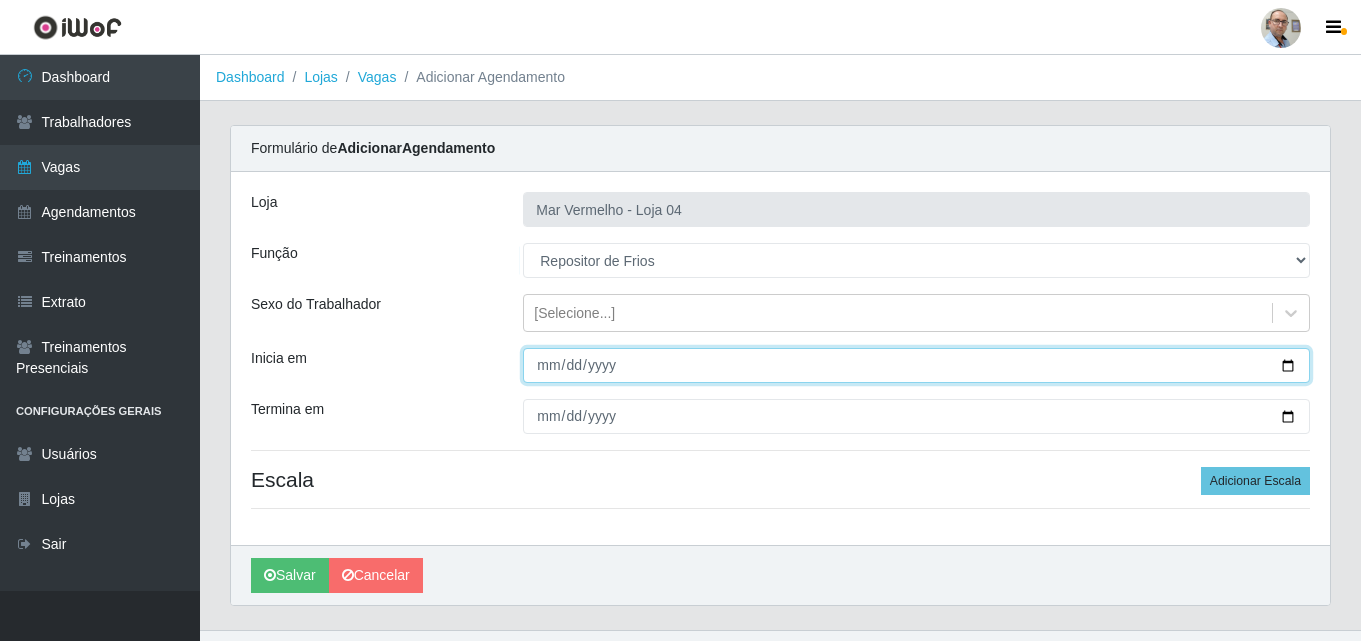 click on "Inicia em" at bounding box center (916, 365) 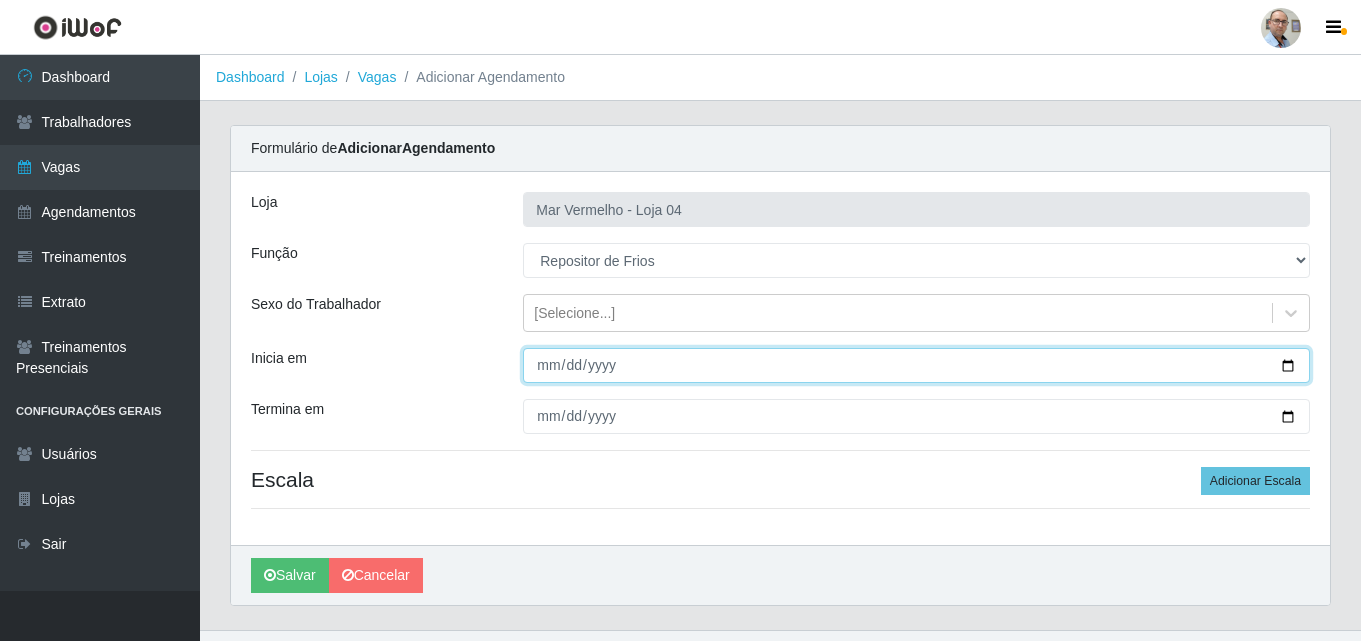type on "[DATE]" 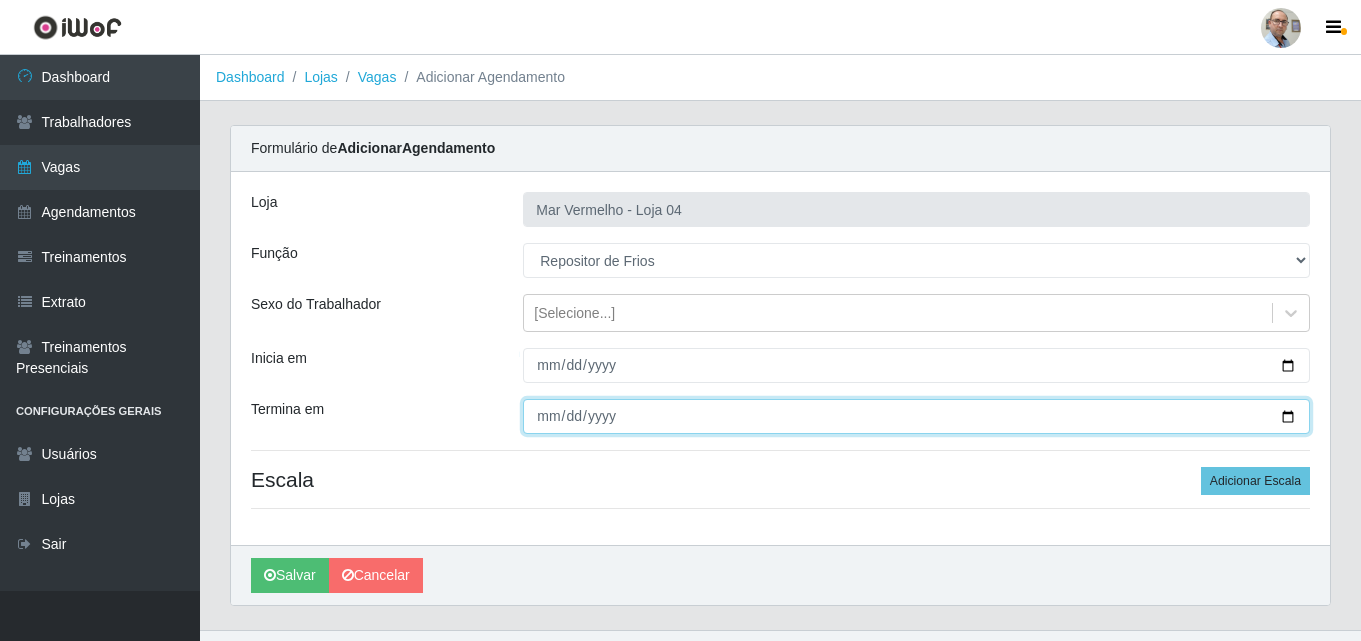 click on "Termina em" at bounding box center [916, 416] 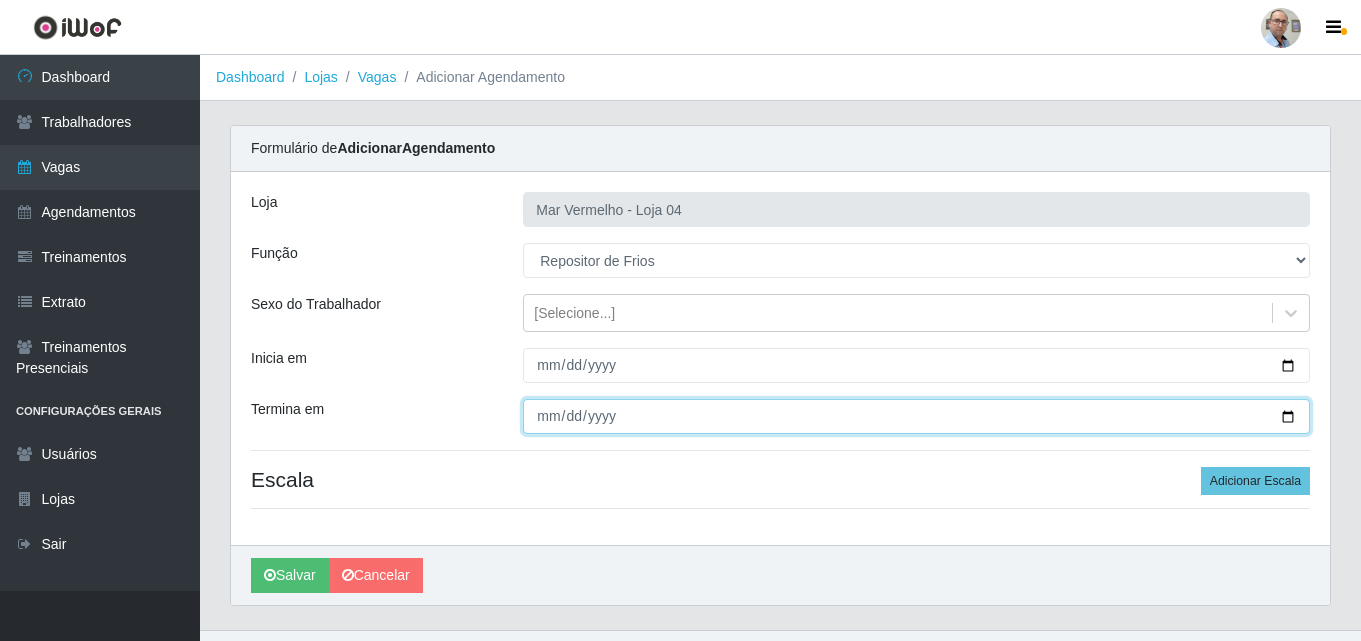 type on "[DATE]" 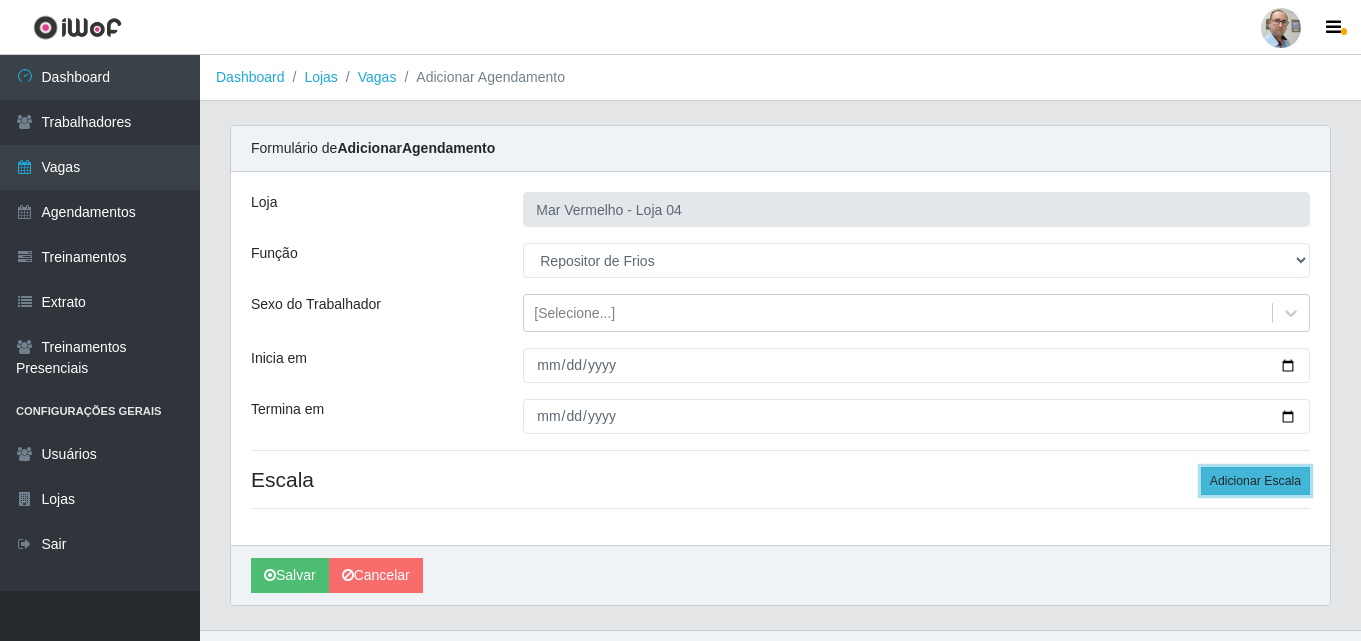 click on "Adicionar Escala" at bounding box center (1255, 481) 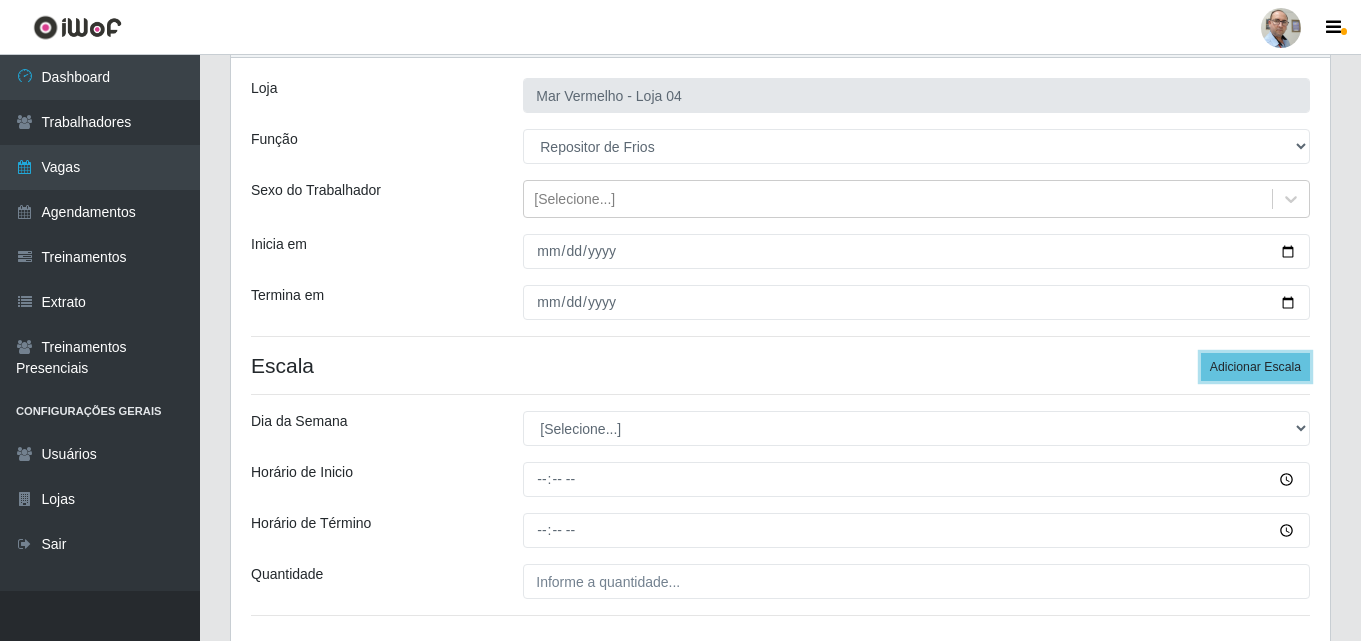 scroll, scrollTop: 260, scrollLeft: 0, axis: vertical 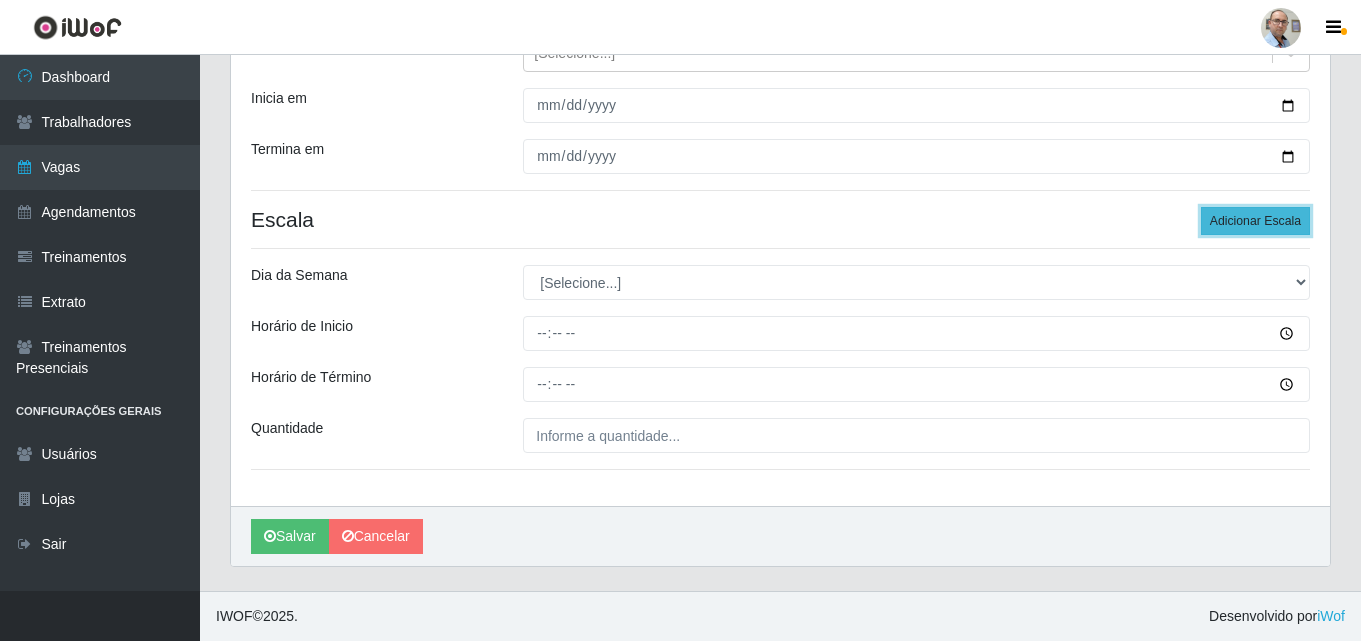 click on "Adicionar Escala" at bounding box center [1255, 221] 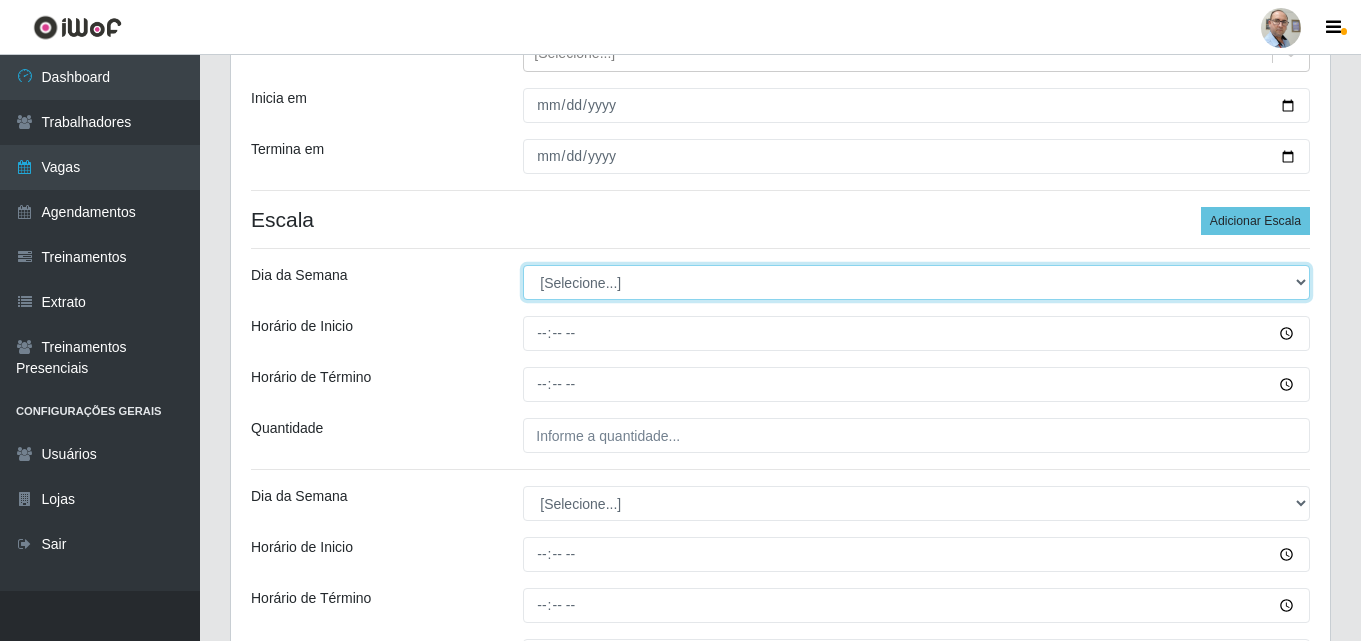 click on "[Selecione...] Segunda Terça Quarta Quinta Sexta Sábado Domingo" at bounding box center (916, 282) 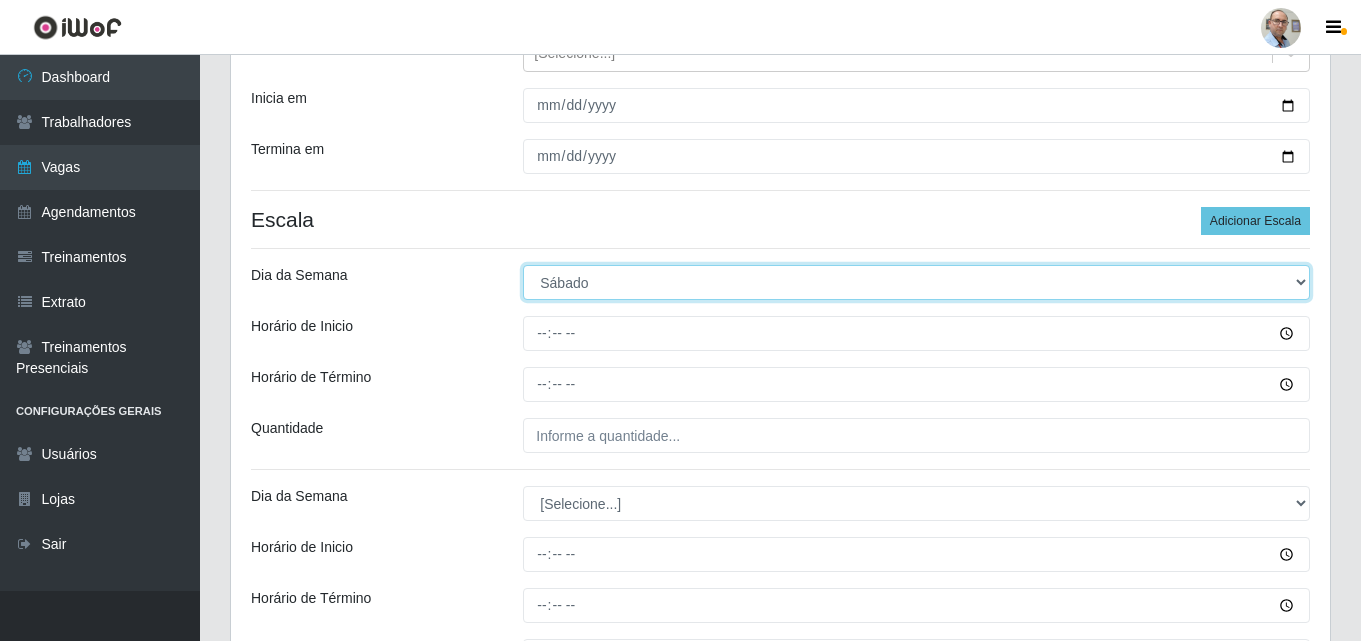 click on "[Selecione...] Segunda Terça Quarta Quinta Sexta Sábado Domingo" at bounding box center (916, 282) 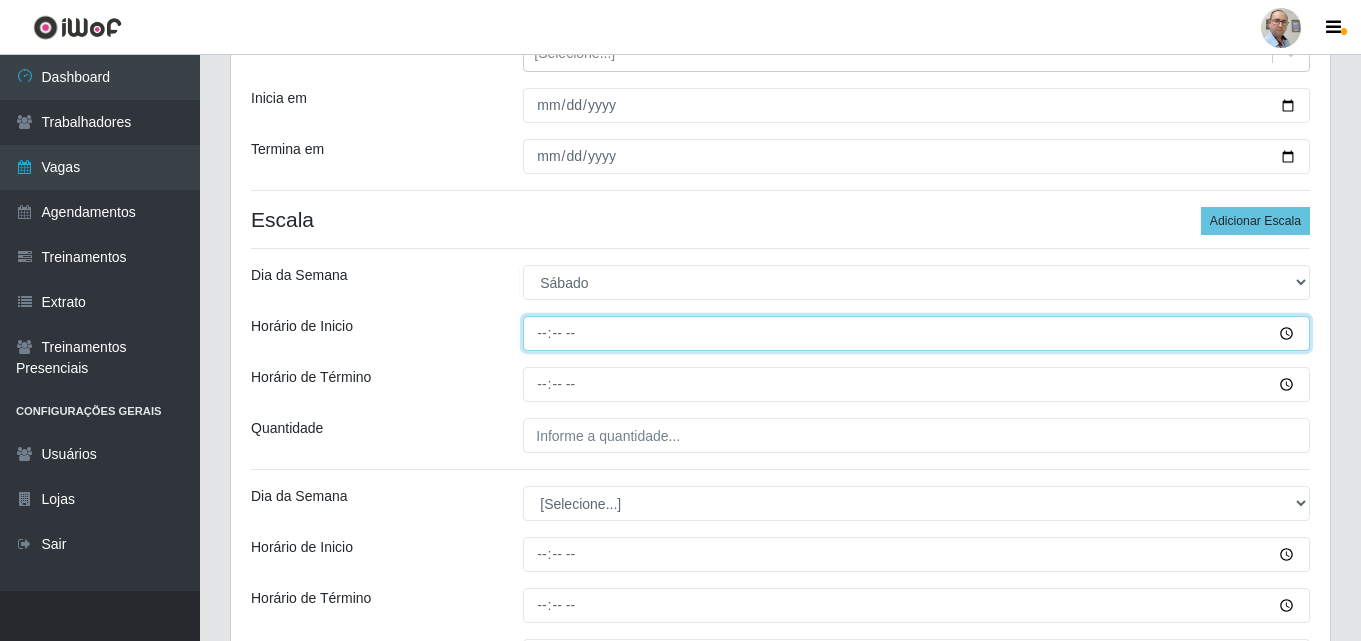 click on "Horário de Inicio" at bounding box center (916, 333) 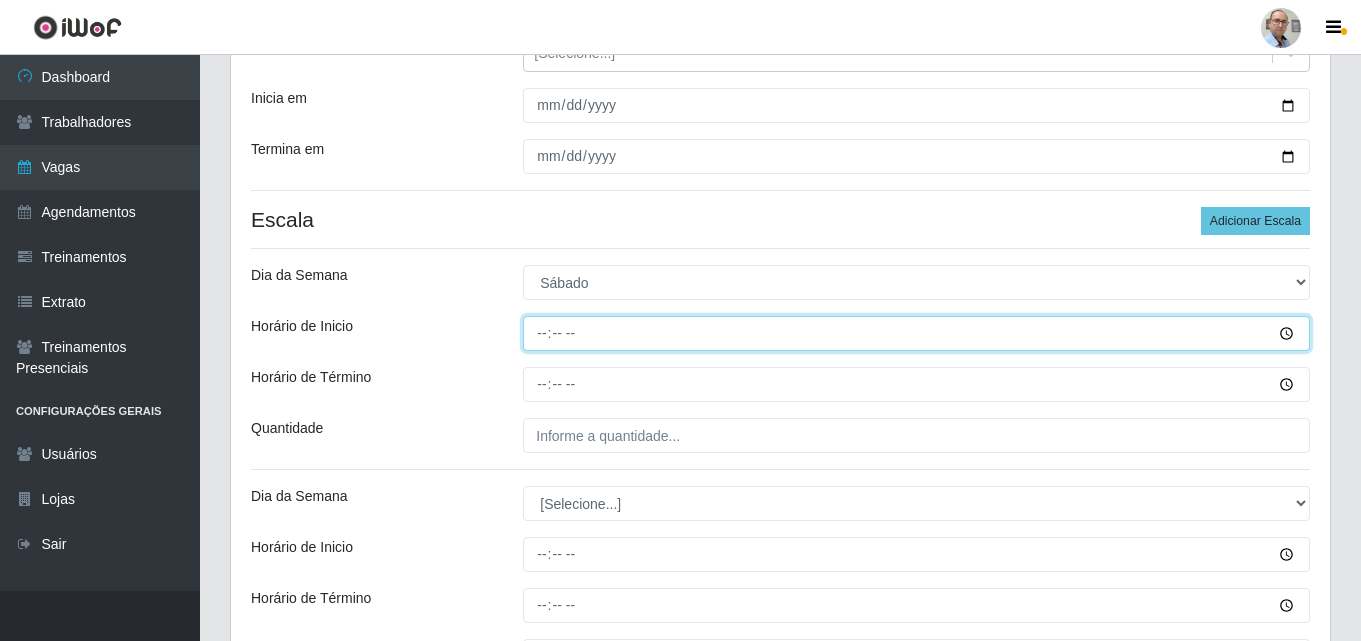 type on "09:00" 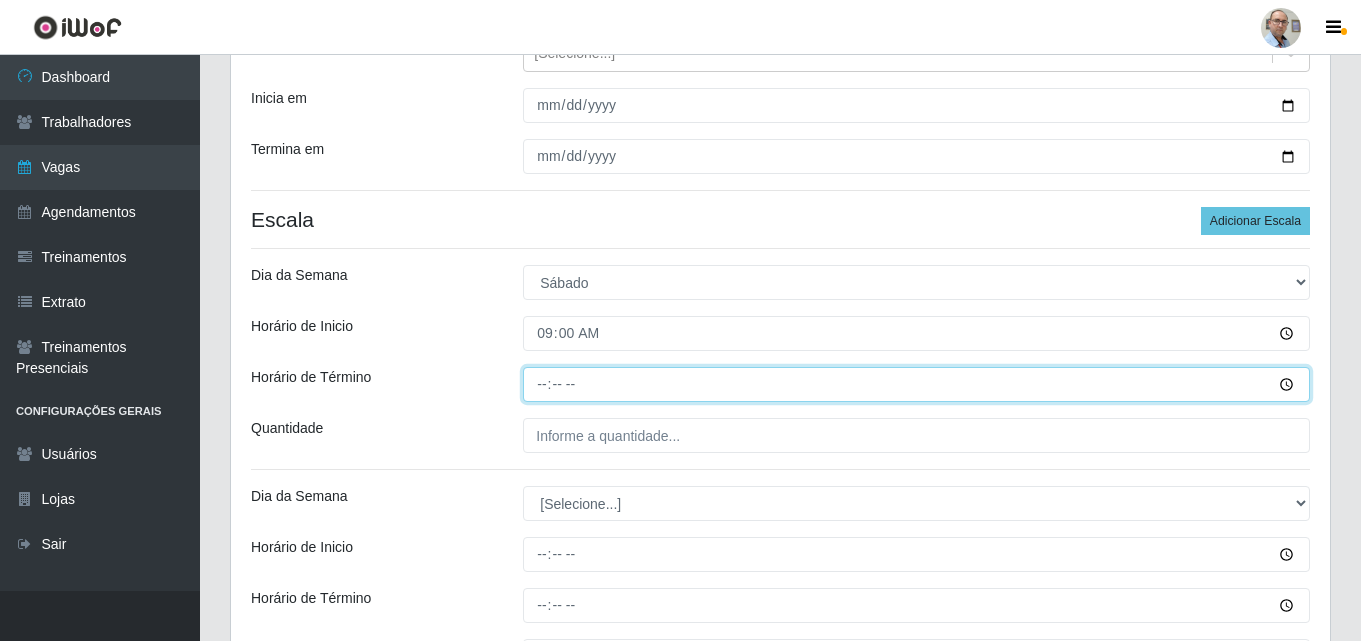 type on "15:00" 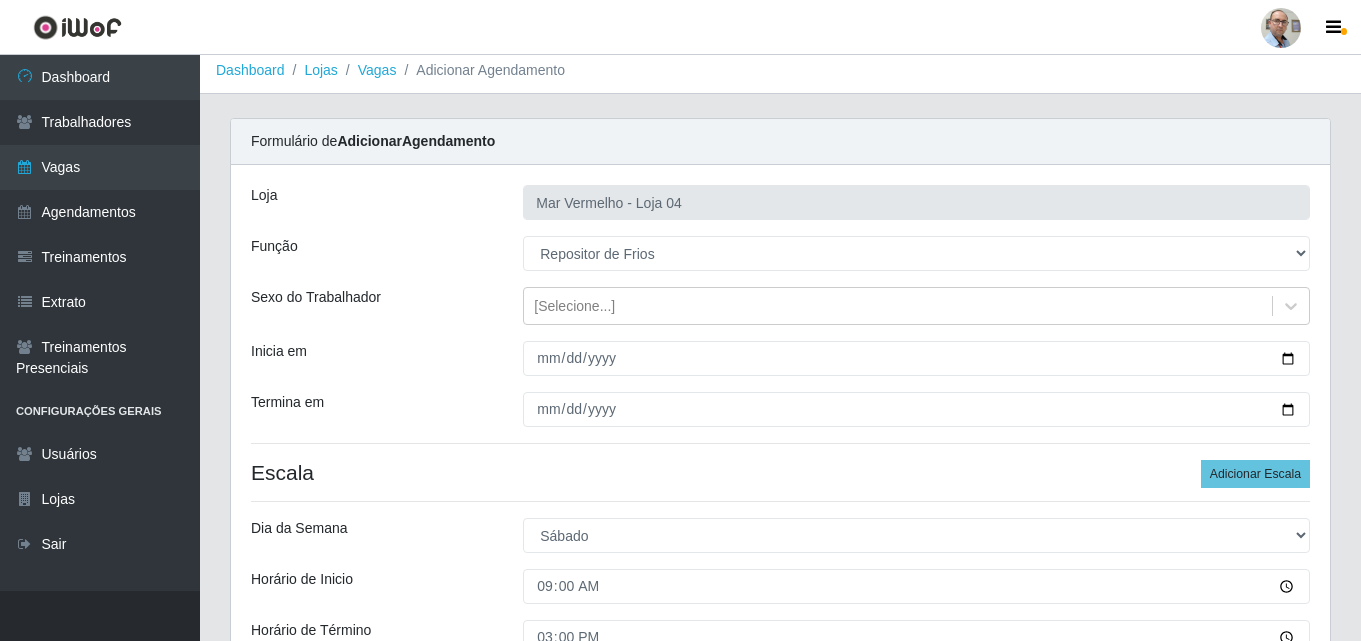 scroll, scrollTop: 0, scrollLeft: 0, axis: both 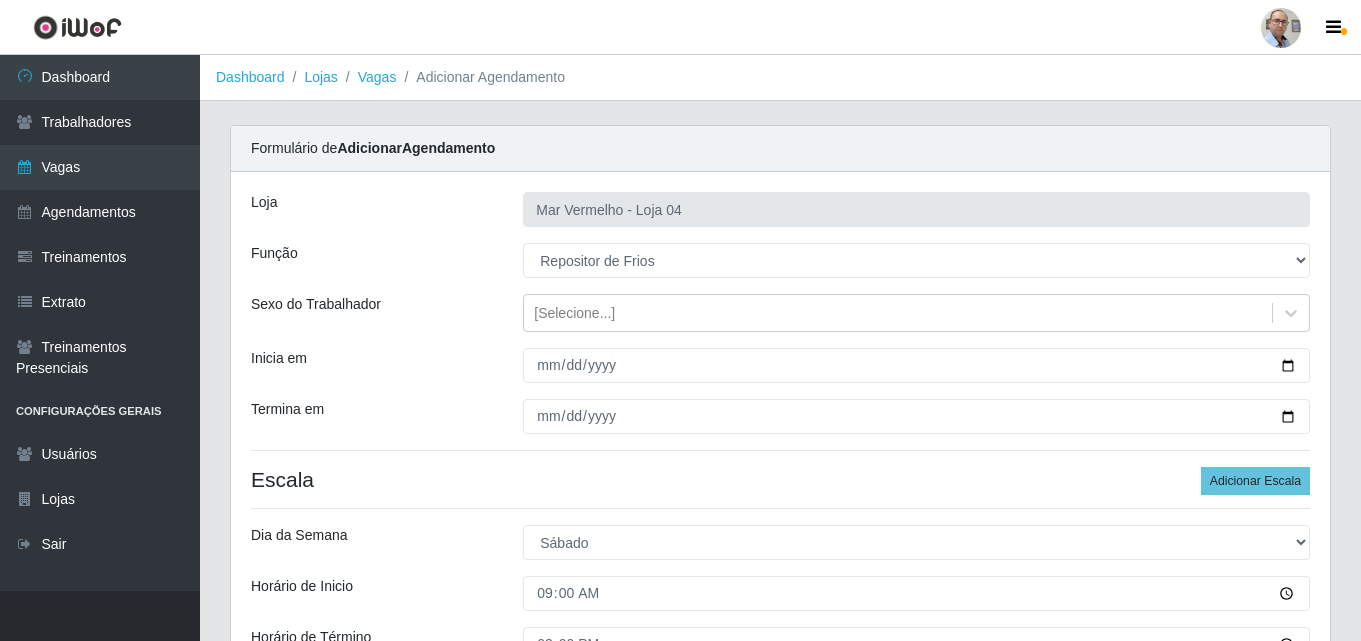 type on "1__" 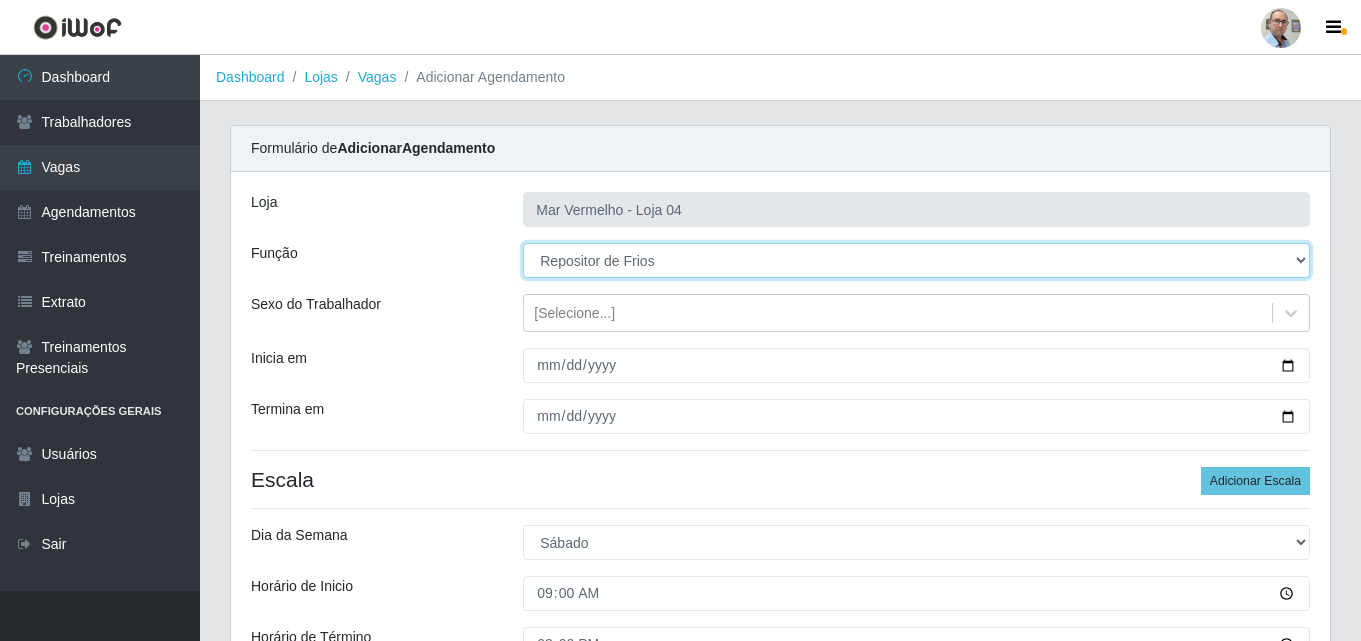 click on "[Selecione...] ASG ASG + ASG ++ Auxiliar de Depósito  Auxiliar de Depósito + Auxiliar de Depósito ++ Auxiliar de Estacionamento Auxiliar de Estacionamento + Auxiliar de Estacionamento ++ Balconista de Frios Balconista de Frios + Balconista de Padaria  Balconista de Padaria + Embalador Embalador + Embalador ++ Operador de Caixa Operador de Caixa + Operador de Caixa ++ Repositor  Repositor + Repositor ++ Repositor de Frios Repositor de Frios + Repositor de Frios ++ Repositor de Hortifruti Repositor de Hortifruti + Repositor de Hortifruti ++" at bounding box center (916, 260) 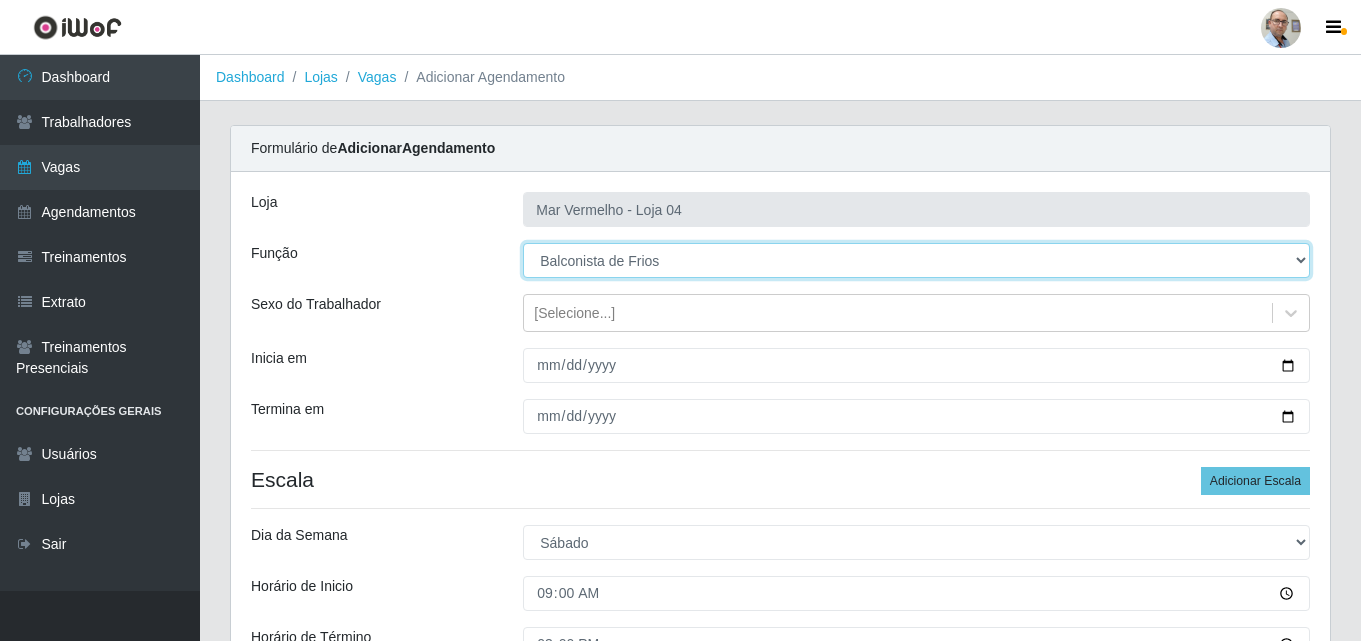 click on "[Selecione...] ASG ASG + ASG ++ Auxiliar de Depósito  Auxiliar de Depósito + Auxiliar de Depósito ++ Auxiliar de Estacionamento Auxiliar de Estacionamento + Auxiliar de Estacionamento ++ Balconista de Frios Balconista de Frios + Balconista de Padaria  Balconista de Padaria + Embalador Embalador + Embalador ++ Operador de Caixa Operador de Caixa + Operador de Caixa ++ Repositor  Repositor + Repositor ++ Repositor de Frios Repositor de Frios + Repositor de Frios ++ Repositor de Hortifruti Repositor de Hortifruti + Repositor de Hortifruti ++" at bounding box center (916, 260) 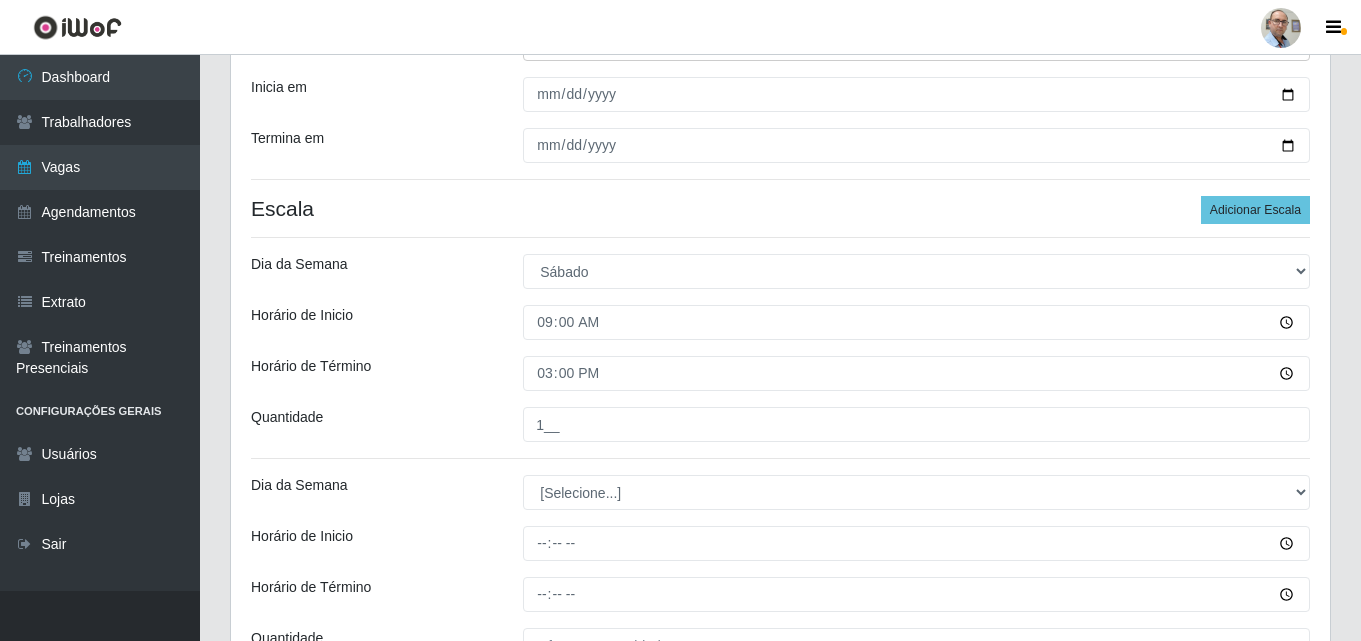 scroll, scrollTop: 481, scrollLeft: 0, axis: vertical 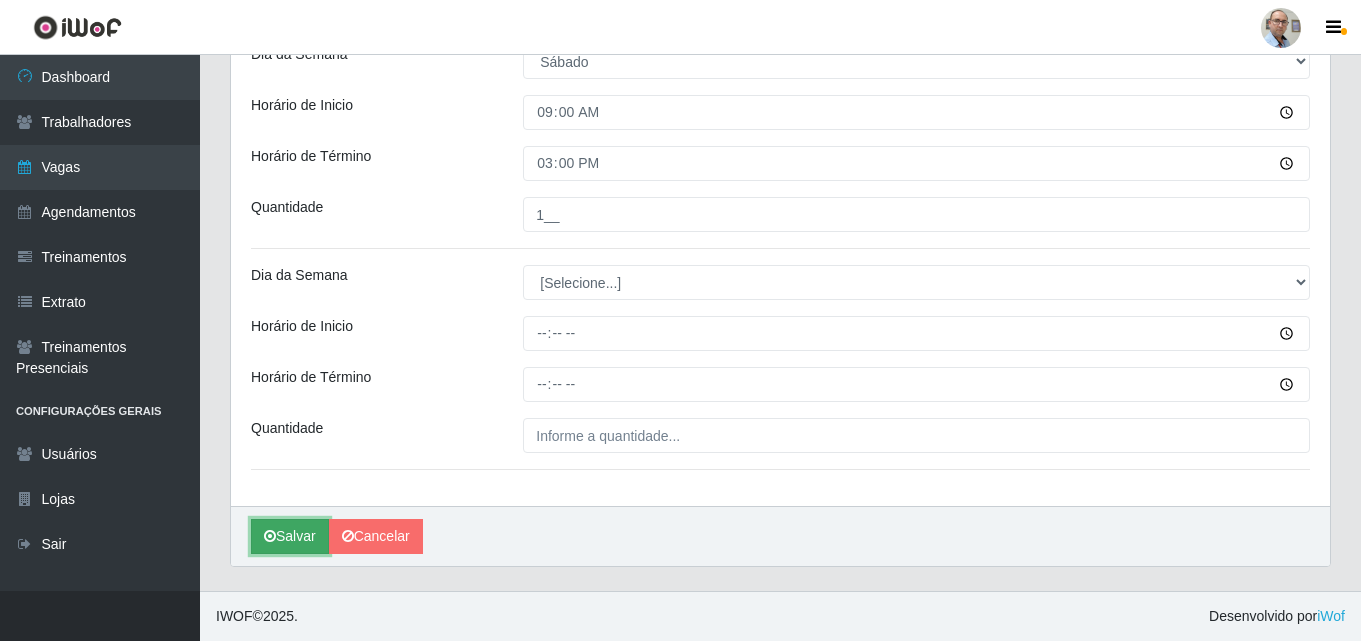 click on "Salvar" at bounding box center [290, 536] 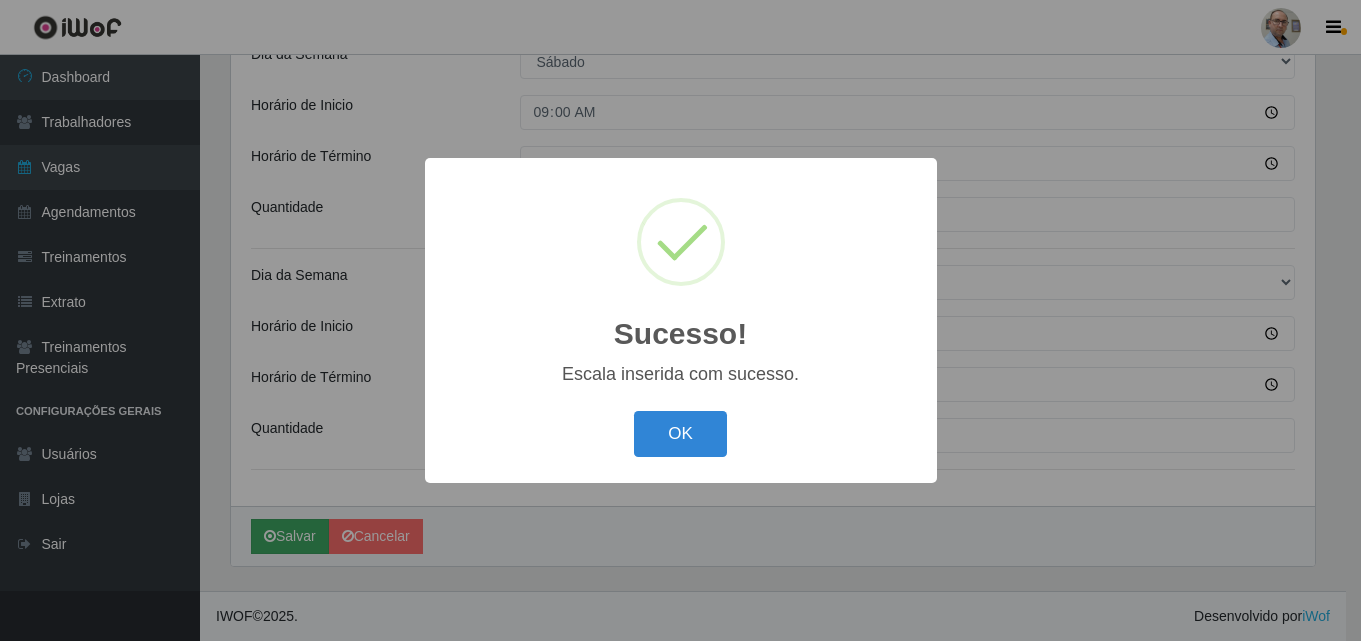 scroll, scrollTop: 0, scrollLeft: 0, axis: both 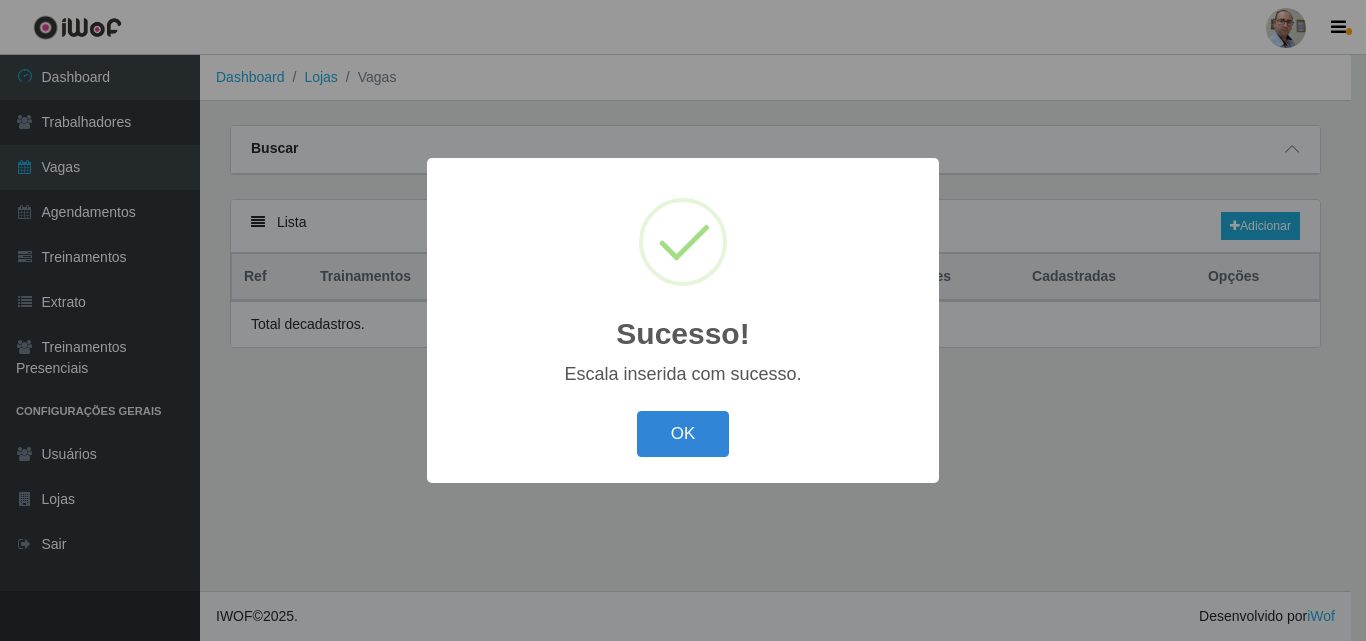 select on "112" 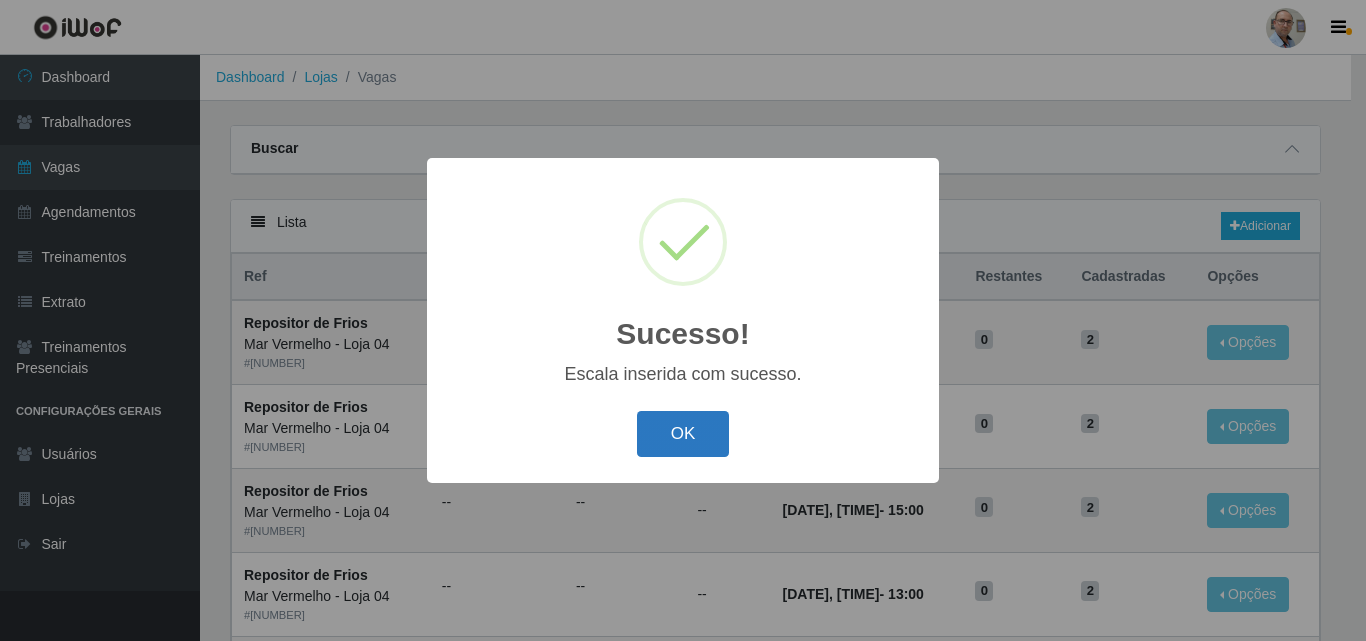 click on "OK" at bounding box center (683, 434) 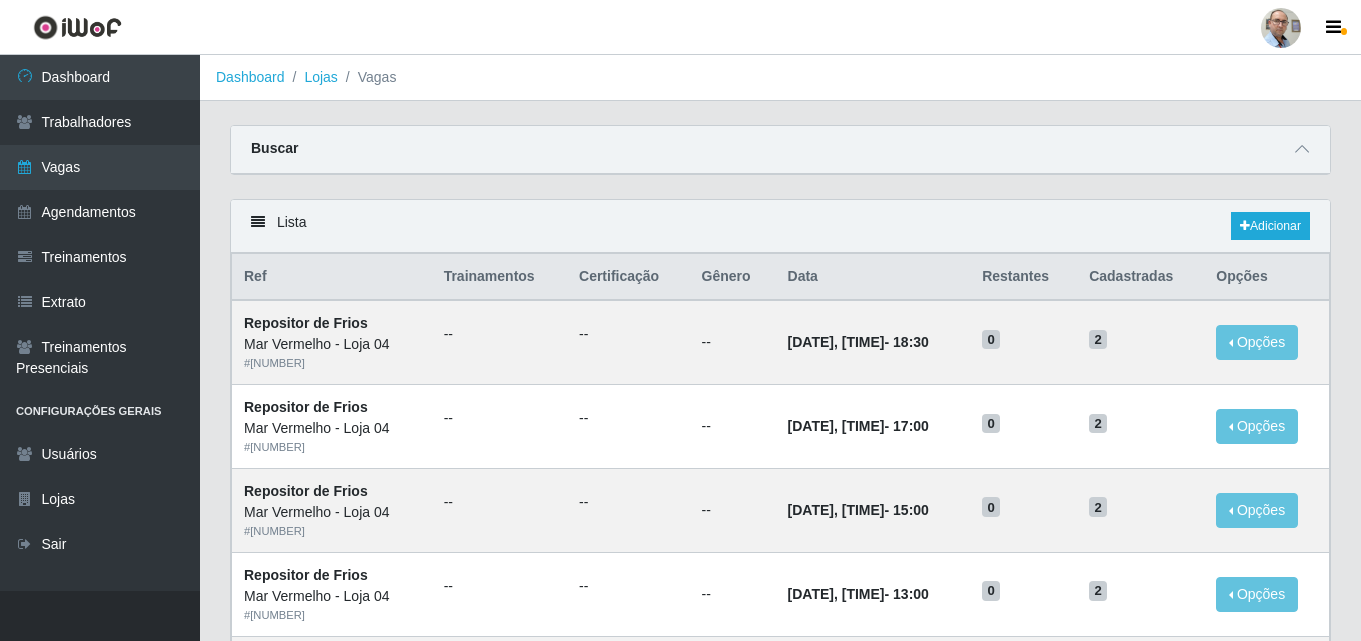 click on "Buscar" at bounding box center (780, 150) 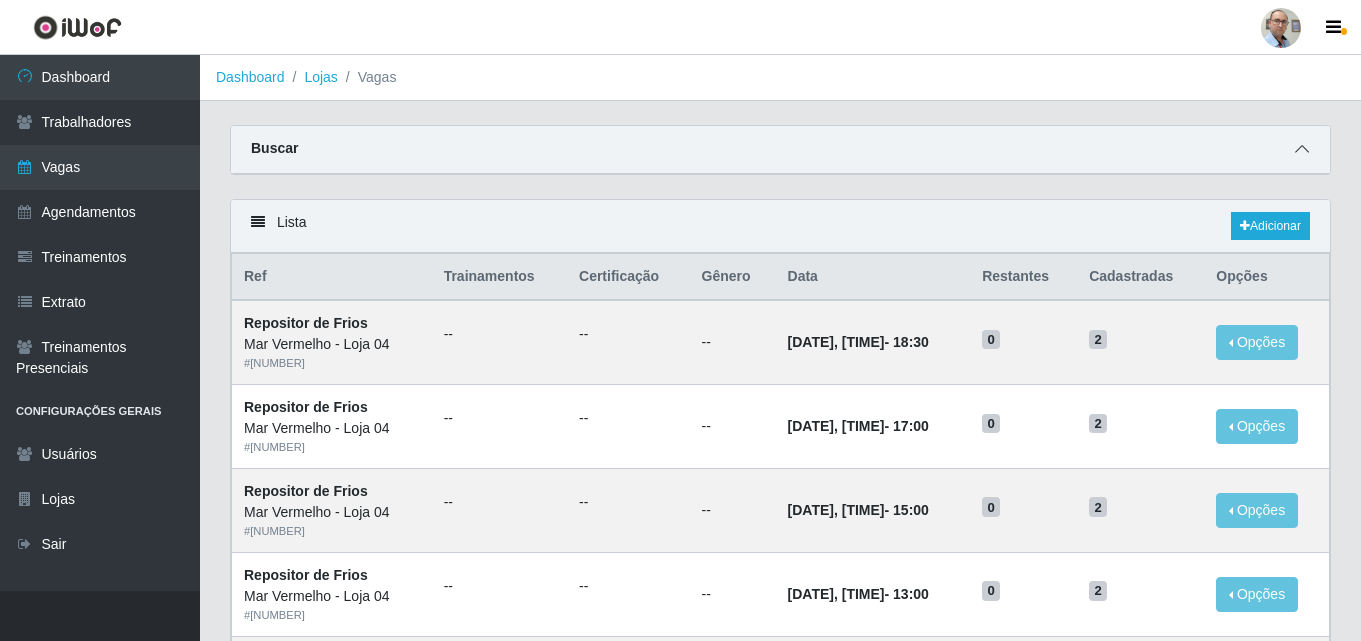 click at bounding box center (1302, 149) 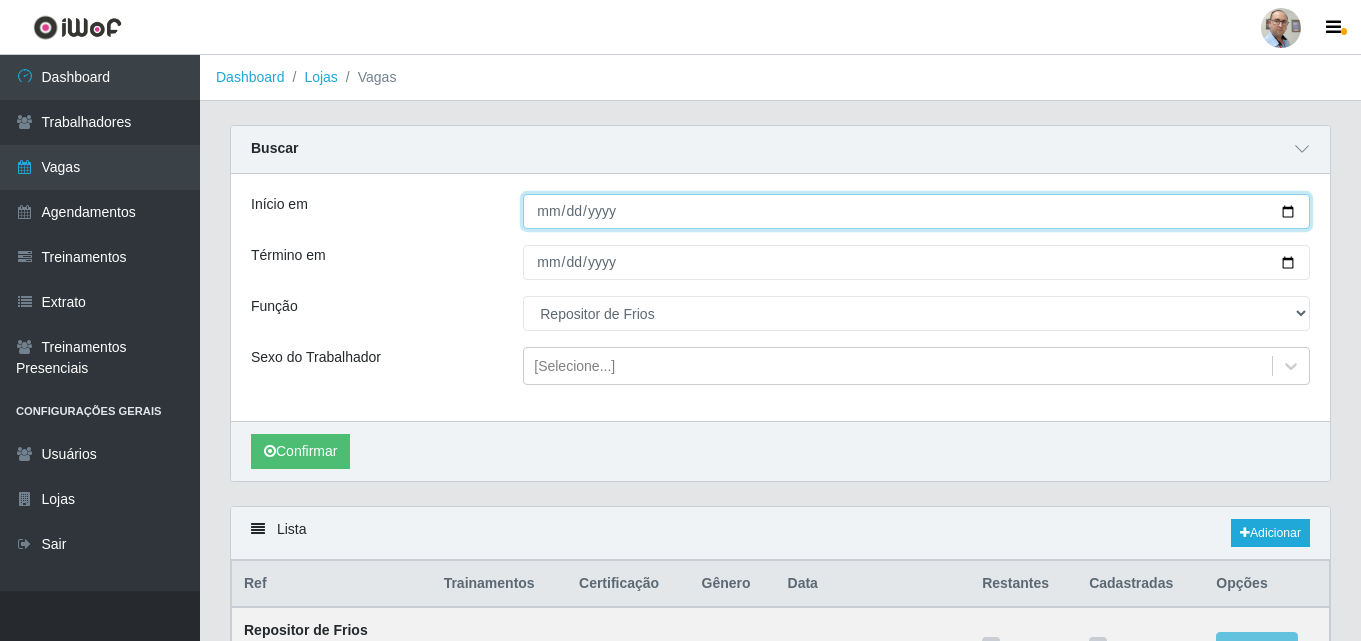click on "[DATE]" at bounding box center [916, 211] 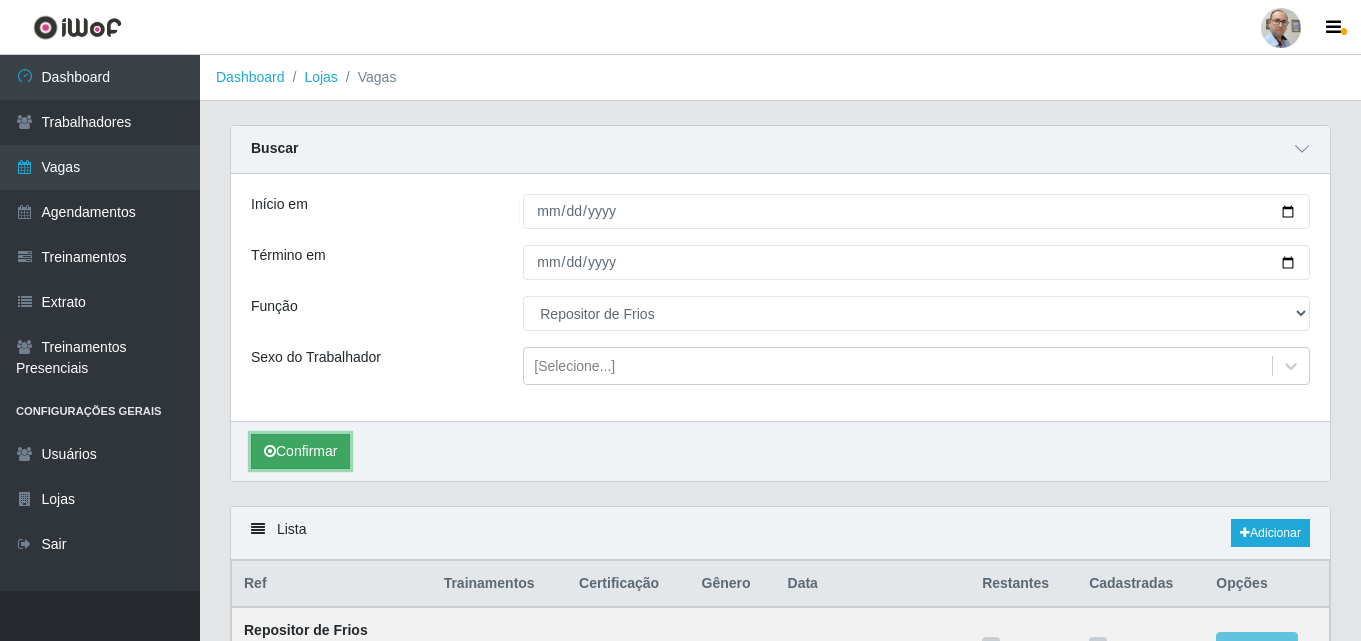 click on "Confirmar" at bounding box center (300, 451) 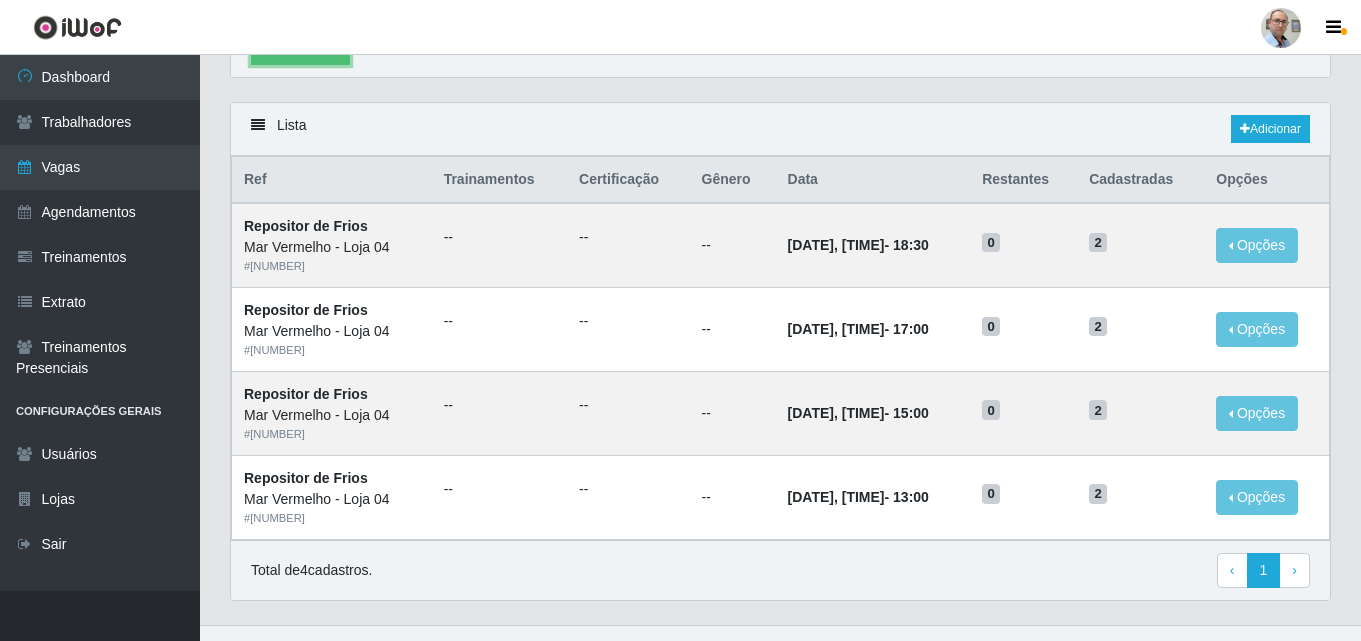 scroll, scrollTop: 439, scrollLeft: 0, axis: vertical 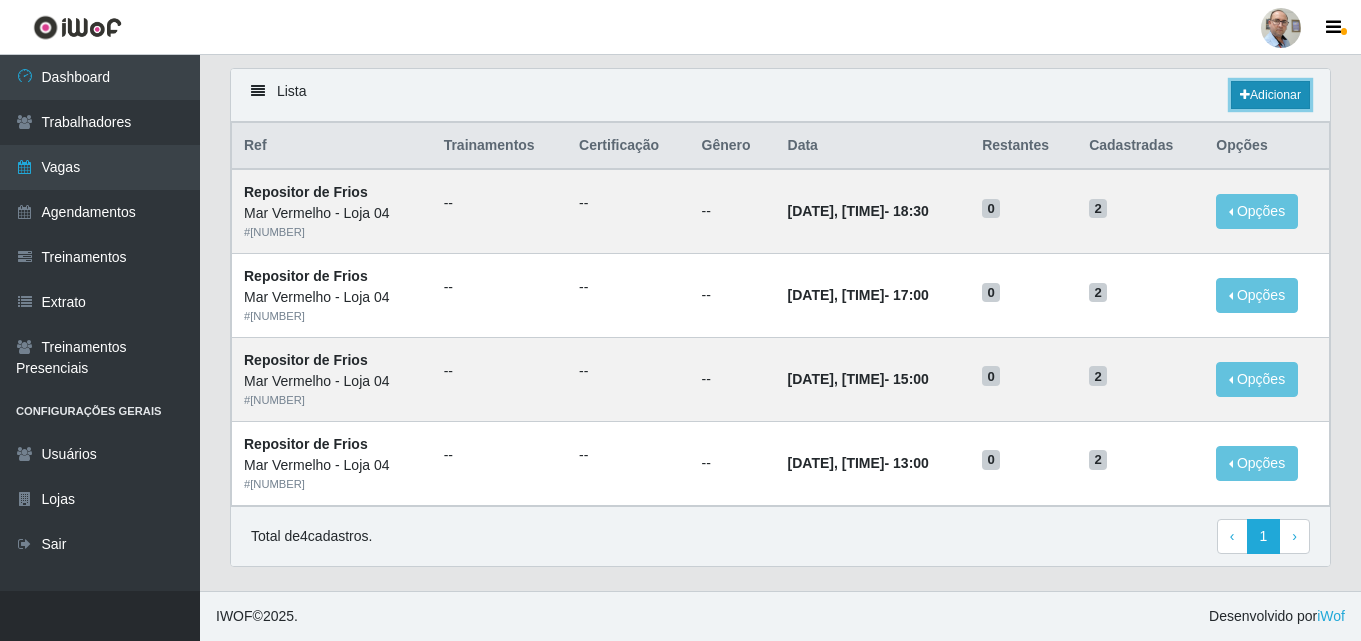 click on "Adicionar" at bounding box center [1270, 95] 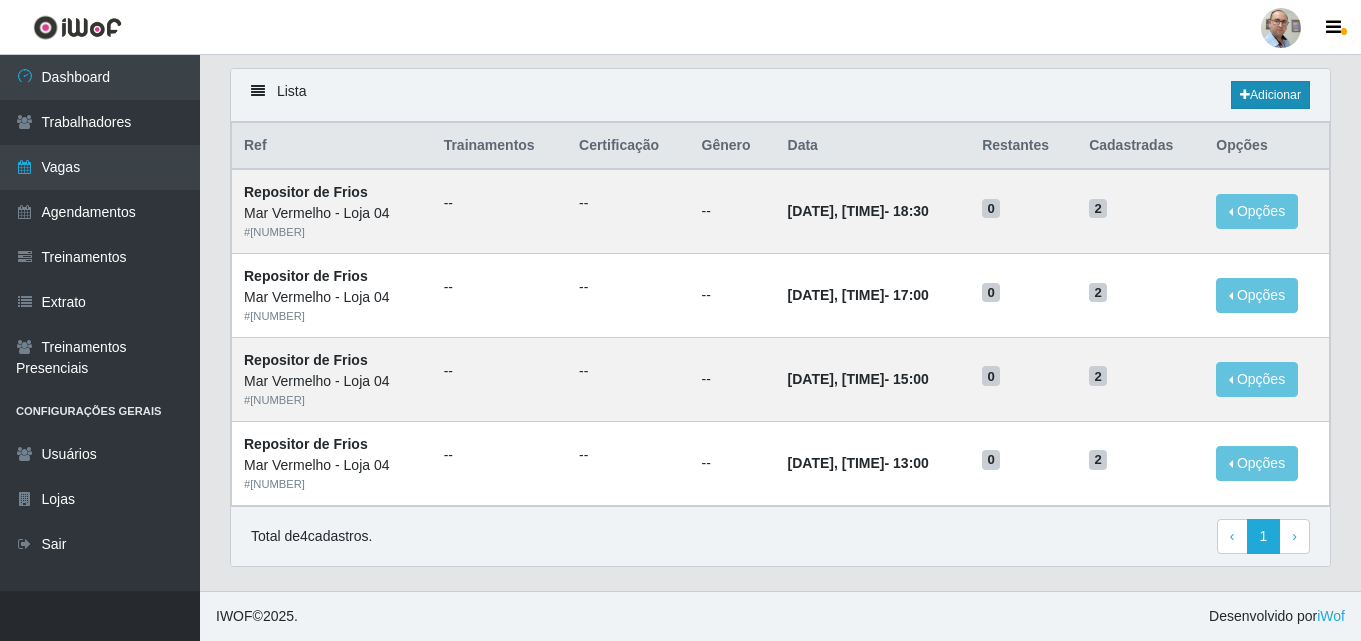 scroll, scrollTop: 57, scrollLeft: 0, axis: vertical 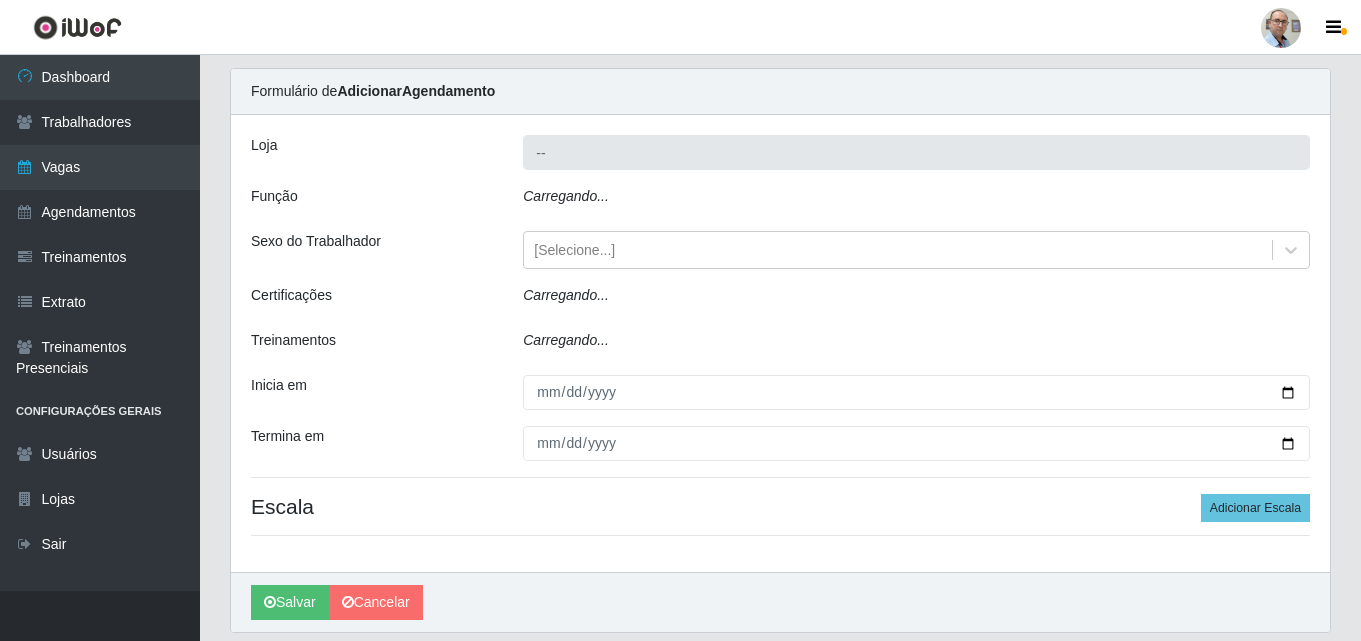 type on "Mar Vermelho - Loja 04" 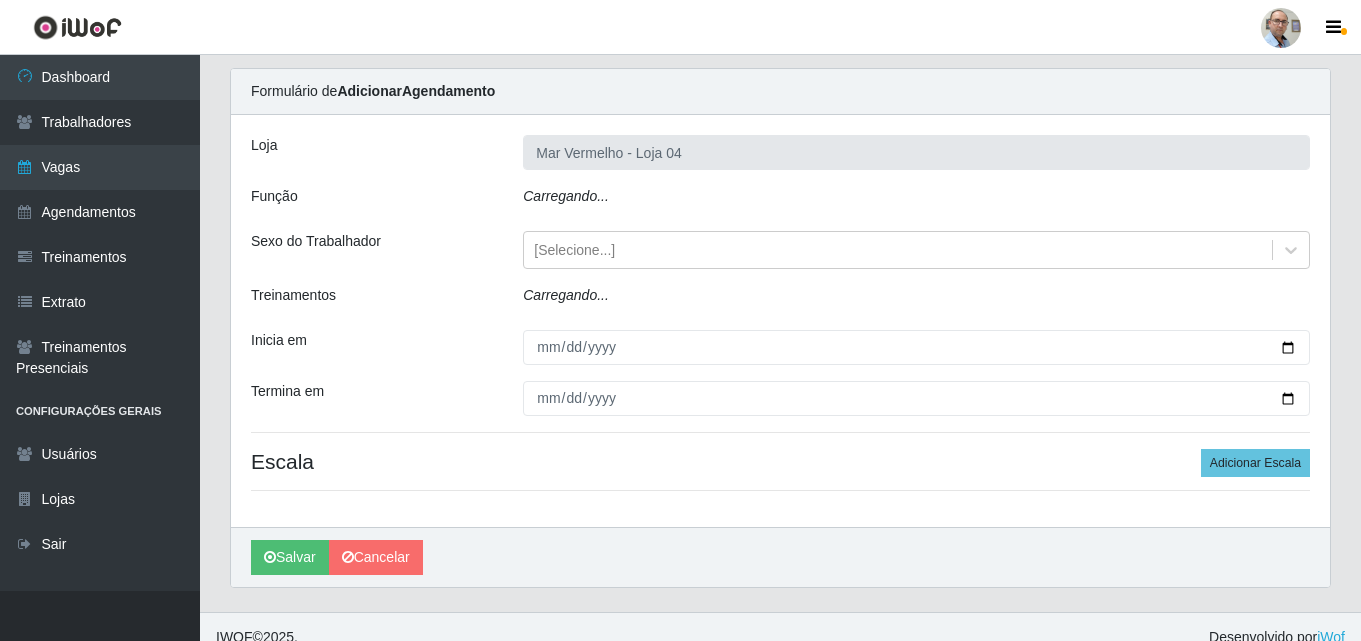 scroll, scrollTop: 39, scrollLeft: 0, axis: vertical 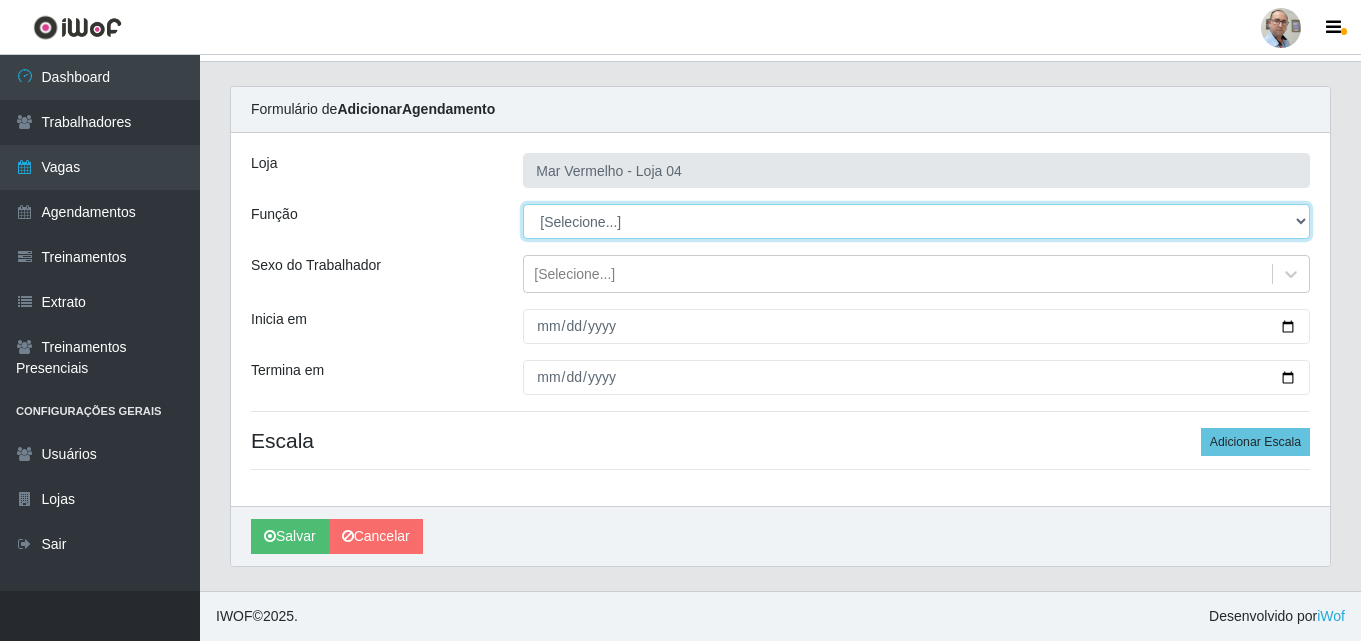 click on "[Selecione...] ASG ASG + ASG ++ Auxiliar de Depósito  Auxiliar de Depósito + Auxiliar de Depósito ++ Auxiliar de Estacionamento Auxiliar de Estacionamento + Auxiliar de Estacionamento ++ Balconista de Frios Balconista de Frios + Balconista de Padaria  Balconista de Padaria + Embalador Embalador + Embalador ++ Operador de Caixa Operador de Caixa + Operador de Caixa ++ Repositor  Repositor + Repositor ++ Repositor de Frios Repositor de Frios + Repositor de Frios ++ Repositor de Hortifruti Repositor de Hortifruti + Repositor de Hortifruti ++" at bounding box center (916, 221) 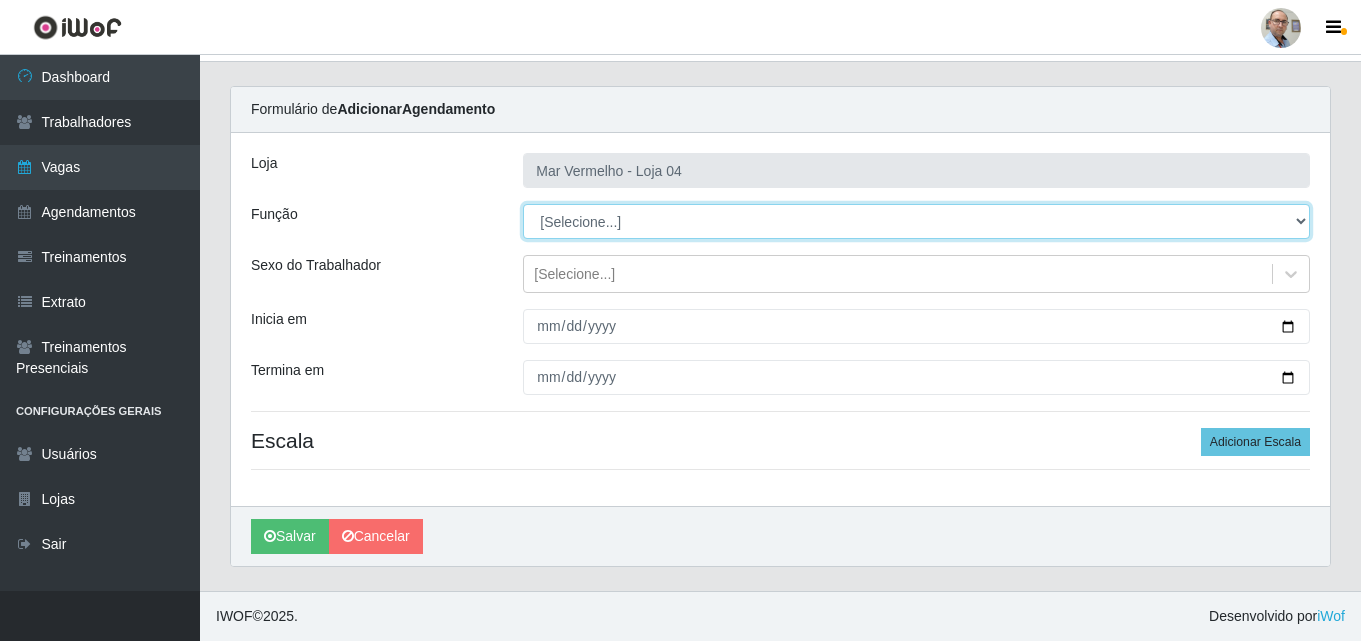 select on "112" 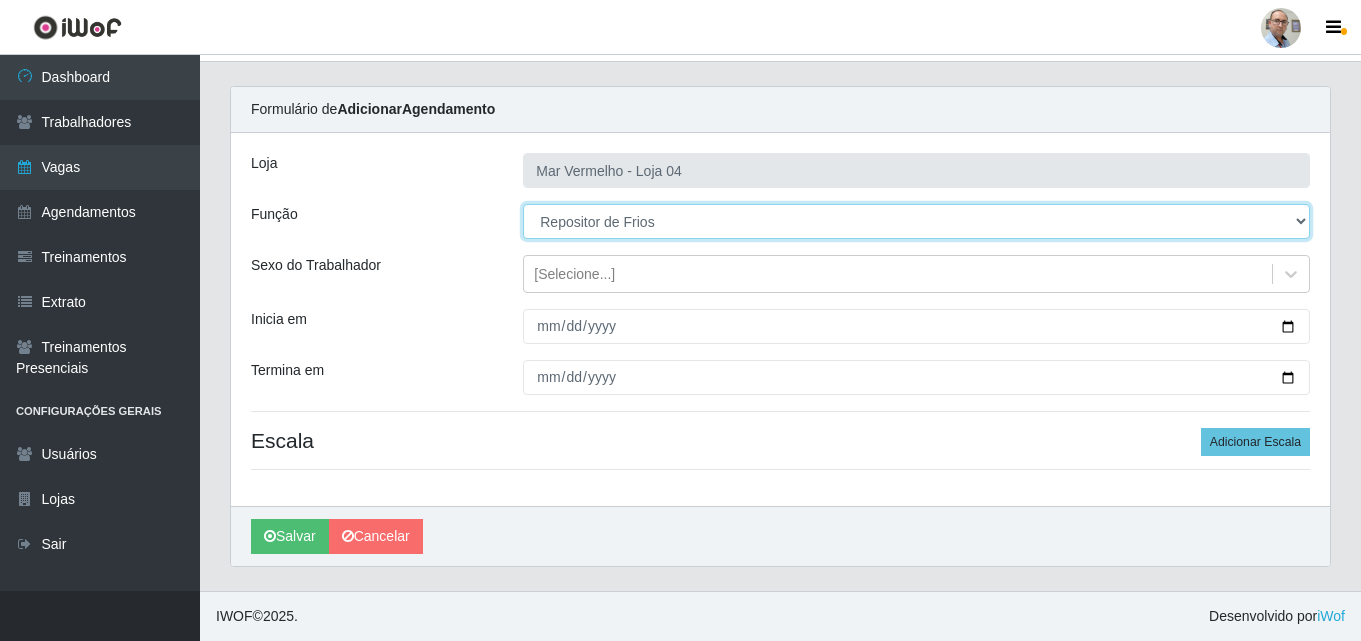 click on "[Selecione...] ASG ASG + ASG ++ Auxiliar de Depósito  Auxiliar de Depósito + Auxiliar de Depósito ++ Auxiliar de Estacionamento Auxiliar de Estacionamento + Auxiliar de Estacionamento ++ Balconista de Frios Balconista de Frios + Balconista de Padaria  Balconista de Padaria + Embalador Embalador + Embalador ++ Operador de Caixa Operador de Caixa + Operador de Caixa ++ Repositor  Repositor + Repositor ++ Repositor de Frios Repositor de Frios + Repositor de Frios ++ Repositor de Hortifruti Repositor de Hortifruti + Repositor de Hortifruti ++" at bounding box center (916, 221) 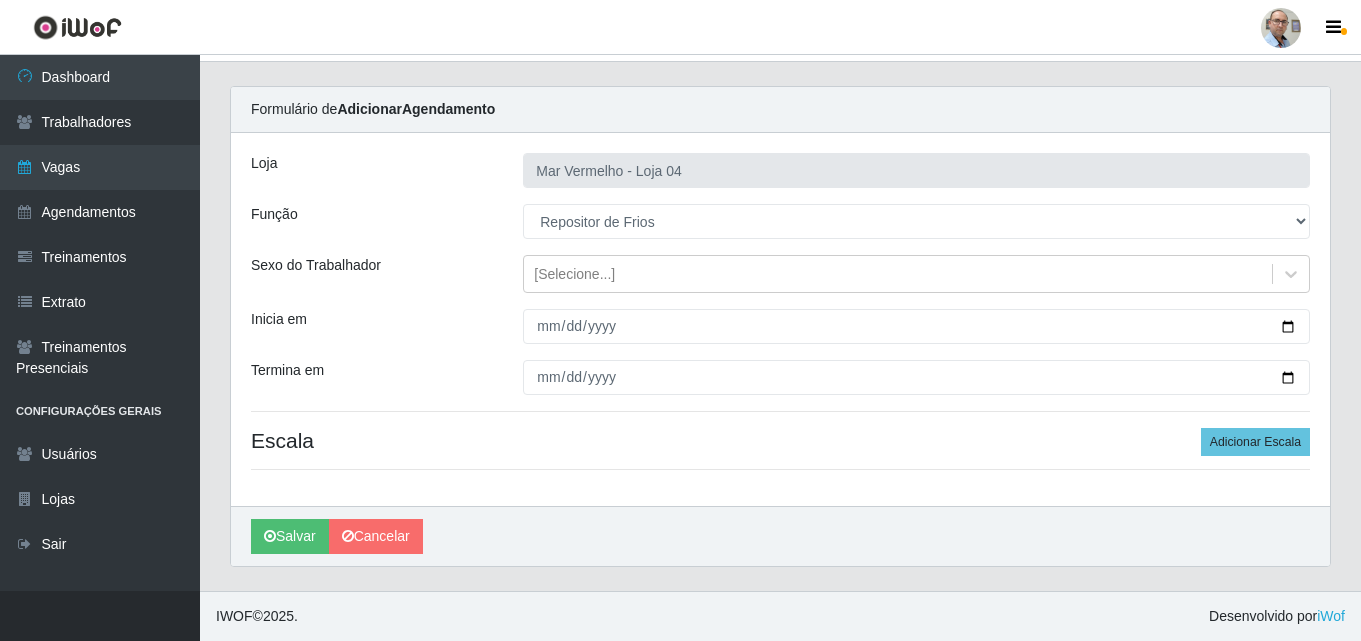 drag, startPoint x: 561, startPoint y: 408, endPoint x: 525, endPoint y: -58, distance: 467.3885 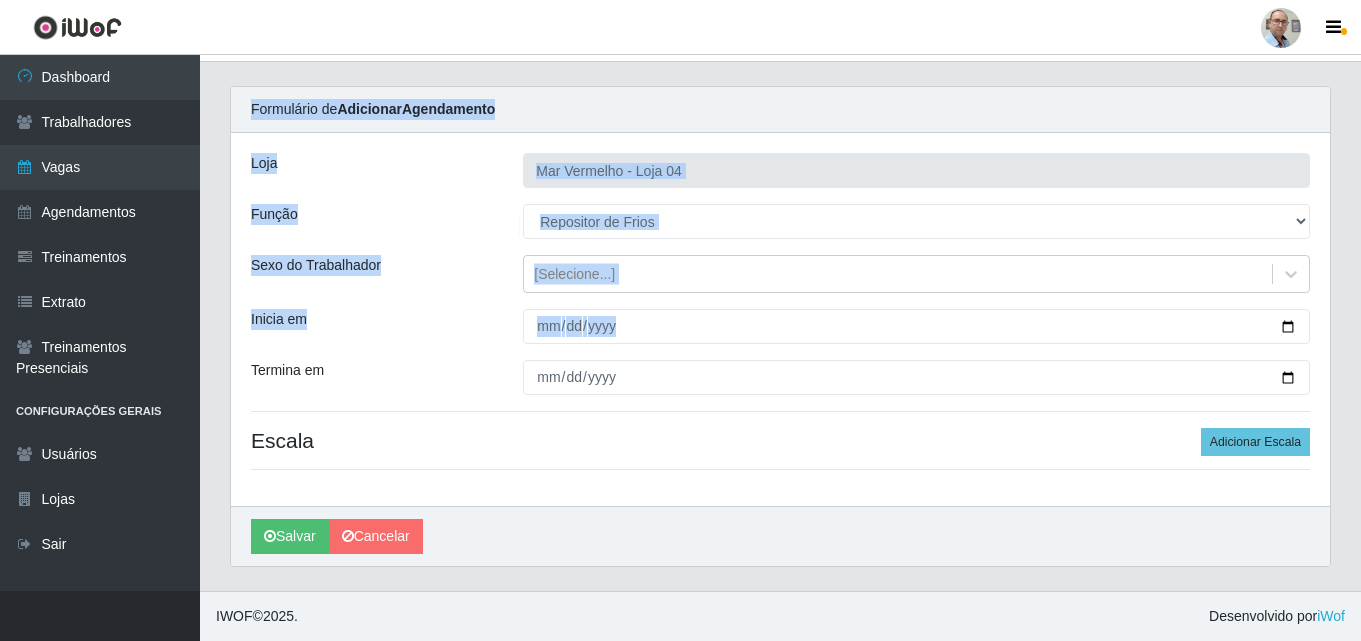 scroll, scrollTop: 20, scrollLeft: 0, axis: vertical 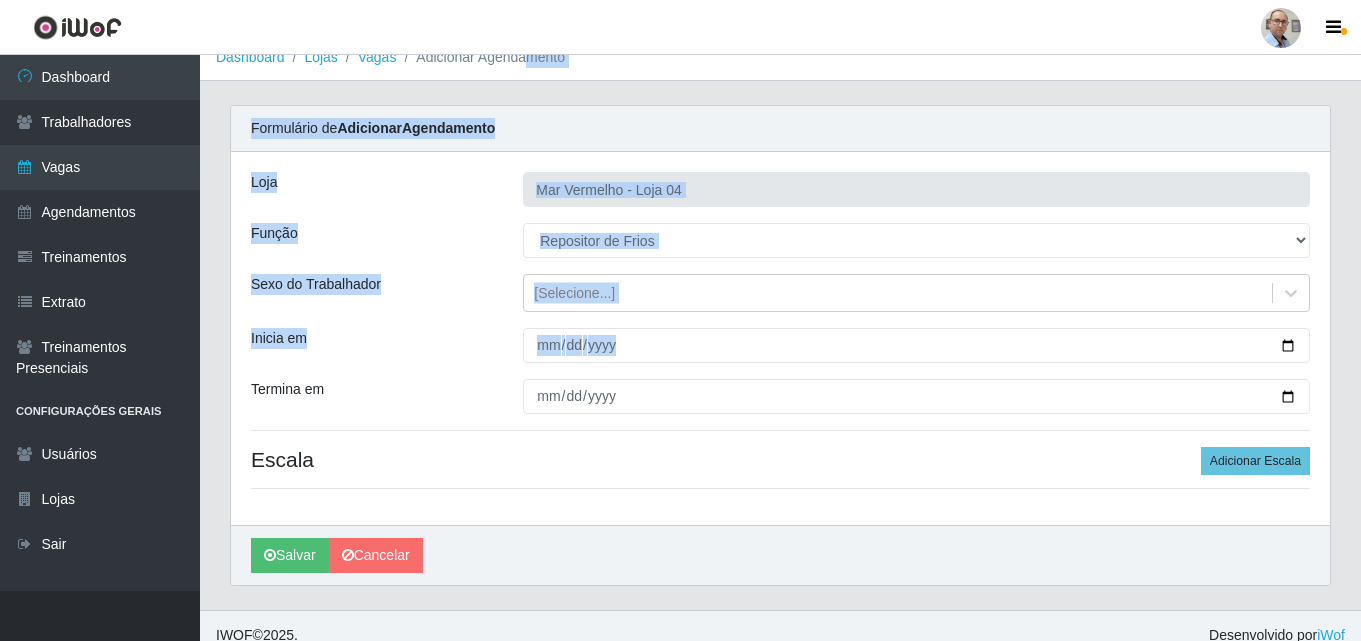 click on "Formulário de  Adicionar  Agendamento" at bounding box center [780, 129] 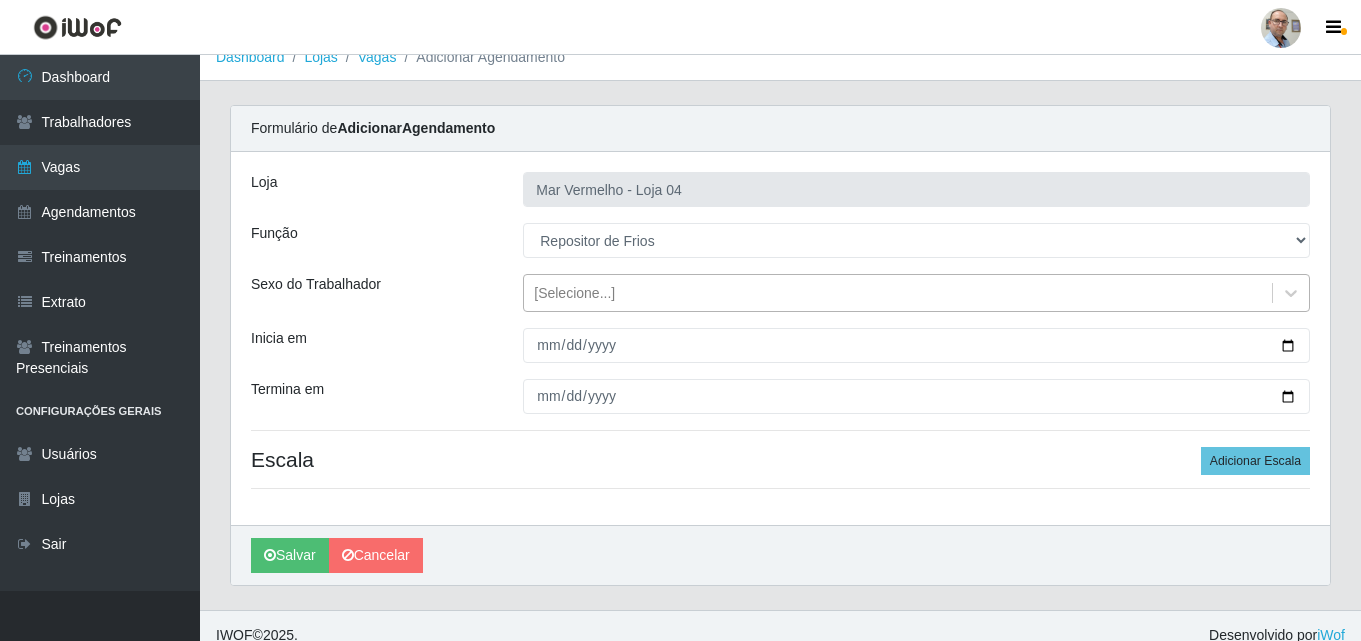 click on "[Selecione...]" at bounding box center (574, 293) 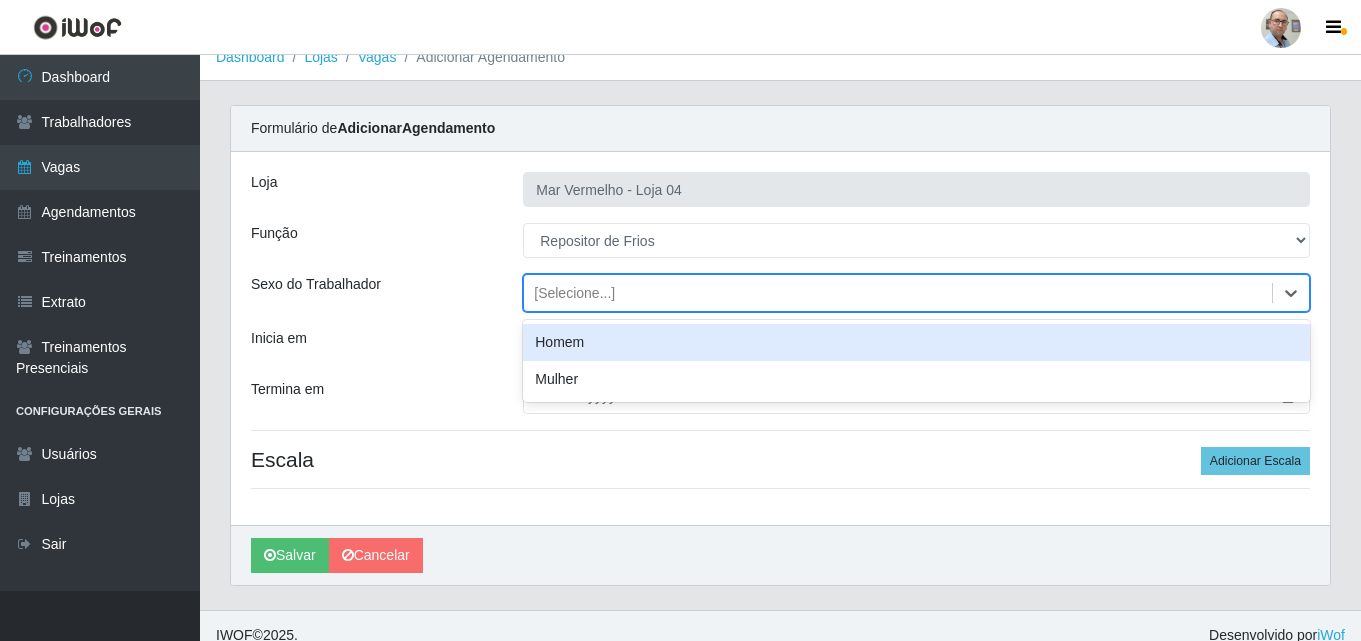 click on "[Selecione...]" at bounding box center (574, 293) 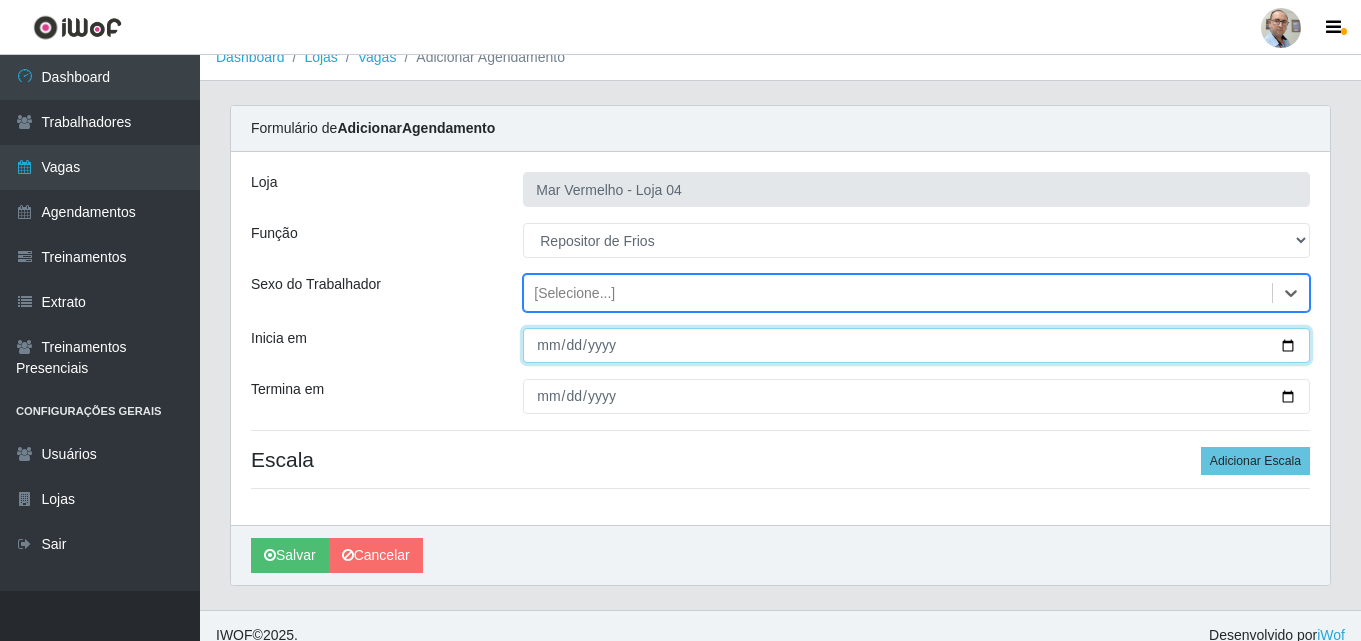 click on "Inicia em" at bounding box center [916, 345] 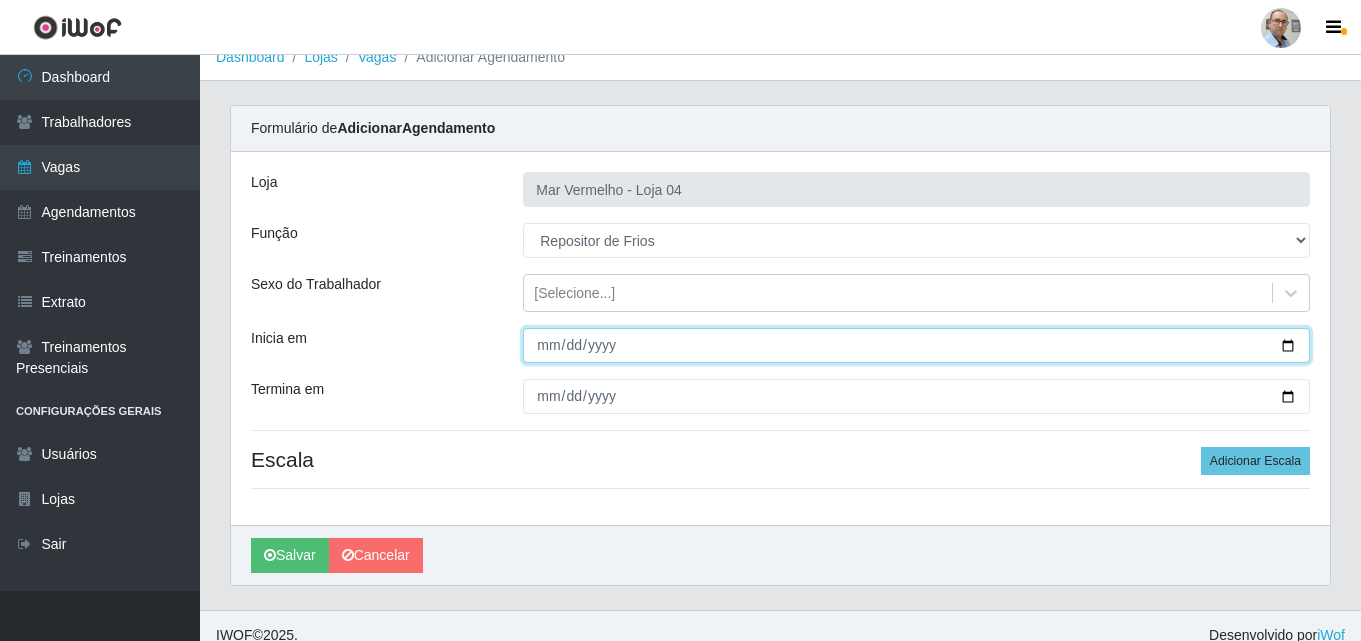 type on "[DATE]" 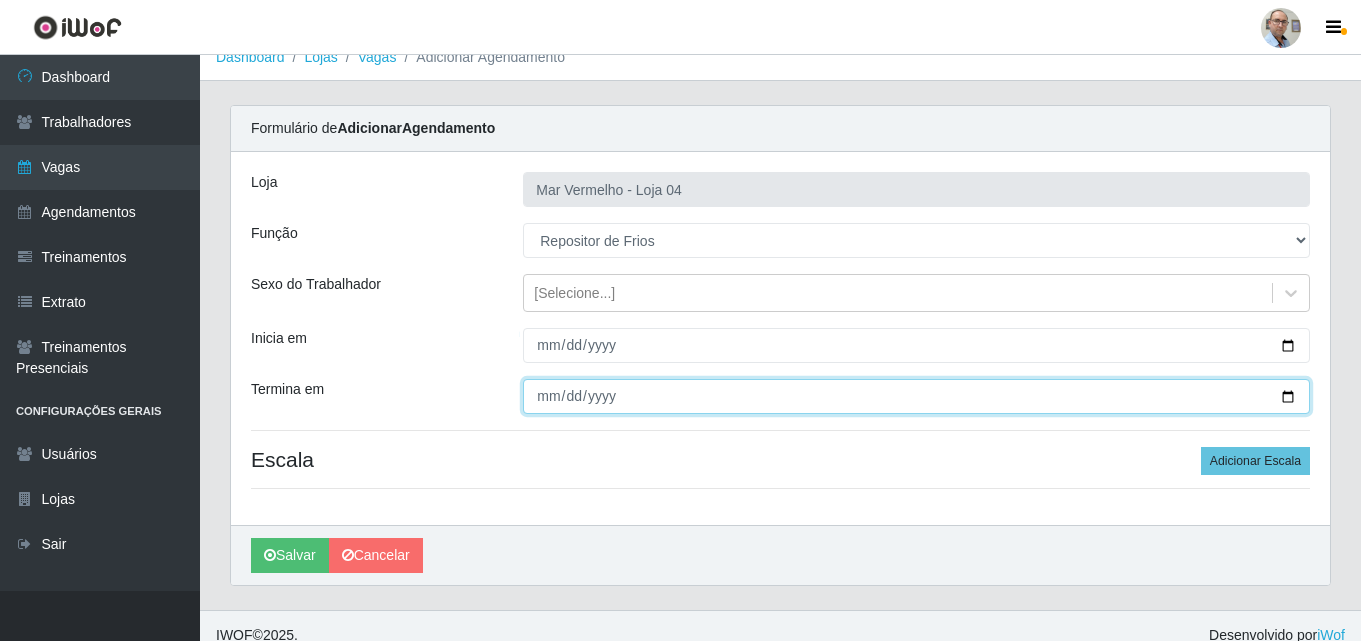 click on "Termina em" at bounding box center (916, 396) 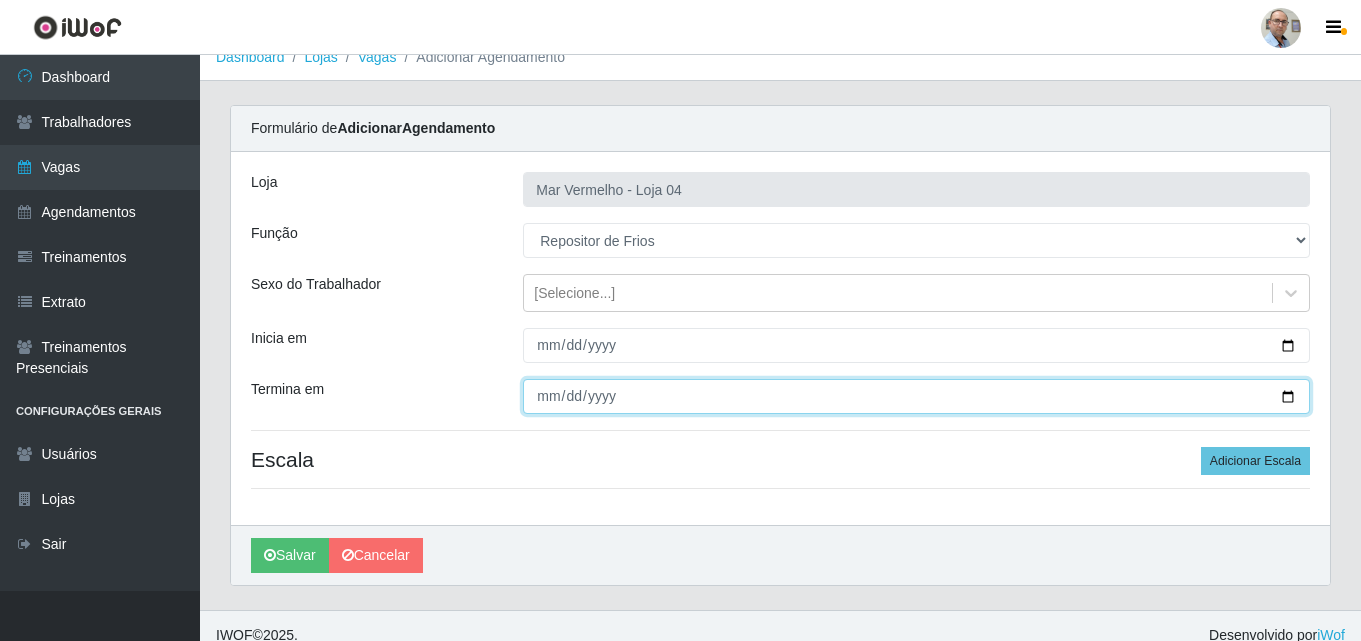 type on "[DATE]" 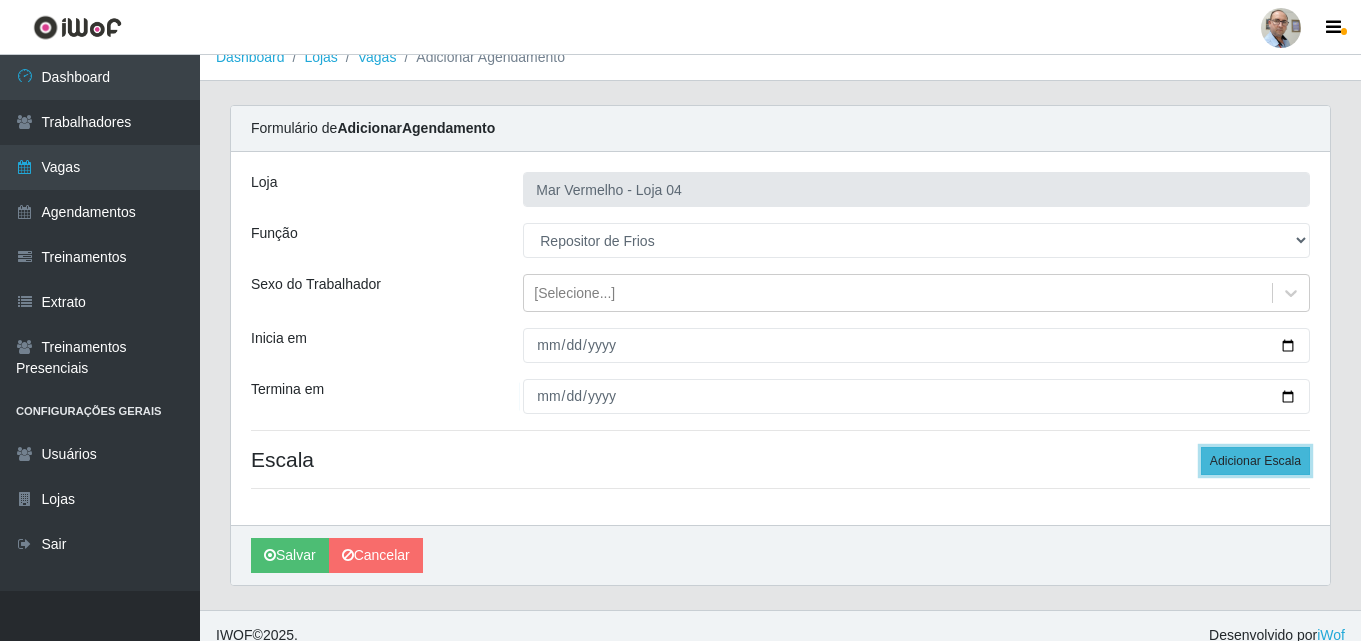 click on "Adicionar Escala" at bounding box center (1255, 461) 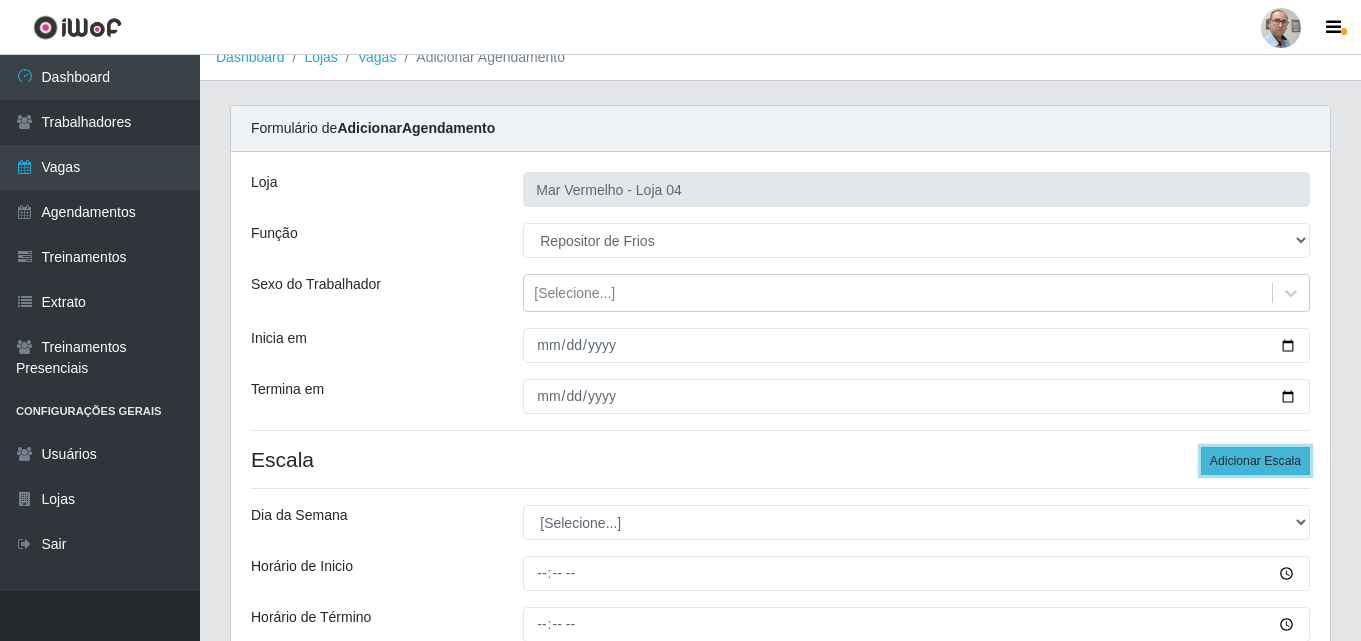 click on "Adicionar Escala" at bounding box center [1255, 461] 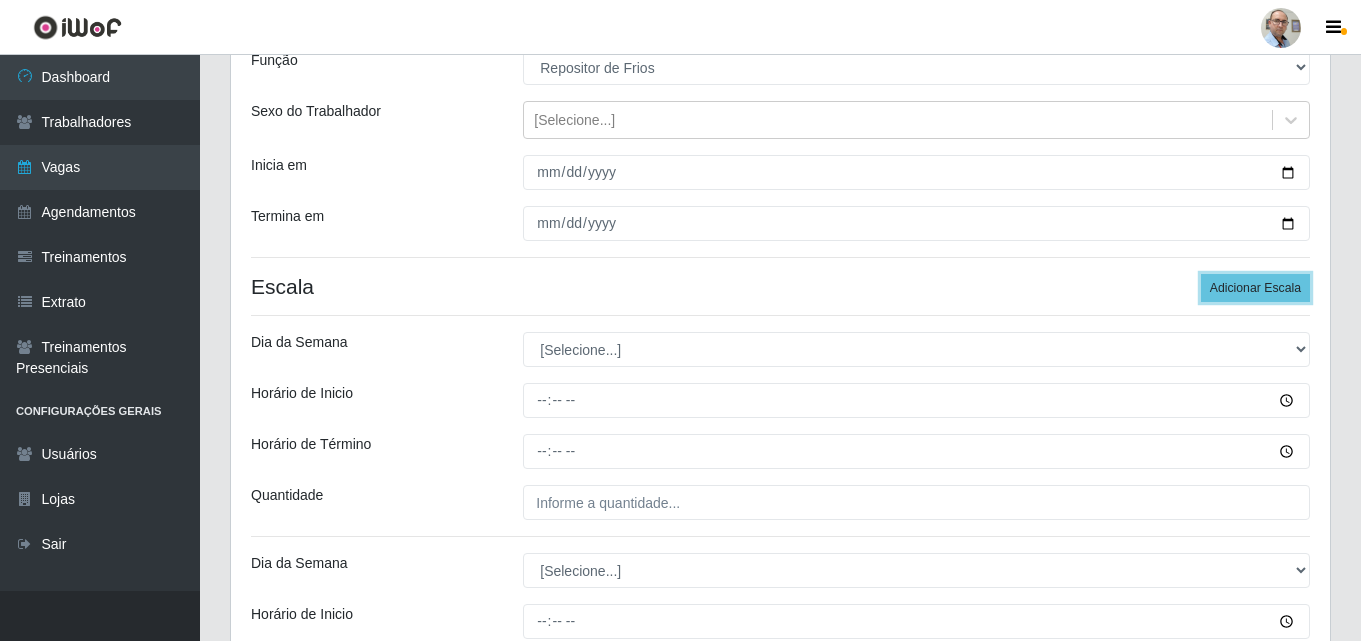 scroll, scrollTop: 320, scrollLeft: 0, axis: vertical 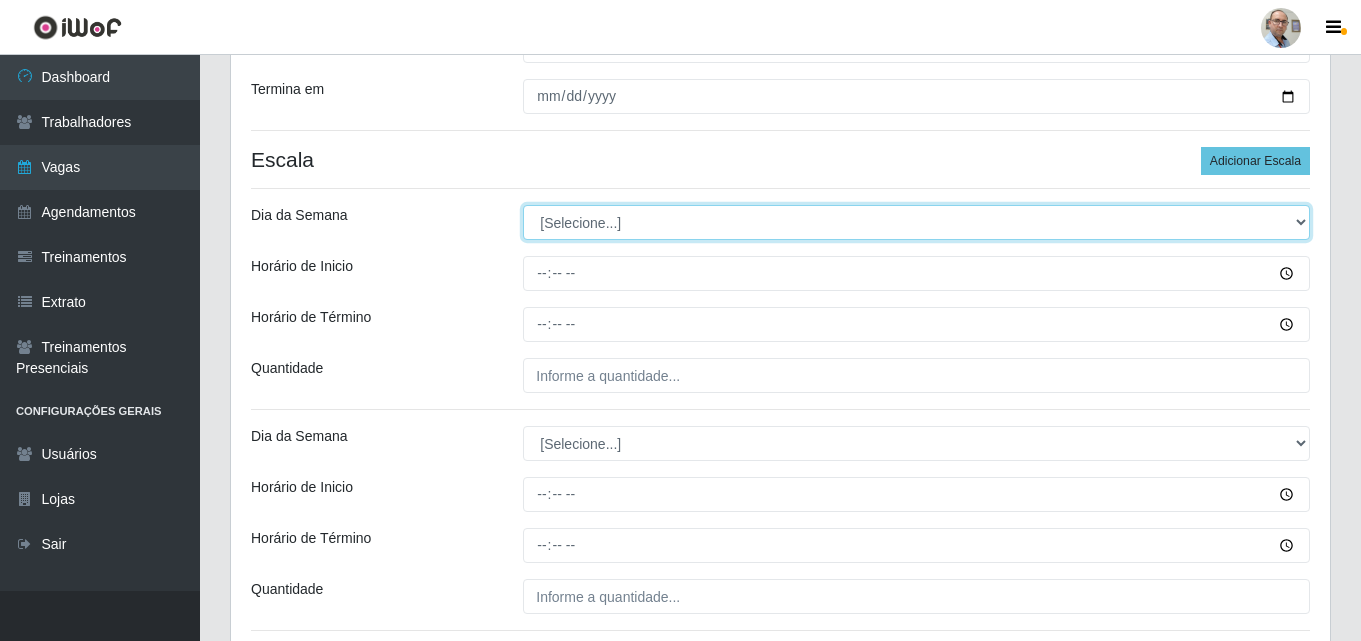 click on "[Selecione...] Segunda Terça Quarta Quinta Sexta Sábado Domingo" at bounding box center (916, 222) 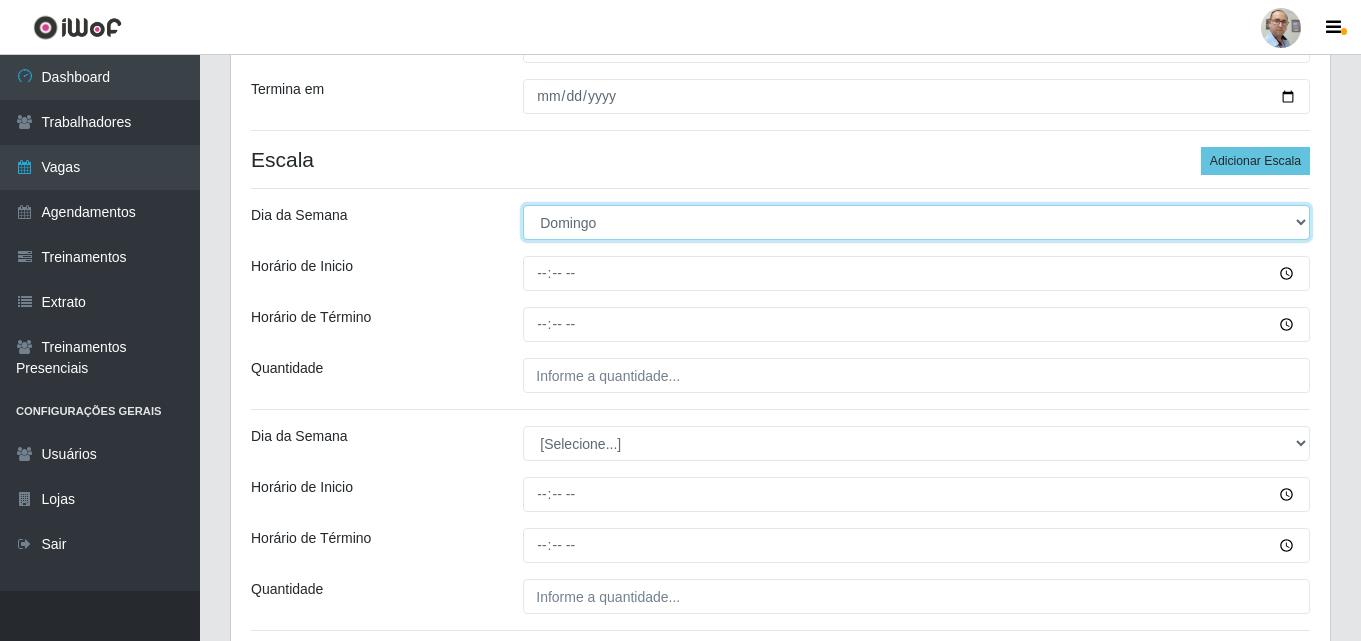 click on "[Selecione...] Segunda Terça Quarta Quinta Sexta Sábado Domingo" at bounding box center (916, 222) 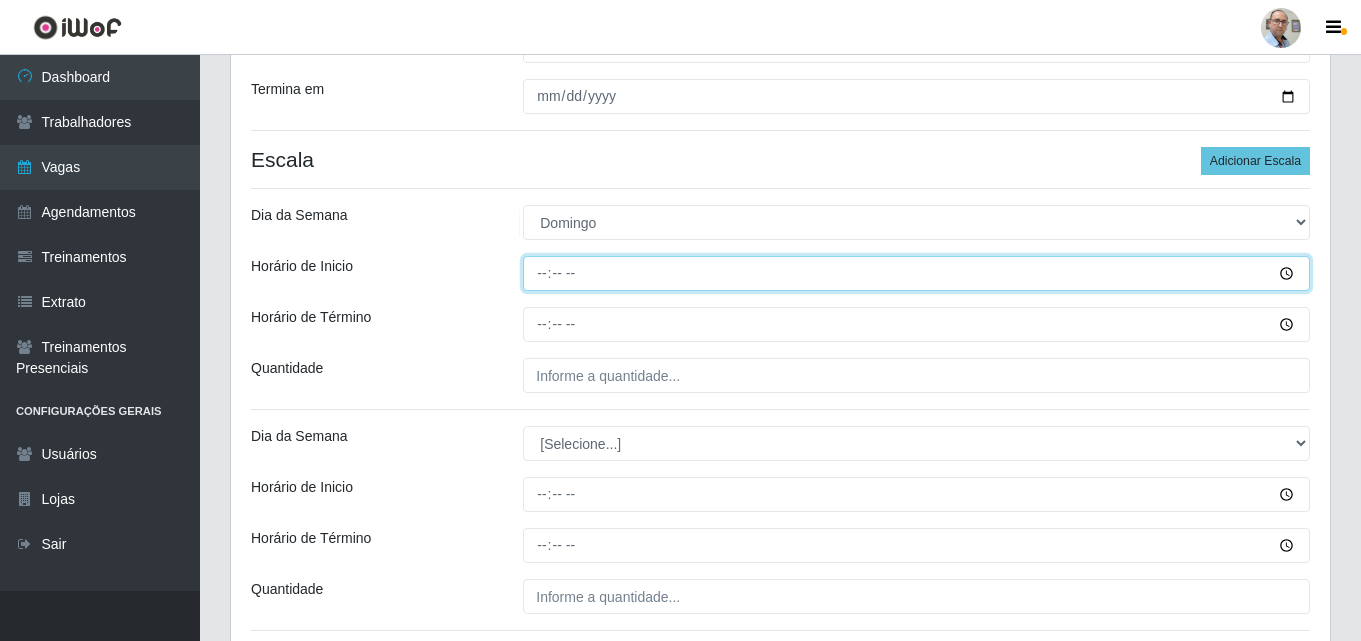 click on "Horário de Inicio" at bounding box center [916, 273] 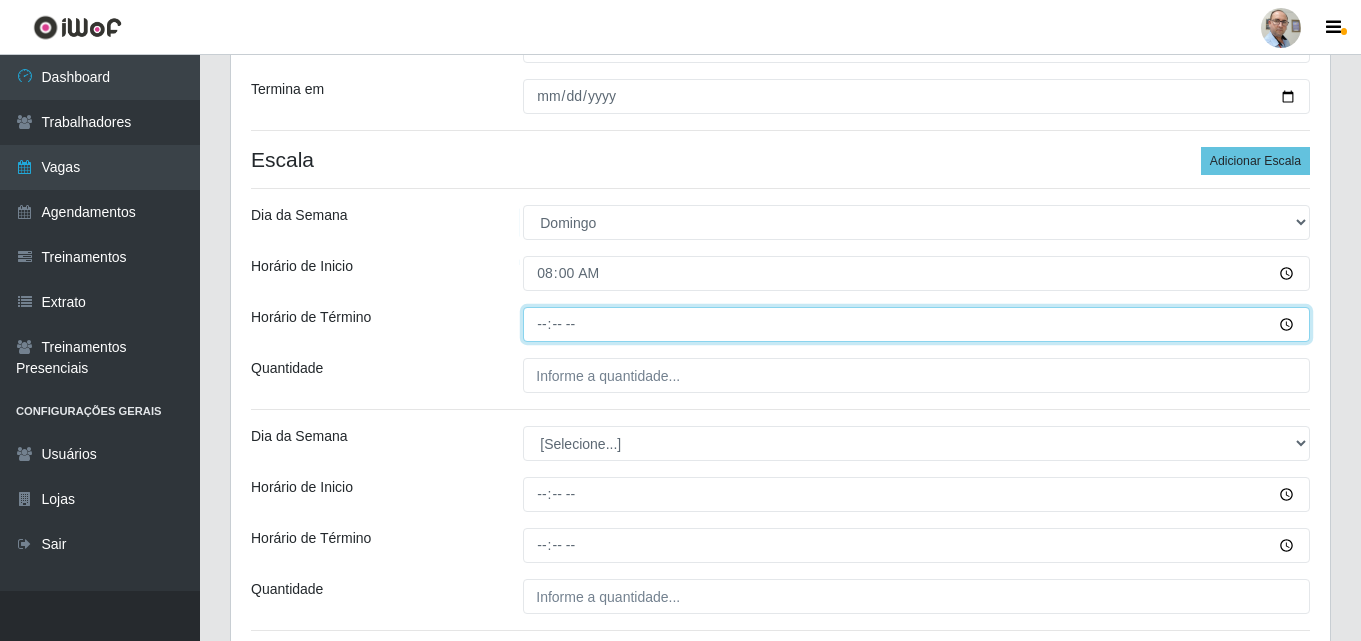 type on "14:00" 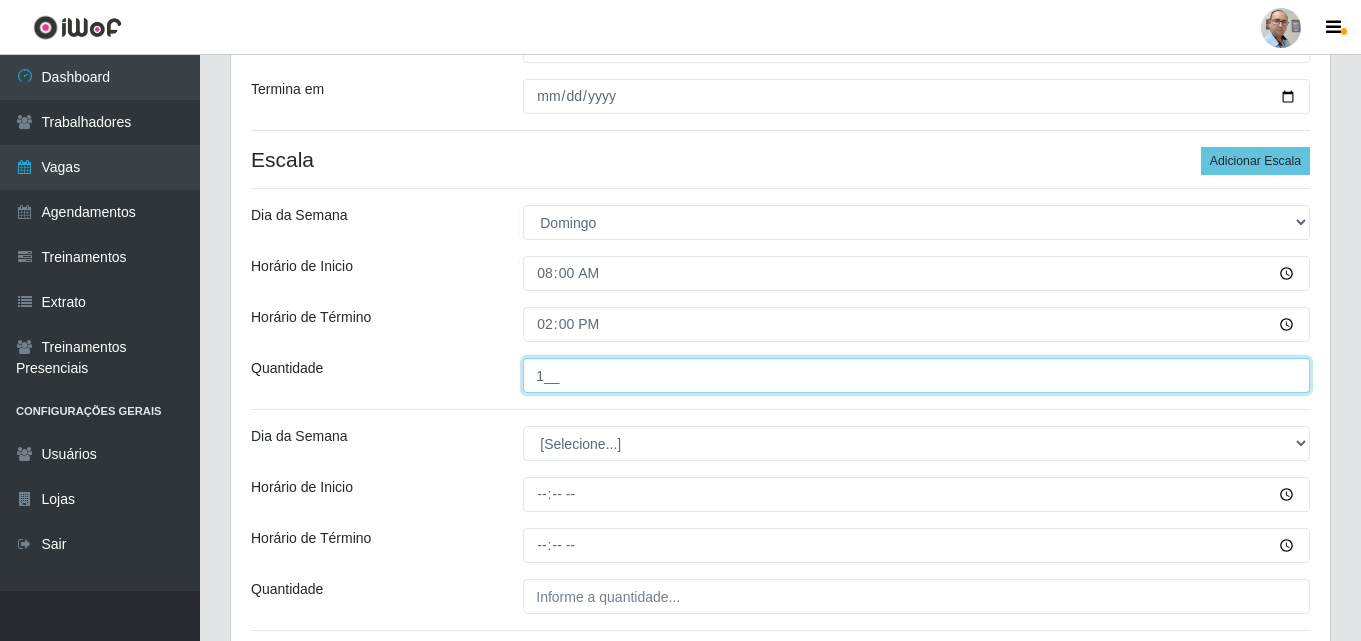scroll, scrollTop: 481, scrollLeft: 0, axis: vertical 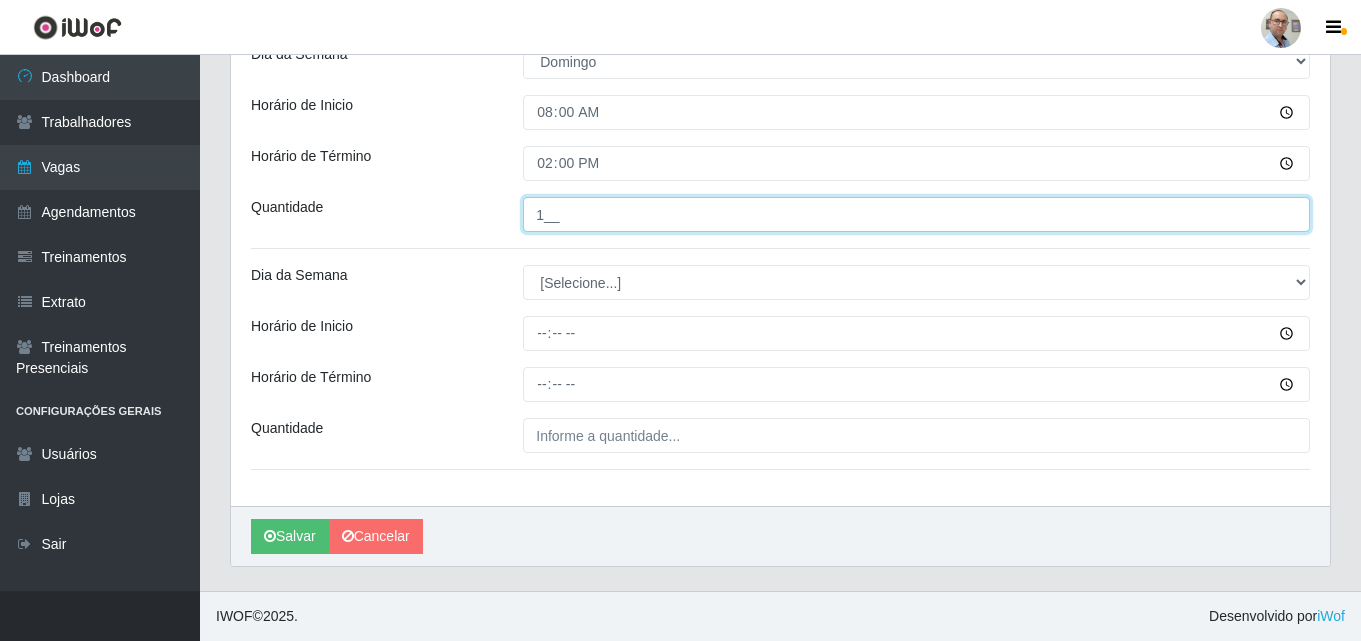 type on "1__" 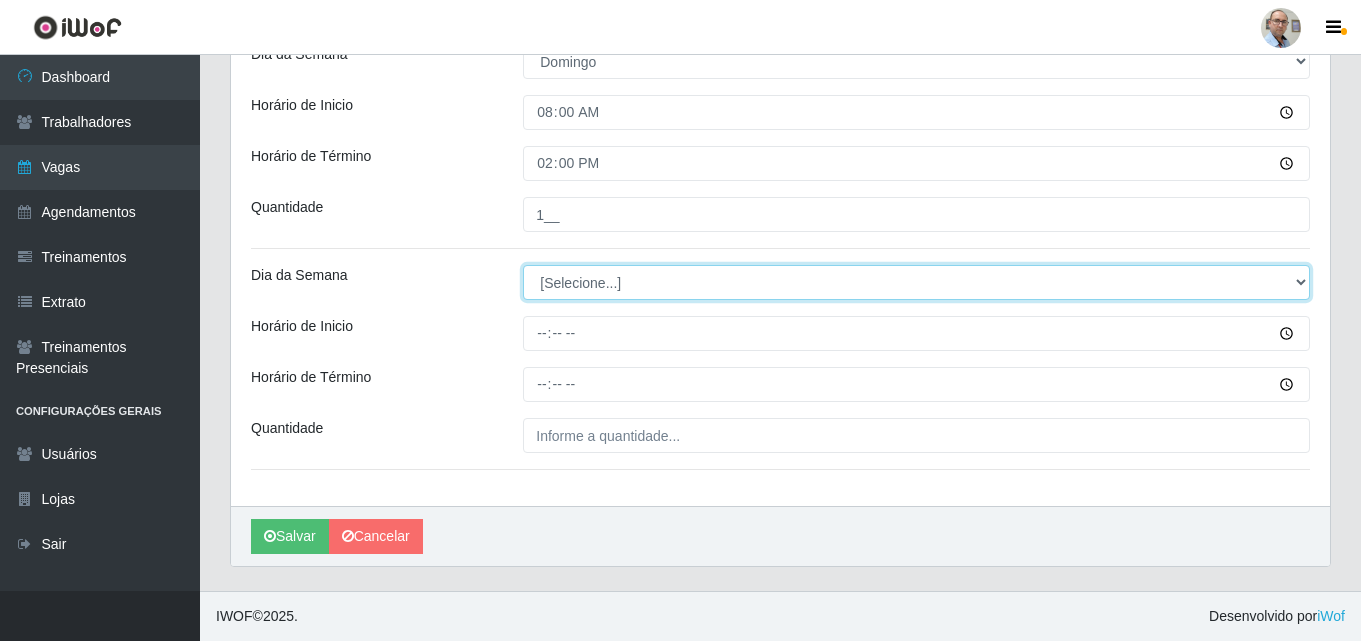 click on "[Selecione...] Segunda Terça Quarta Quinta Sexta Sábado Domingo" at bounding box center [916, 282] 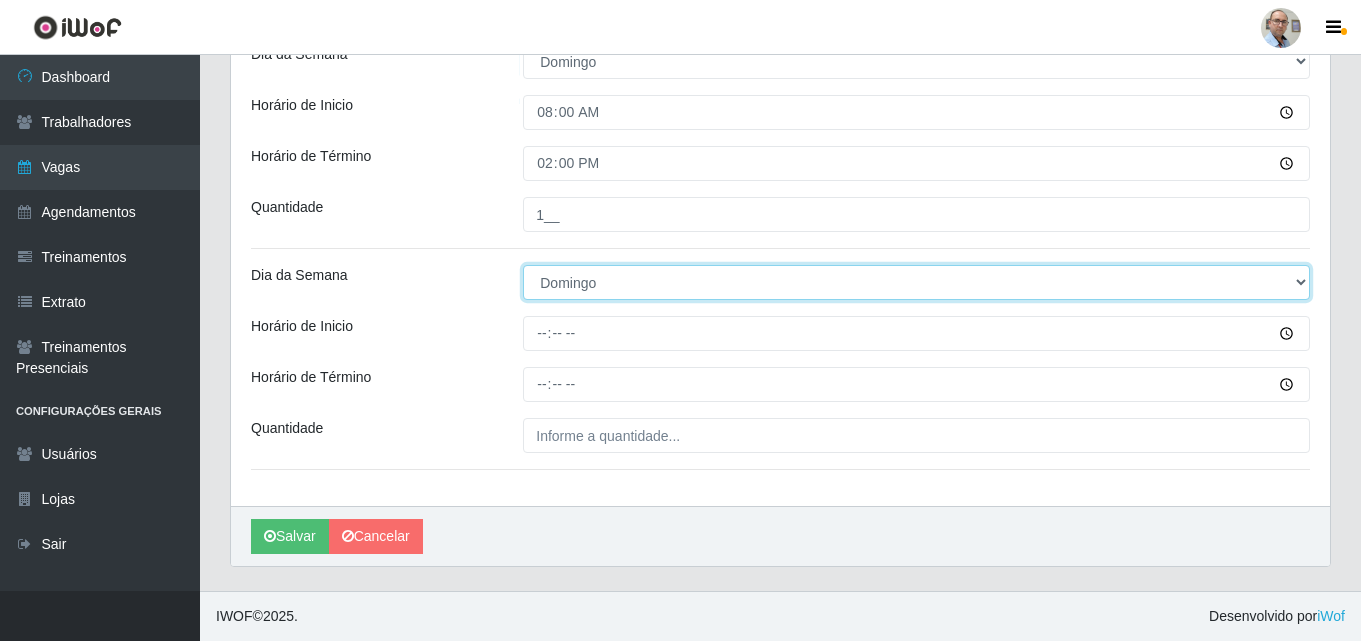 click on "[Selecione...] Segunda Terça Quarta Quinta Sexta Sábado Domingo" at bounding box center [916, 282] 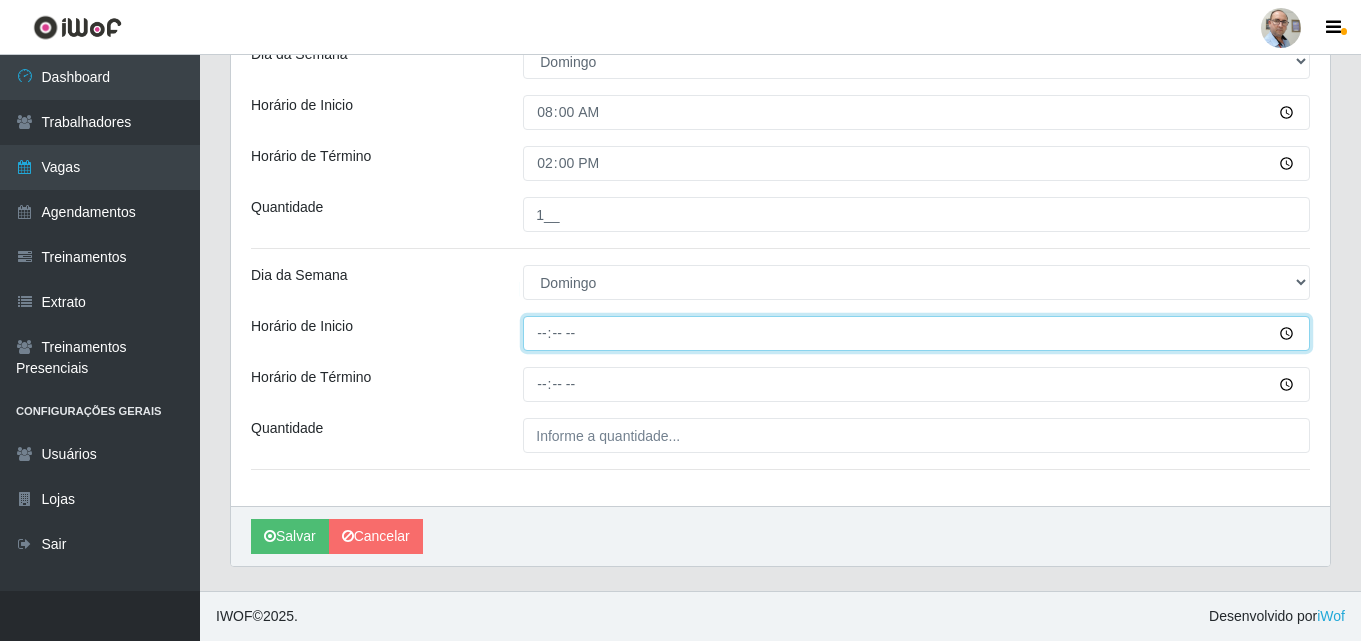 click on "Horário de Inicio" at bounding box center (916, 333) 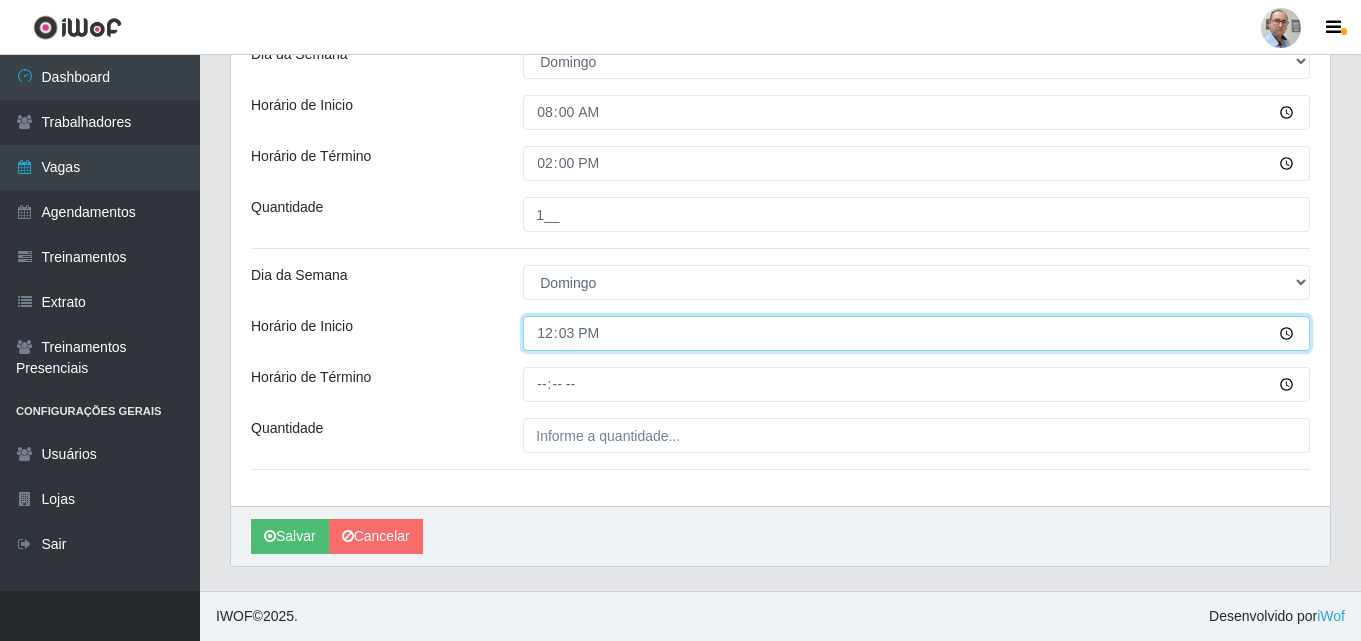 type on "12:30" 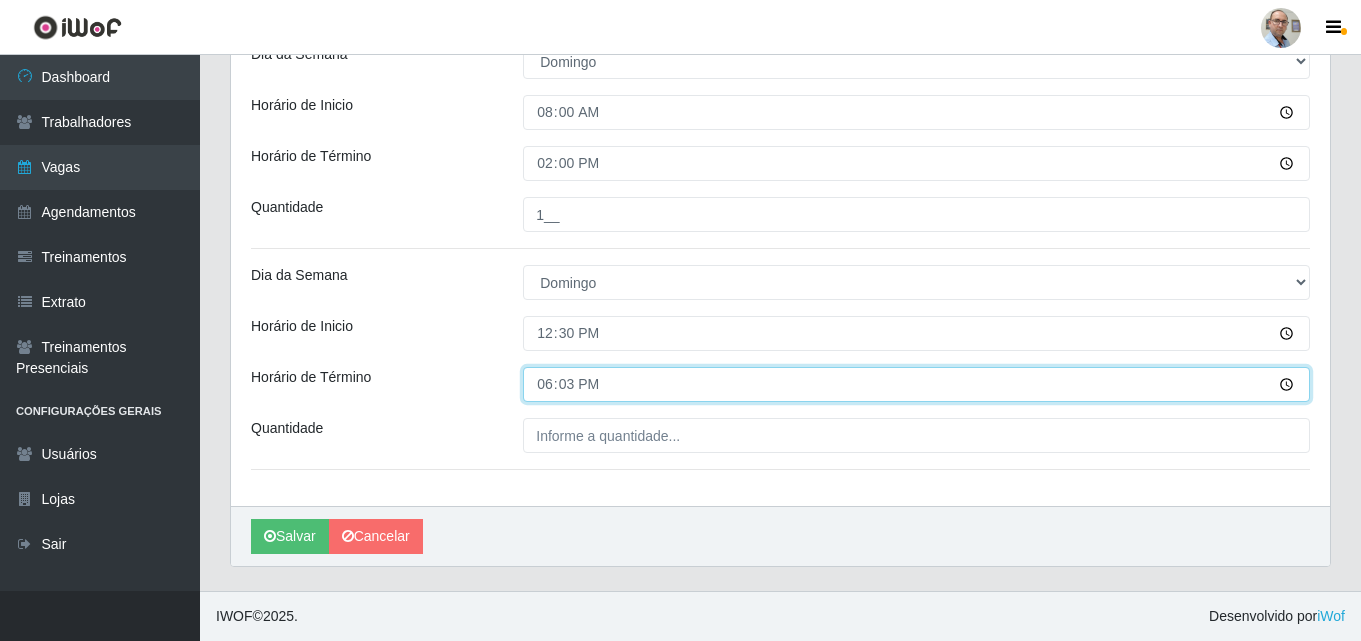 type on "18:30" 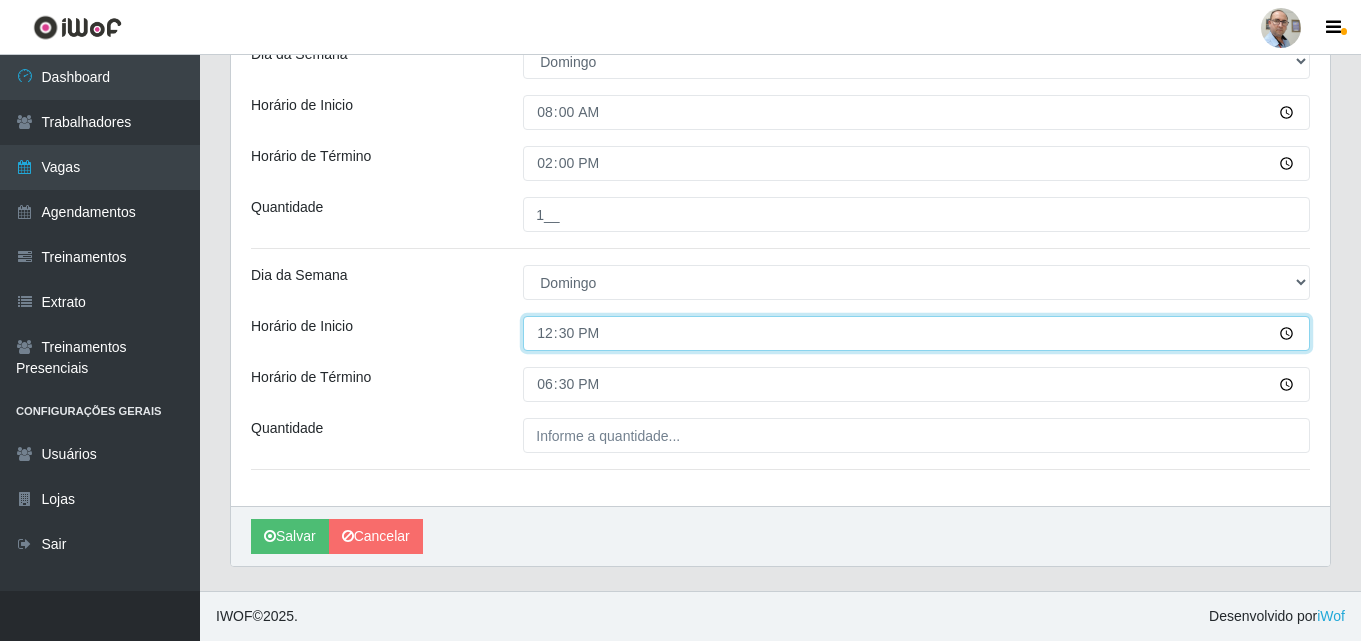 click on "12:30" at bounding box center [916, 333] 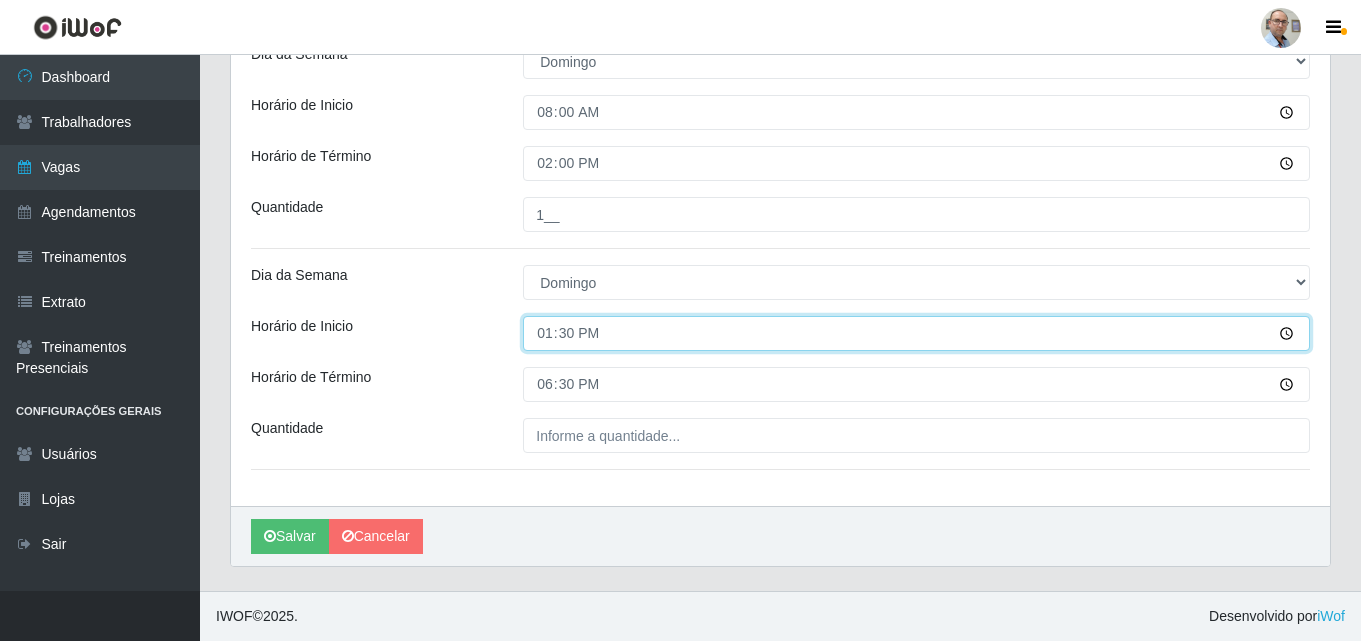type on "13:00" 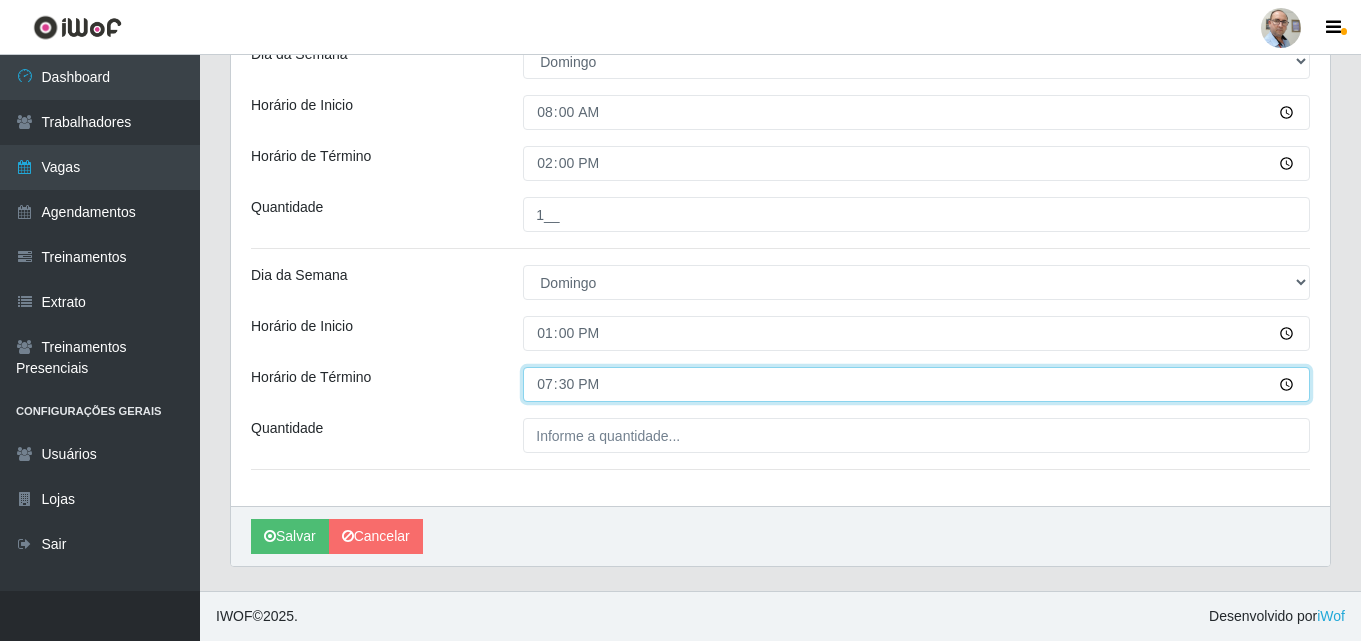 type on "19:00" 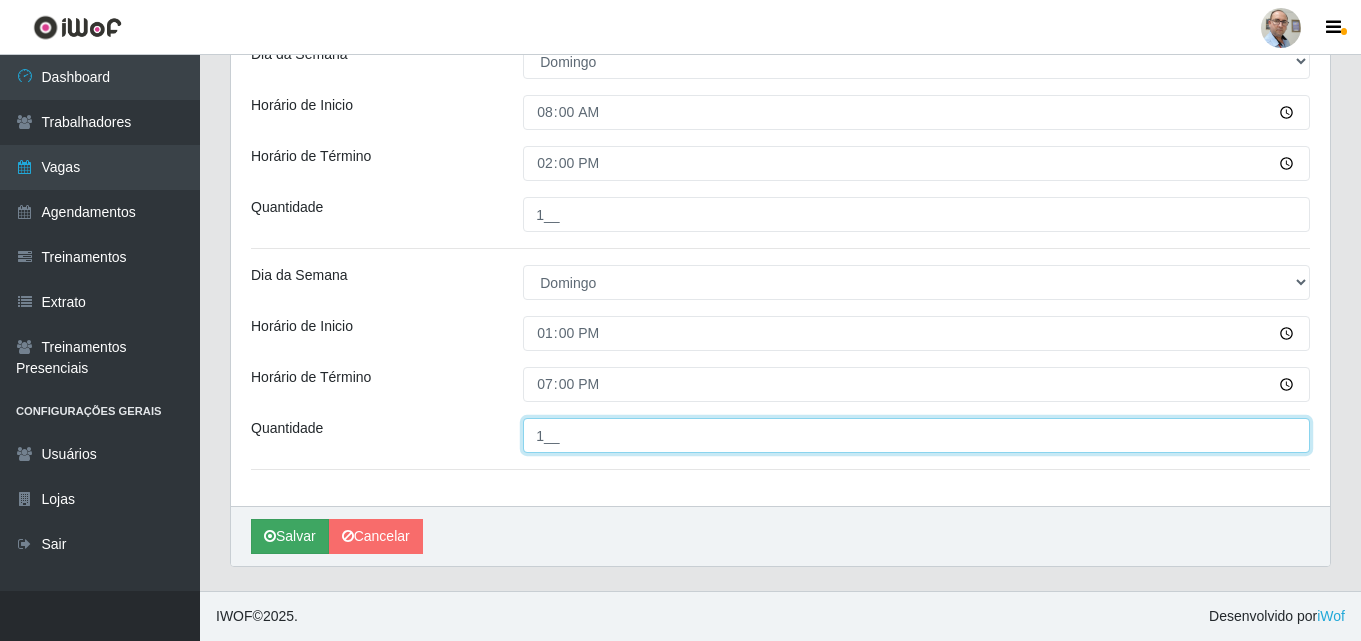 type on "1__" 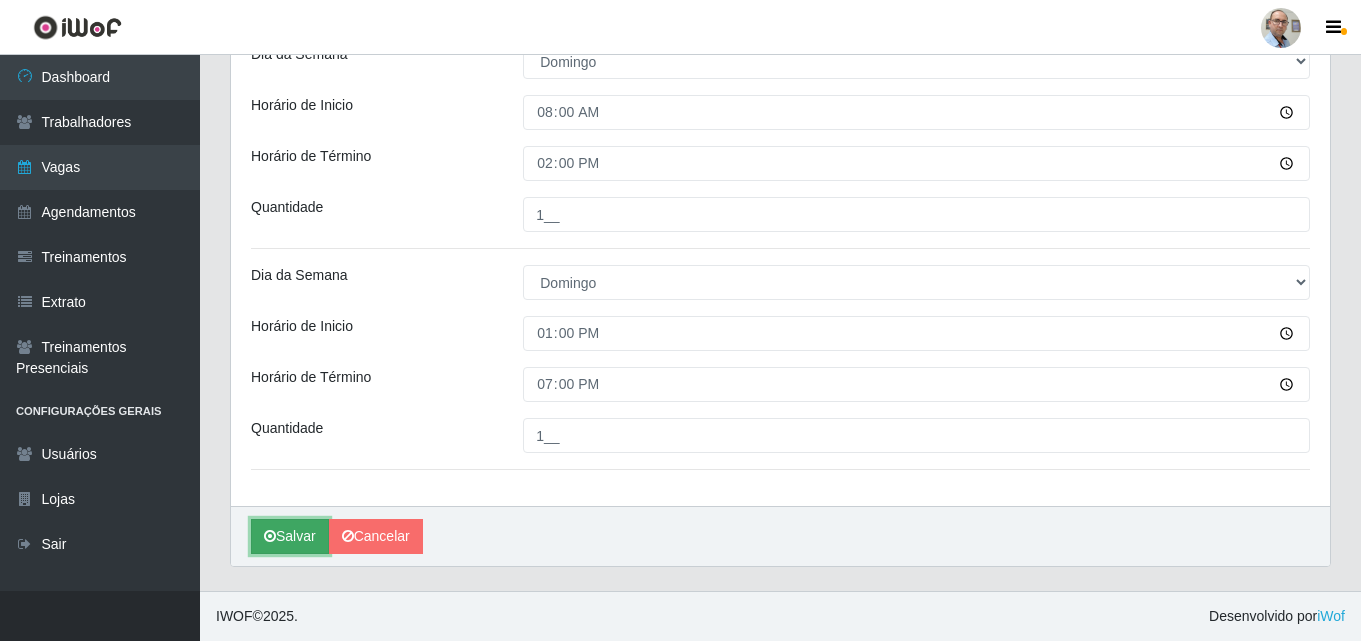 click on "Salvar" at bounding box center [290, 536] 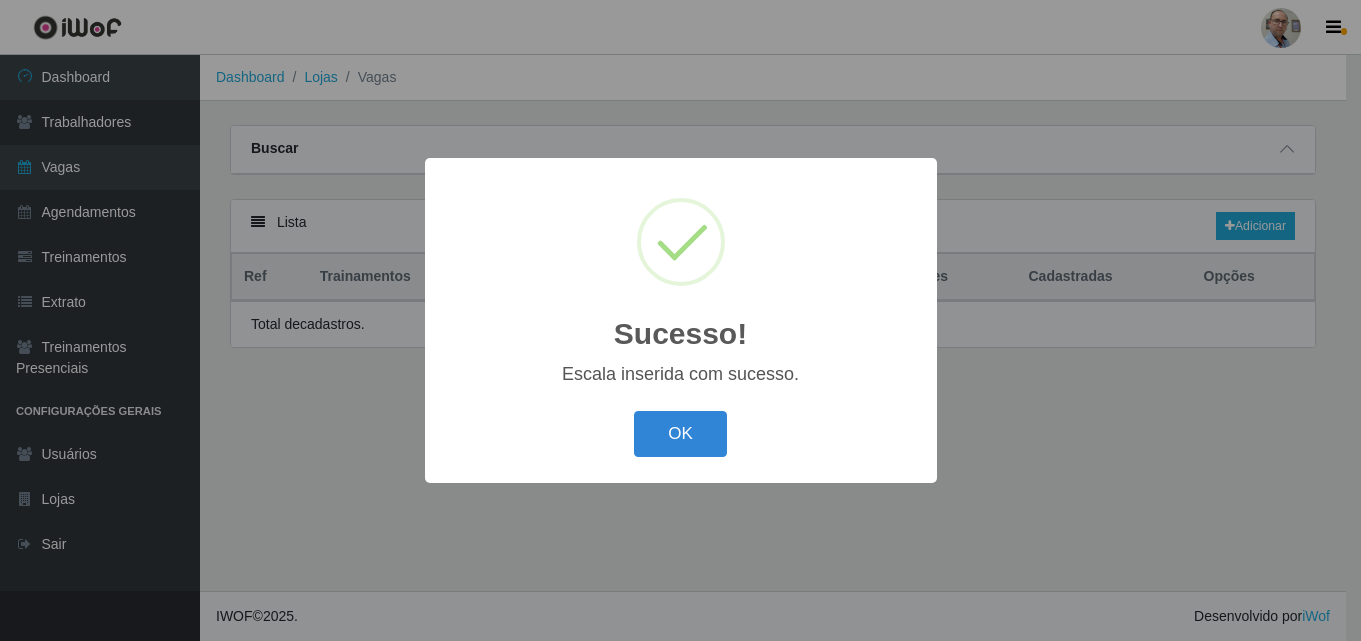scroll, scrollTop: 0, scrollLeft: 0, axis: both 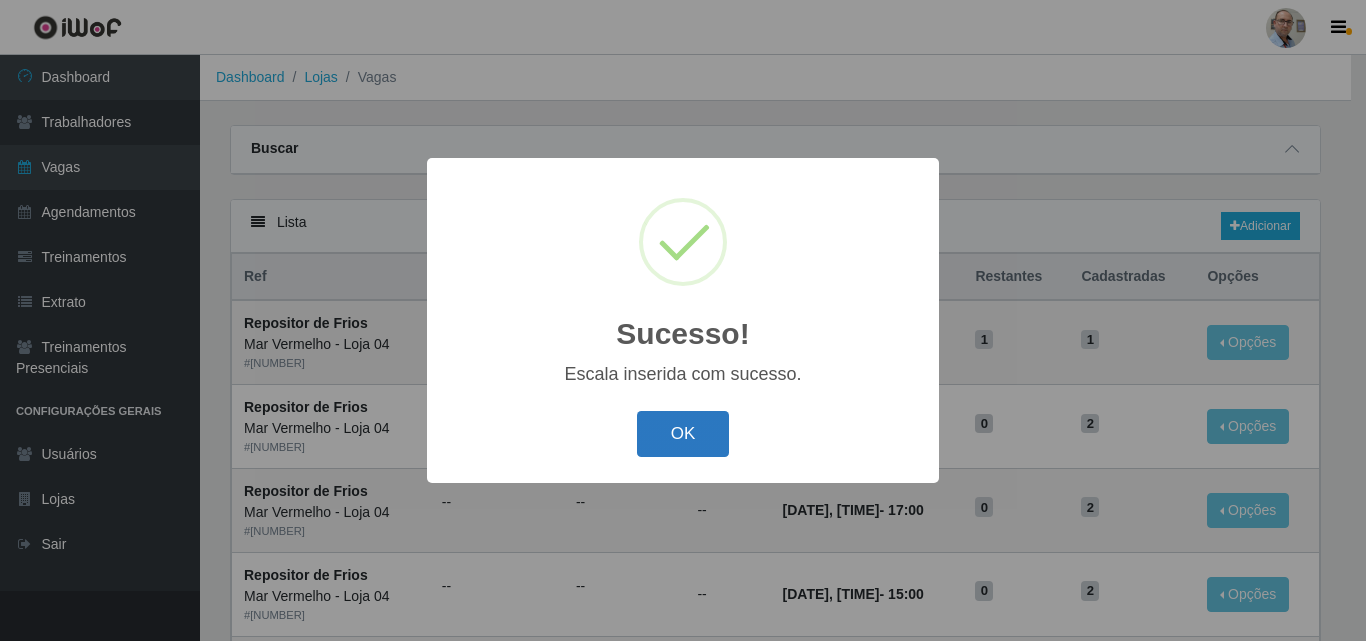 click on "OK" at bounding box center (683, 434) 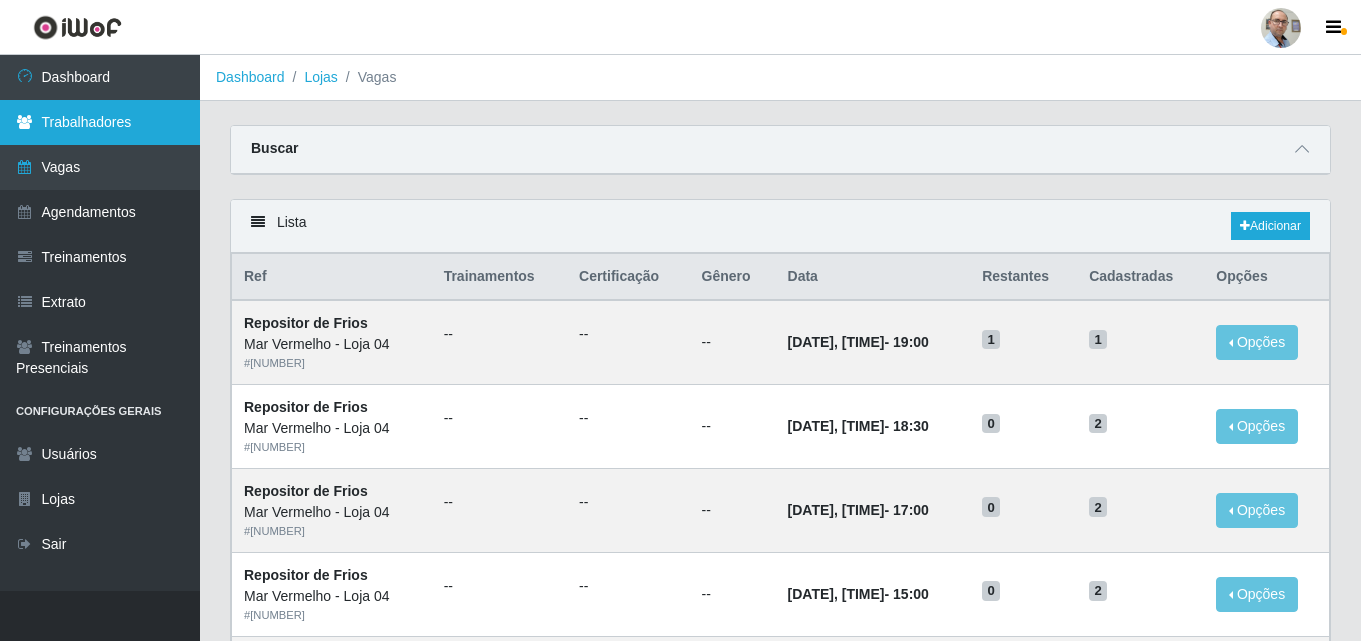 click on "Trabalhadores" at bounding box center [100, 122] 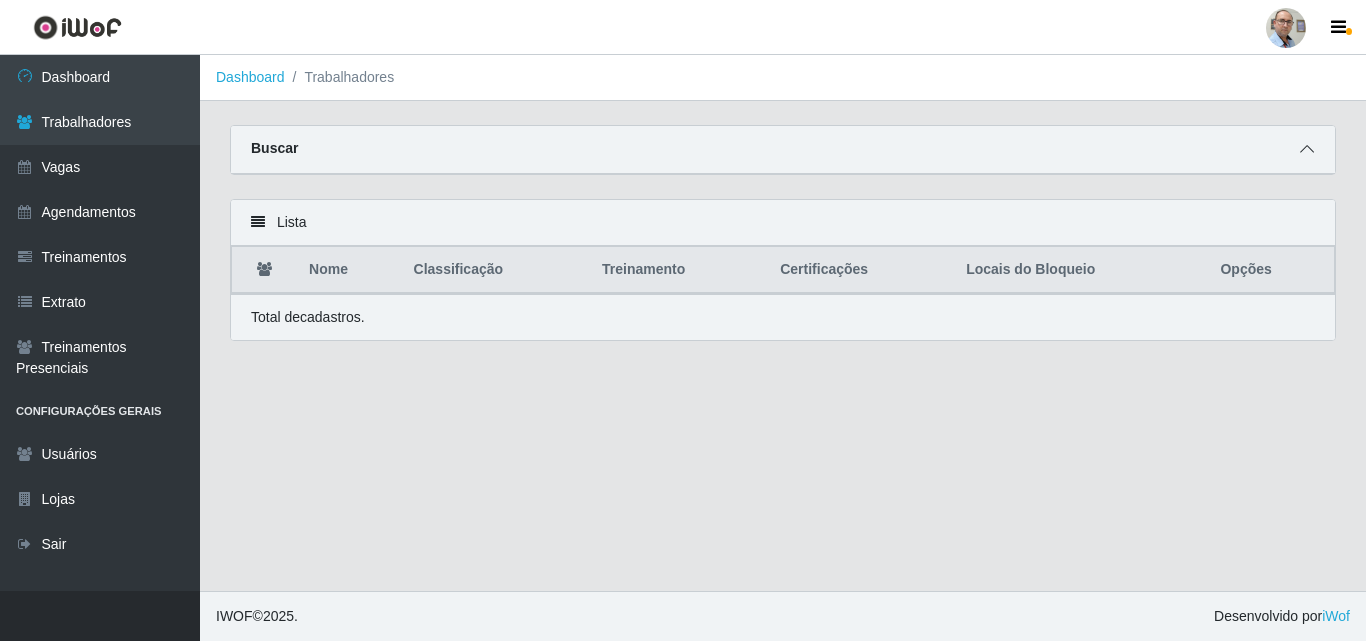 click at bounding box center (1307, 149) 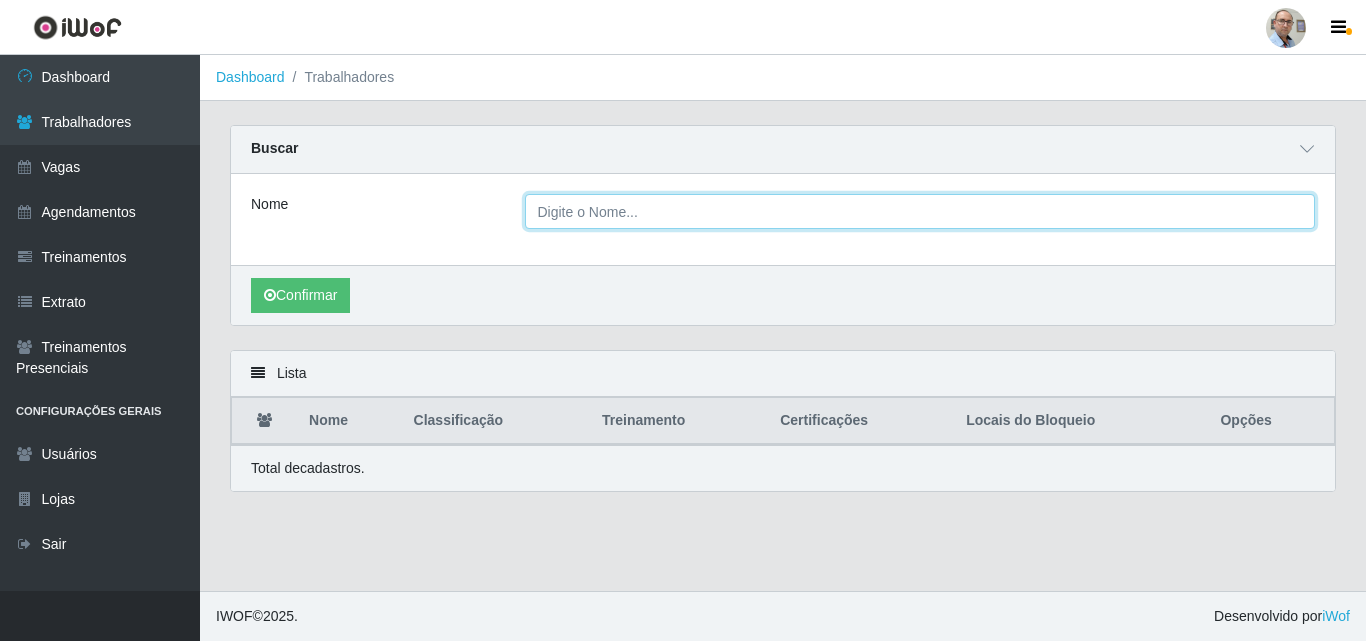 click on "Nome" at bounding box center (920, 211) 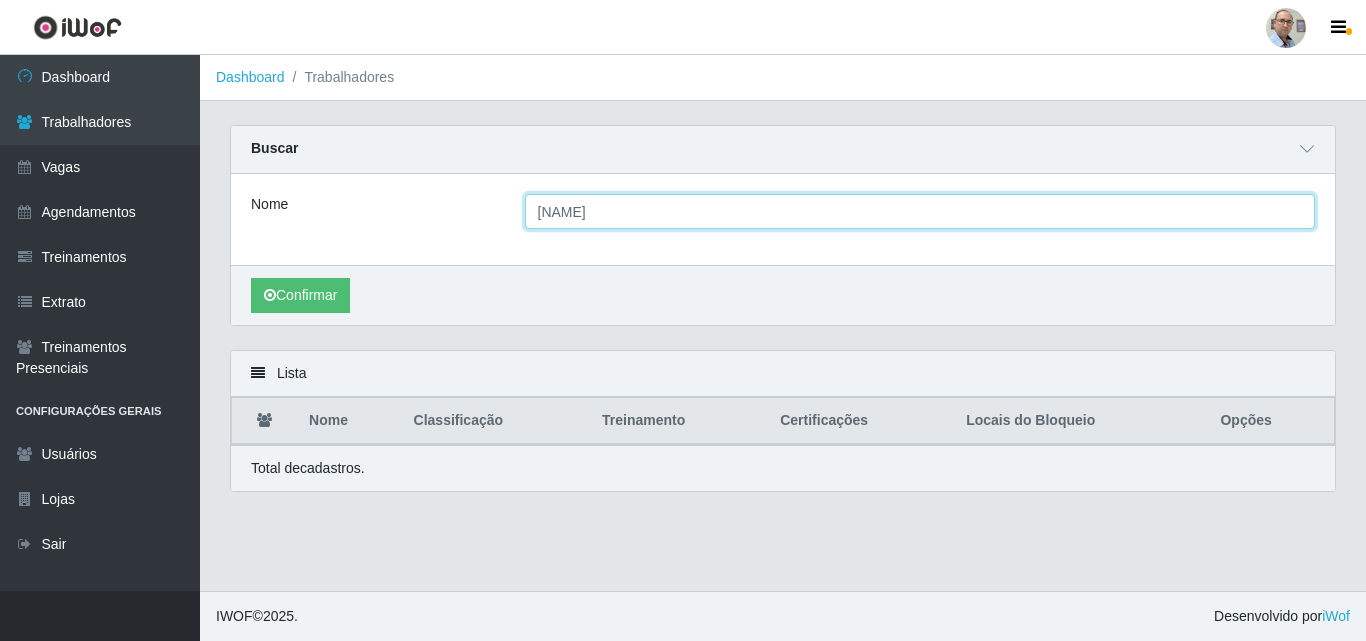type on "alex" 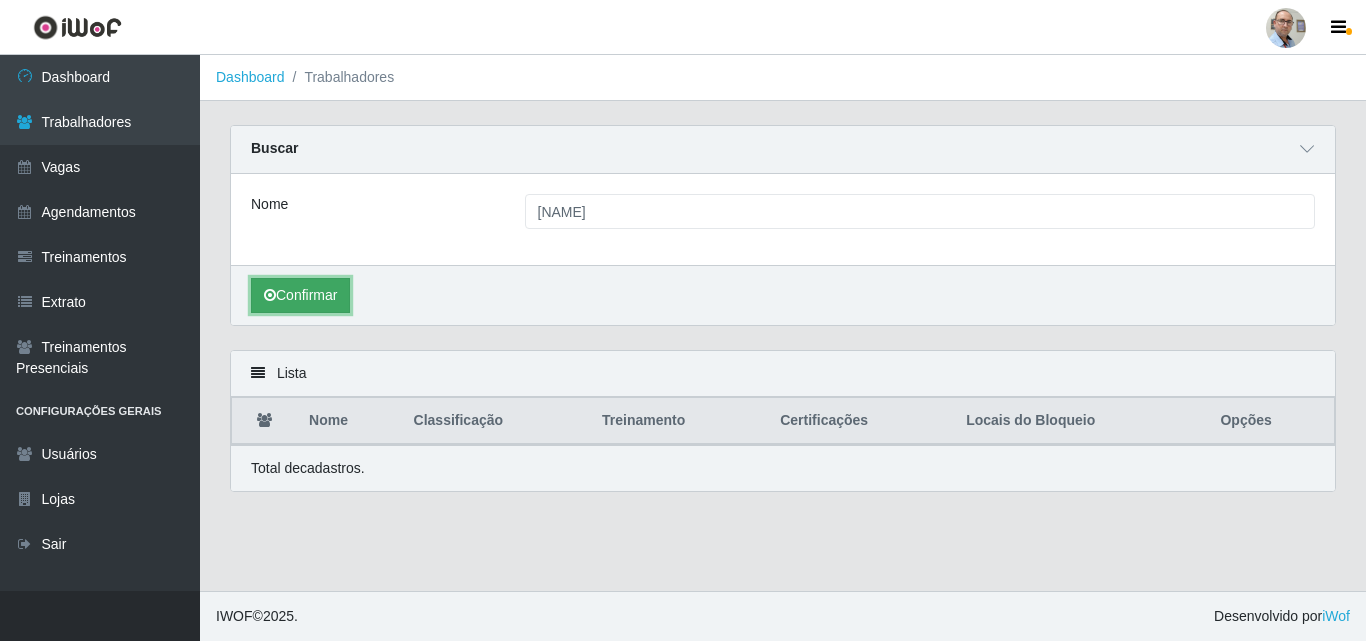 click on "Confirmar" at bounding box center [300, 295] 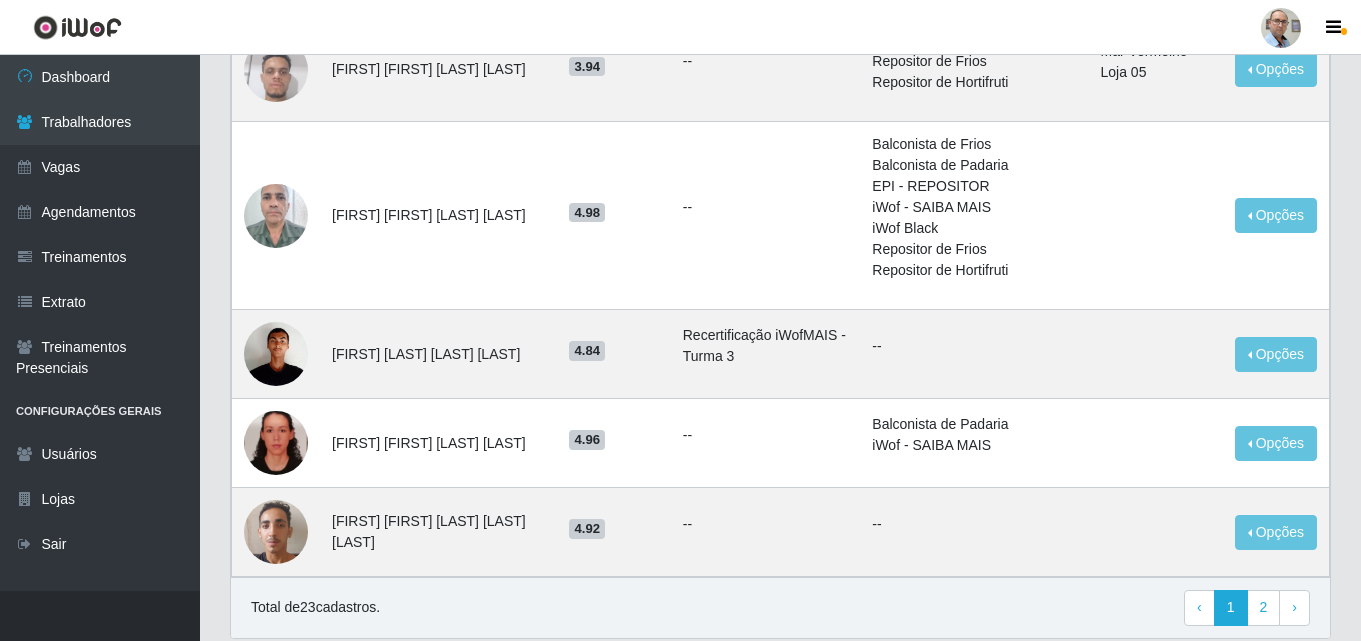 scroll, scrollTop: 2200, scrollLeft: 0, axis: vertical 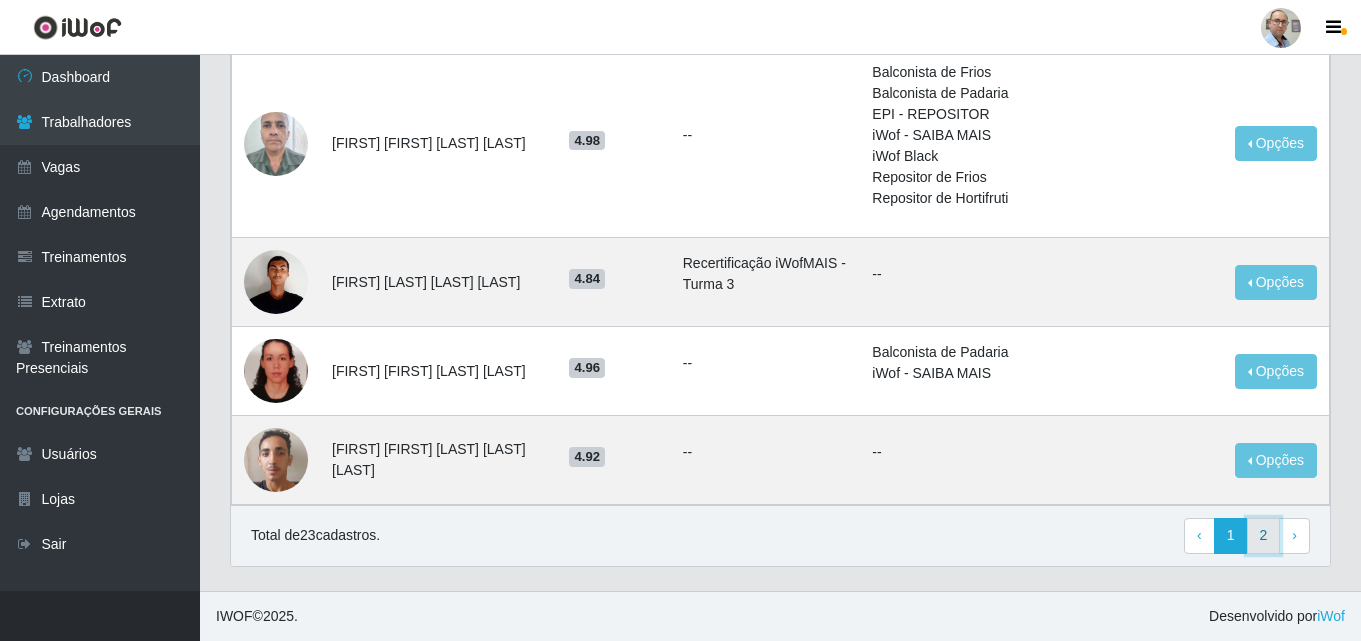 click on "2" at bounding box center [1264, 536] 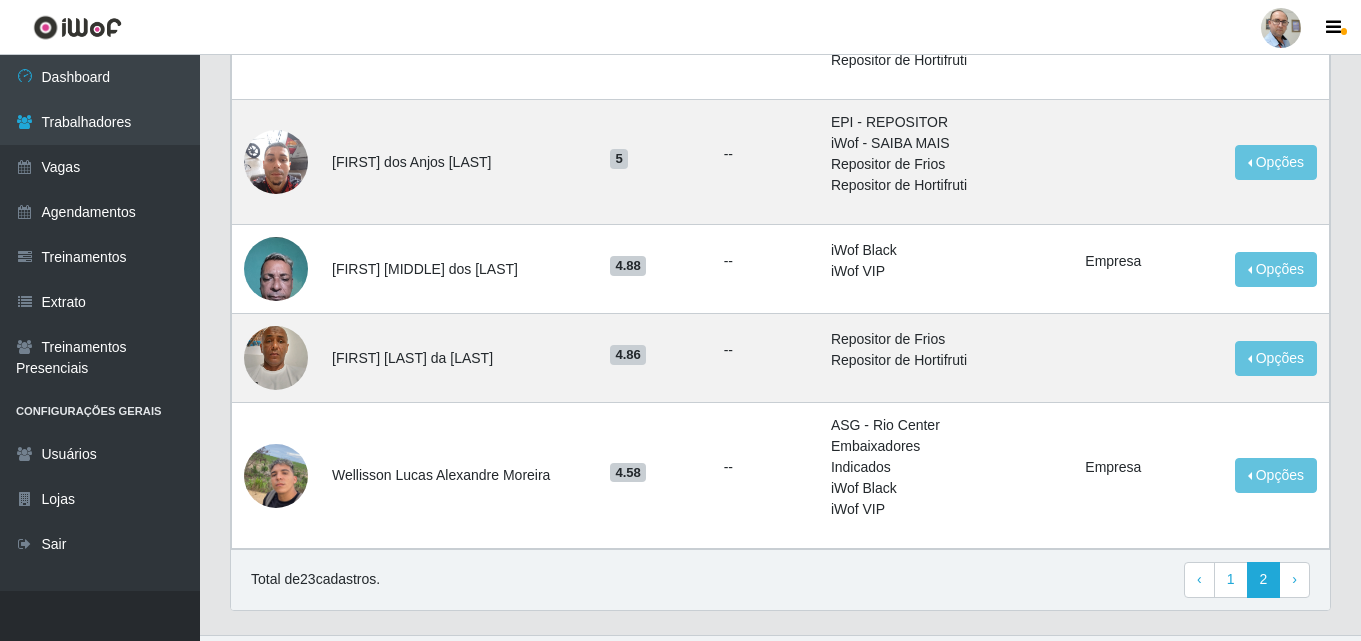 scroll, scrollTop: 709, scrollLeft: 0, axis: vertical 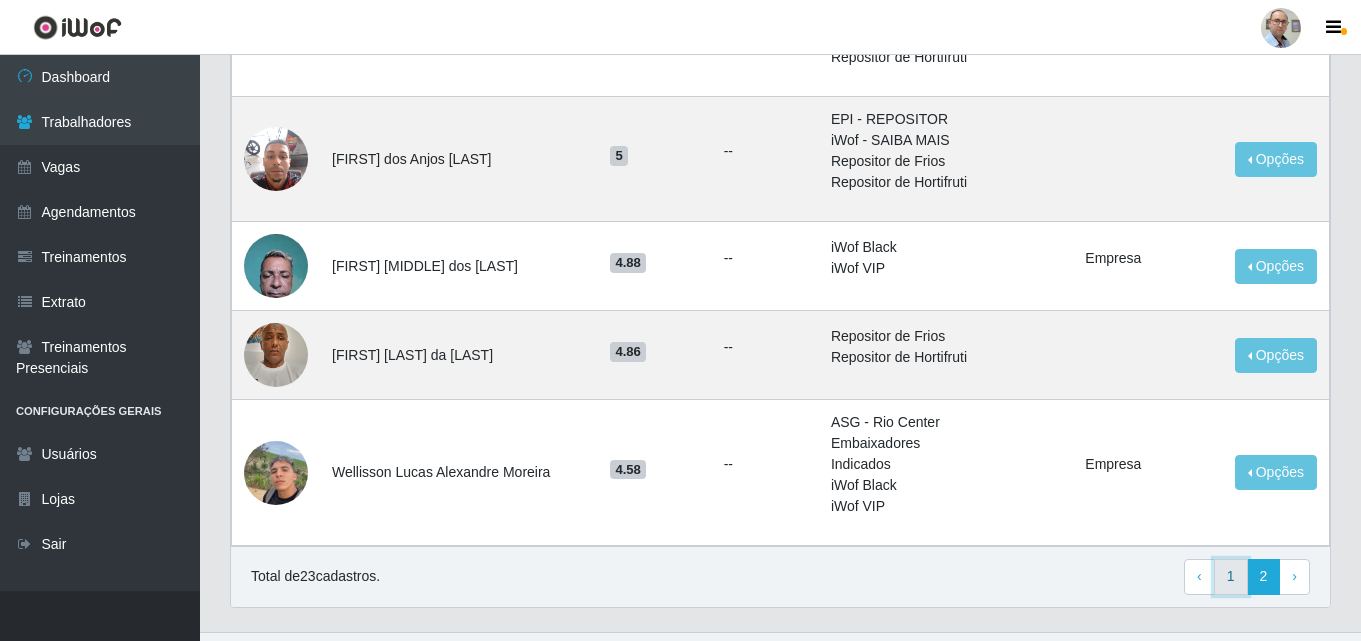 click on "1" at bounding box center (1231, 577) 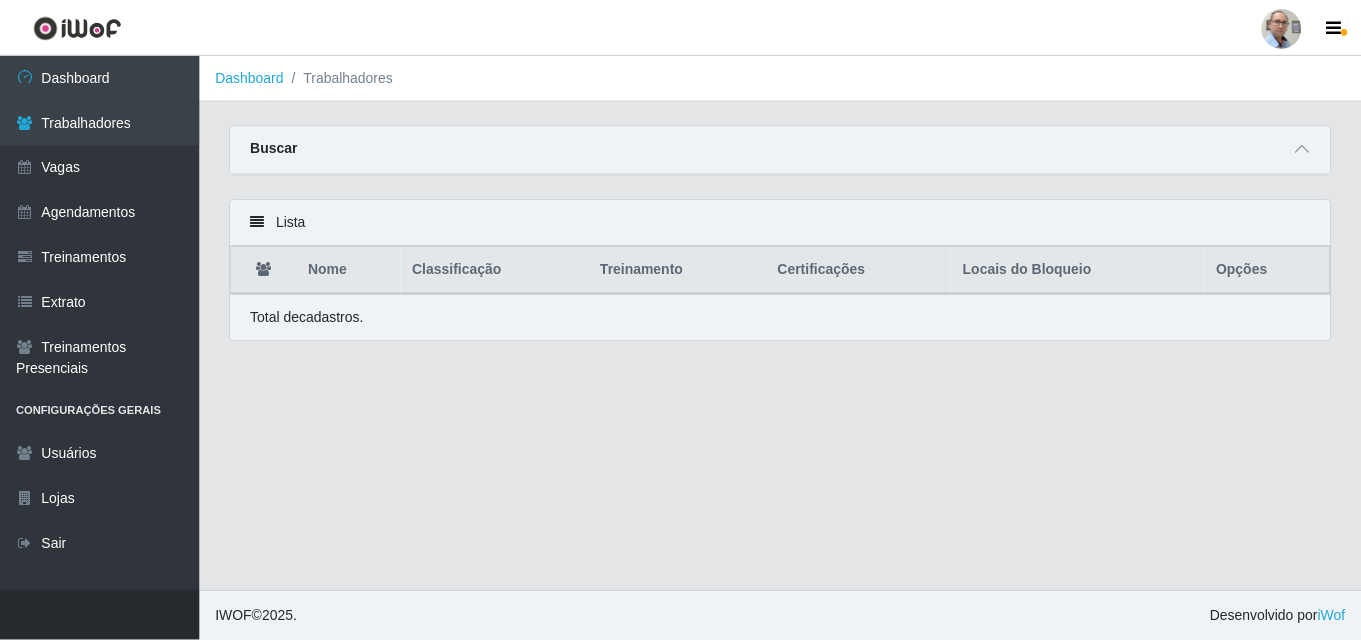 scroll, scrollTop: 0, scrollLeft: 0, axis: both 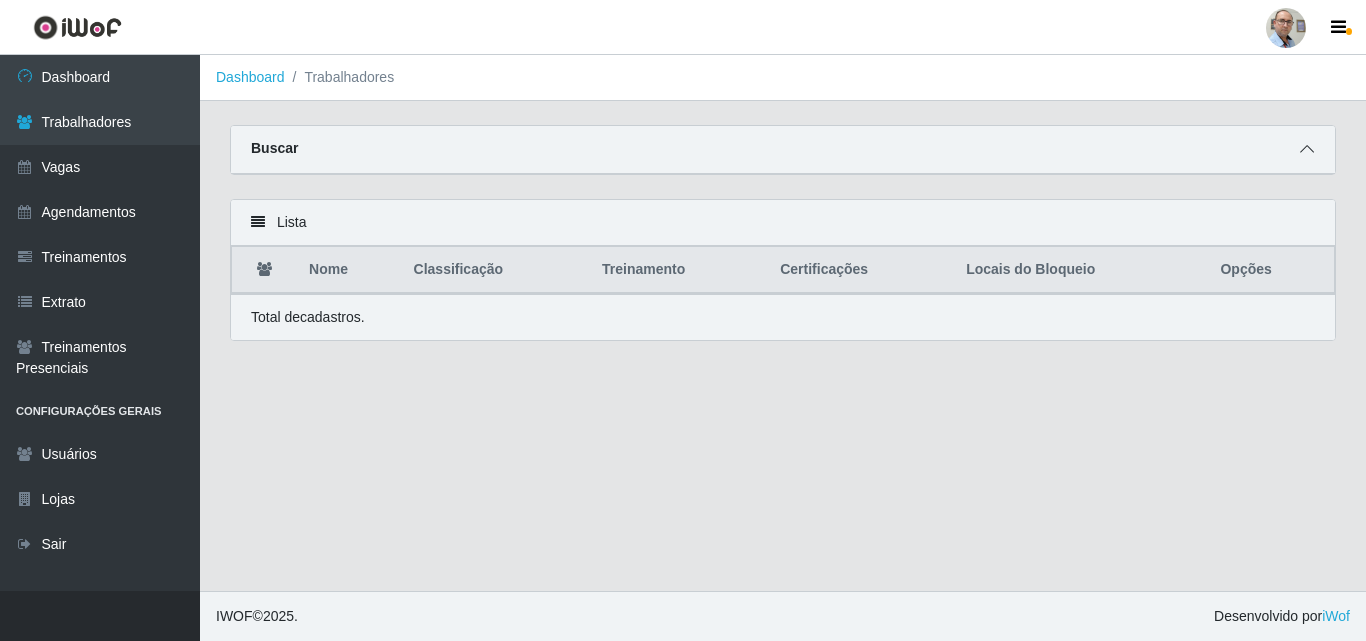 click at bounding box center [1307, 149] 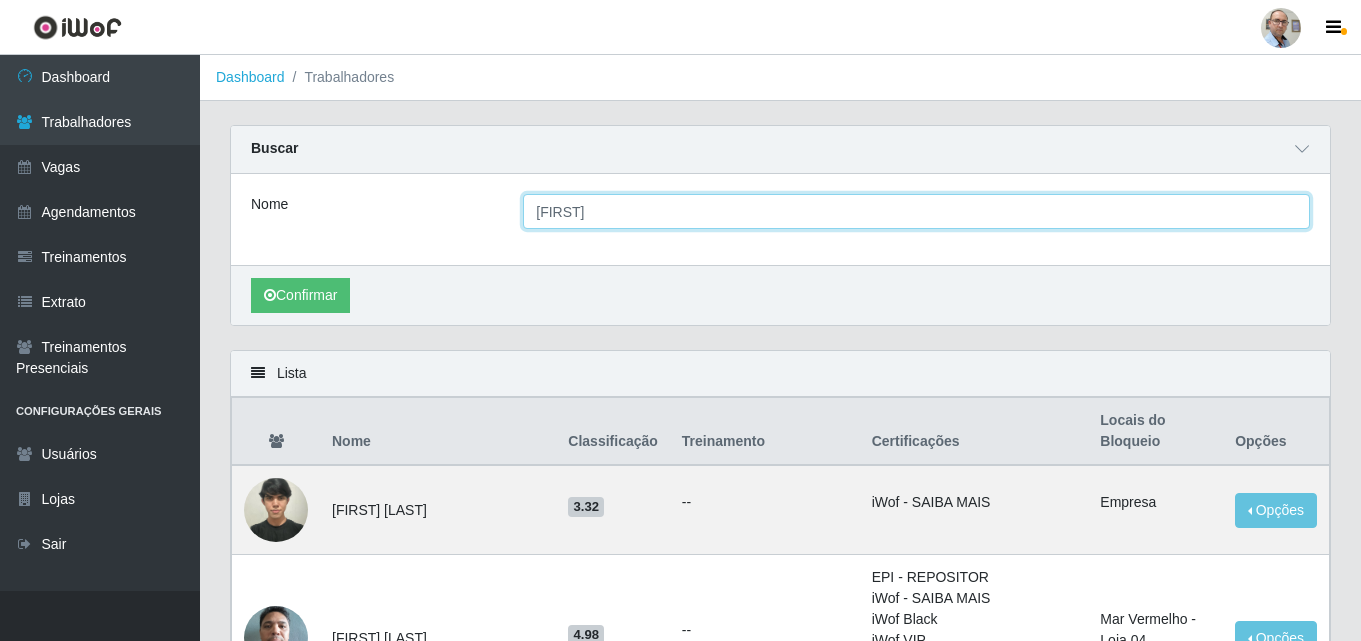 click on "[FIRST]" at bounding box center (916, 211) 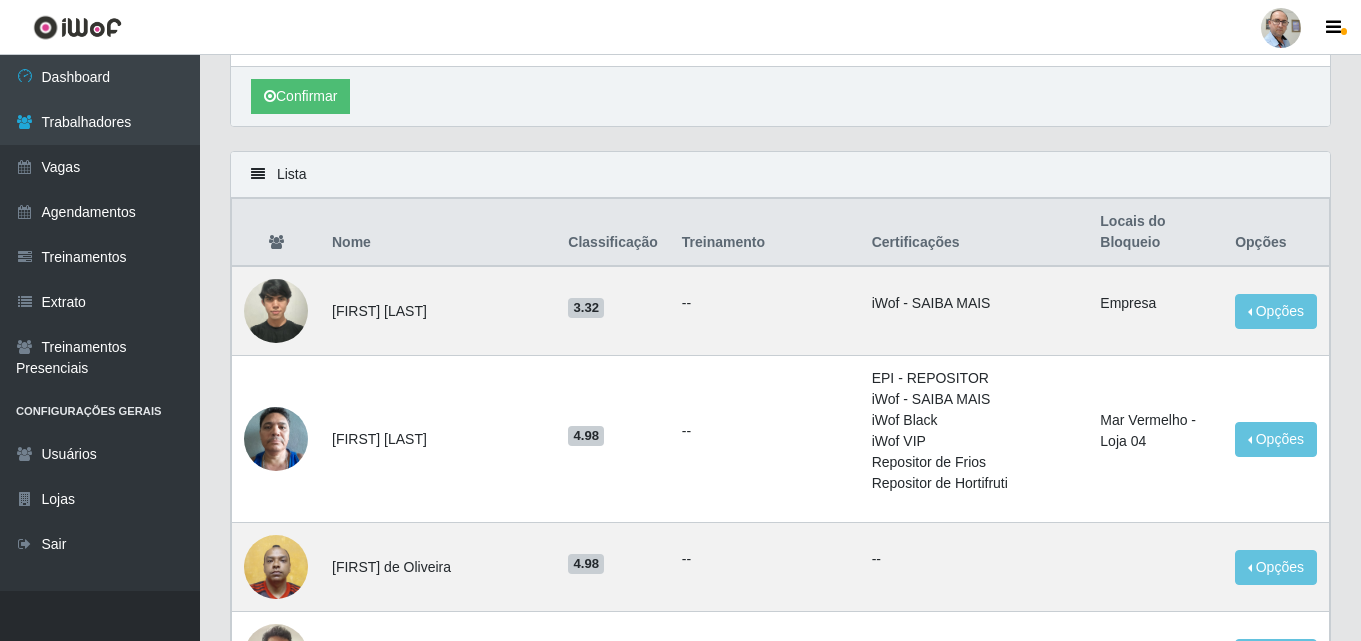 scroll, scrollTop: 200, scrollLeft: 0, axis: vertical 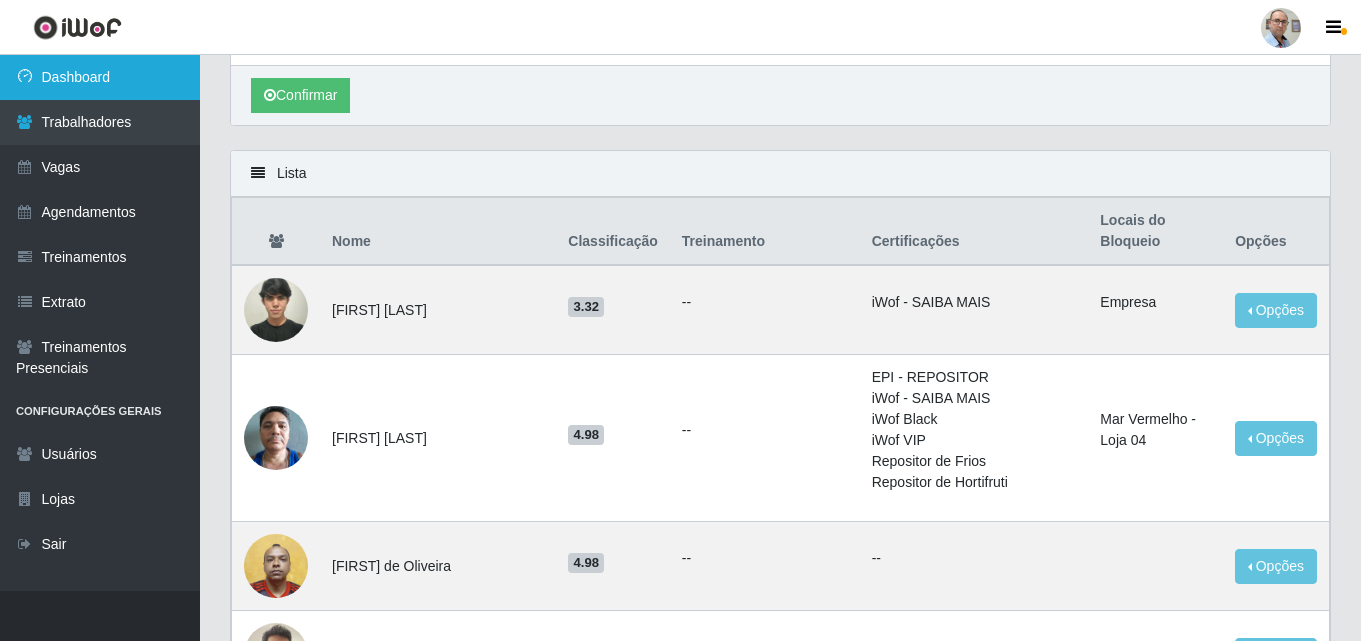click on "Dashboard" at bounding box center (100, 77) 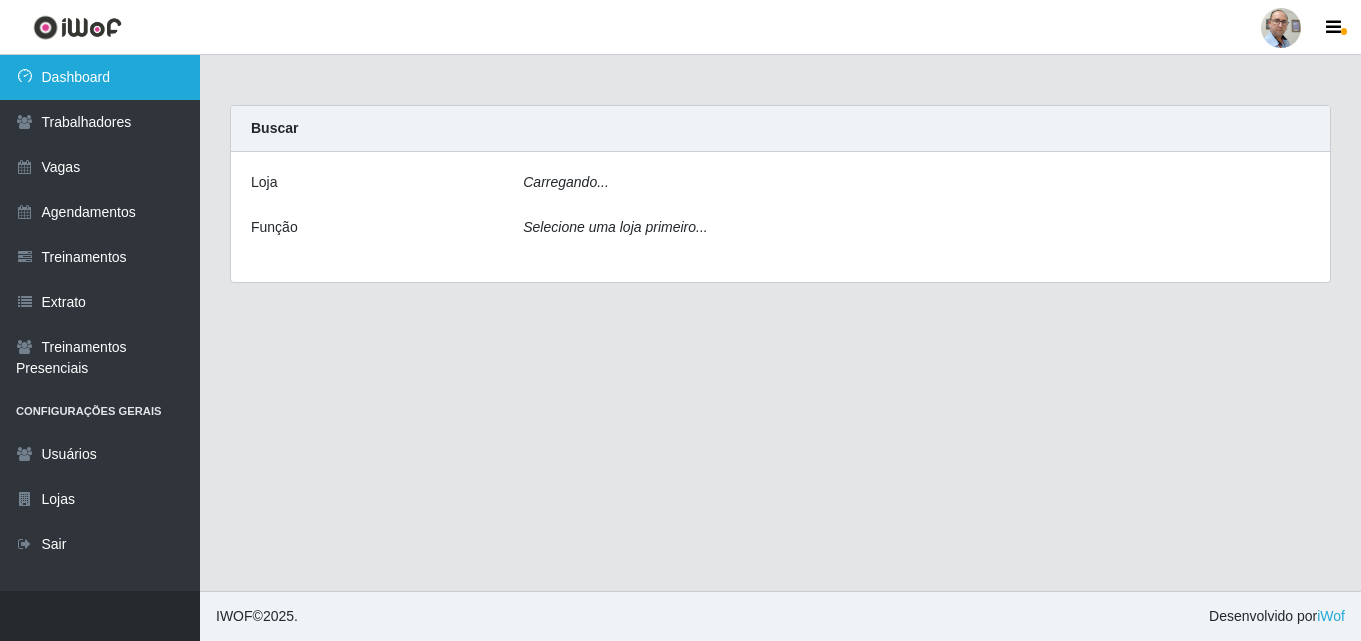 scroll, scrollTop: 0, scrollLeft: 0, axis: both 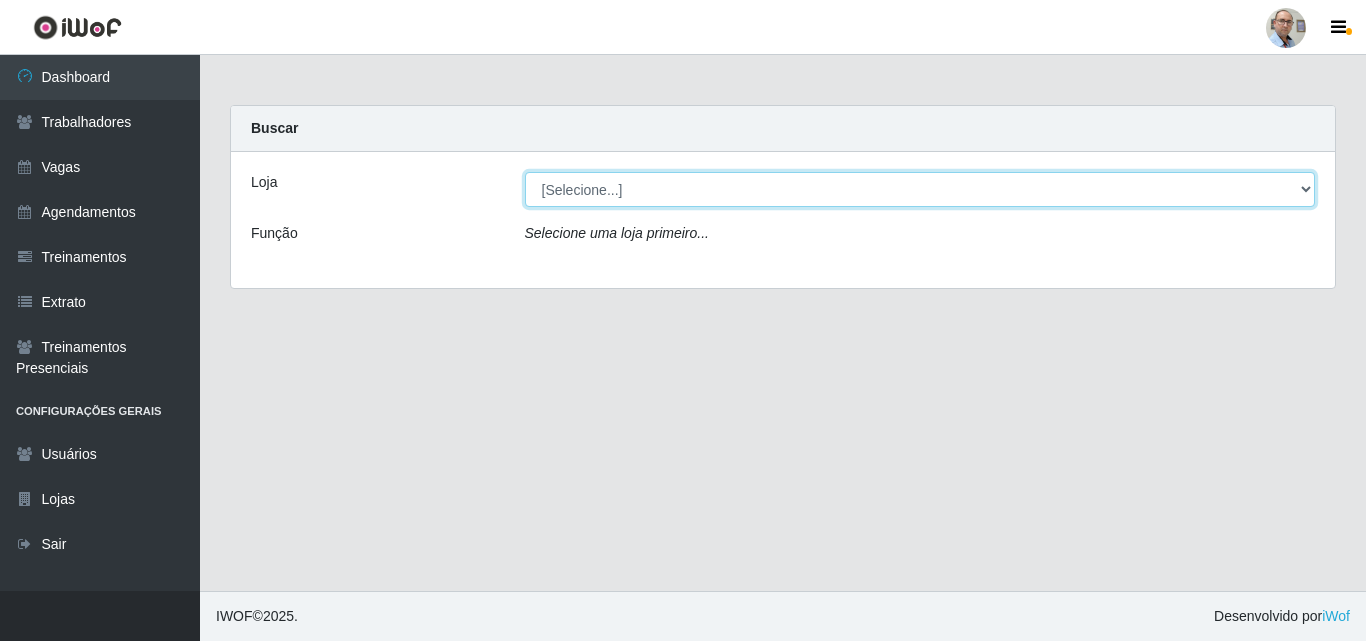 click on "[Selecione...] Mar Vermelho - Loja 04" at bounding box center (920, 189) 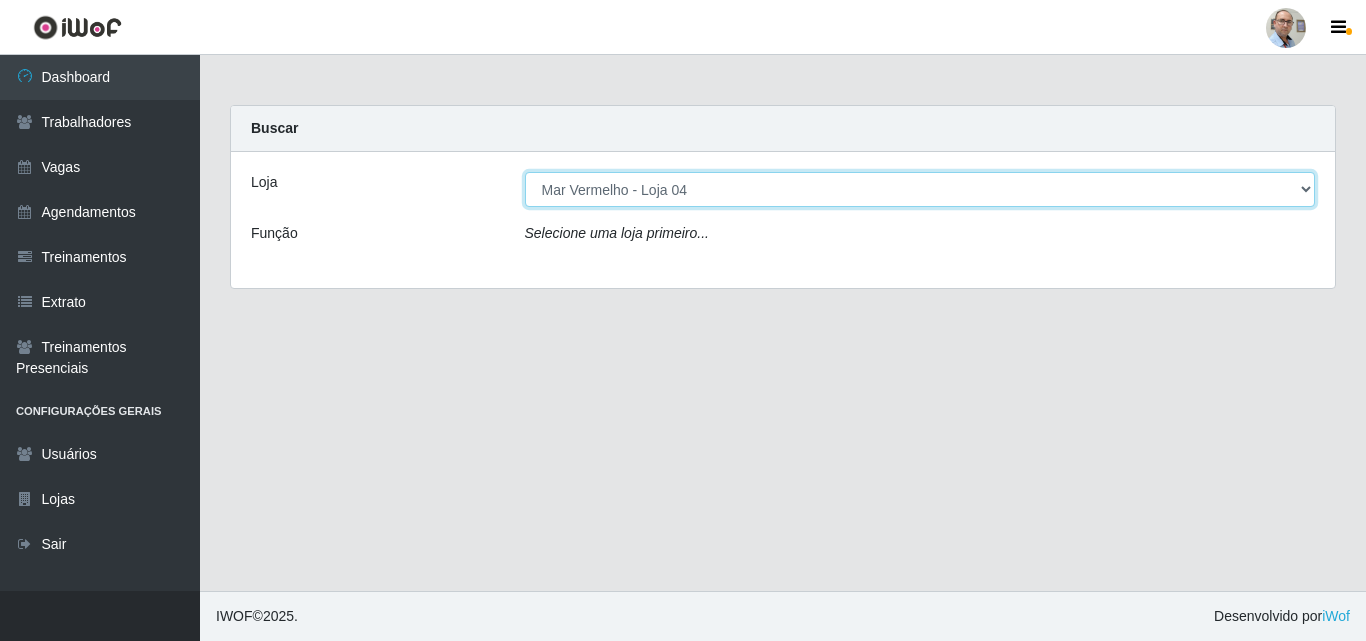 click on "[Selecione...] Mar Vermelho - Loja 04" at bounding box center [920, 189] 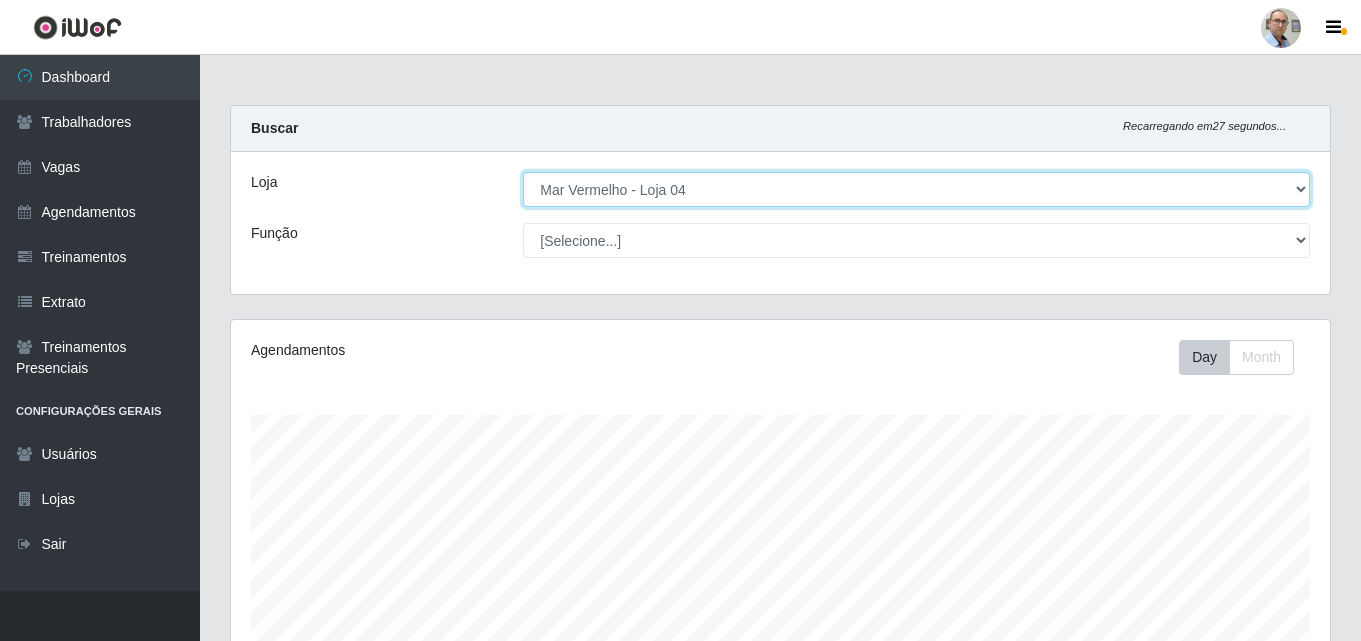 scroll, scrollTop: 999585, scrollLeft: 998901, axis: both 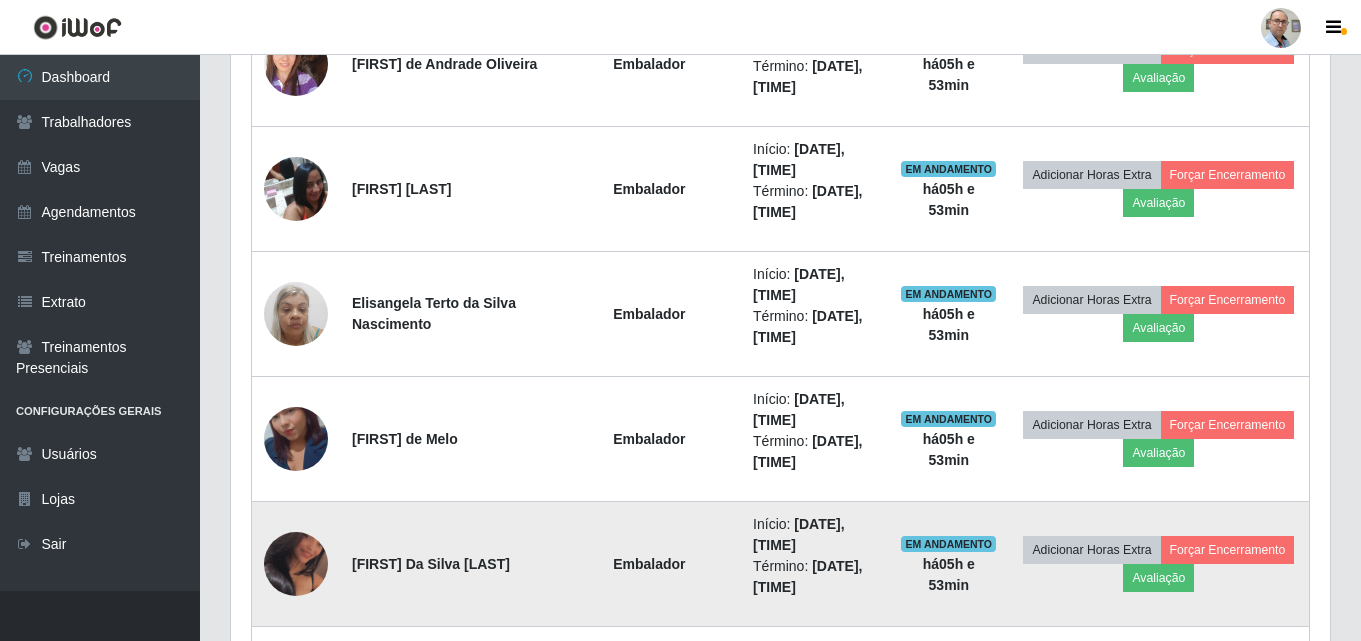 click at bounding box center [296, 564] 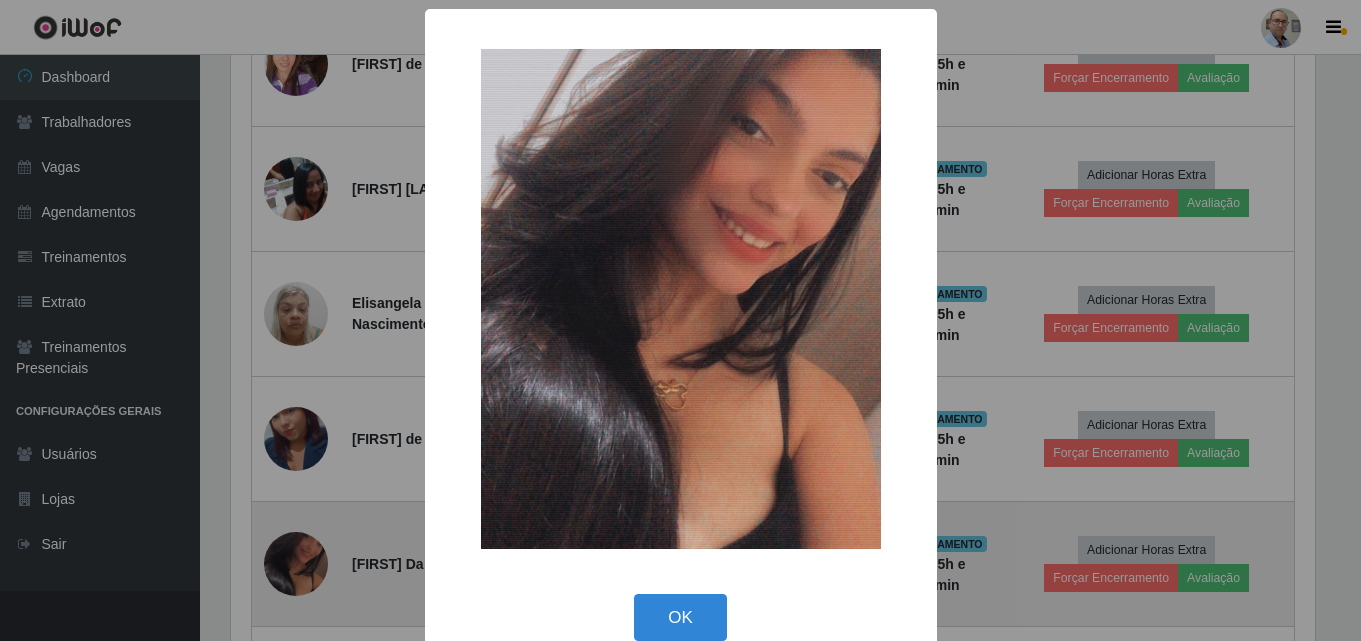 scroll, scrollTop: 999585, scrollLeft: 998911, axis: both 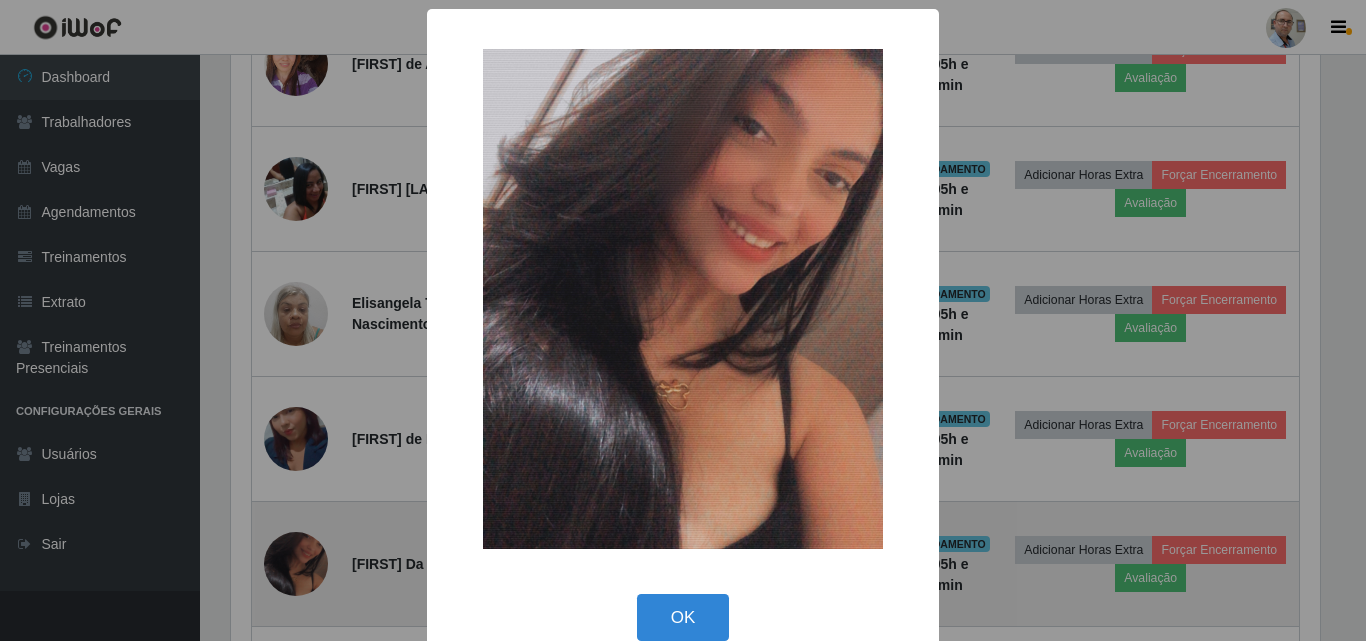 type 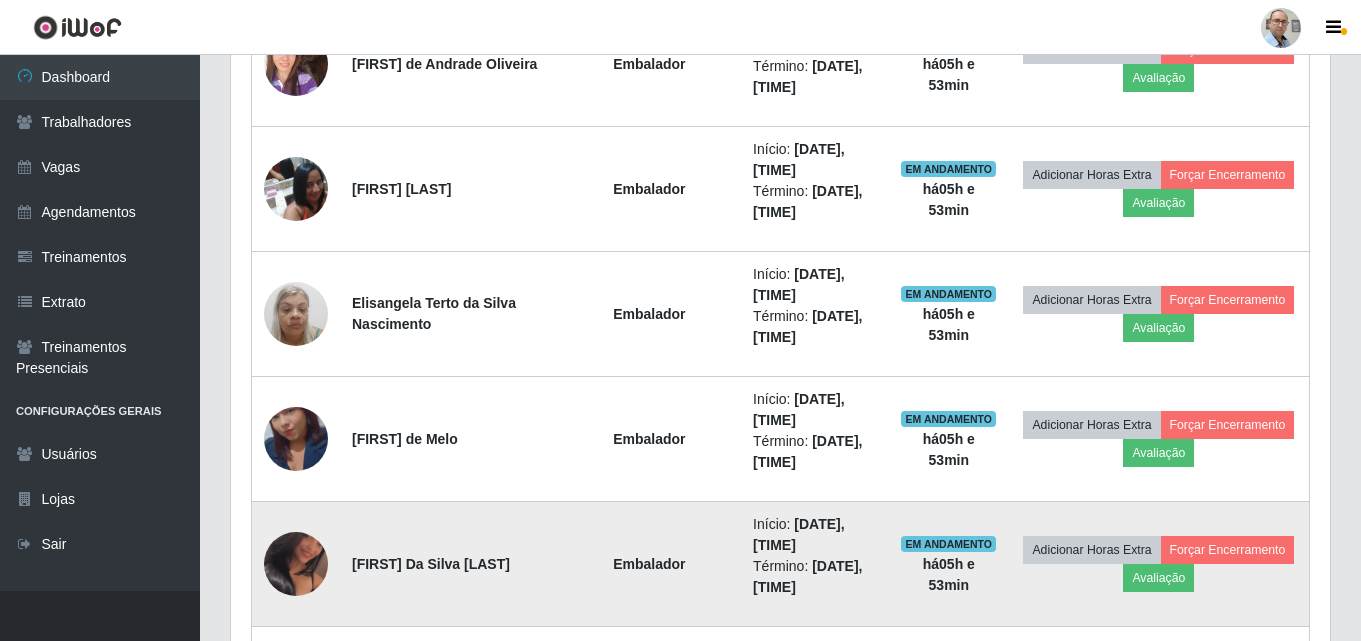 scroll, scrollTop: 999585, scrollLeft: 998901, axis: both 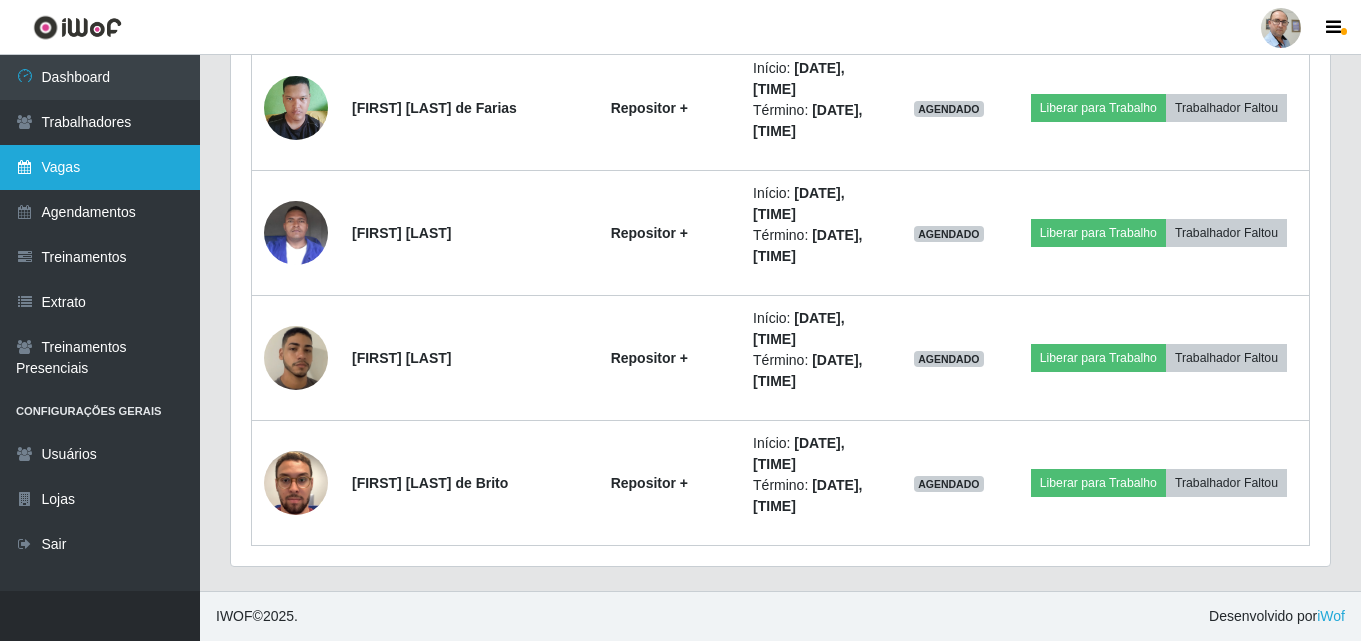 click on "Vagas" at bounding box center [100, 167] 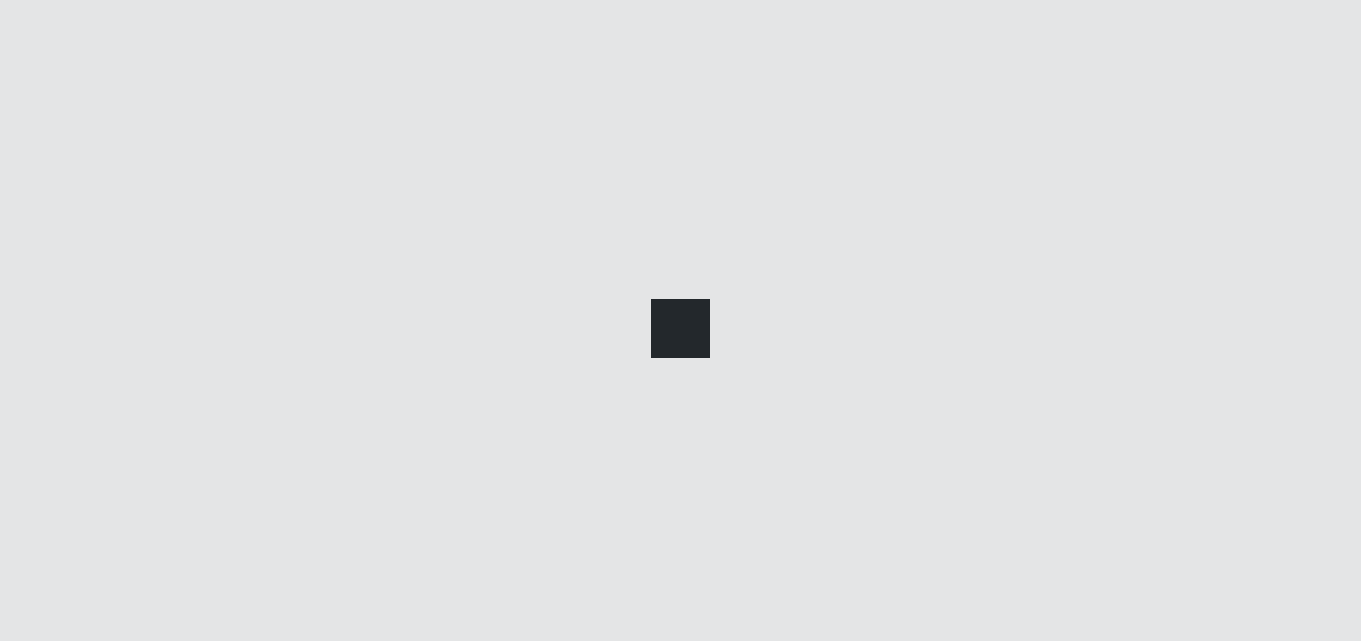scroll, scrollTop: 0, scrollLeft: 0, axis: both 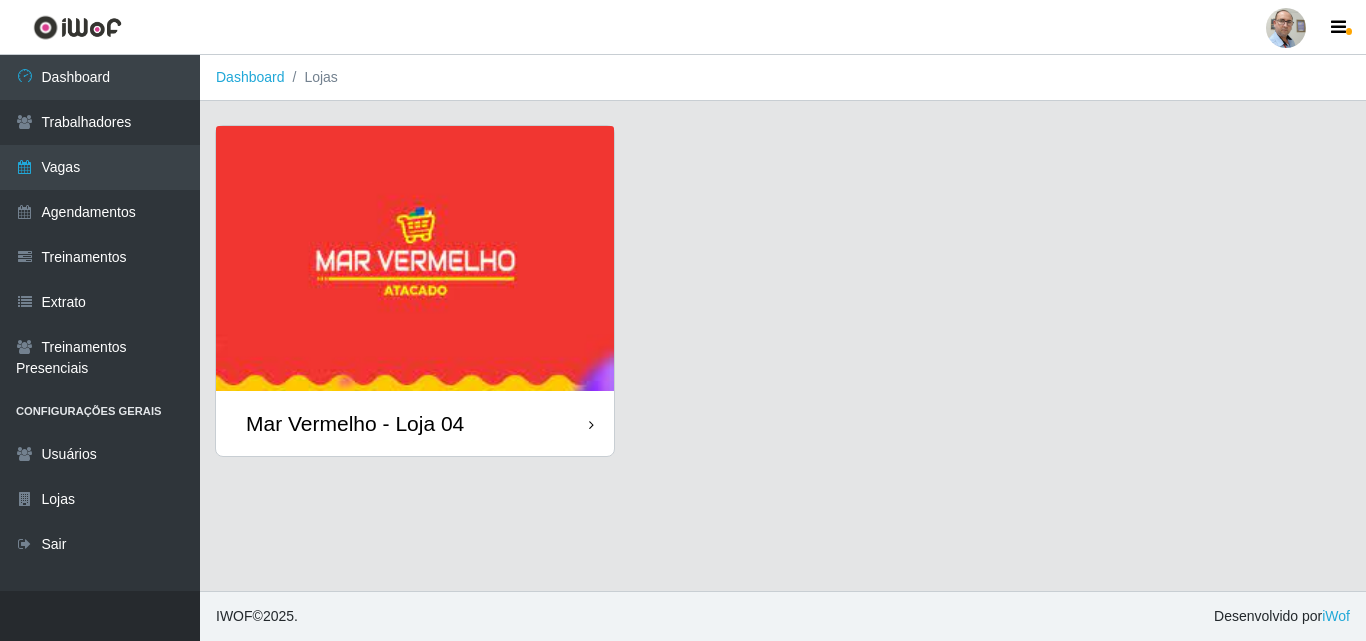 click on "Mar Vermelho - Loja 04" at bounding box center [355, 423] 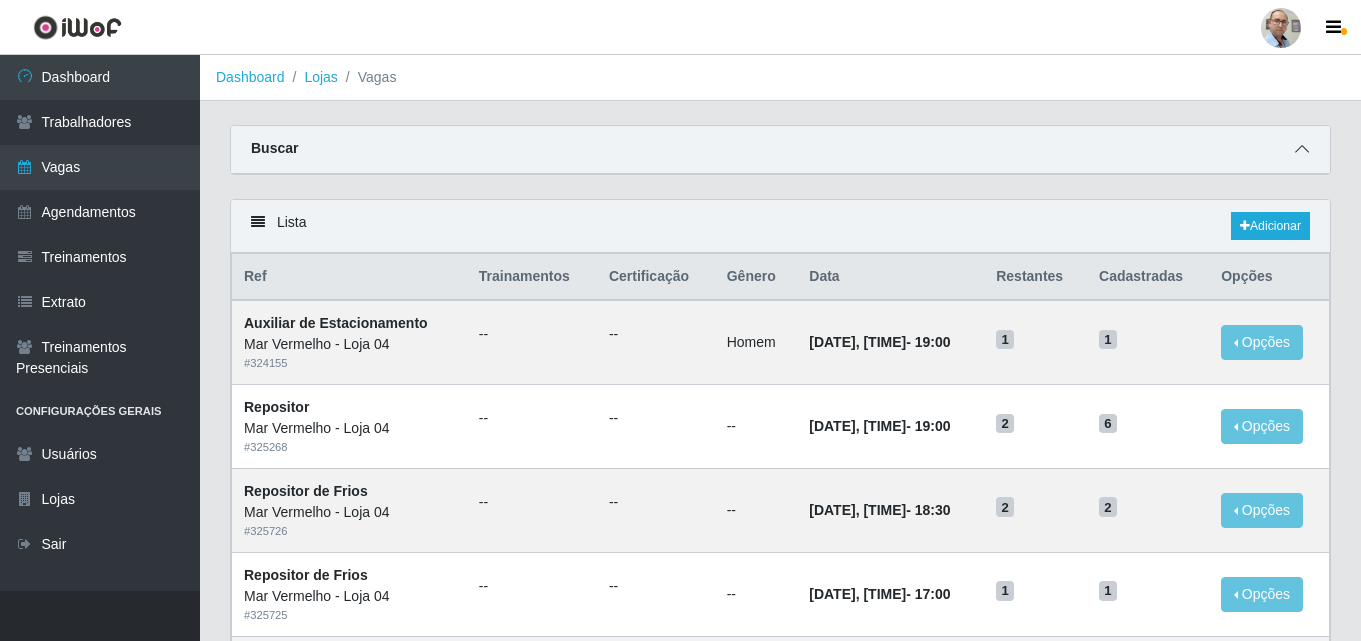 click at bounding box center (1302, 149) 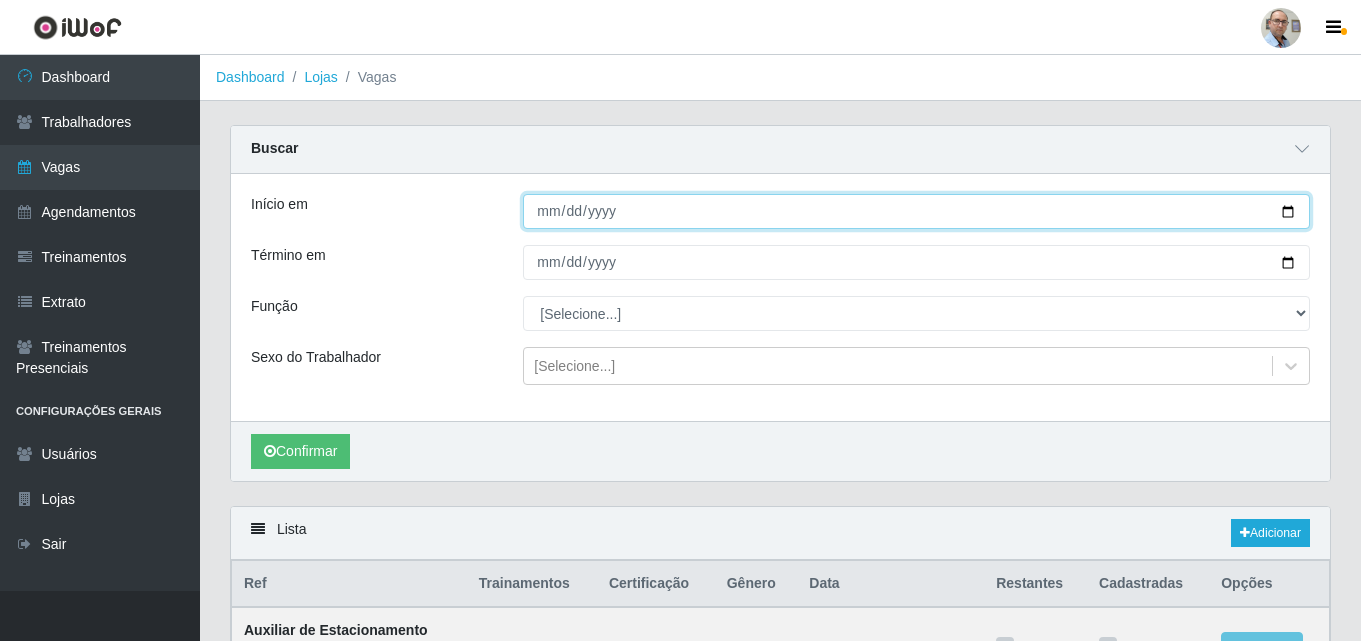 click on "Início em" at bounding box center (916, 211) 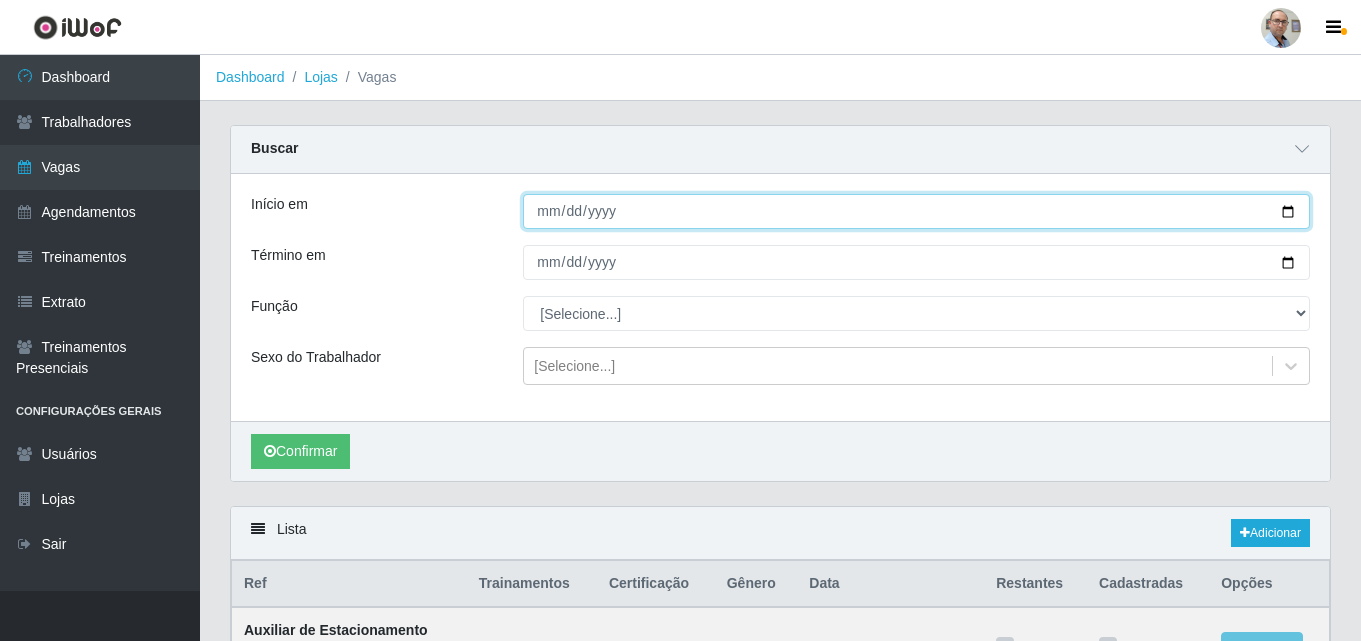 type on "2025-08-03" 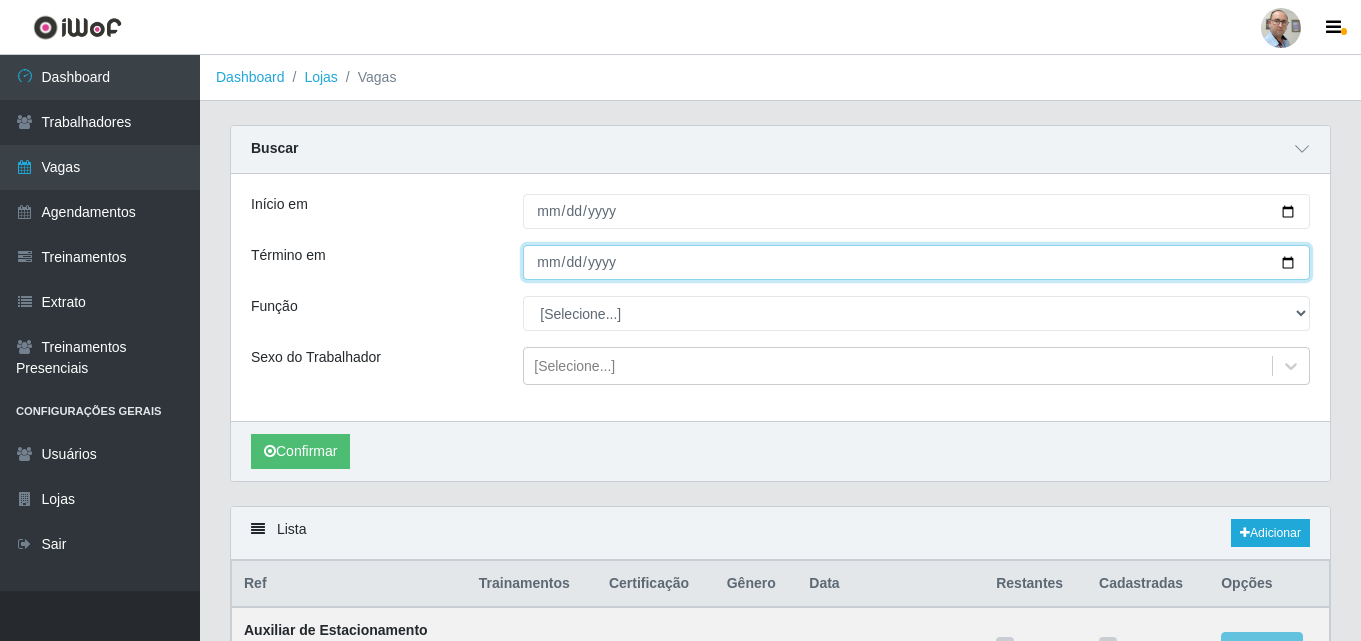 click on "Término em" at bounding box center [916, 262] 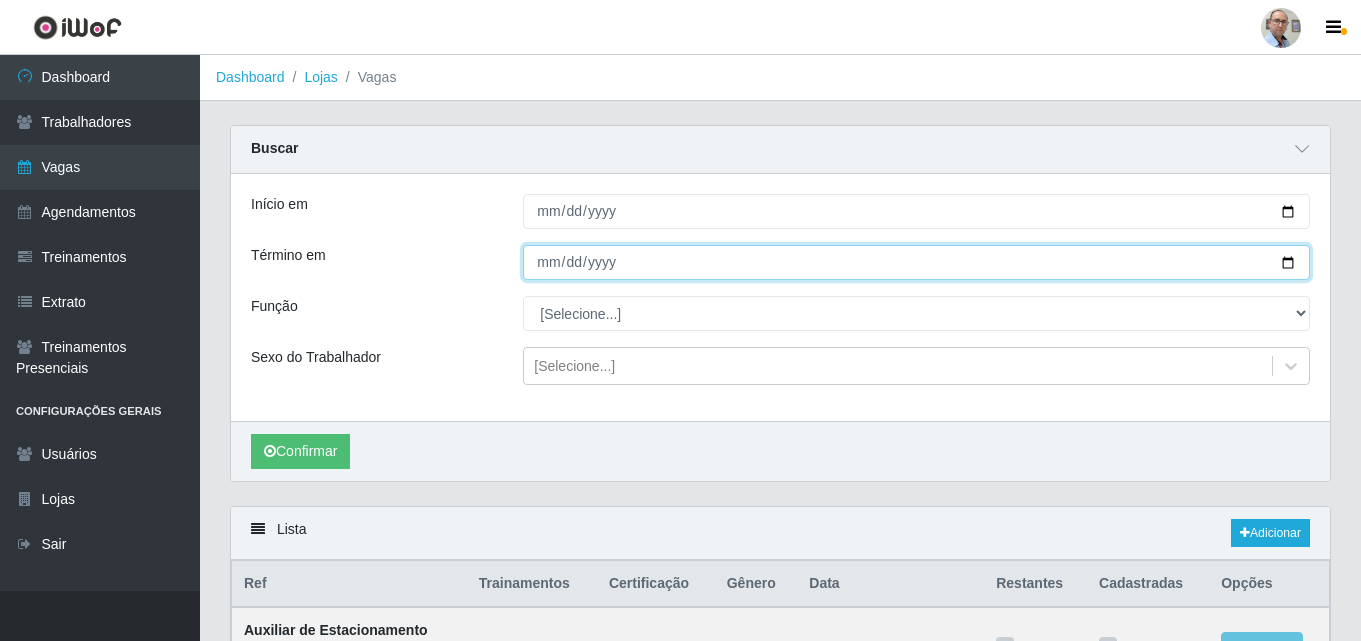 type on "2025-08-03" 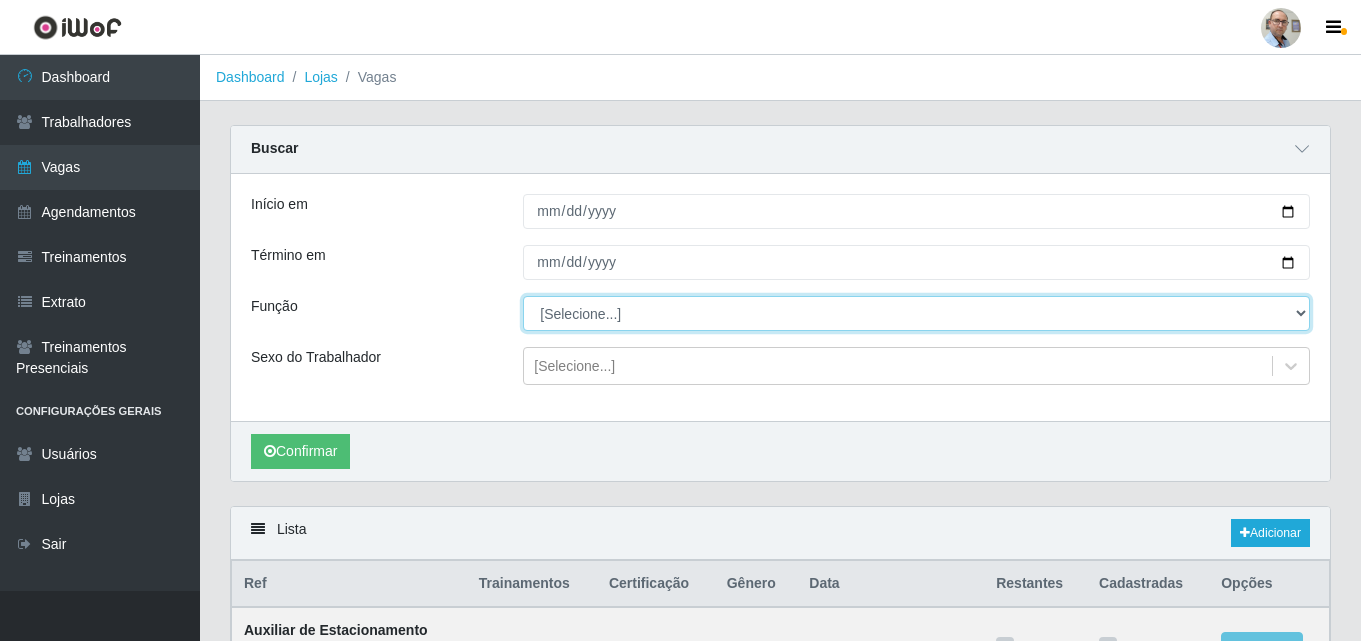 click on "[Selecione...] ASG ASG + ASG ++ Auxiliar de Depósito  Auxiliar de Depósito + Auxiliar de Depósito ++ Auxiliar de Estacionamento Auxiliar de Estacionamento + Auxiliar de Estacionamento ++ Balconista de Frios Balconista de Frios + Balconista de Padaria  Balconista de Padaria + Embalador Embalador + Embalador ++ Operador de Caixa Operador de Caixa + Operador de Caixa ++ Repositor  Repositor + Repositor ++ Repositor de Frios Repositor de Frios + Repositor de Frios ++ Repositor de Hortifruti Repositor de Hortifruti + Repositor de Hortifruti ++" at bounding box center (916, 313) 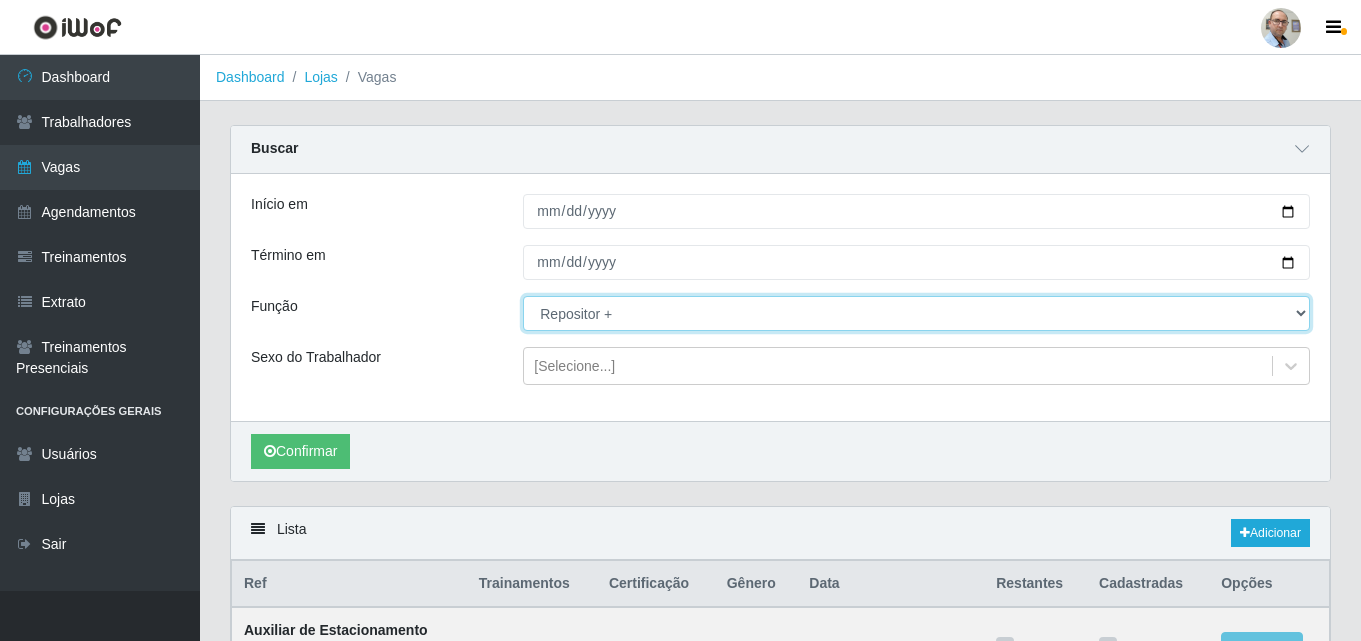 click on "[Selecione...] ASG ASG + ASG ++ Auxiliar de Depósito  Auxiliar de Depósito + Auxiliar de Depósito ++ Auxiliar de Estacionamento Auxiliar de Estacionamento + Auxiliar de Estacionamento ++ Balconista de Frios Balconista de Frios + Balconista de Padaria  Balconista de Padaria + Embalador Embalador + Embalador ++ Operador de Caixa Operador de Caixa + Operador de Caixa ++ Repositor  Repositor + Repositor ++ Repositor de Frios Repositor de Frios + Repositor de Frios ++ Repositor de Hortifruti Repositor de Hortifruti + Repositor de Hortifruti ++" at bounding box center (916, 313) 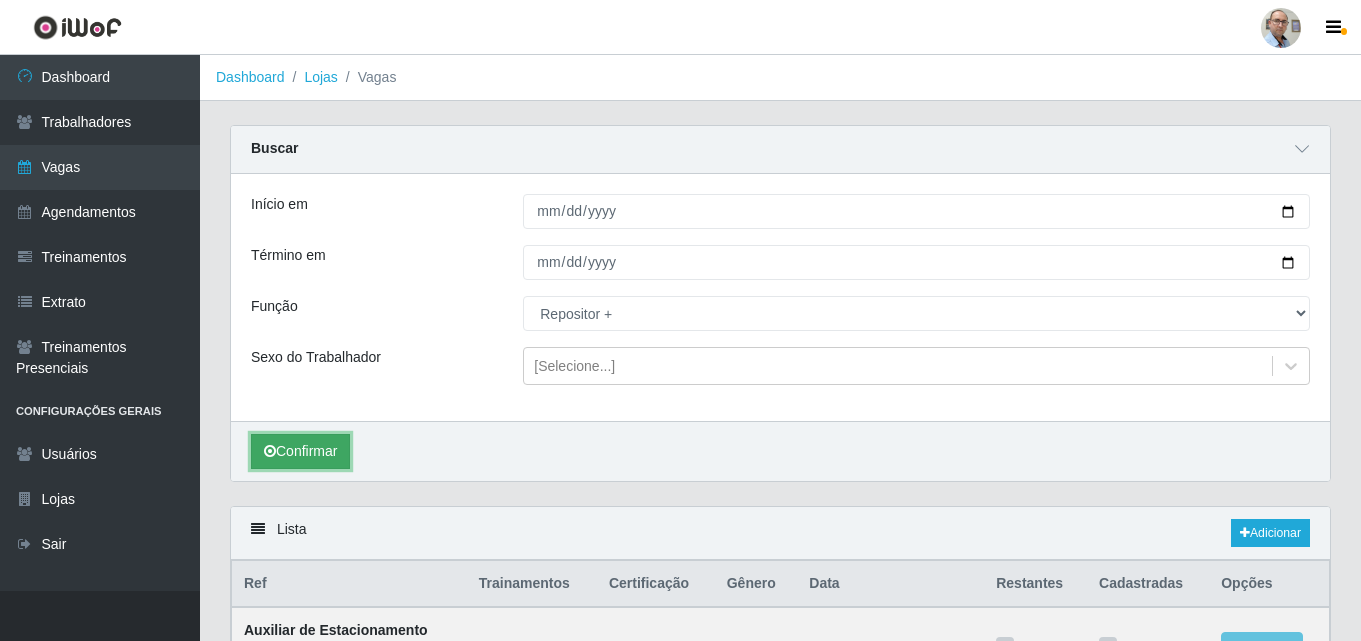 click on "Confirmar" at bounding box center (300, 451) 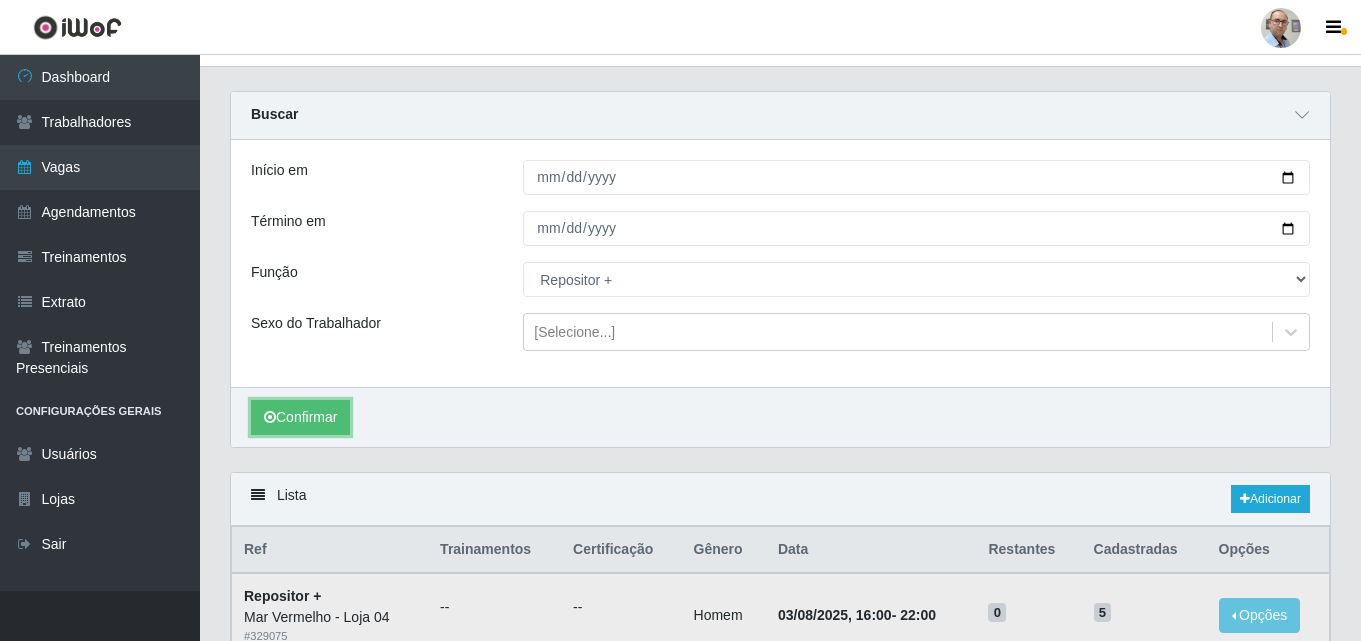 scroll, scrollTop: 0, scrollLeft: 0, axis: both 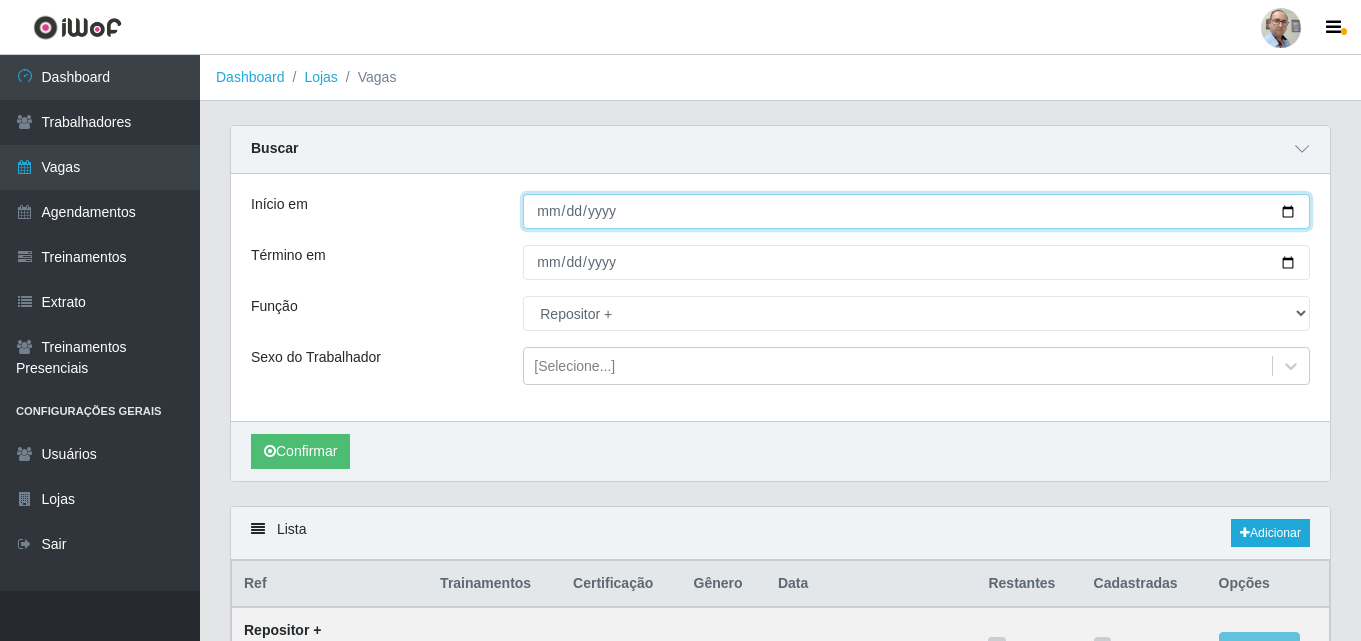 click on "2025-08-03" at bounding box center [916, 211] 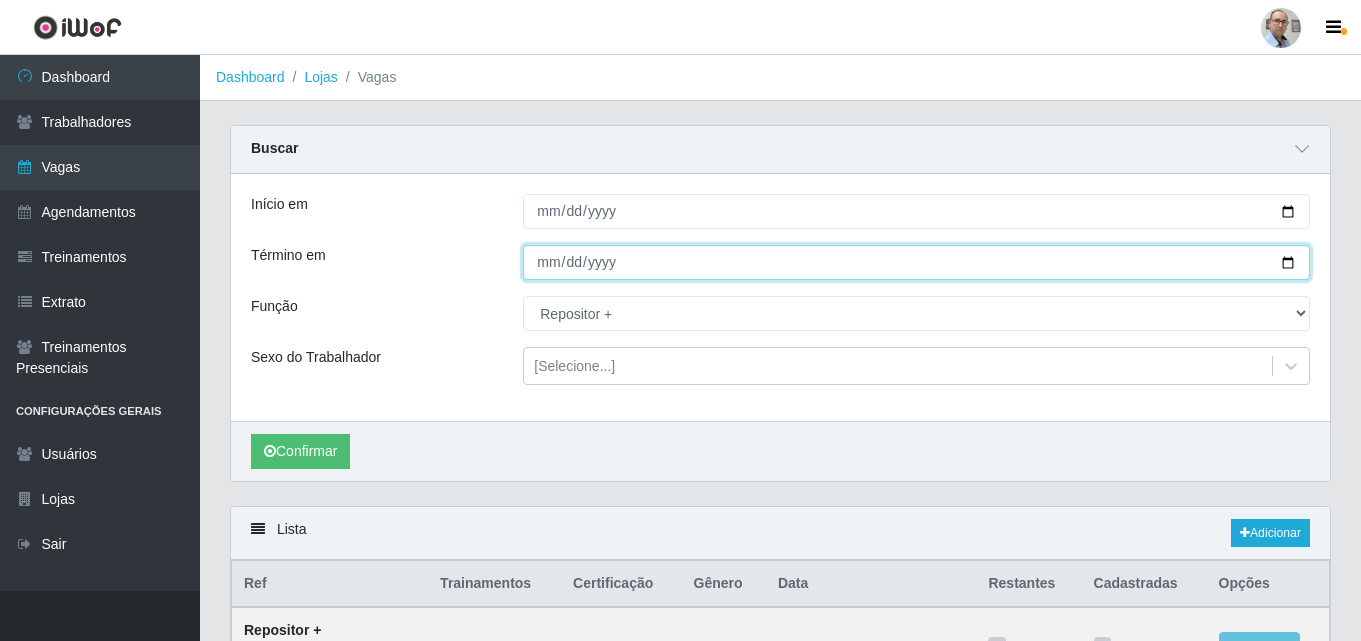 click on "2025-08-03" at bounding box center (916, 262) 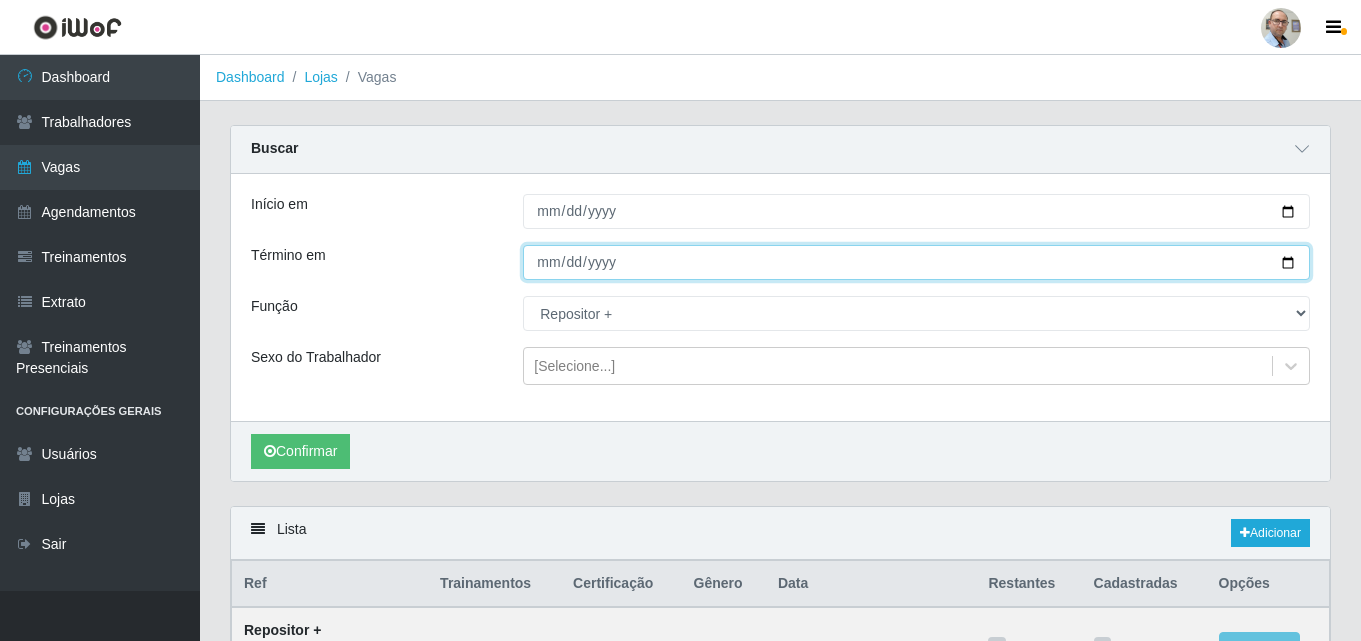 type on "[DATE]" 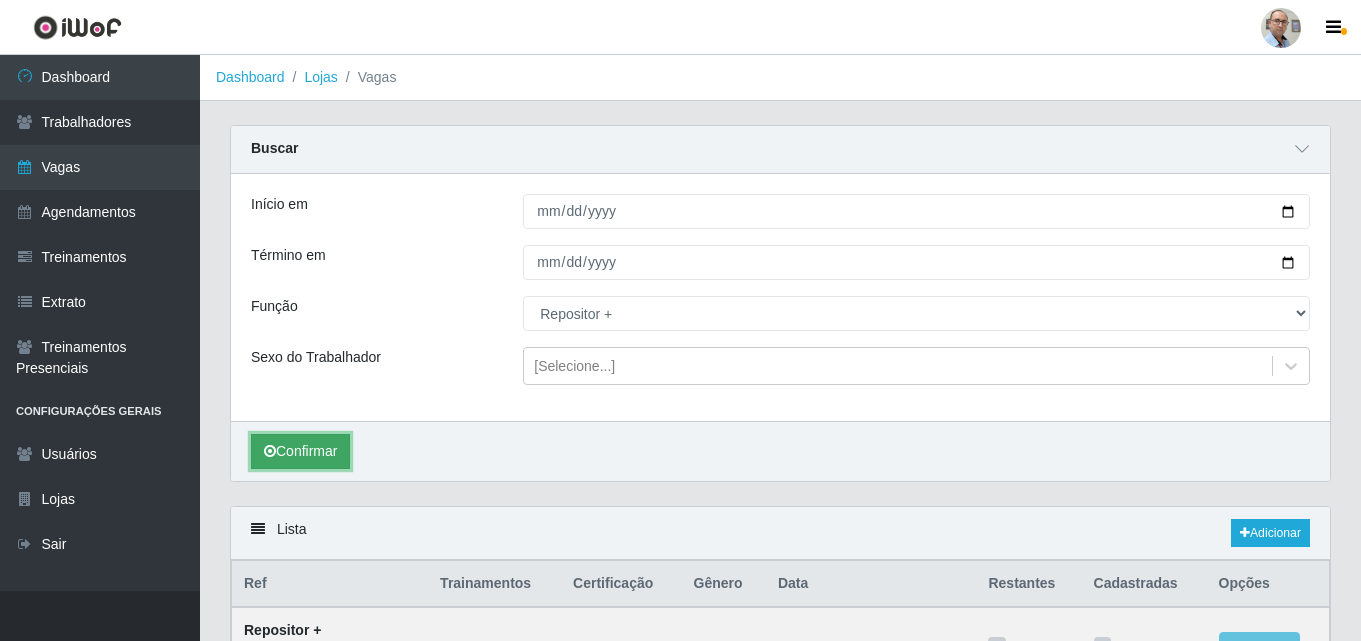 click on "Confirmar" at bounding box center (300, 451) 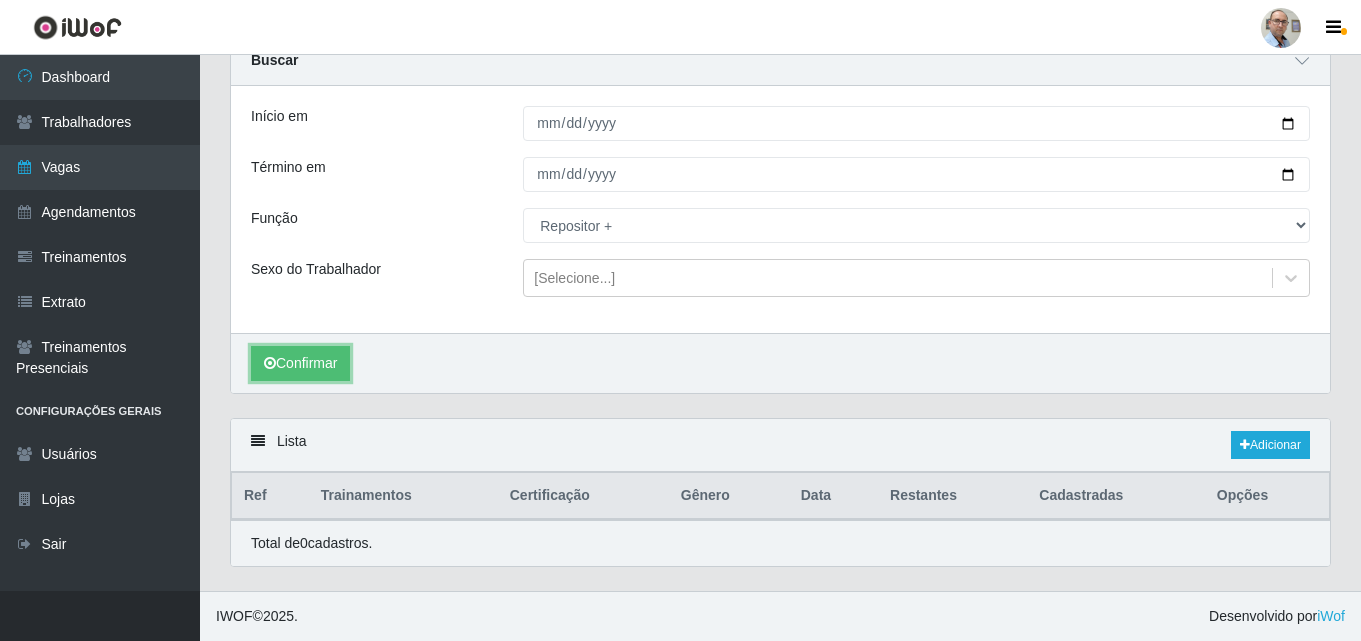 scroll, scrollTop: 0, scrollLeft: 0, axis: both 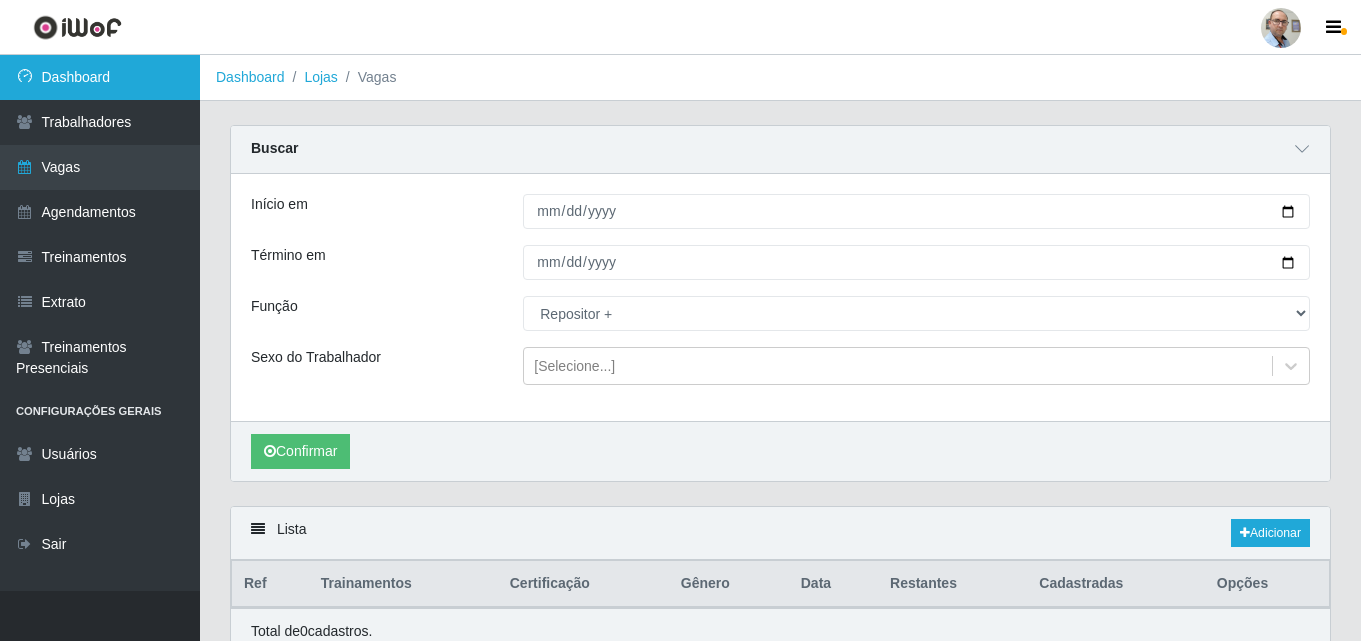 click on "Dashboard" at bounding box center (100, 77) 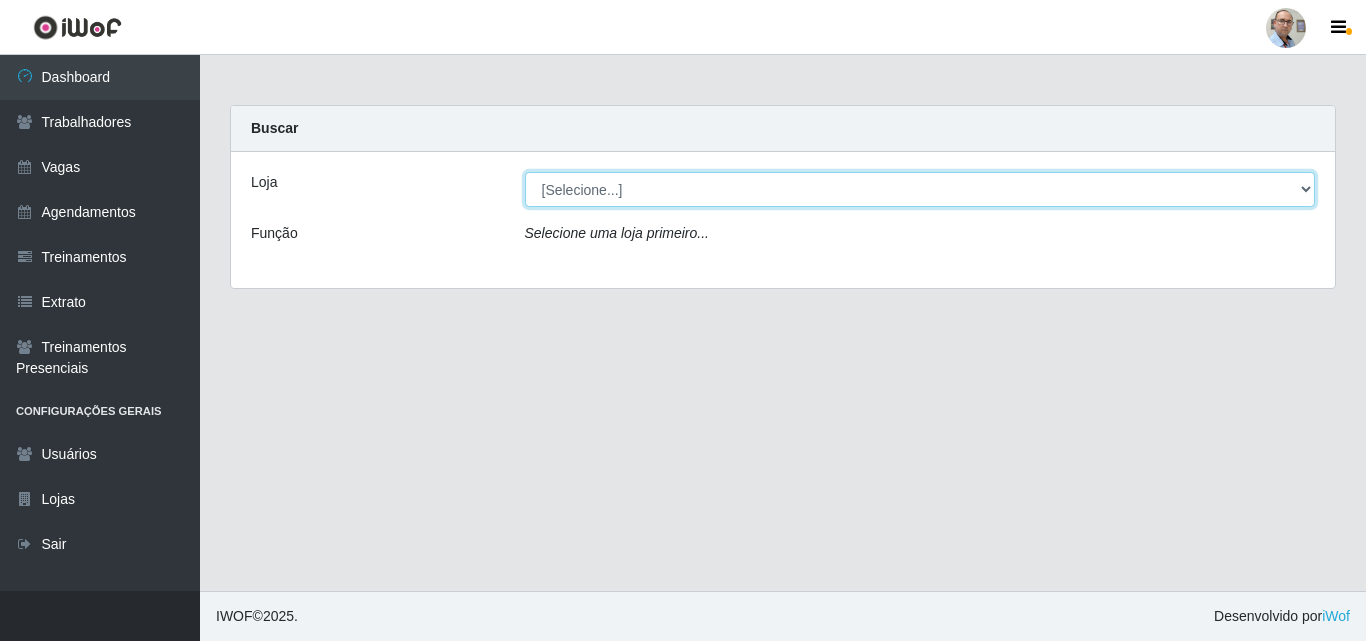 click on "[Selecione...] Mar Vermelho - Loja 04" at bounding box center (920, 189) 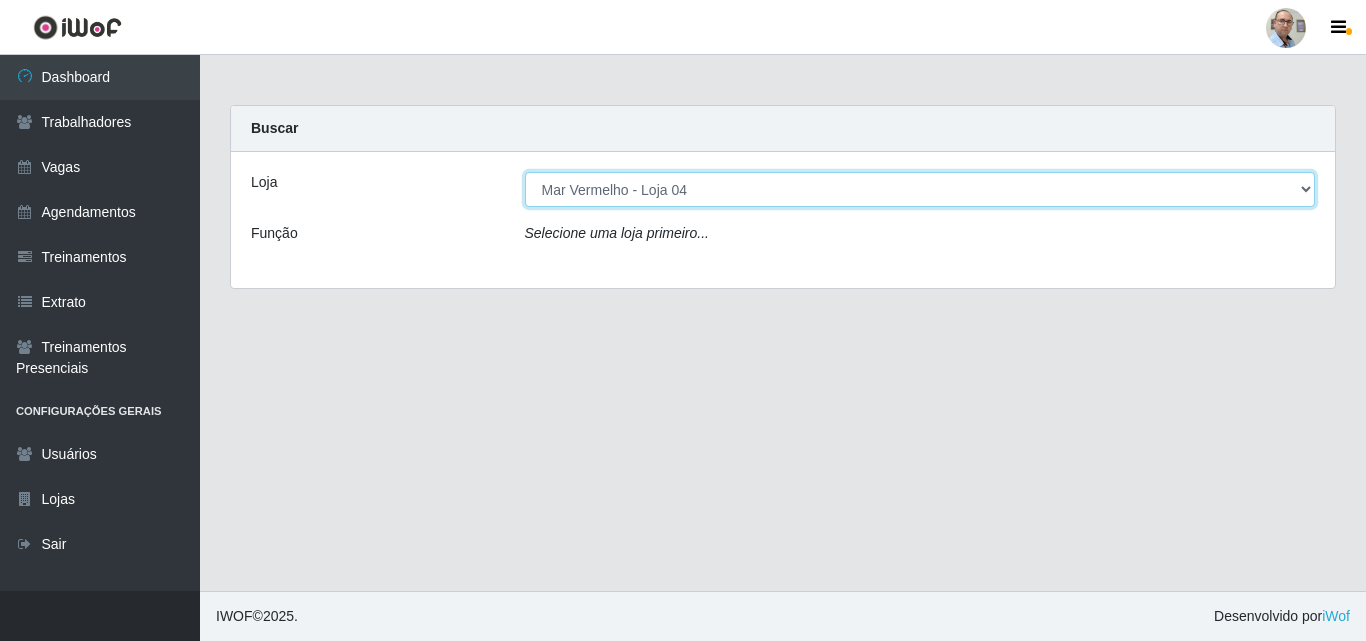 click on "[Selecione...] Mar Vermelho - Loja 04" at bounding box center [920, 189] 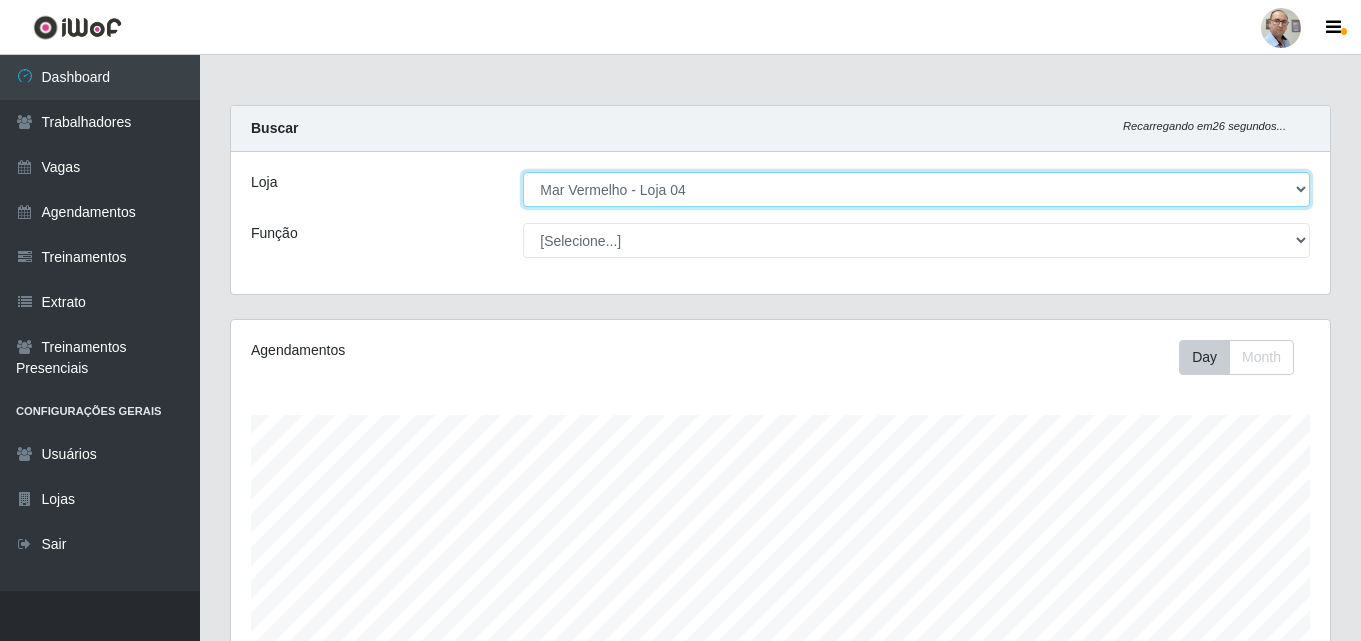 scroll, scrollTop: 999585, scrollLeft: 998901, axis: both 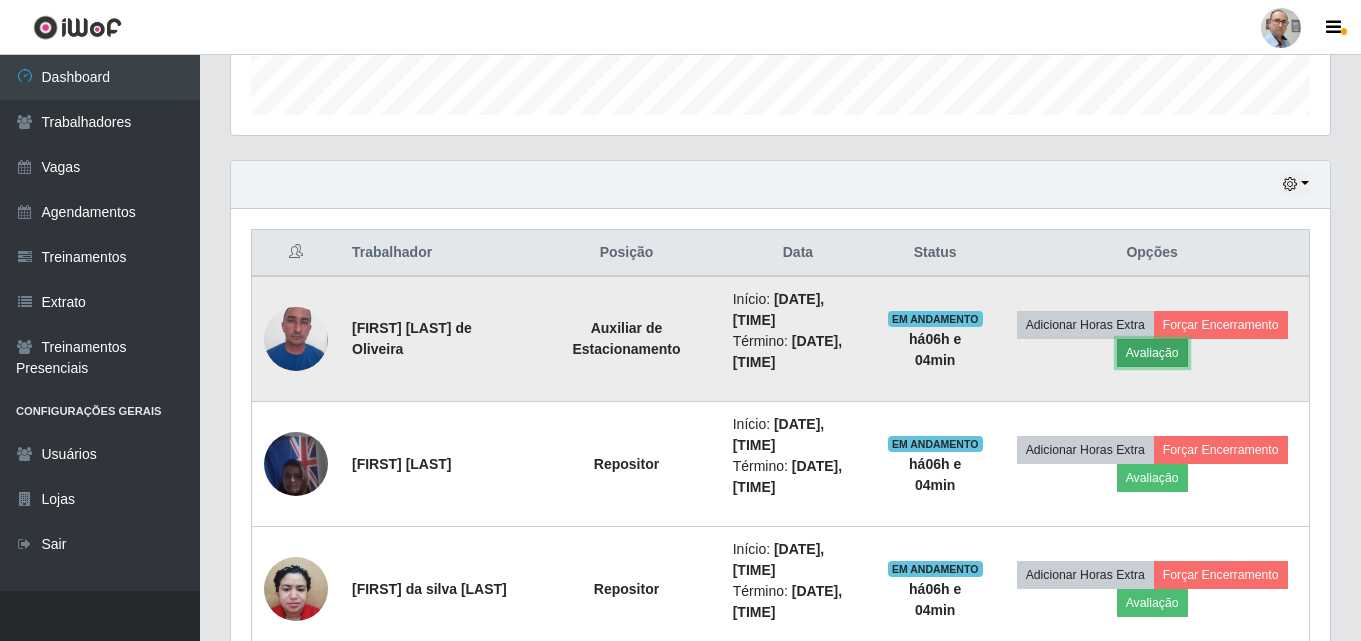 click on "Avaliação" at bounding box center [1152, 353] 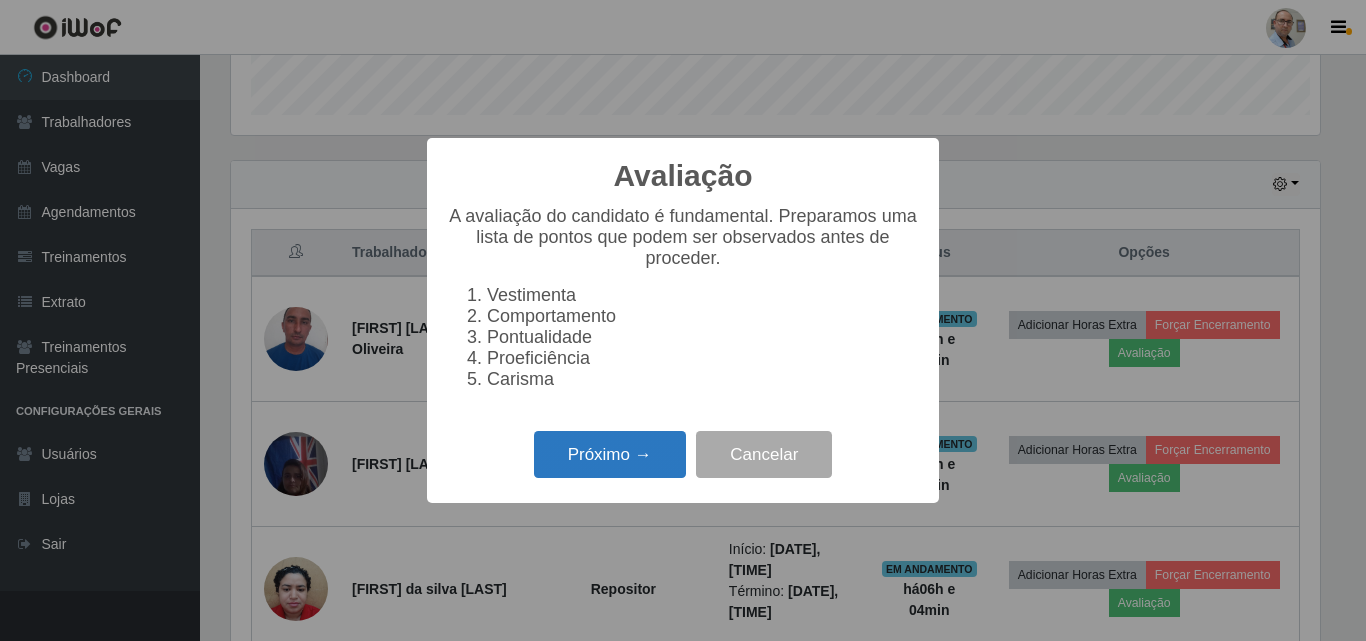 scroll, scrollTop: 999585, scrollLeft: 998911, axis: both 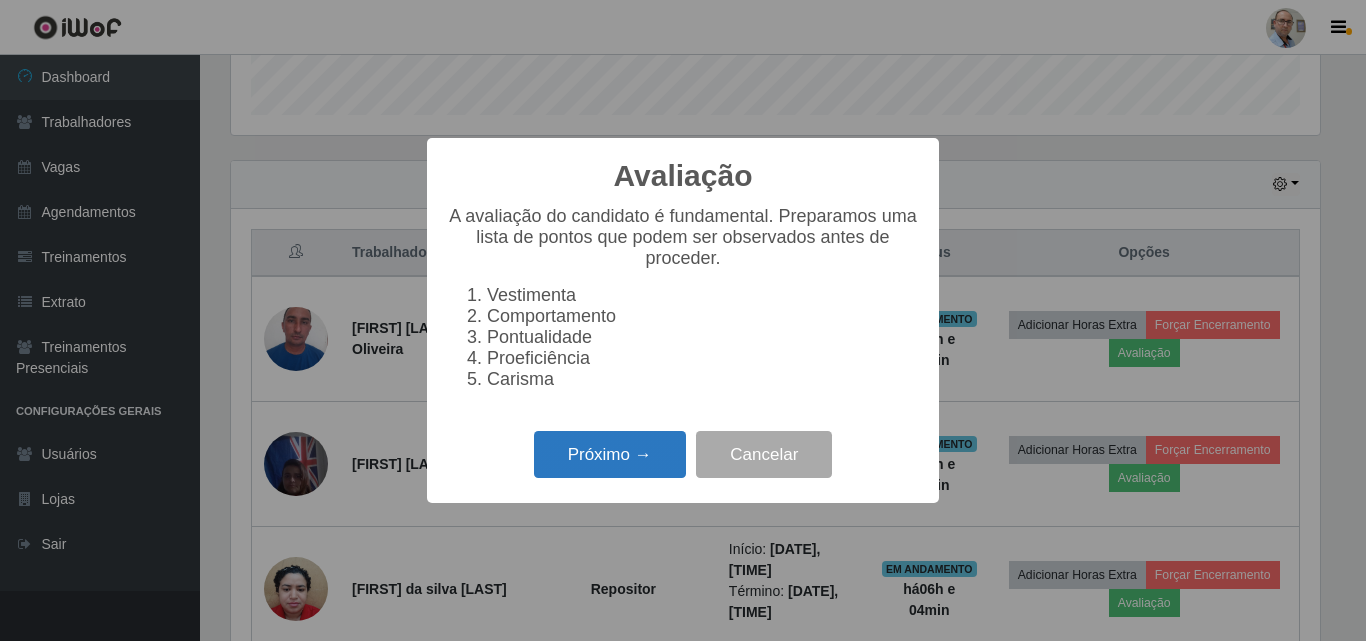 click on "Próximo →" at bounding box center [610, 454] 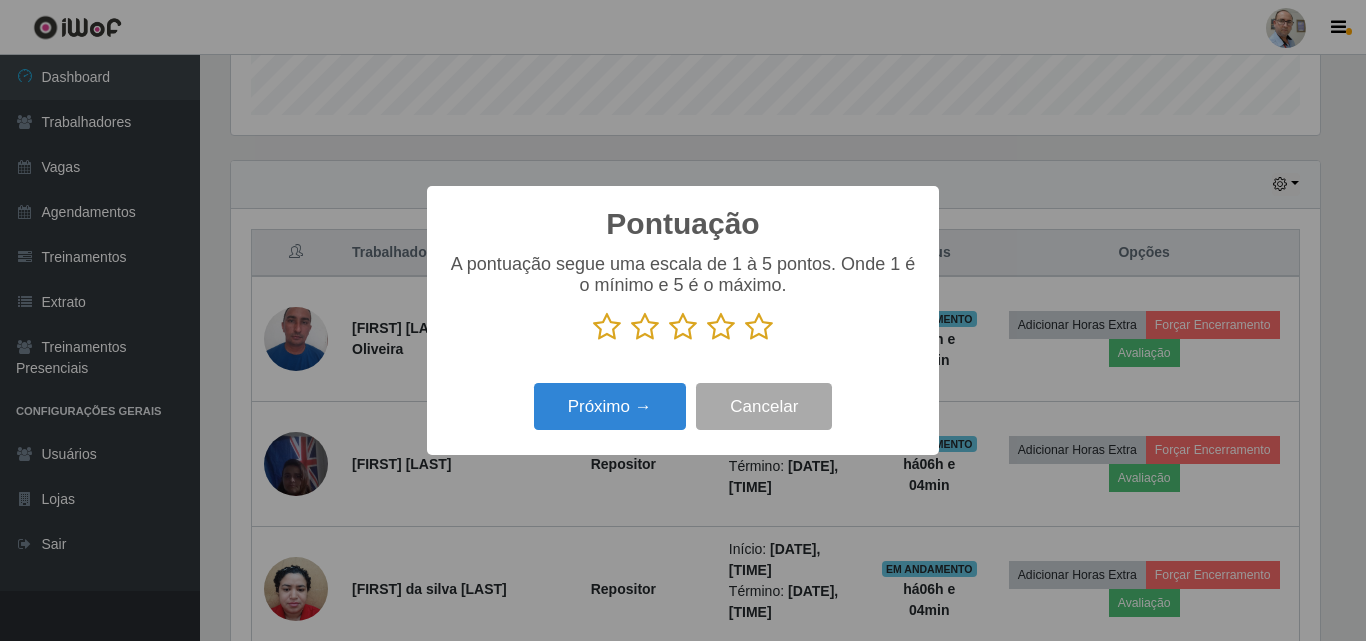 click at bounding box center (759, 327) 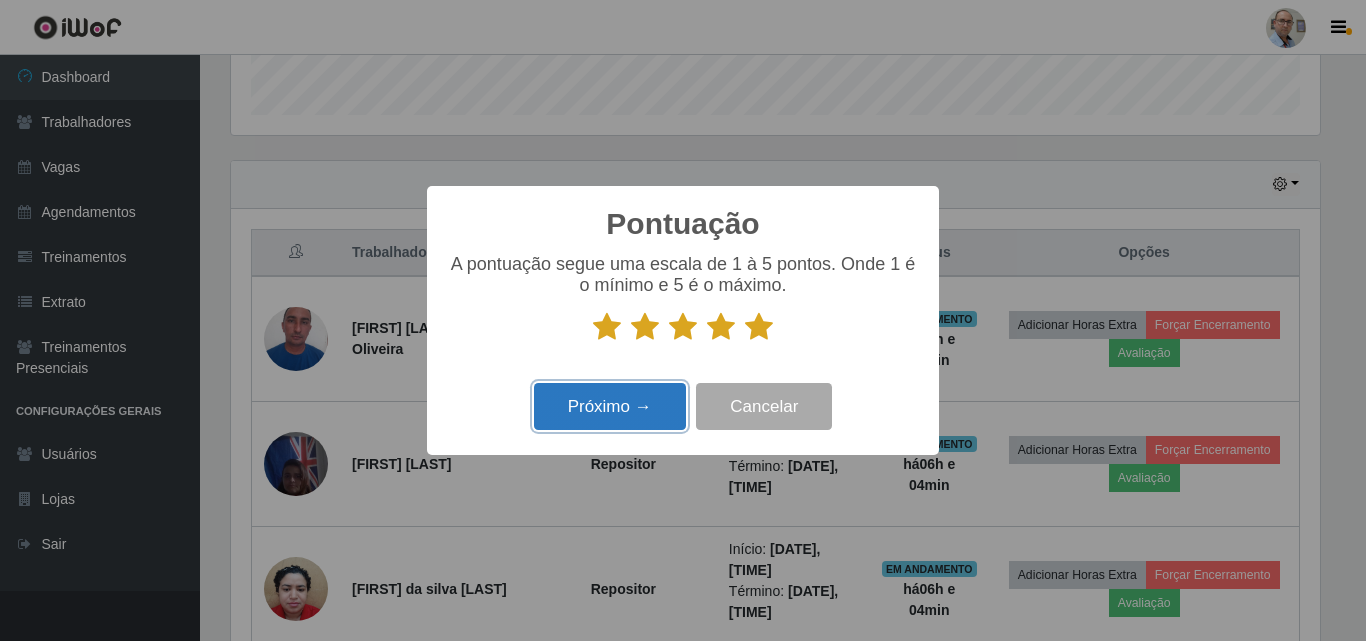 click on "Próximo →" at bounding box center (610, 406) 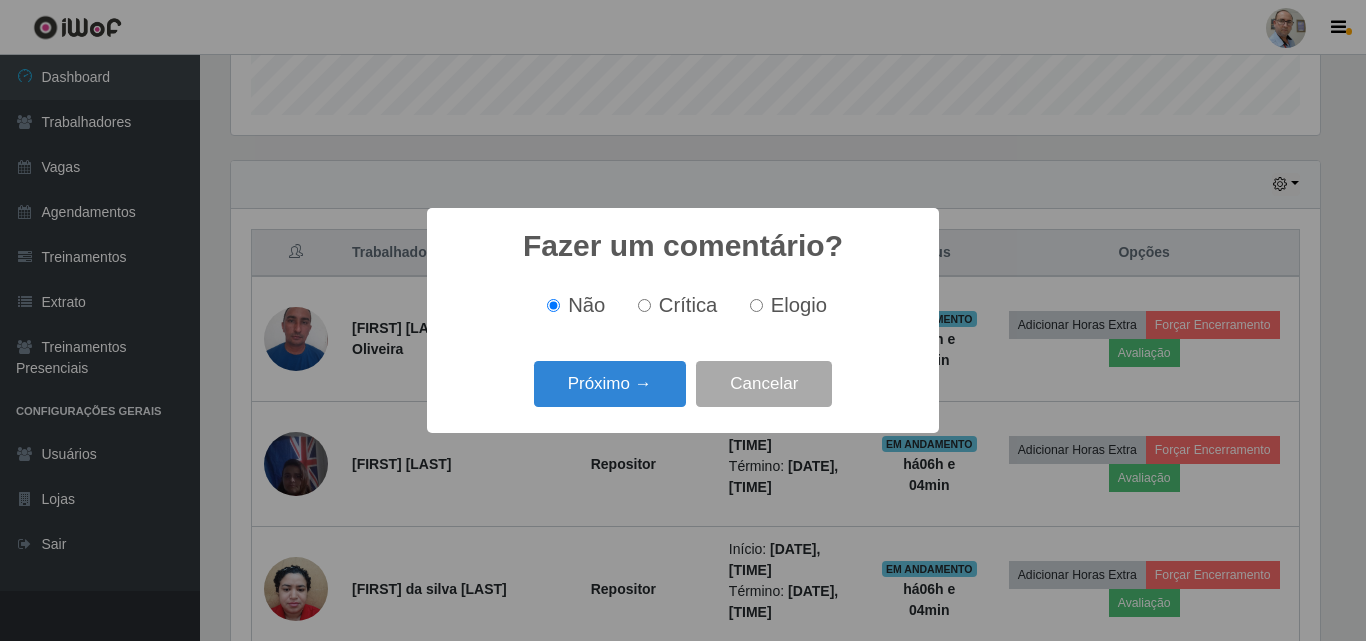 scroll, scrollTop: 999585, scrollLeft: 998911, axis: both 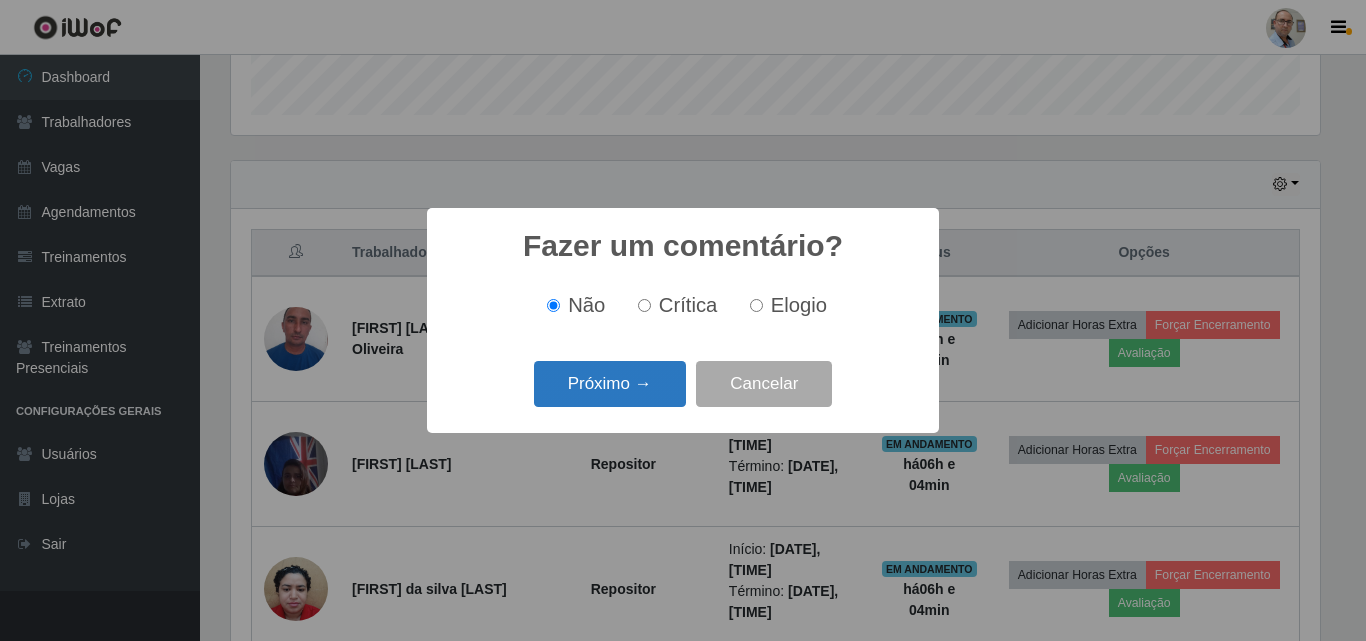 click on "Próximo →" at bounding box center [610, 384] 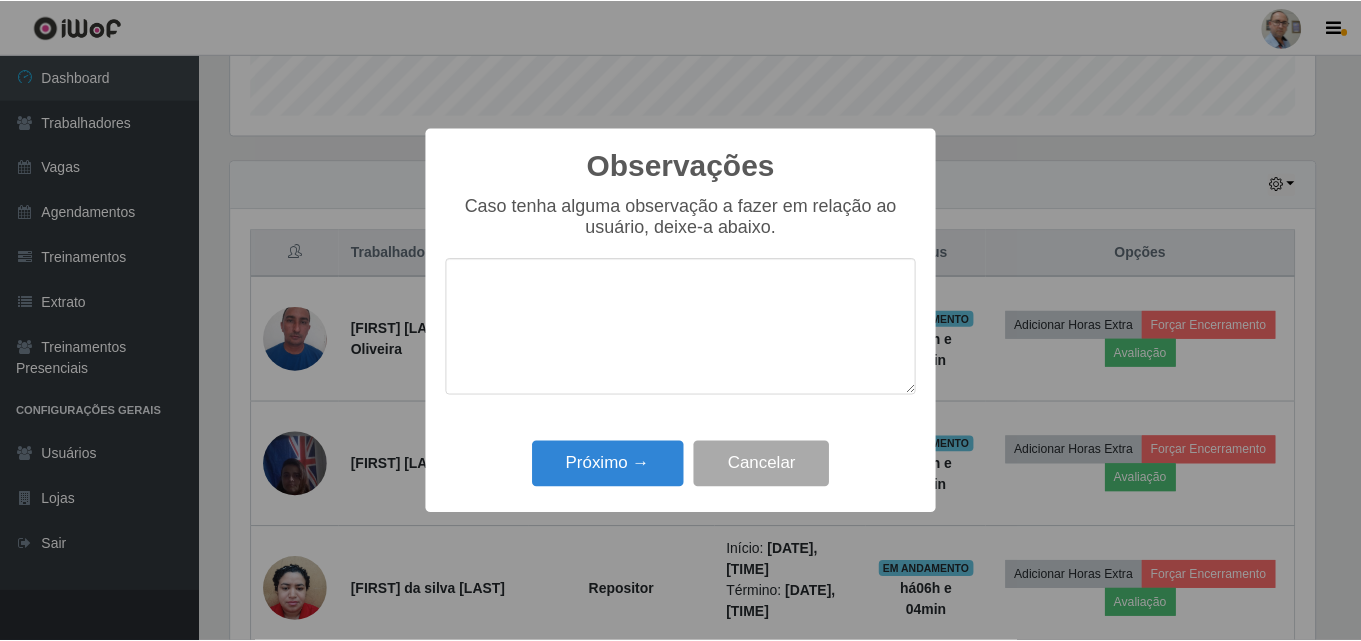 scroll, scrollTop: 999585, scrollLeft: 998911, axis: both 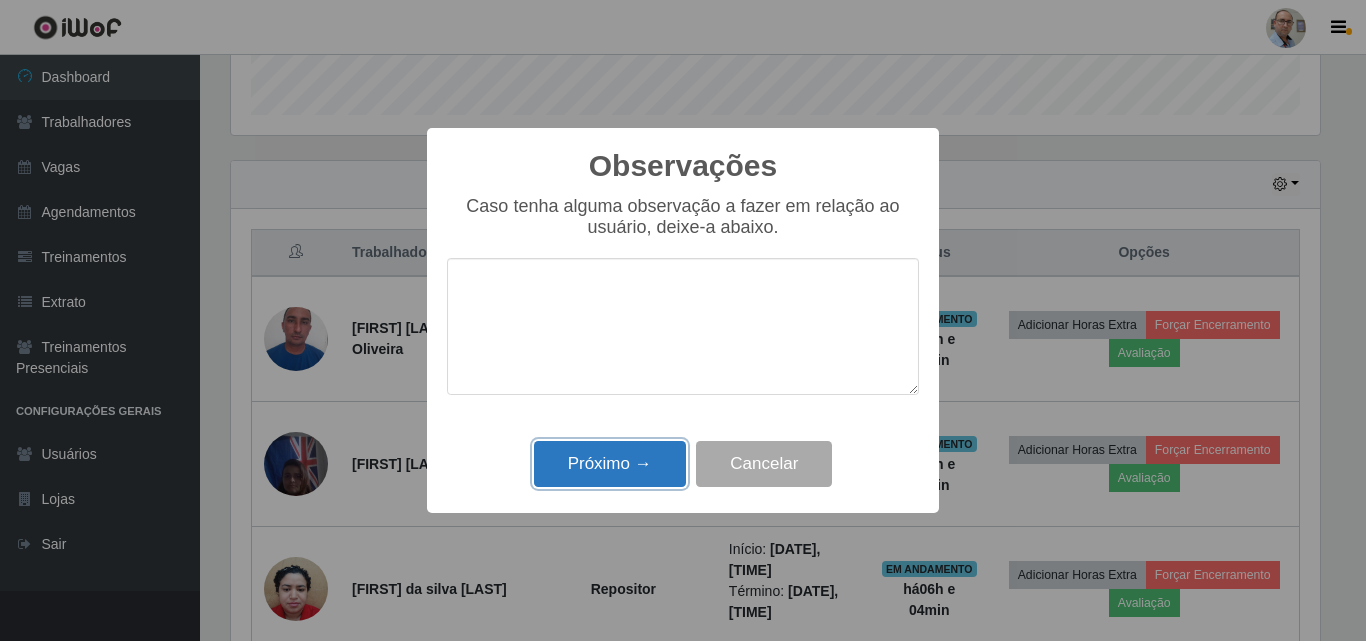 click on "Próximo →" at bounding box center (610, 464) 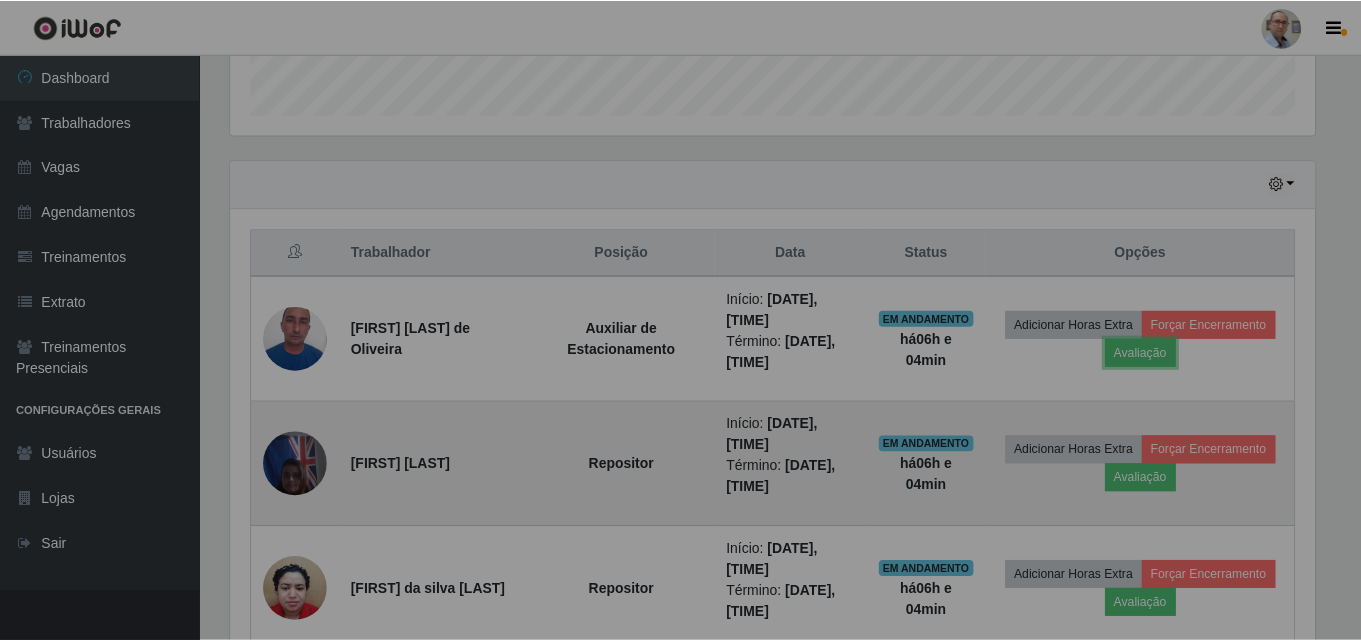 scroll, scrollTop: 999585, scrollLeft: 998901, axis: both 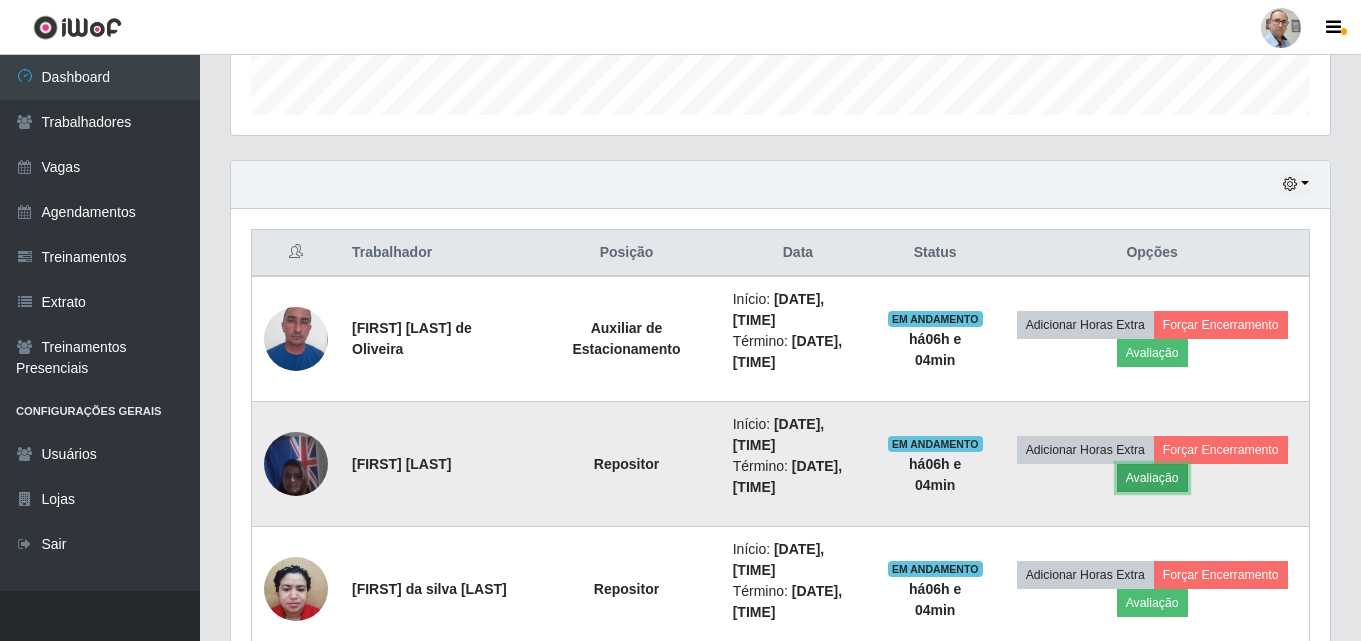 click on "Avaliação" at bounding box center [1152, 478] 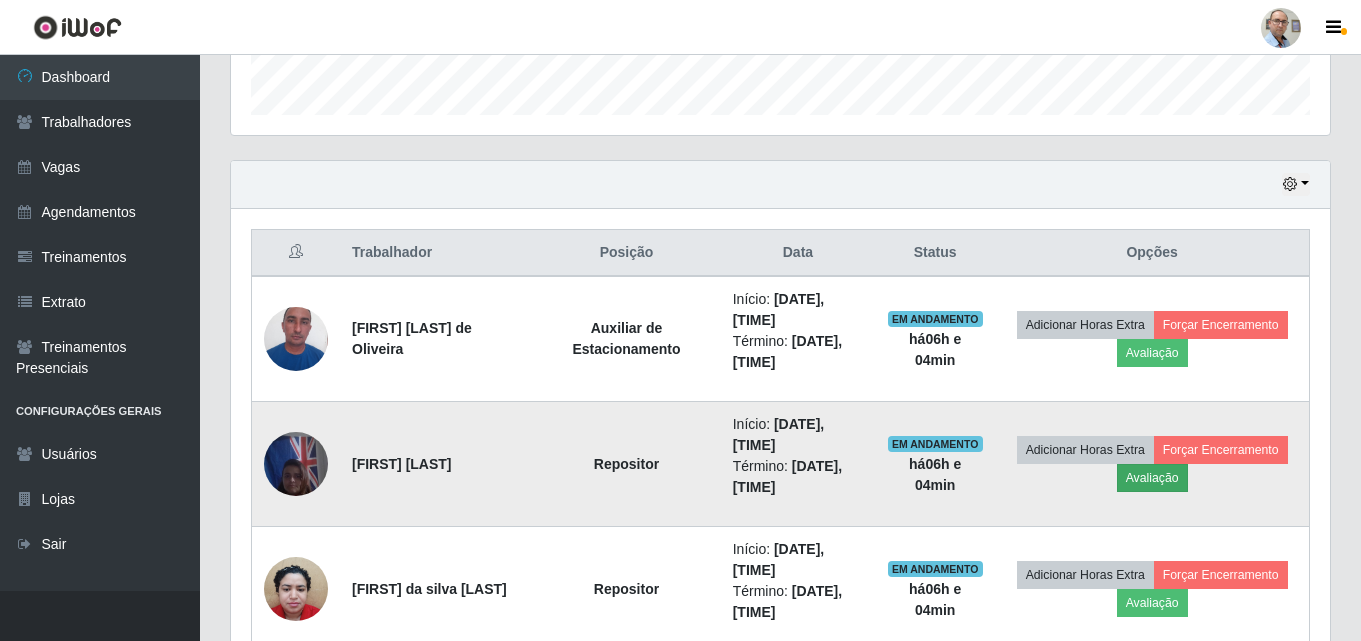 scroll, scrollTop: 999585, scrollLeft: 998911, axis: both 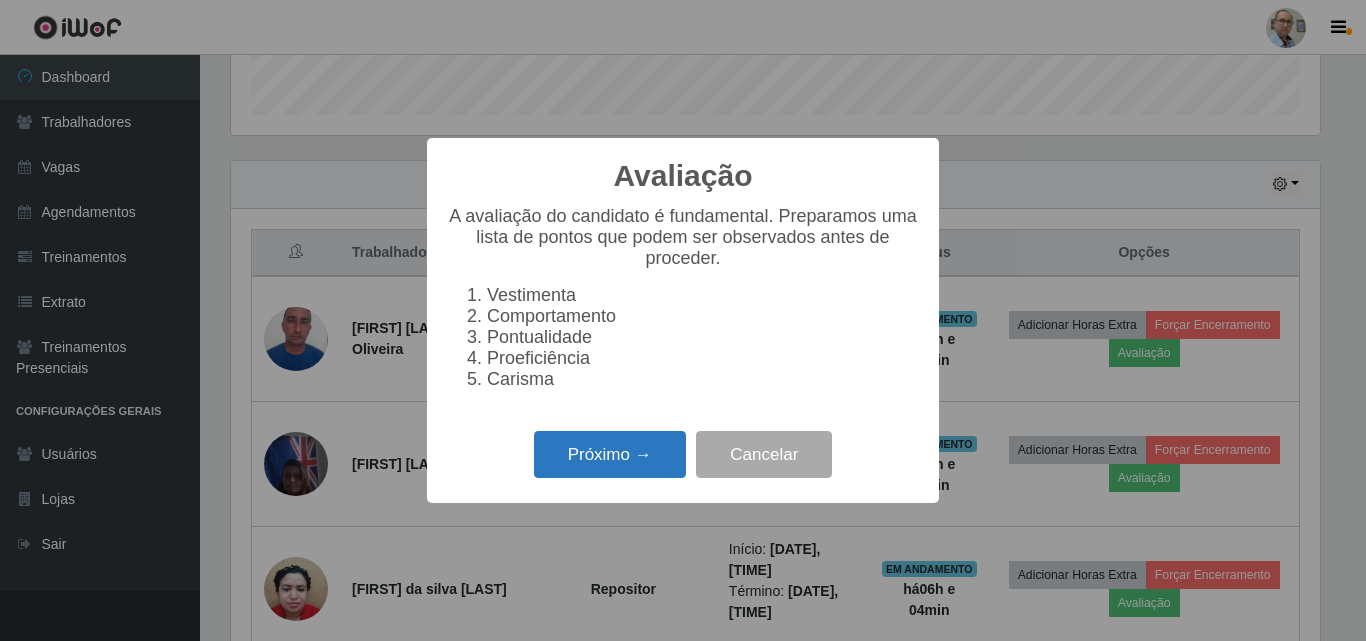 click on "Próximo →" at bounding box center [610, 454] 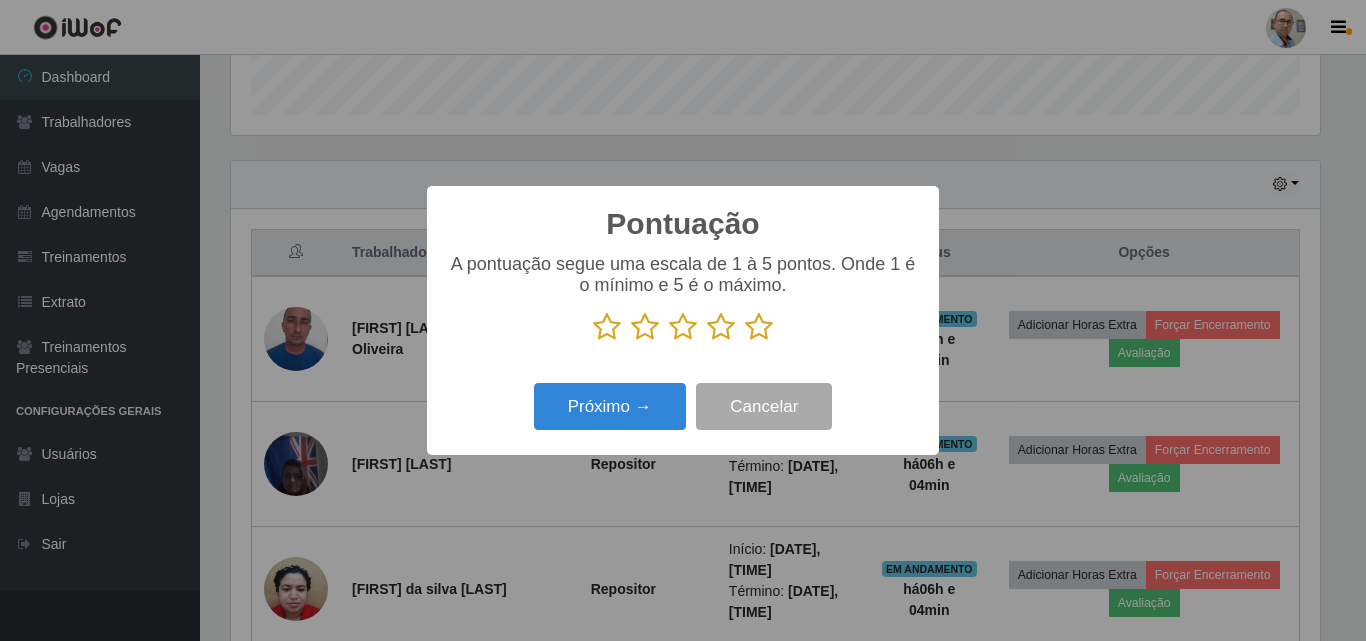 click at bounding box center (759, 327) 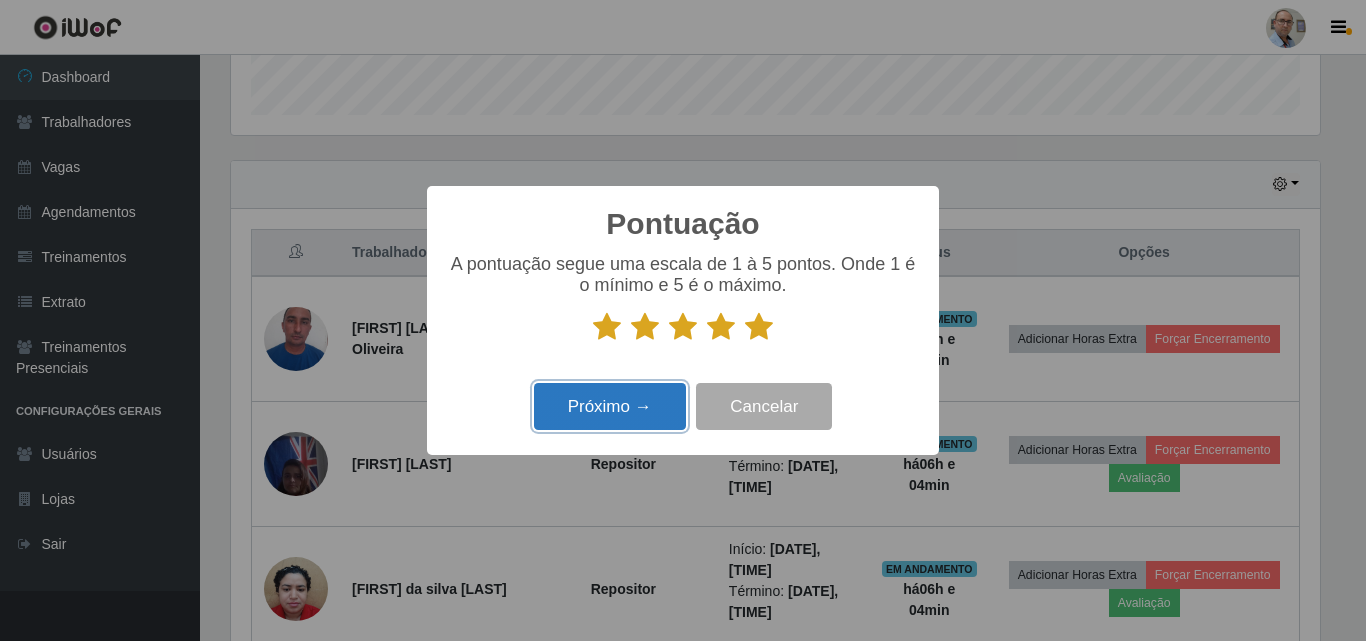 click on "Próximo →" at bounding box center [610, 406] 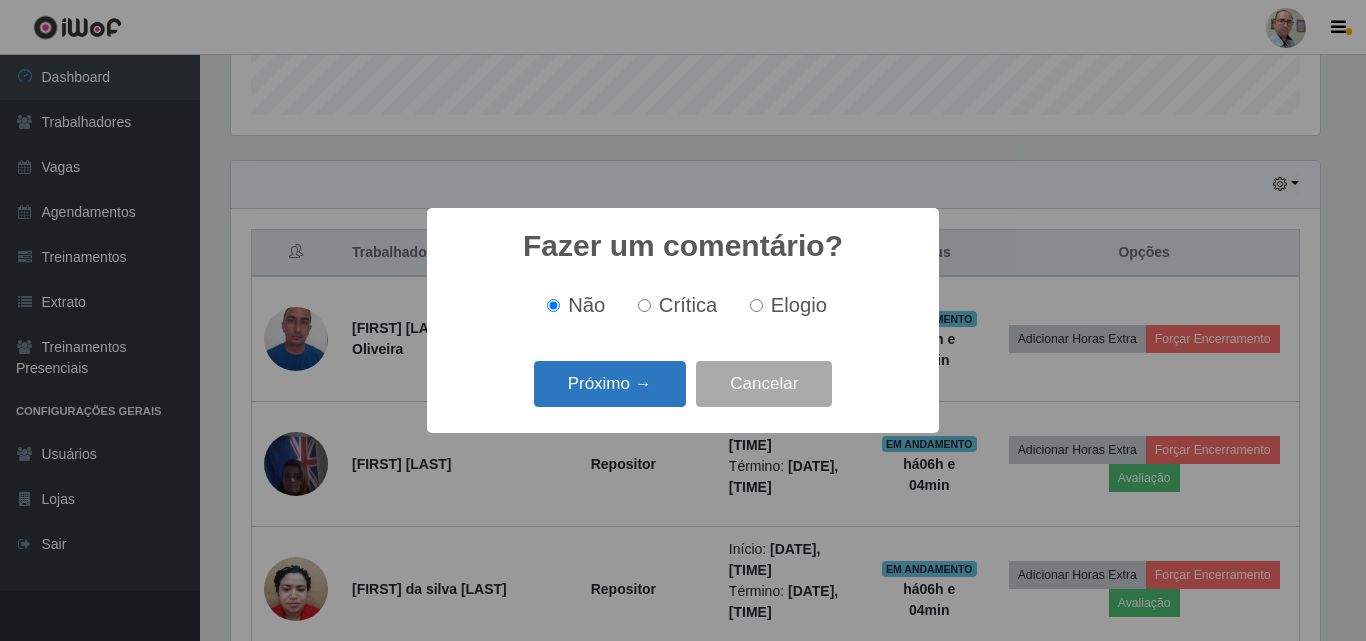 click on "Próximo →" at bounding box center (610, 384) 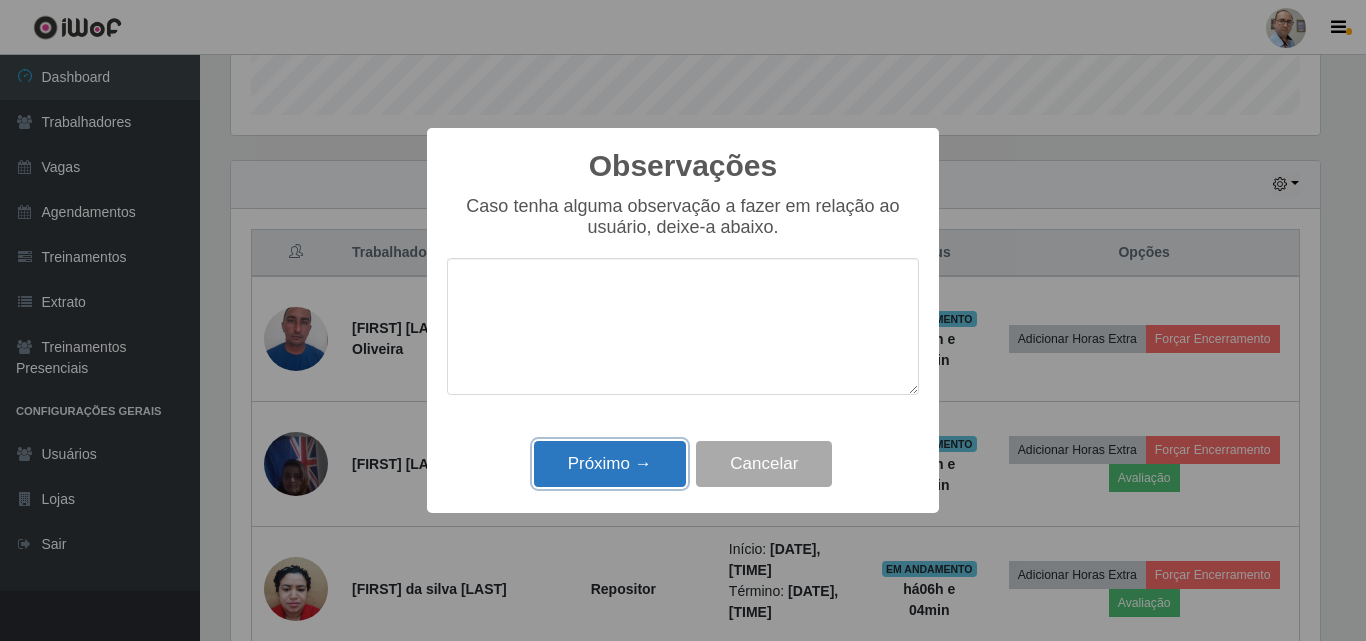 click on "Próximo →" at bounding box center (610, 464) 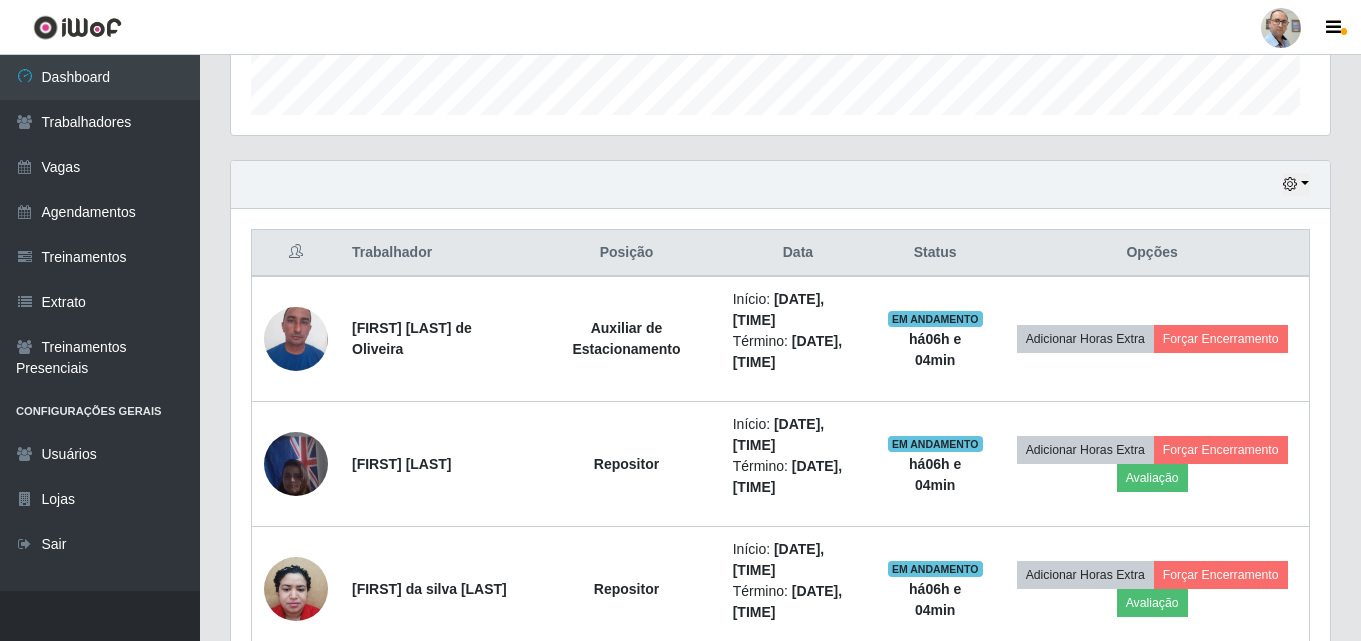 scroll, scrollTop: 999585, scrollLeft: 998901, axis: both 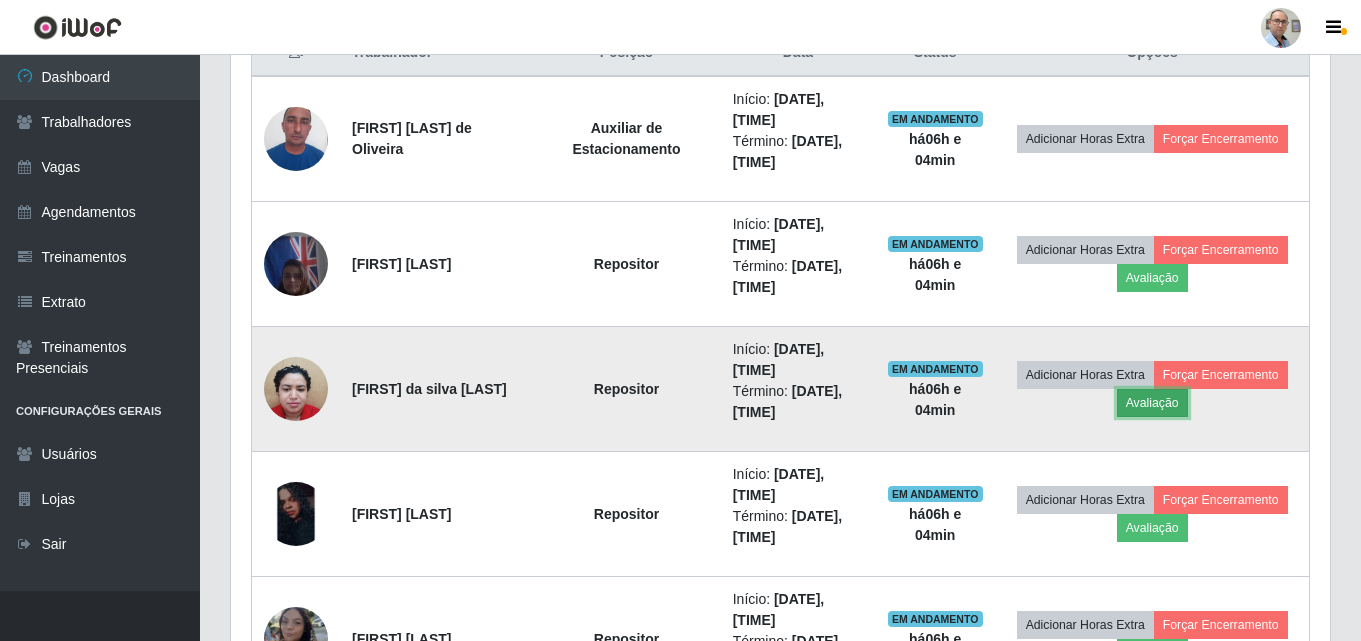 click on "Avaliação" at bounding box center (1152, 403) 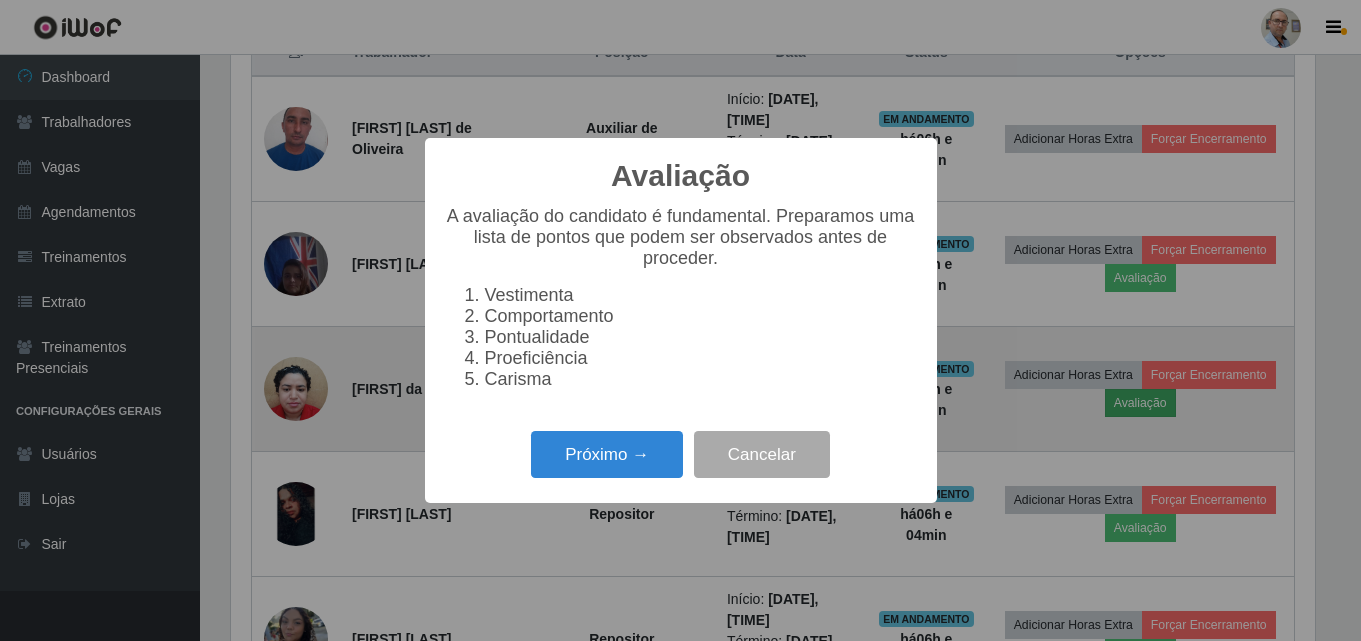 scroll, scrollTop: 999585, scrollLeft: 998911, axis: both 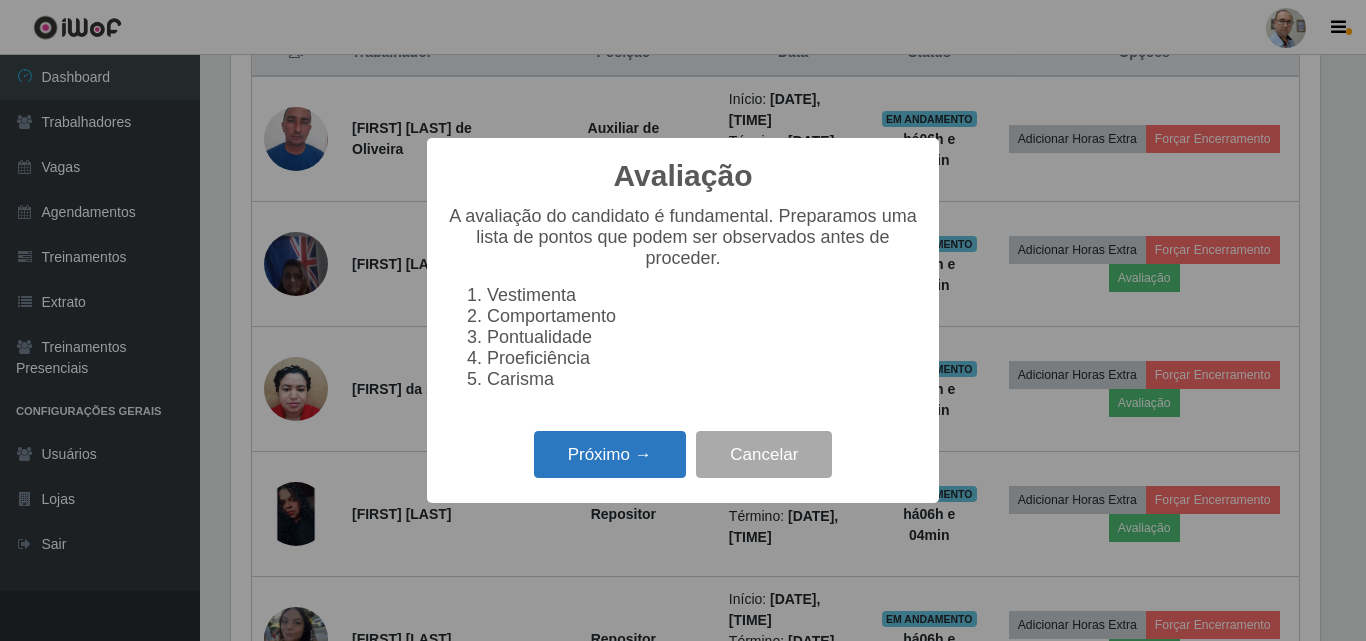click on "Próximo →" at bounding box center [610, 454] 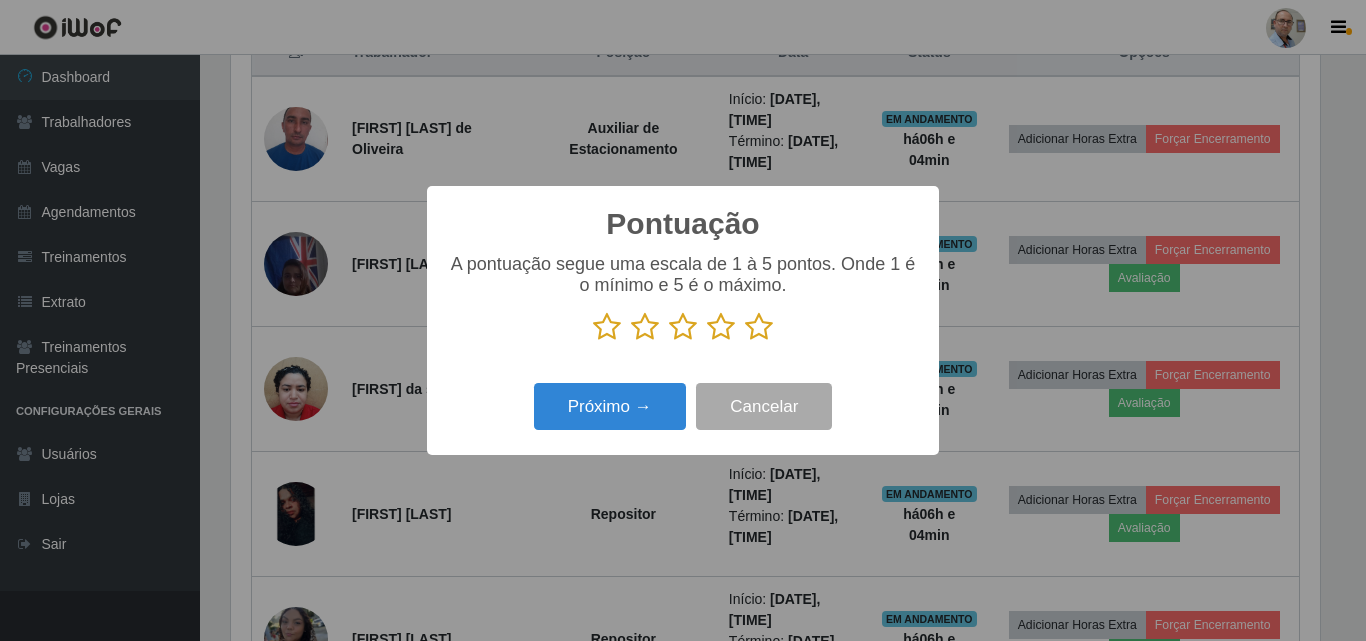 click at bounding box center [759, 327] 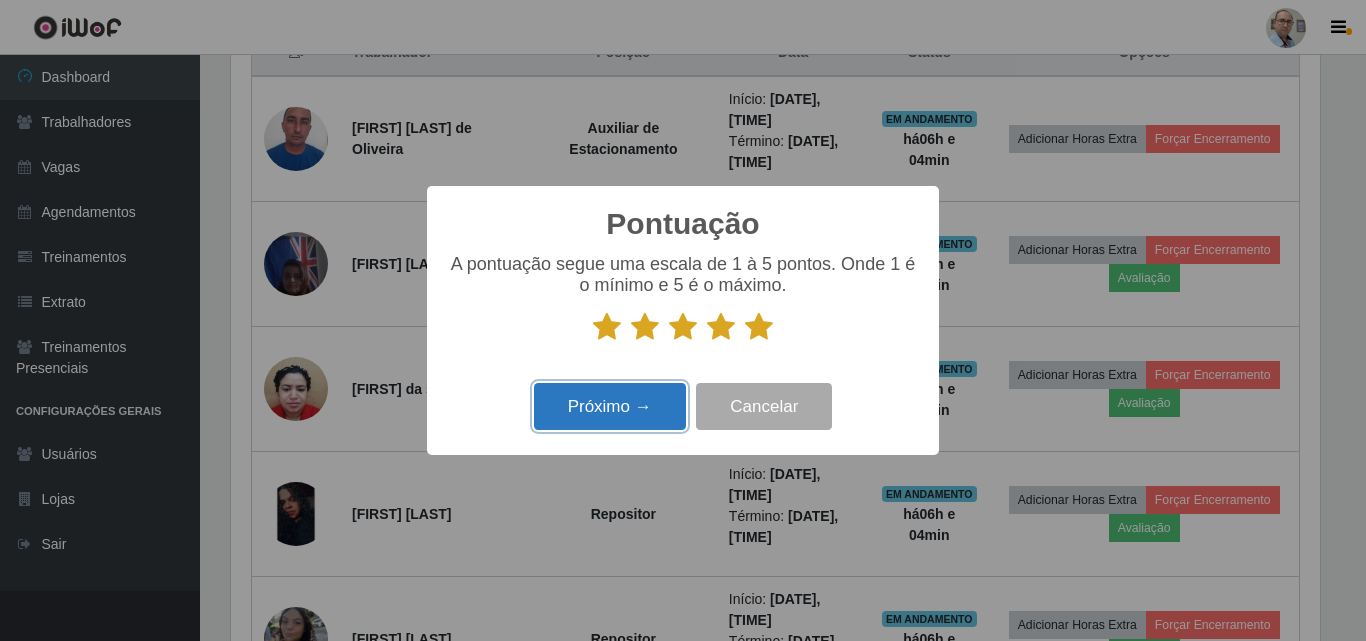 click on "Próximo →" at bounding box center (610, 406) 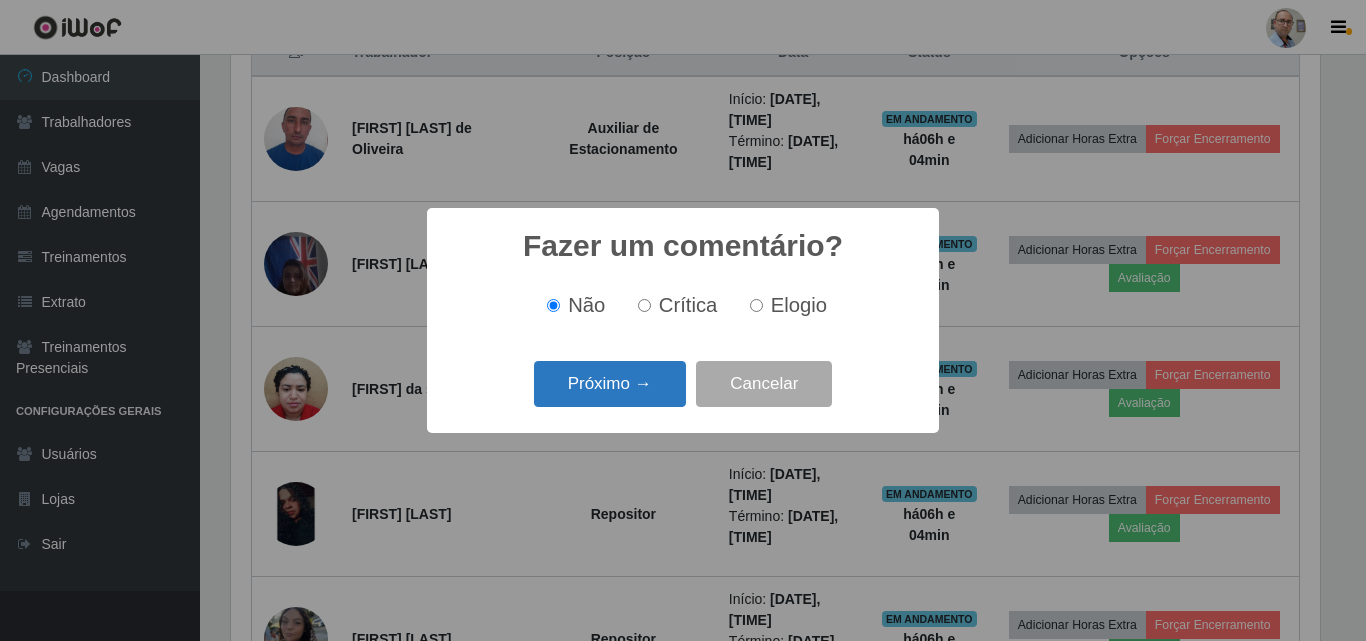click on "Próximo →" at bounding box center [610, 384] 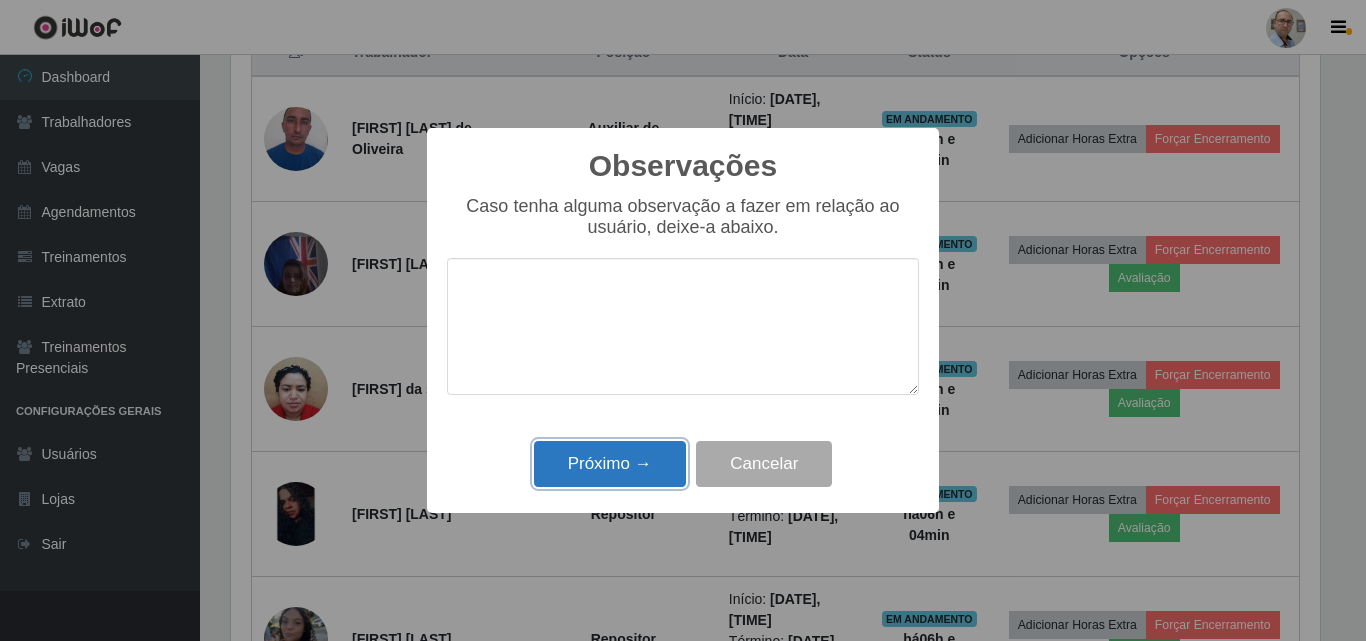click on "Próximo →" at bounding box center (610, 464) 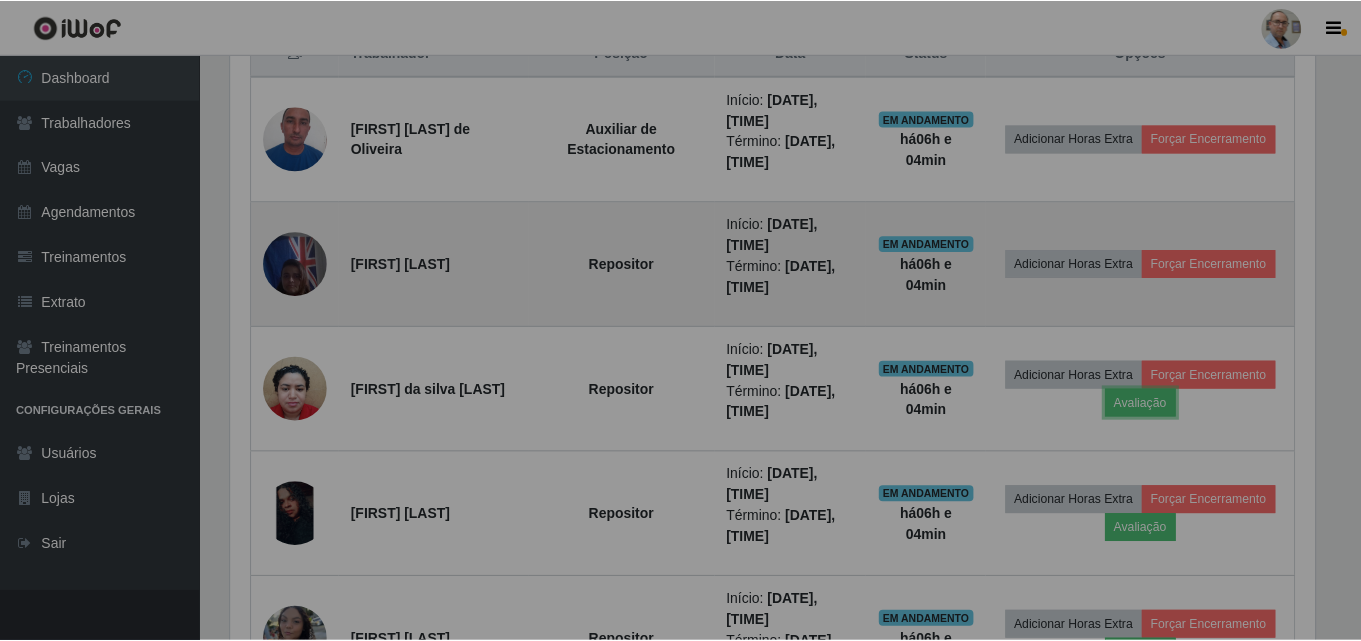 scroll, scrollTop: 999585, scrollLeft: 998901, axis: both 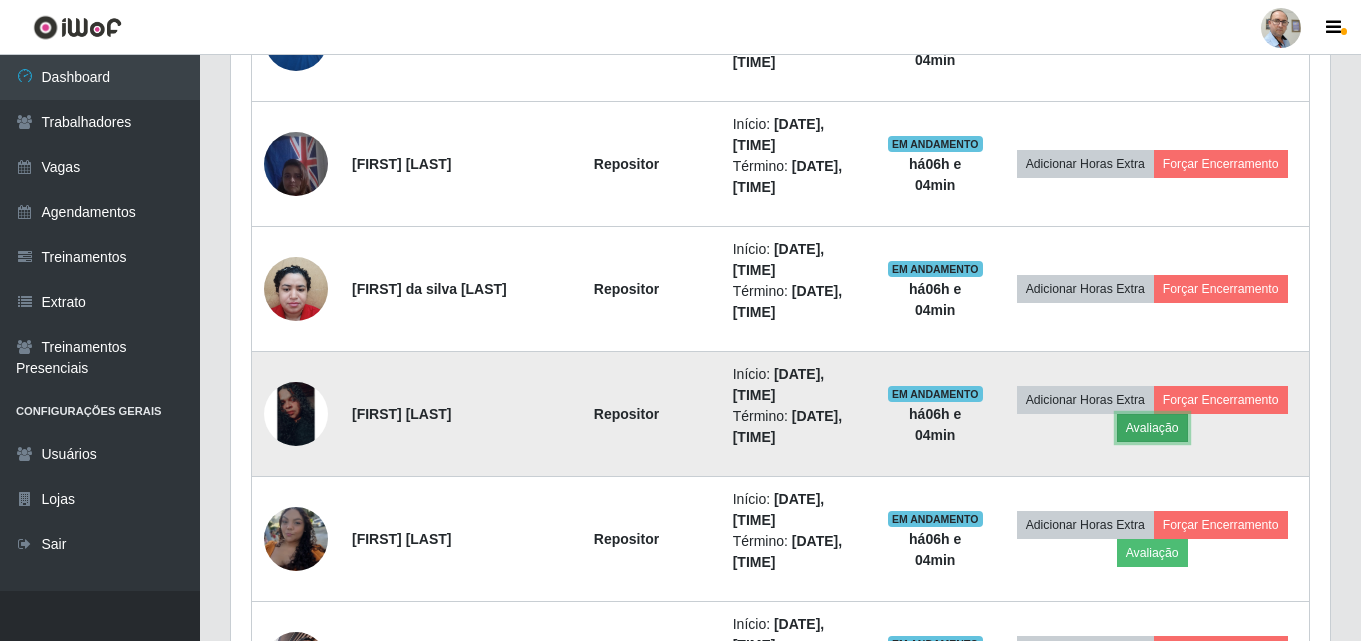 click on "Avaliação" at bounding box center (1152, 428) 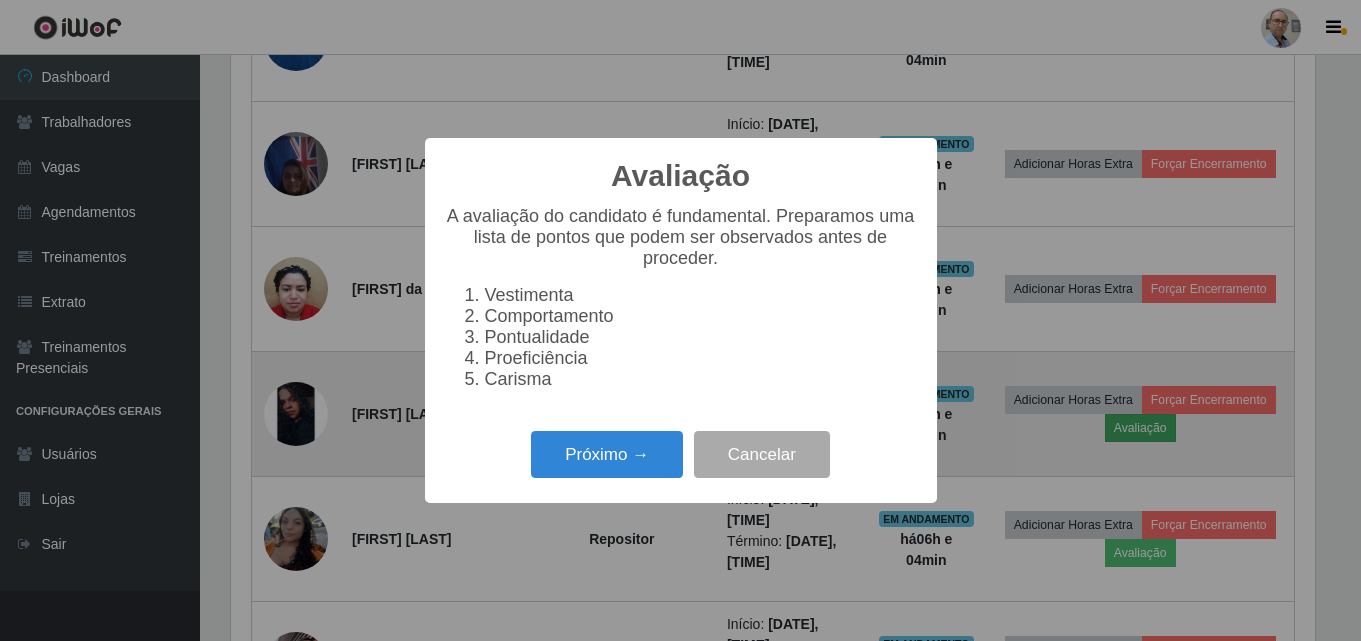 scroll, scrollTop: 999585, scrollLeft: 998911, axis: both 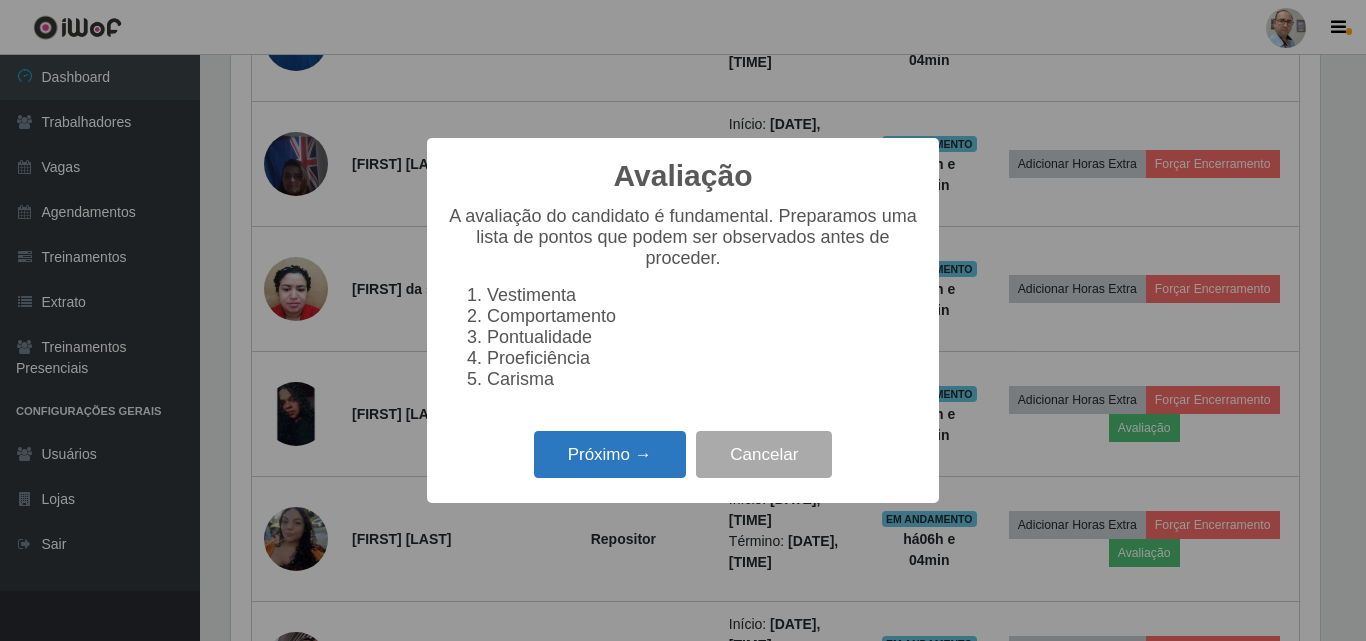 click on "Próximo →" at bounding box center (610, 454) 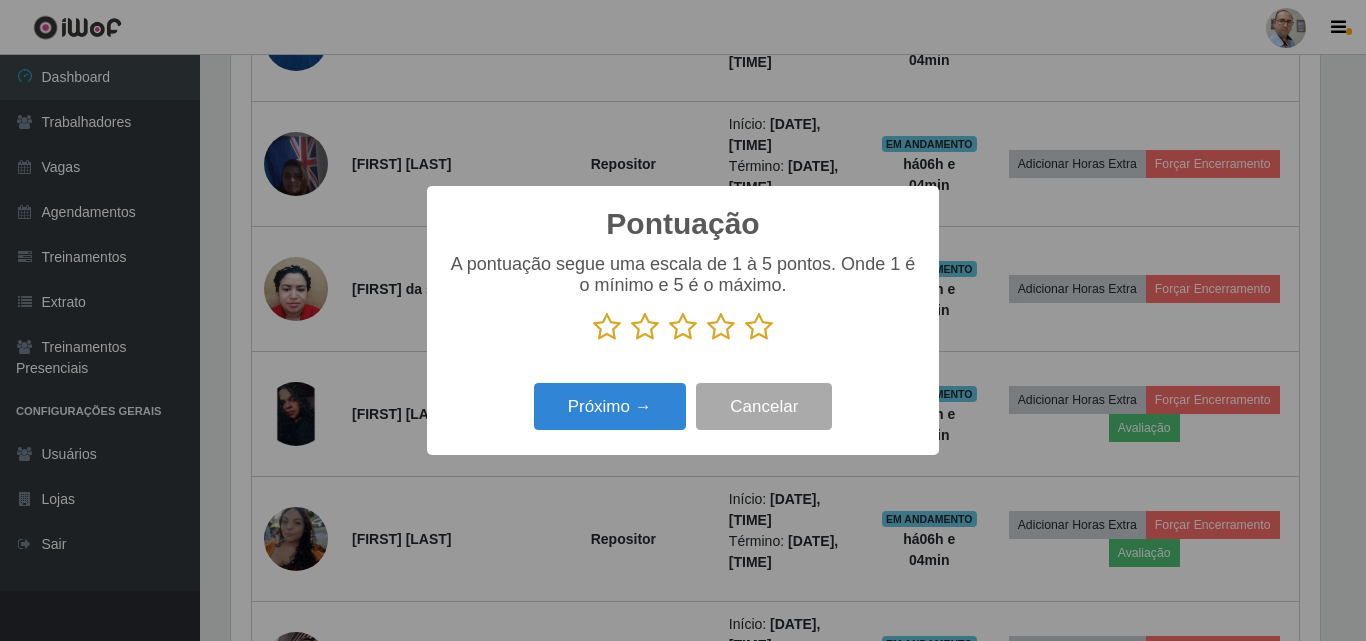 click at bounding box center [759, 327] 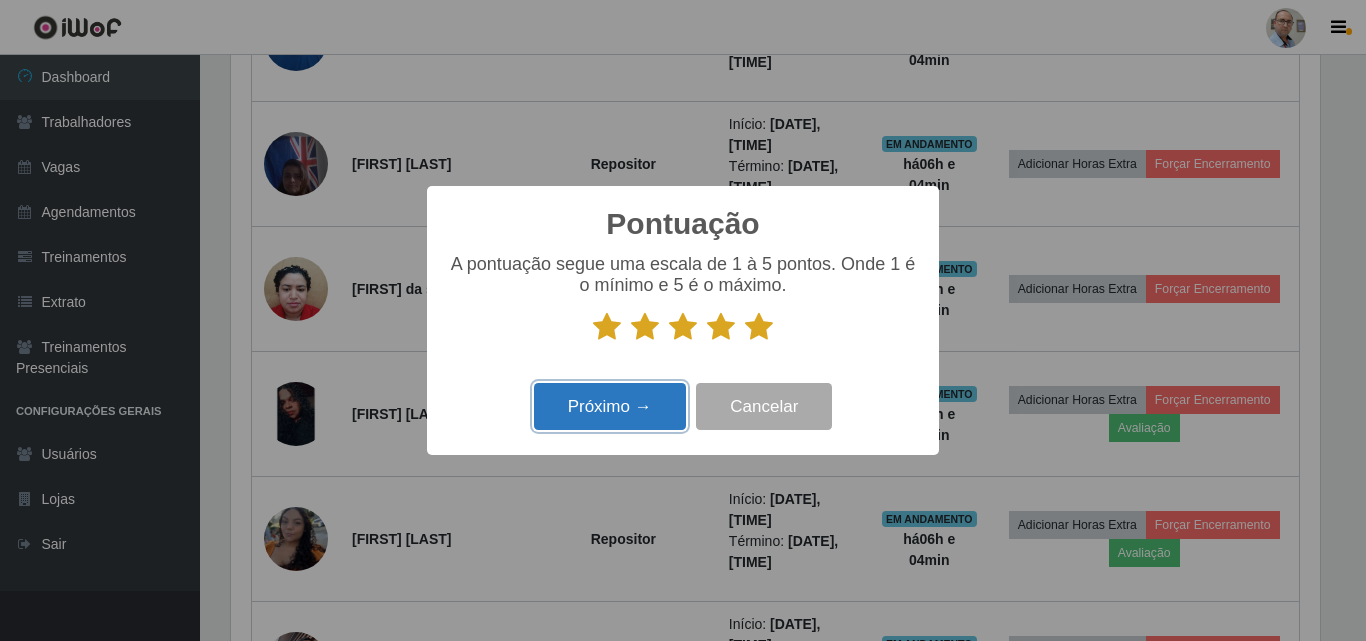 click on "Próximo →" at bounding box center (610, 406) 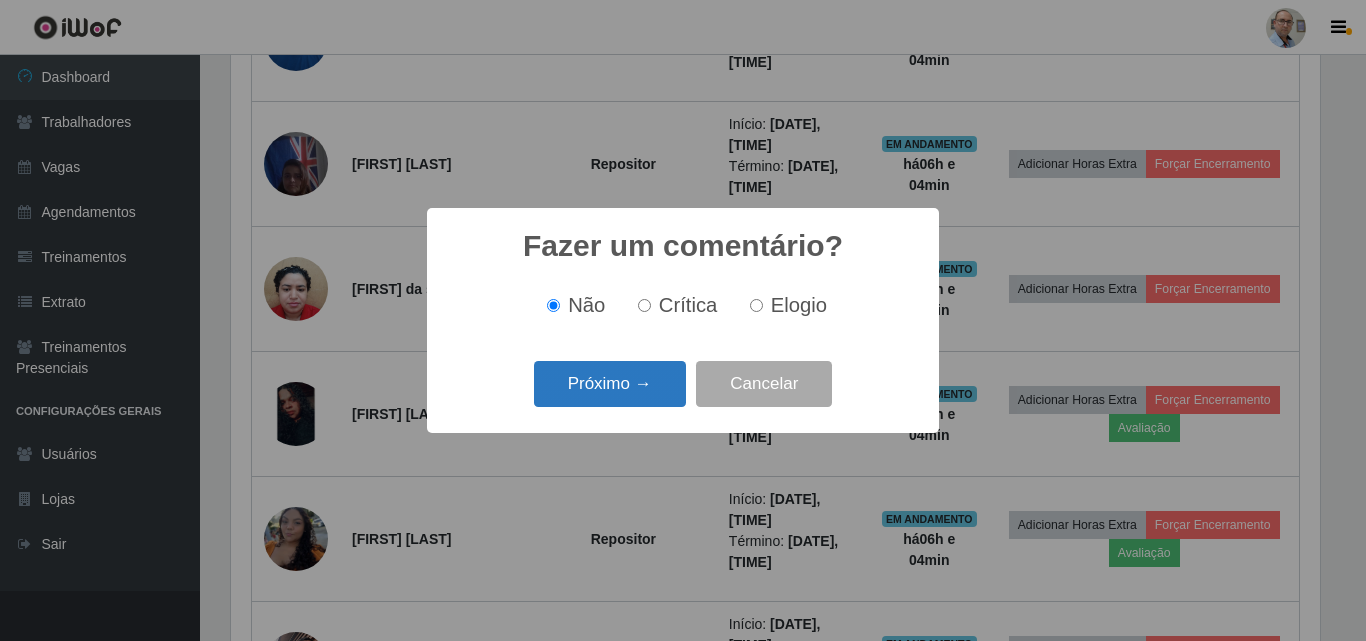 click on "Próximo →" at bounding box center [610, 384] 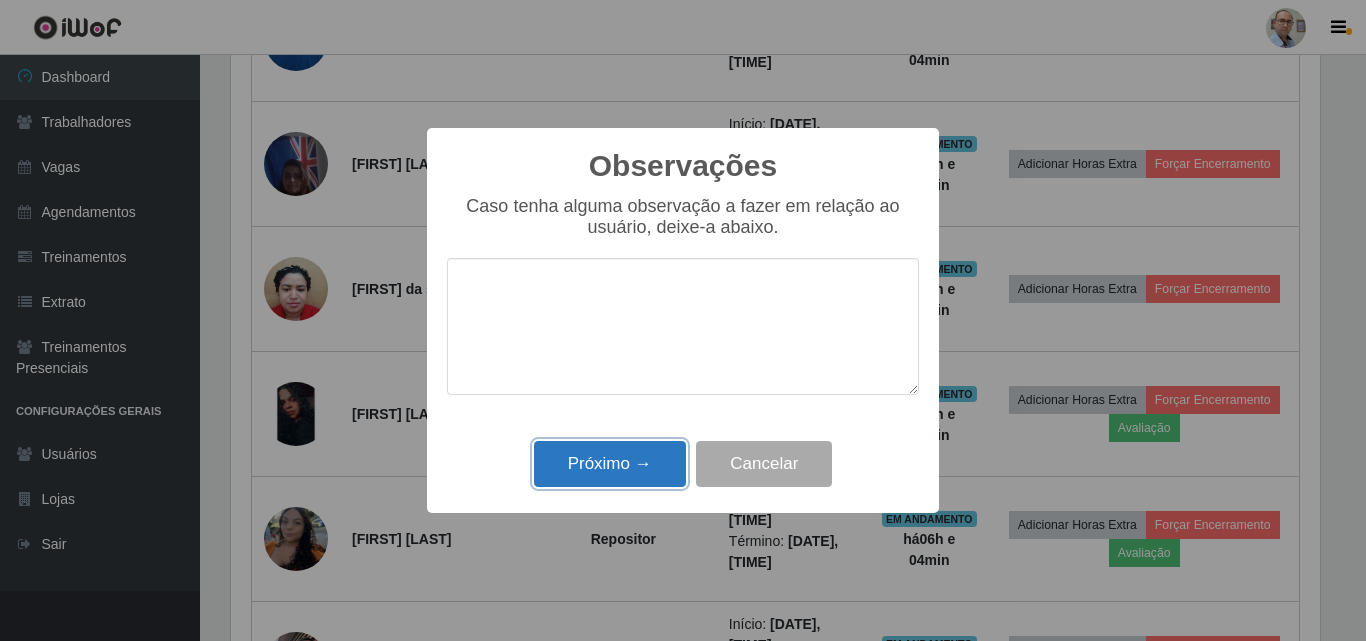 click on "Próximo →" at bounding box center [610, 464] 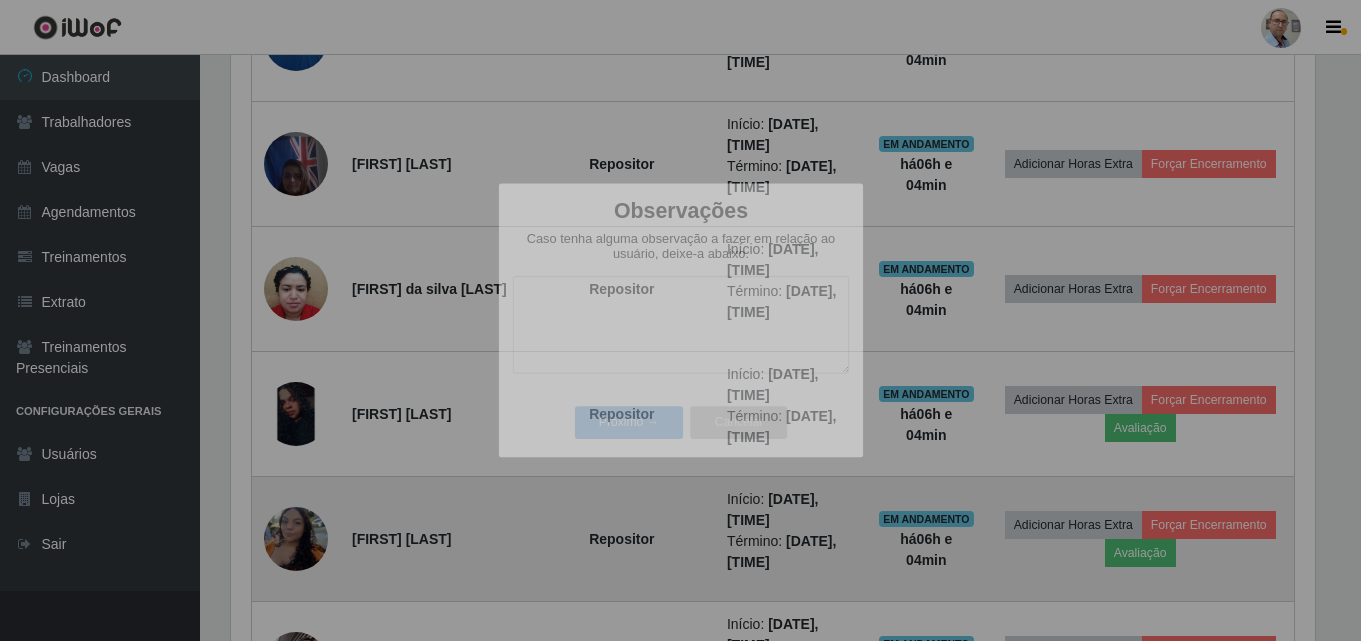 scroll, scrollTop: 999585, scrollLeft: 998901, axis: both 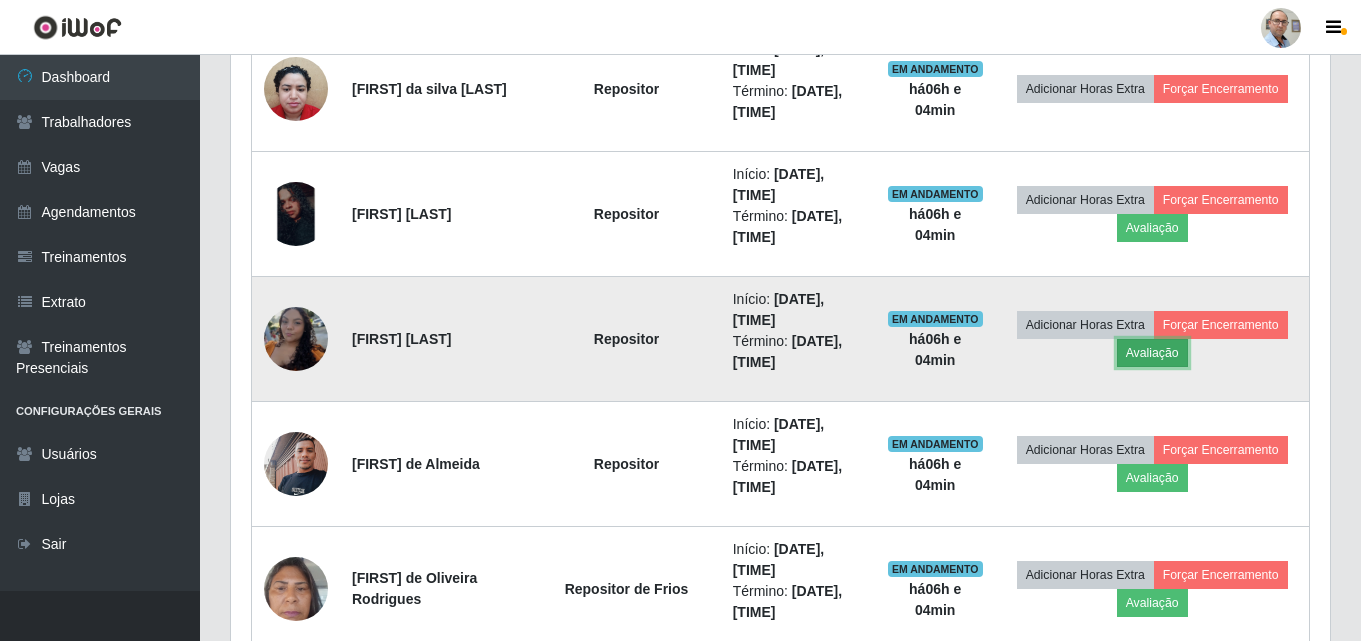 click on "Avaliação" at bounding box center [1152, 353] 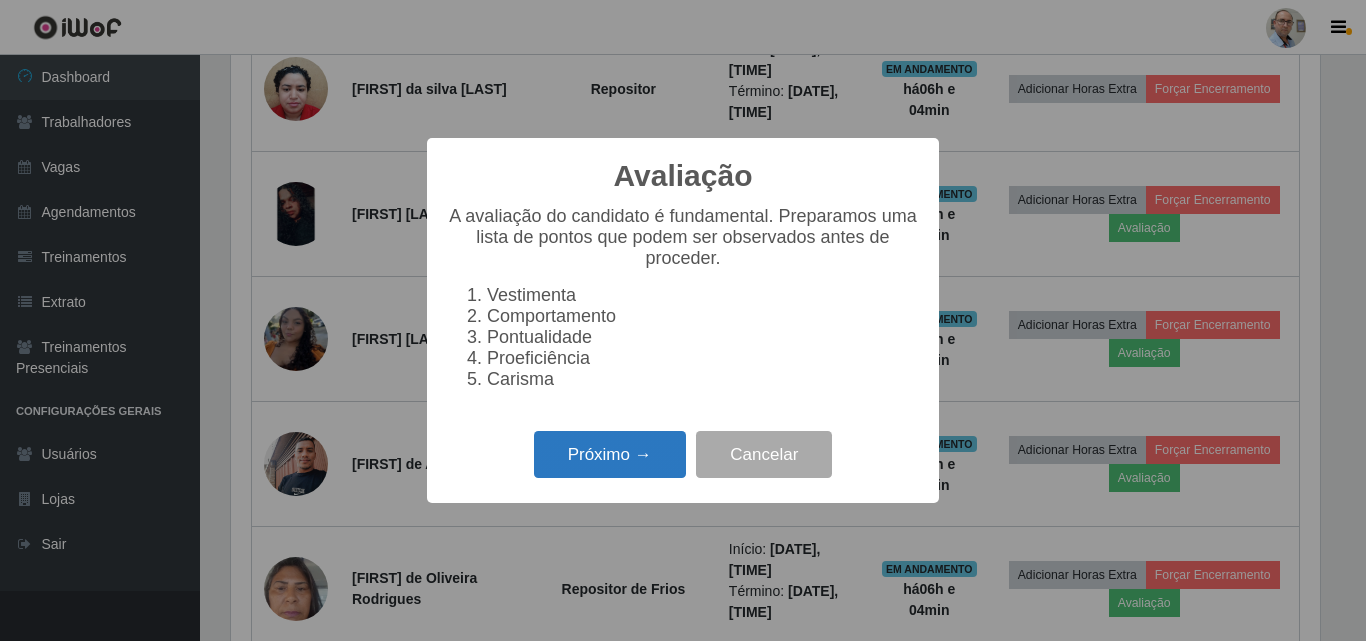 click on "Próximo →" at bounding box center (610, 454) 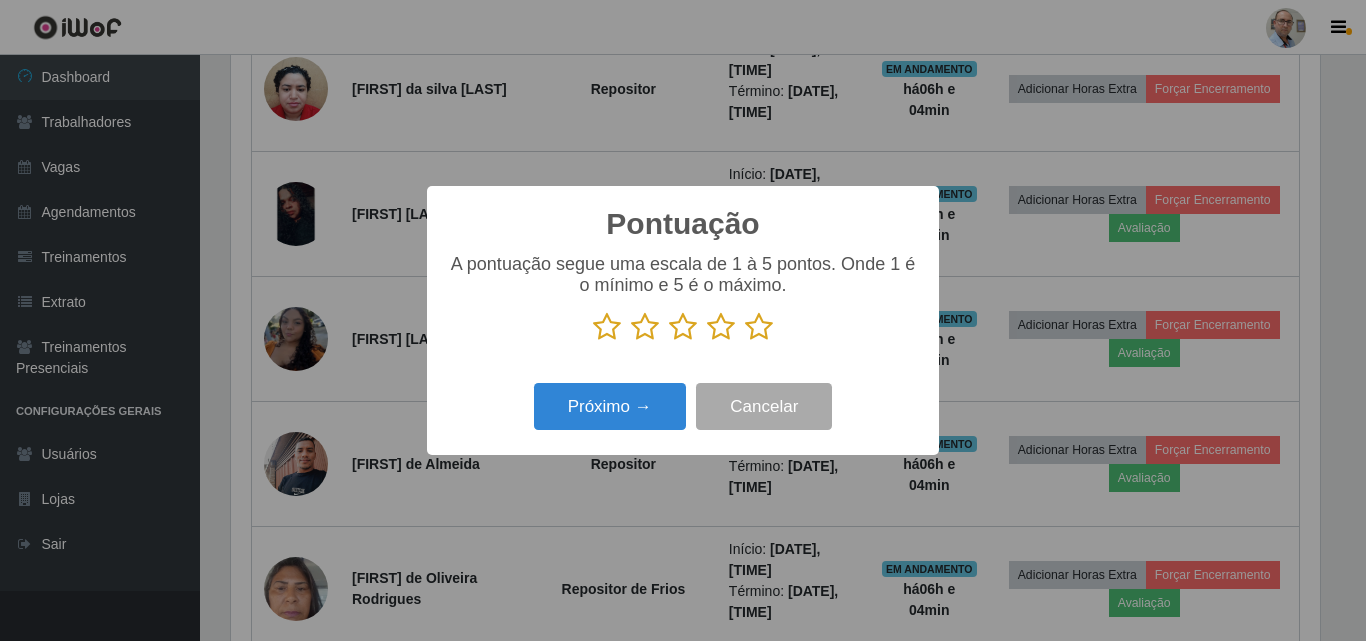 click at bounding box center [759, 327] 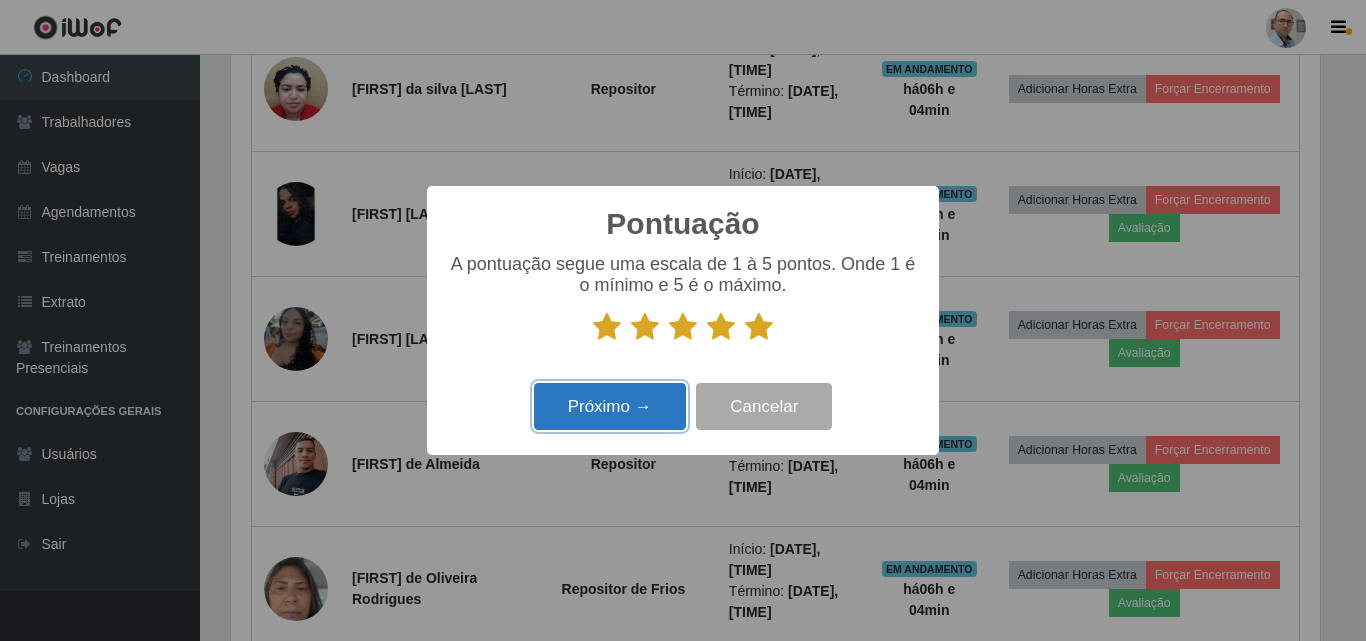 click on "Próximo →" at bounding box center (610, 406) 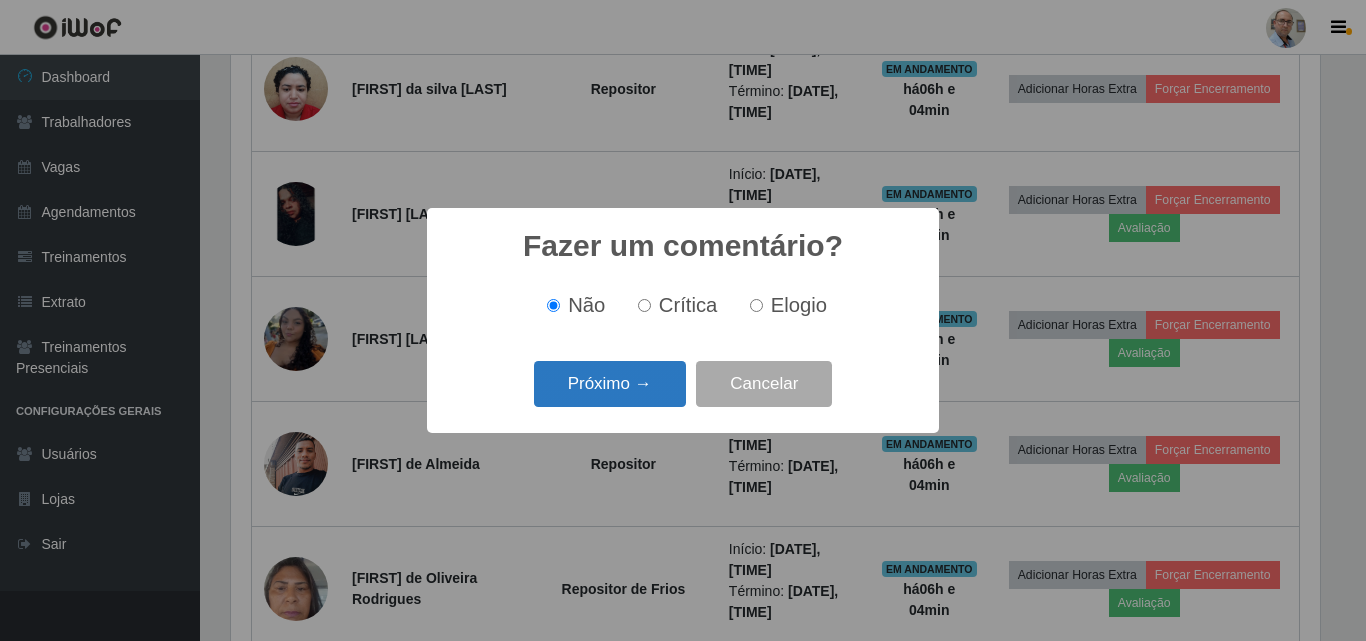 click on "Próximo →" at bounding box center [610, 384] 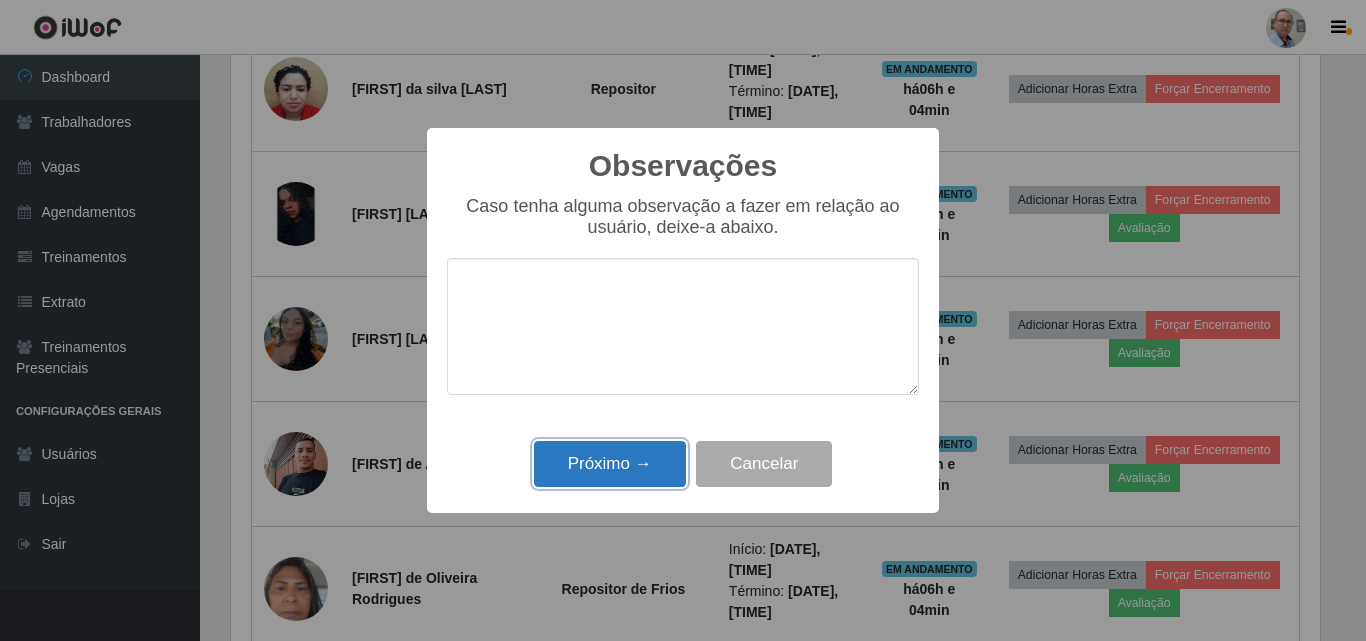click on "Próximo →" at bounding box center [610, 464] 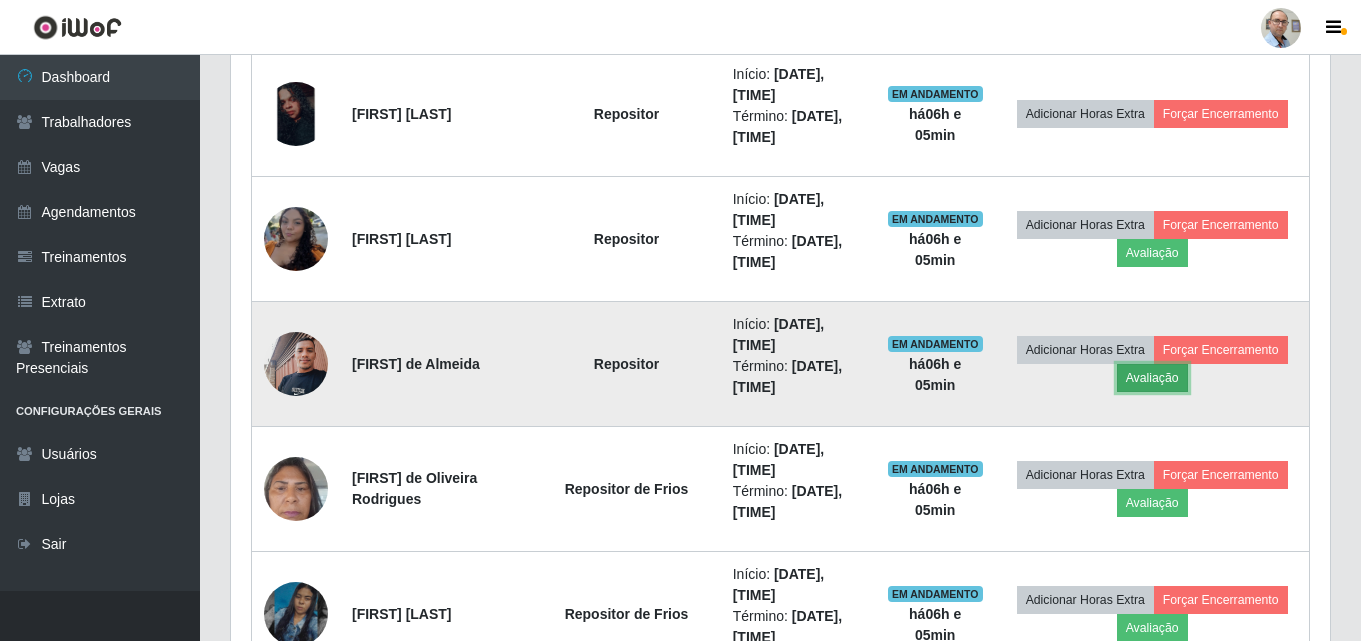 click on "Avaliação" at bounding box center (1152, 378) 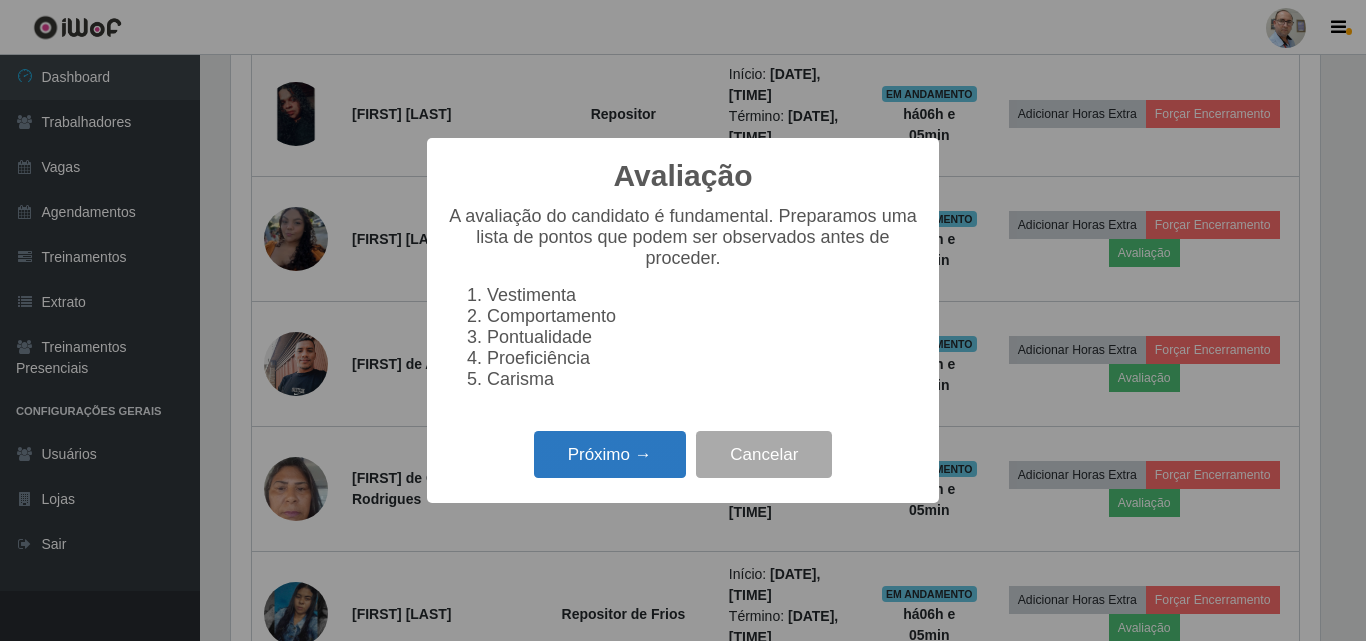 click on "Próximo →" at bounding box center (610, 454) 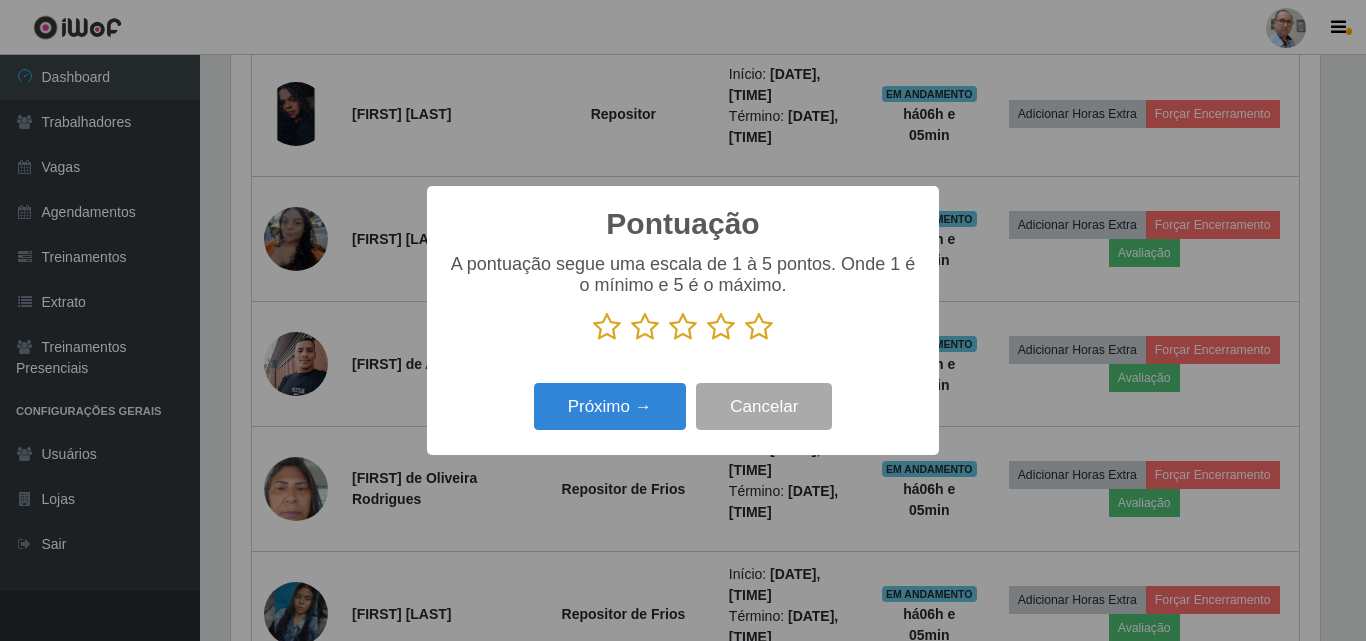 click at bounding box center [759, 327] 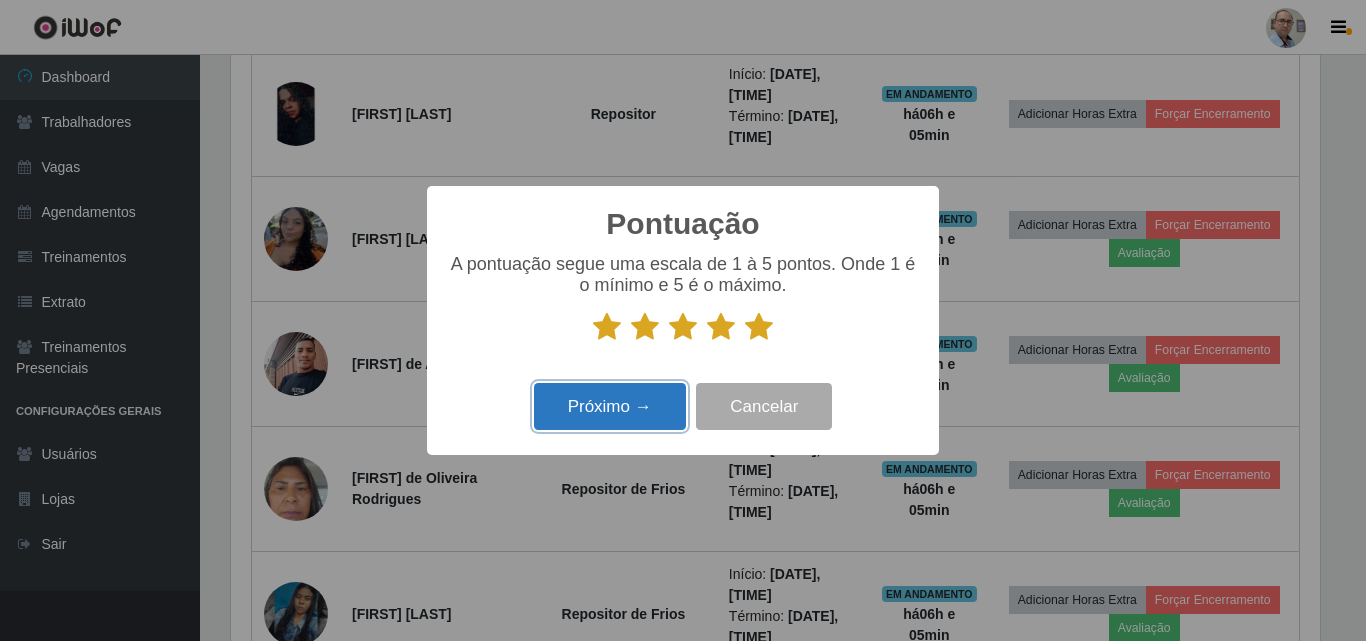 click on "Próximo →" at bounding box center (610, 406) 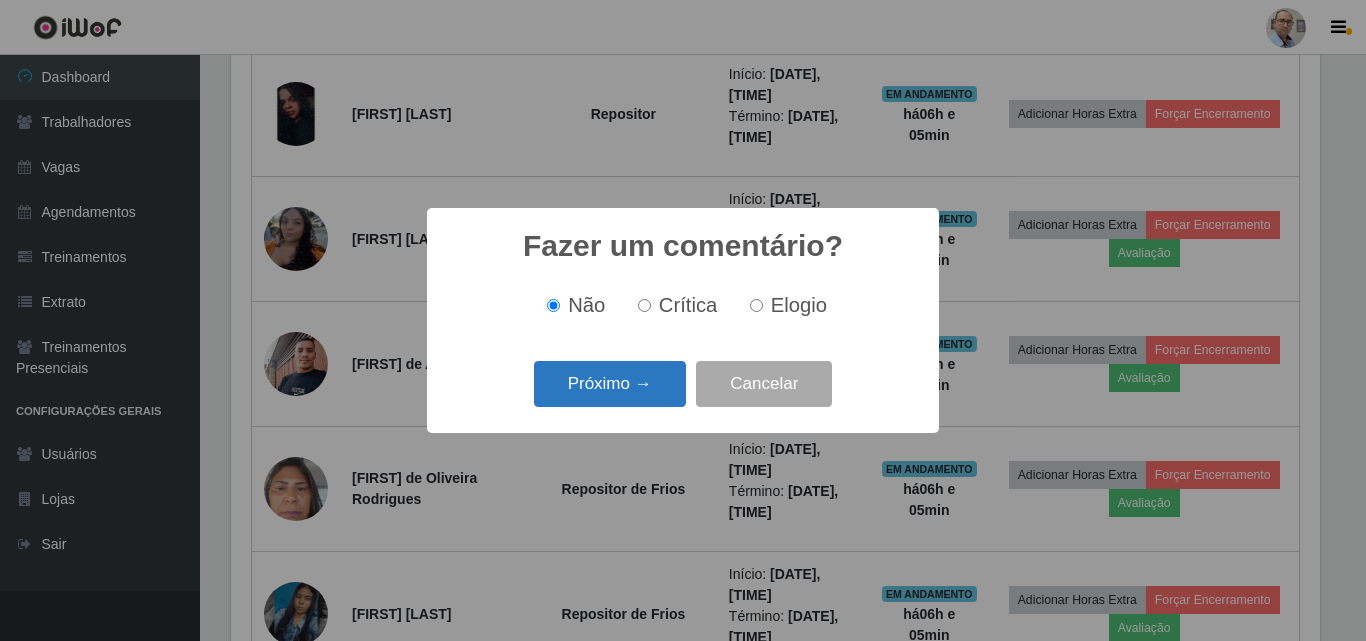 click on "Próximo →" at bounding box center (610, 384) 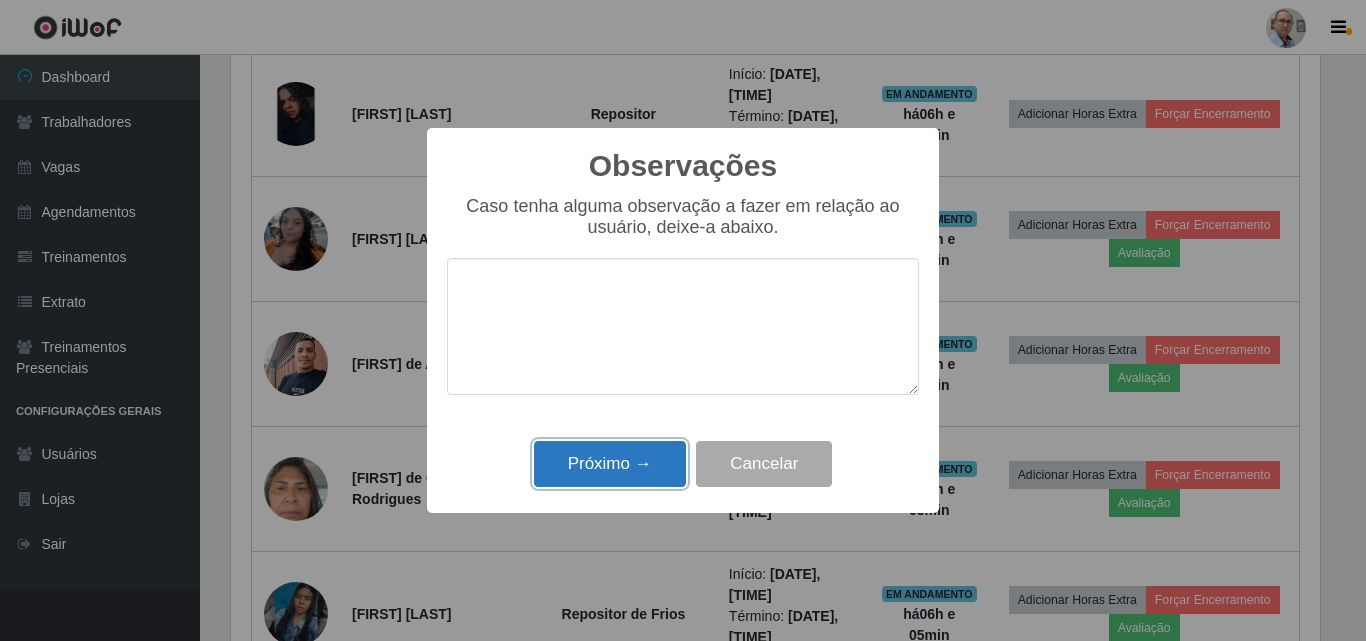 click on "Próximo →" at bounding box center [610, 464] 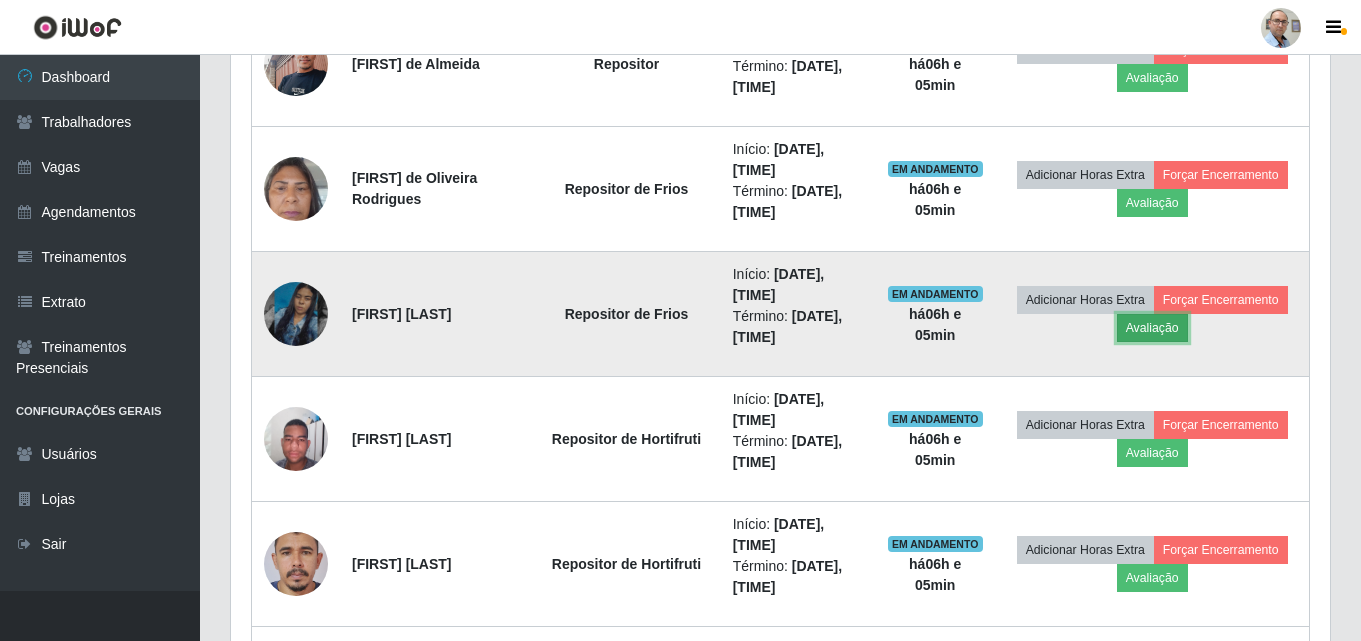 click on "Avaliação" at bounding box center [1152, 328] 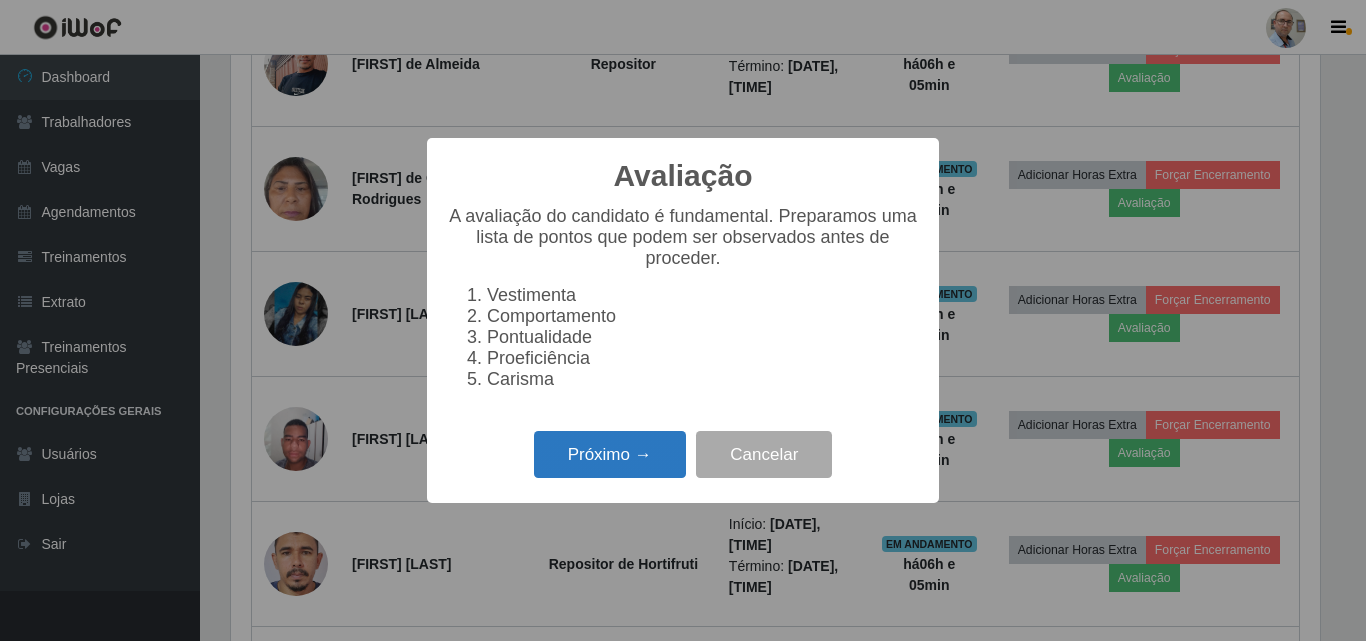 click on "Próximo →" at bounding box center (610, 454) 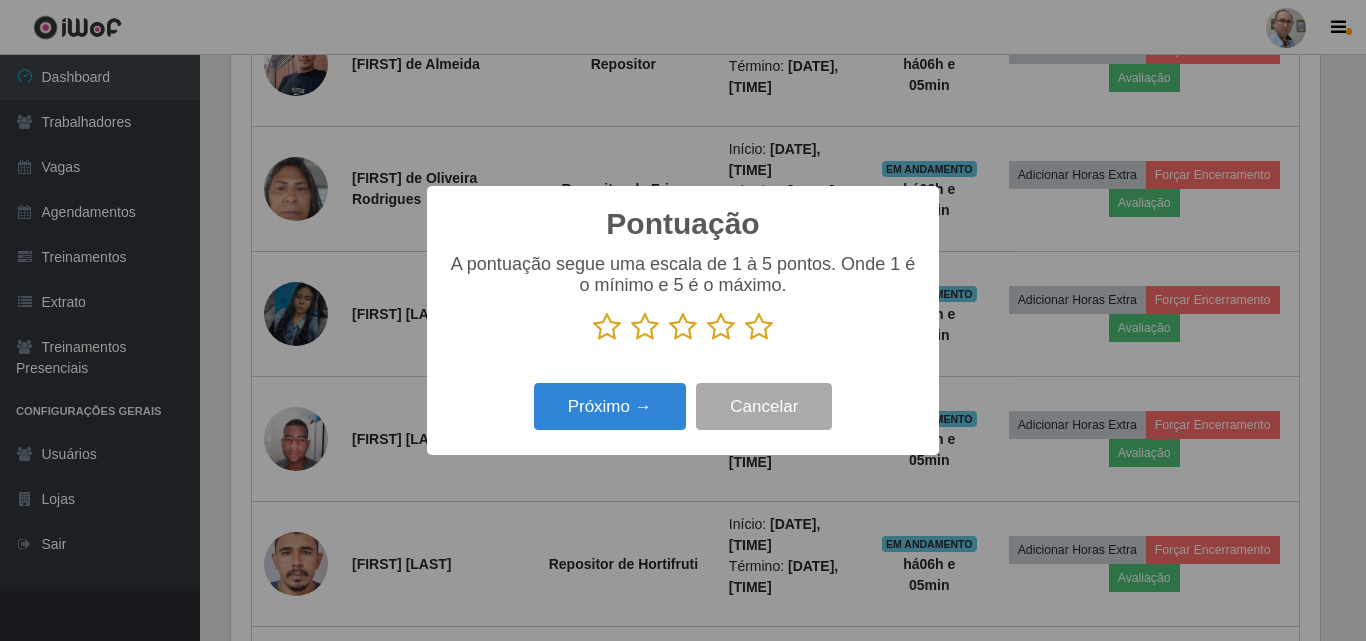 click at bounding box center (759, 327) 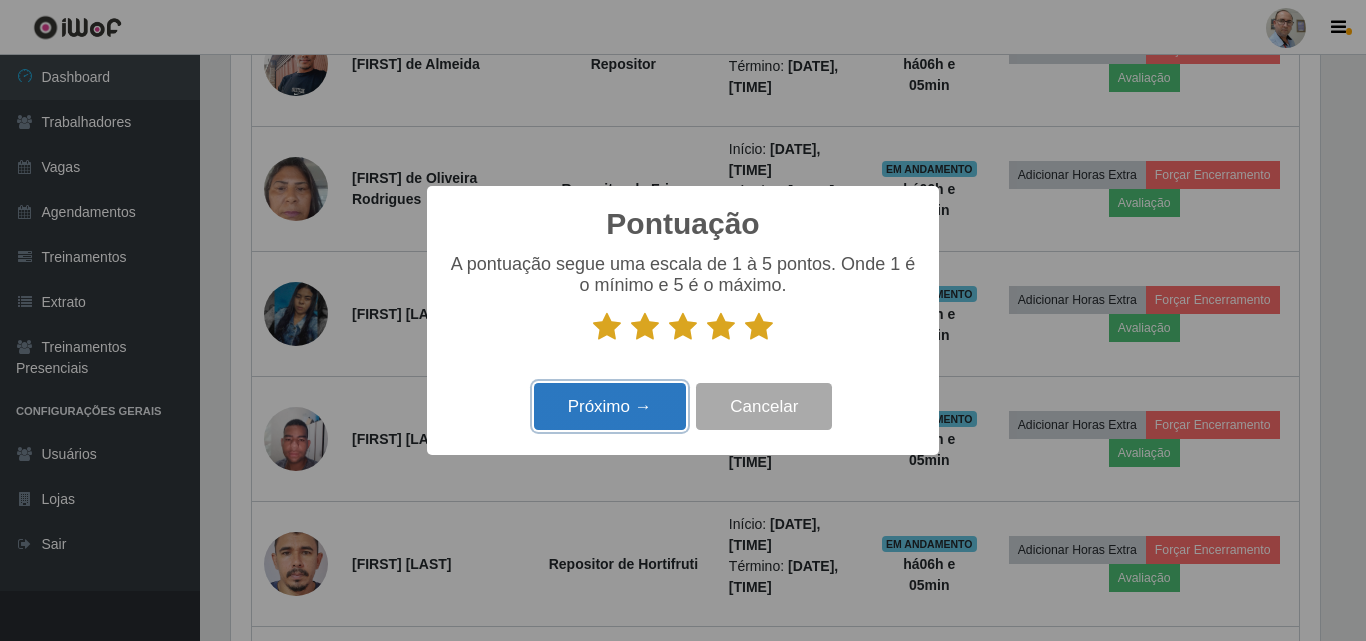 click on "Próximo →" at bounding box center (610, 406) 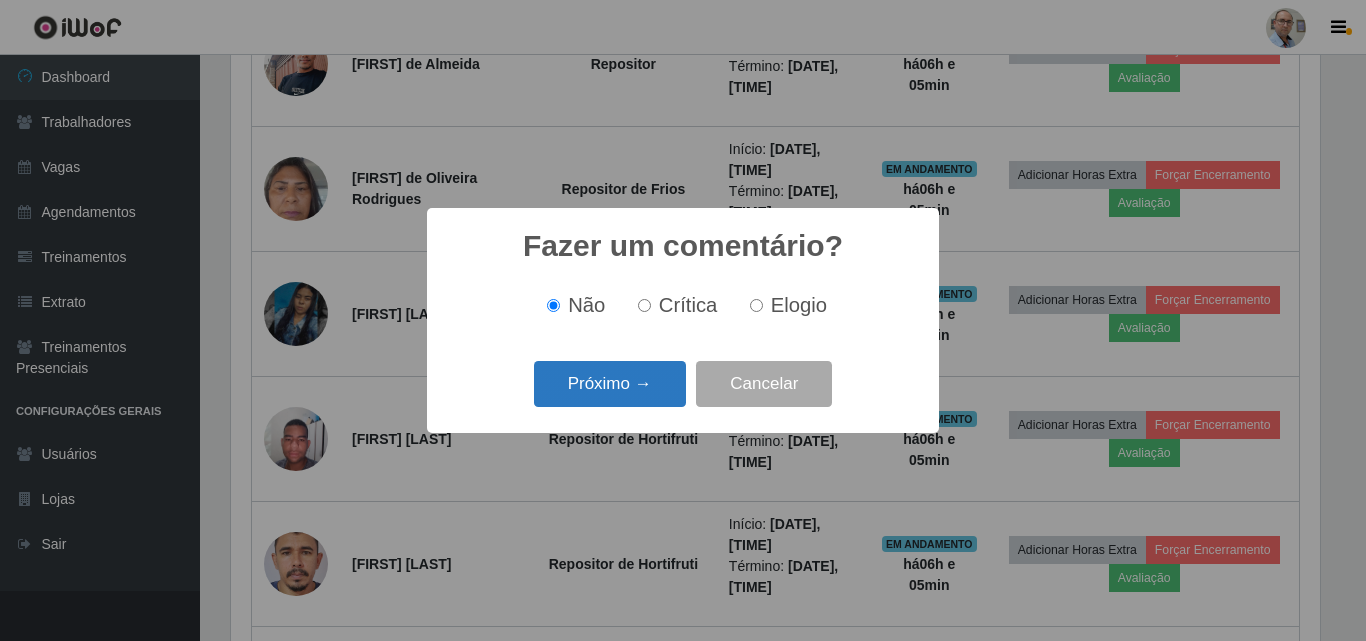 click on "Próximo →" at bounding box center (610, 384) 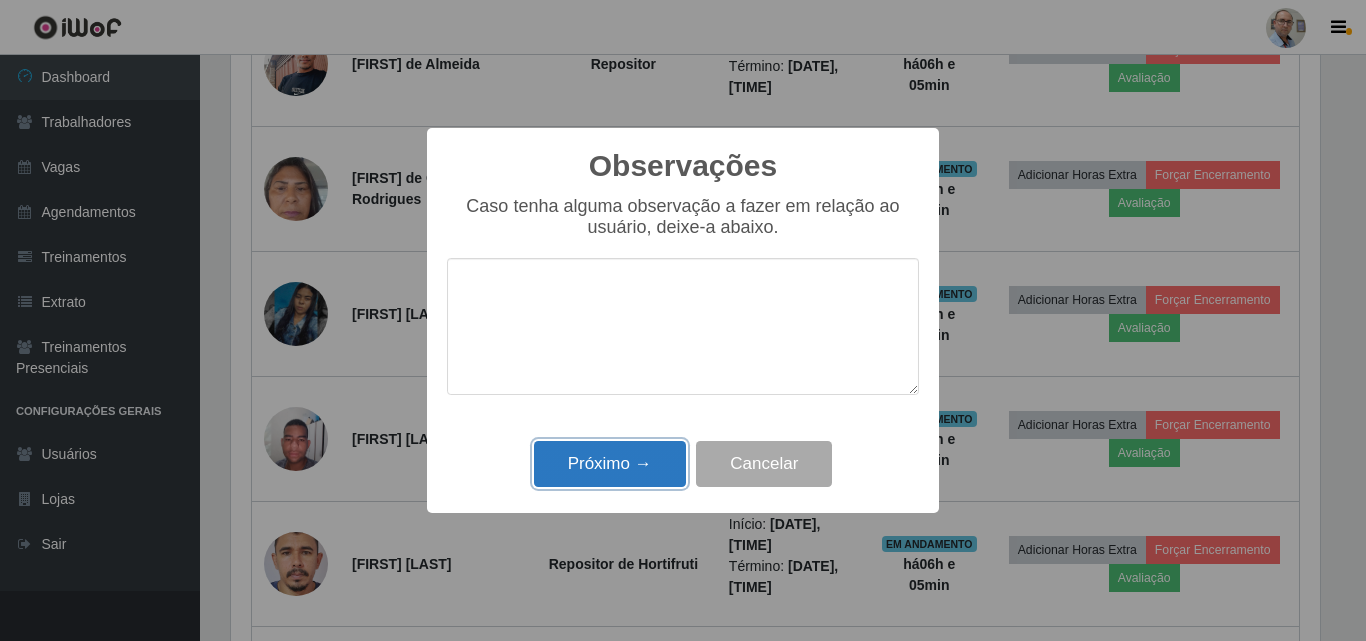 click on "Próximo →" at bounding box center (610, 464) 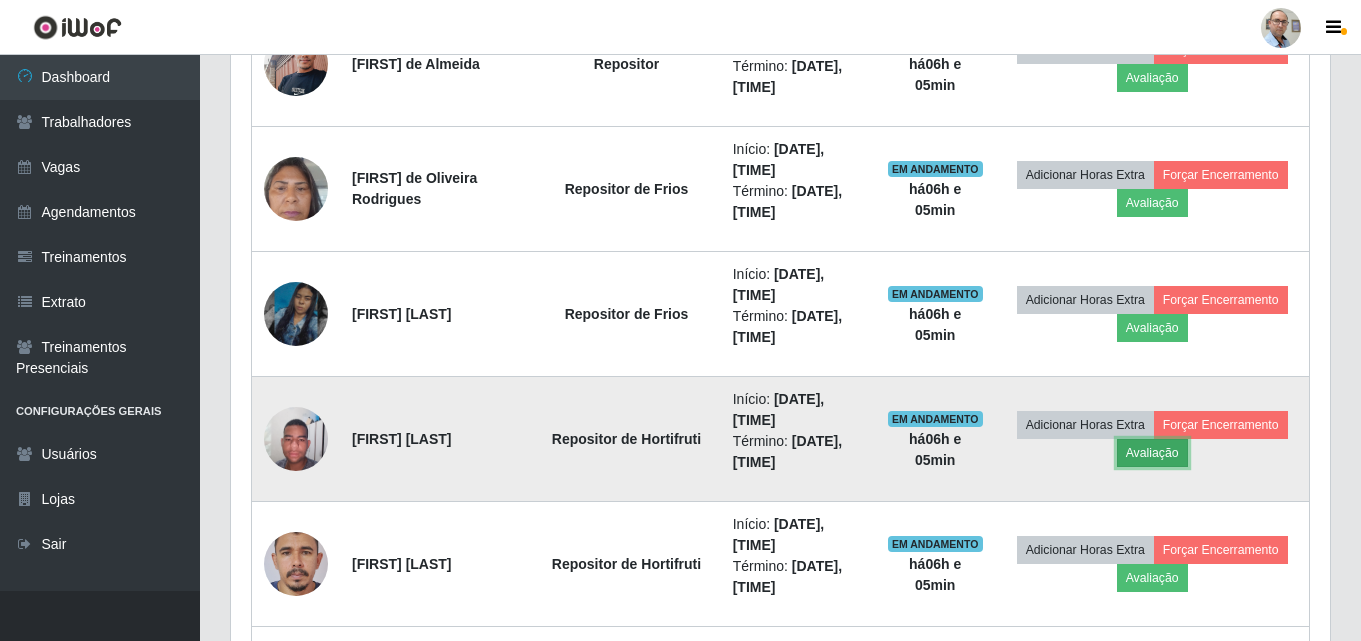 click on "Avaliação" at bounding box center [1152, 453] 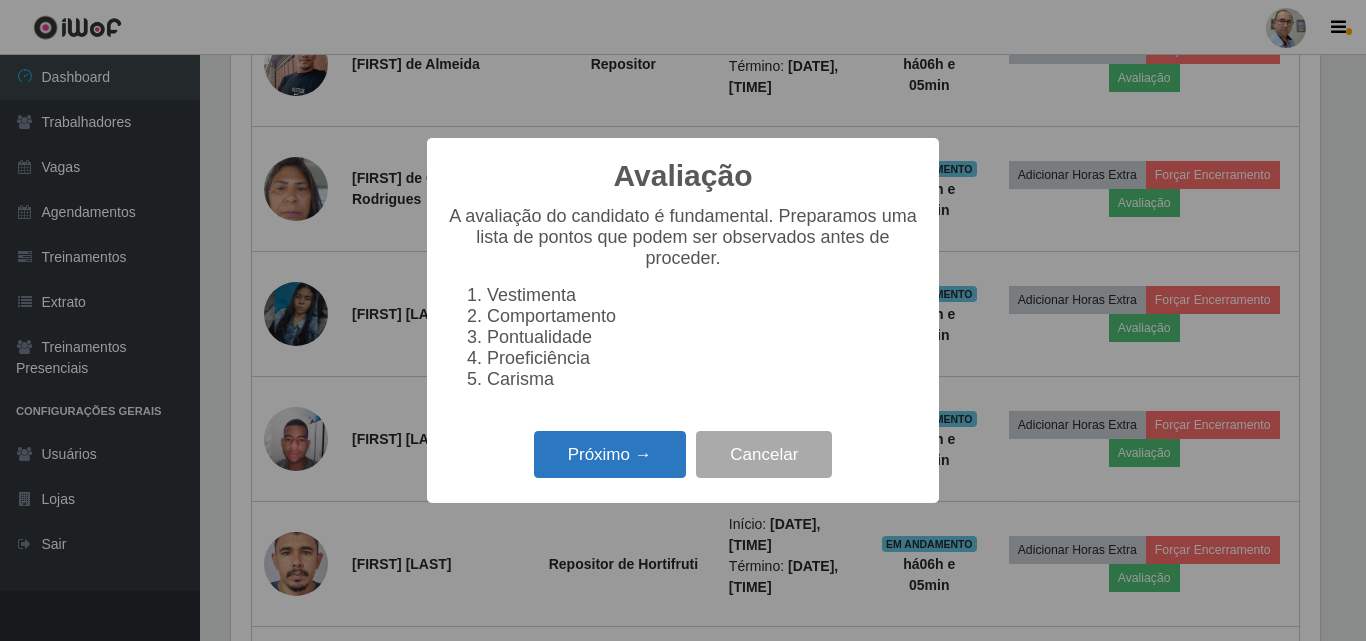click on "Próximo →" at bounding box center (610, 454) 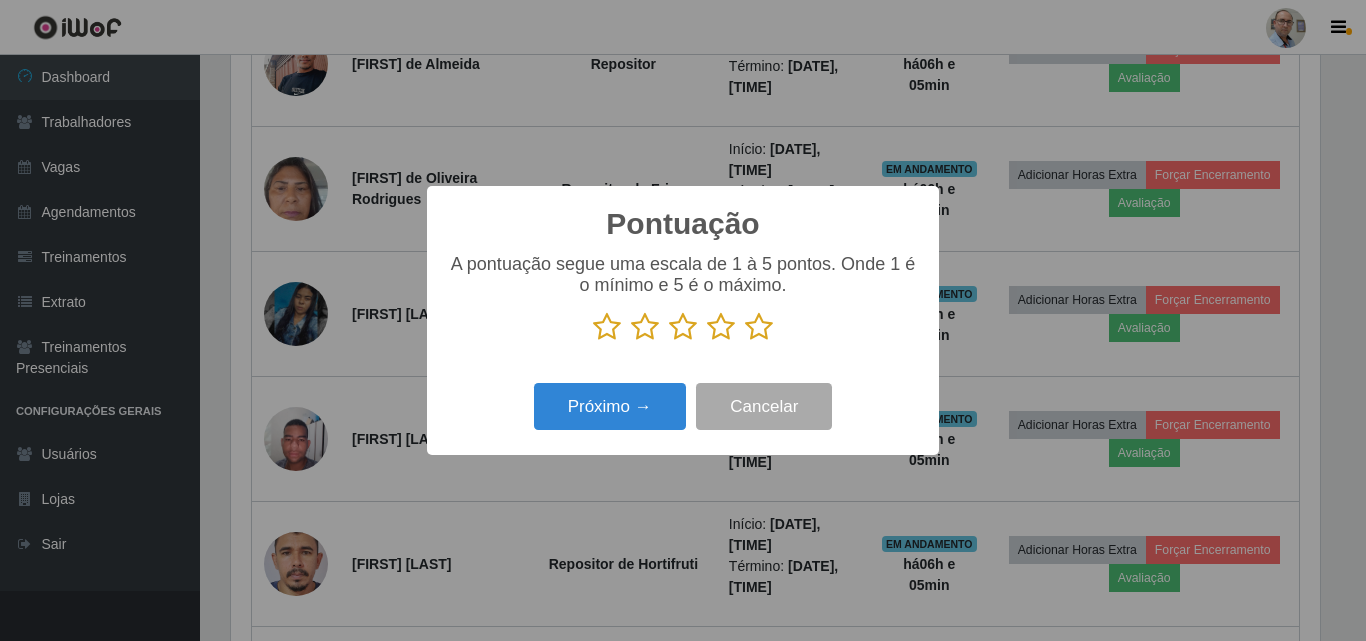 click at bounding box center (759, 327) 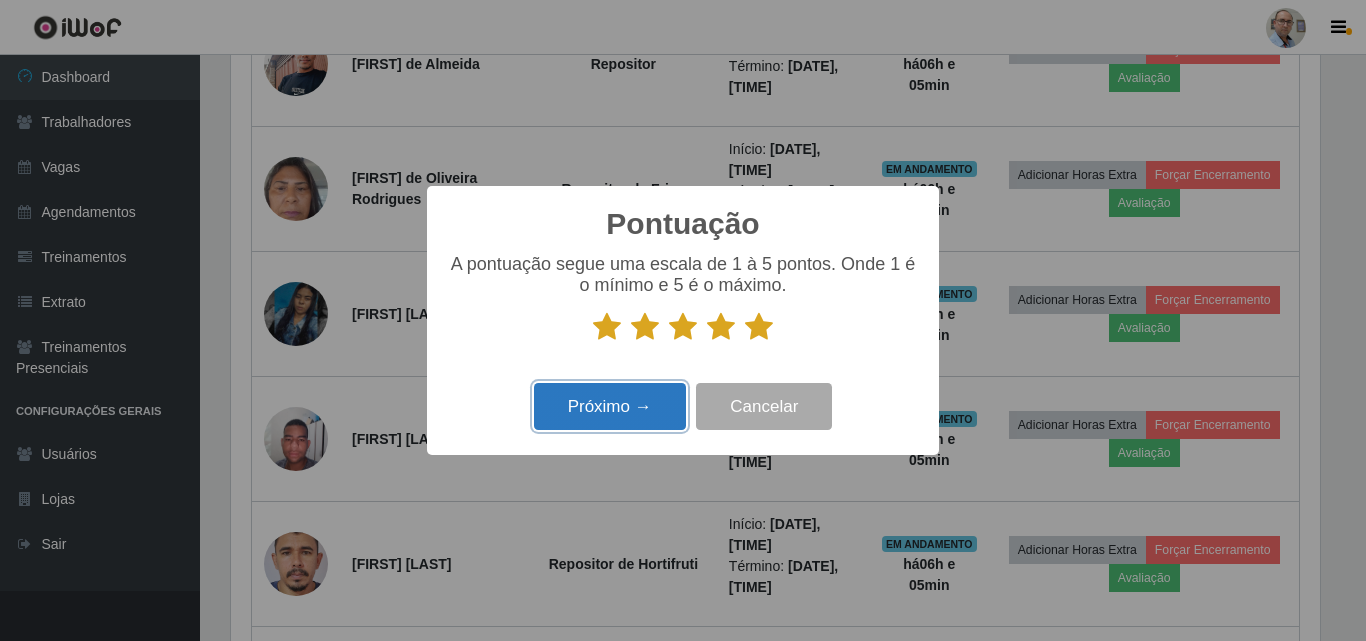 click on "Próximo →" at bounding box center [610, 406] 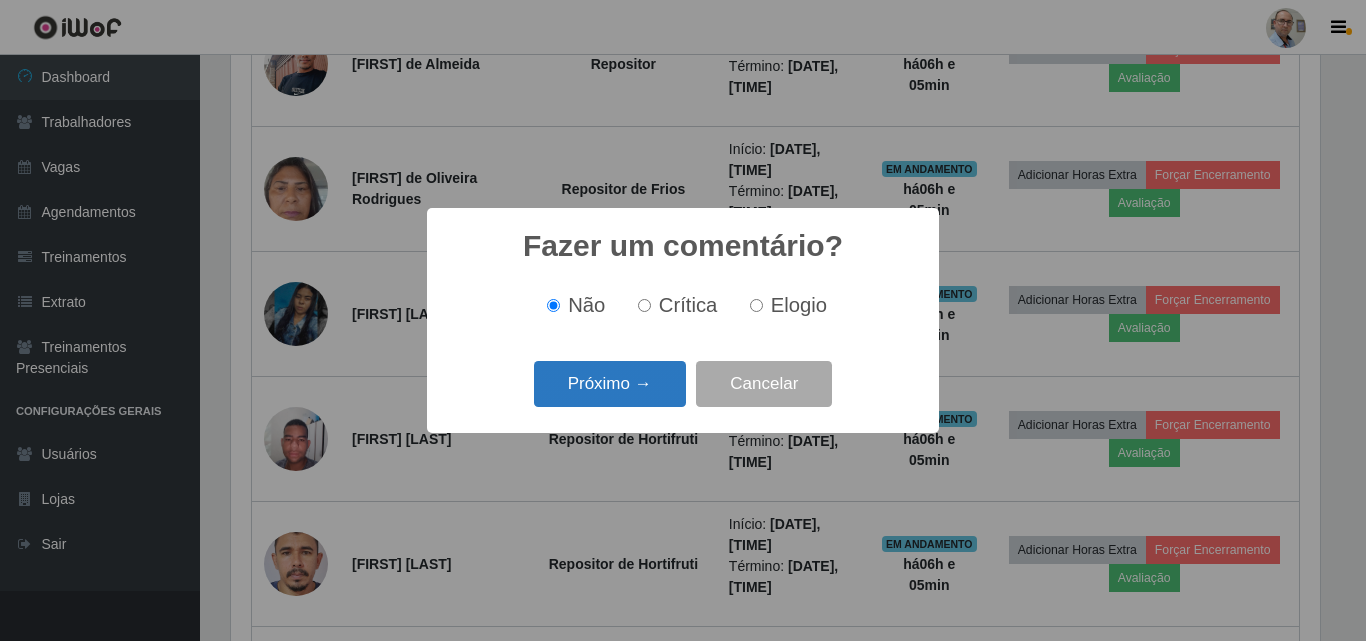 click on "Próximo →" at bounding box center (610, 384) 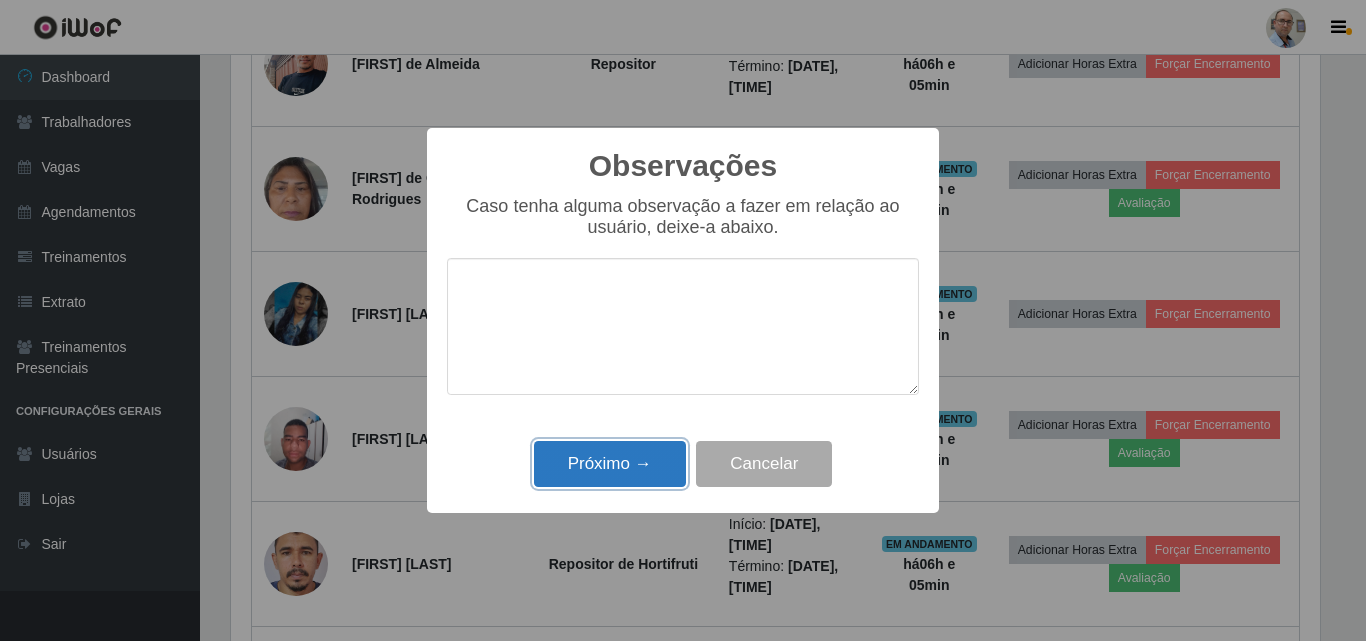 click on "Próximo →" at bounding box center (610, 464) 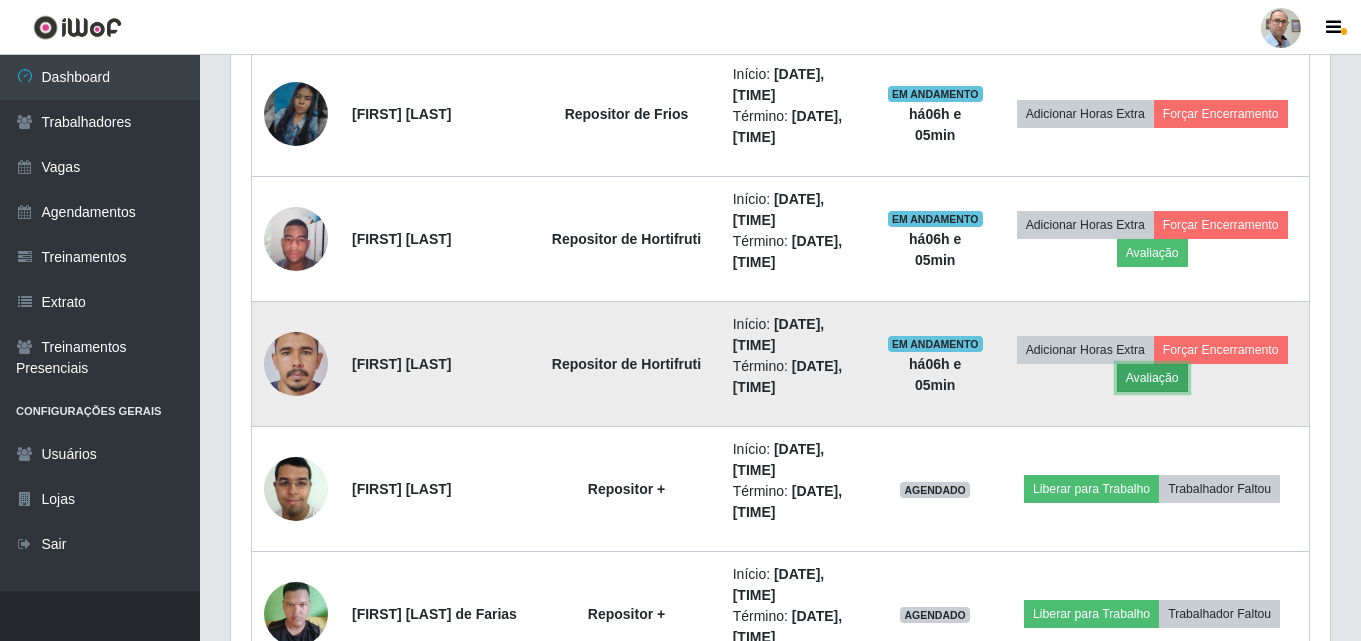 click on "Avaliação" at bounding box center [1152, 378] 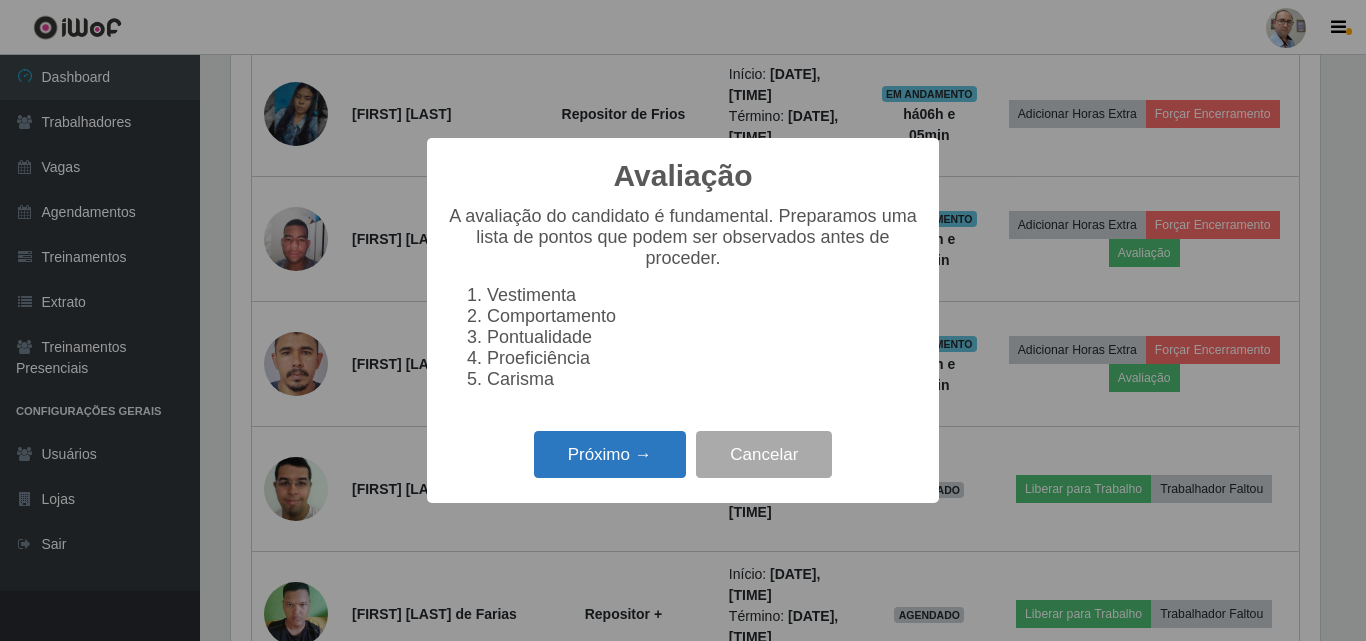 click on "Próximo →" at bounding box center (610, 454) 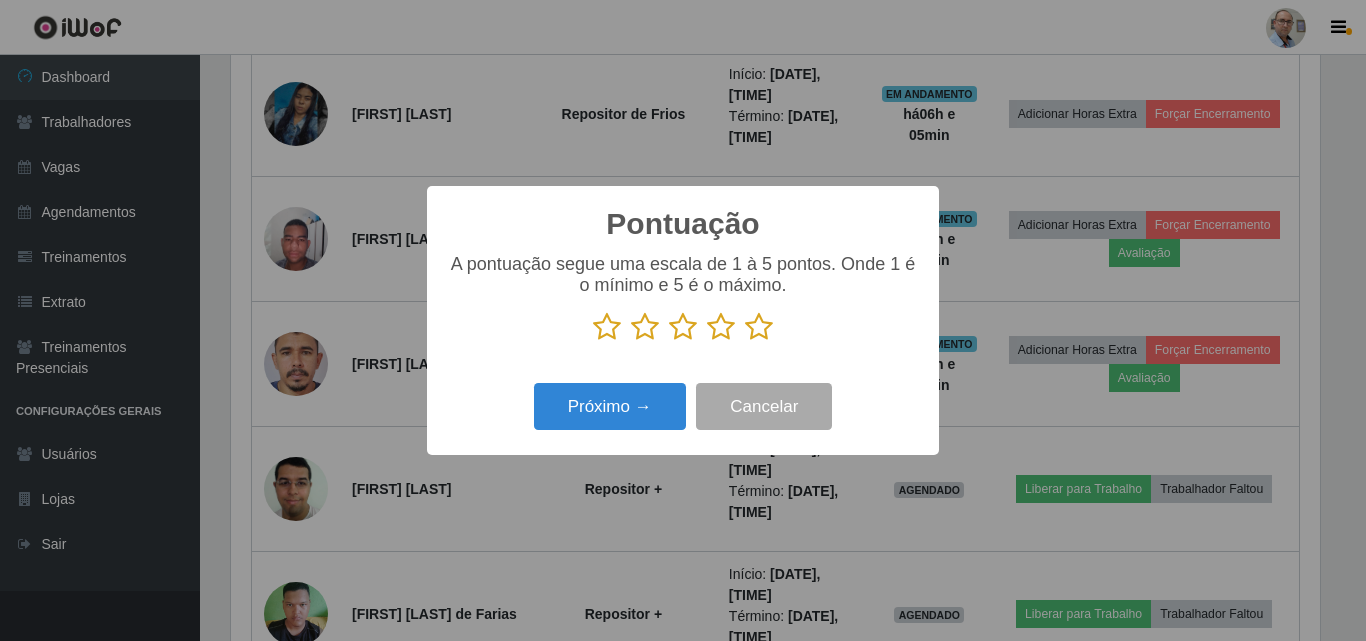 click at bounding box center (759, 327) 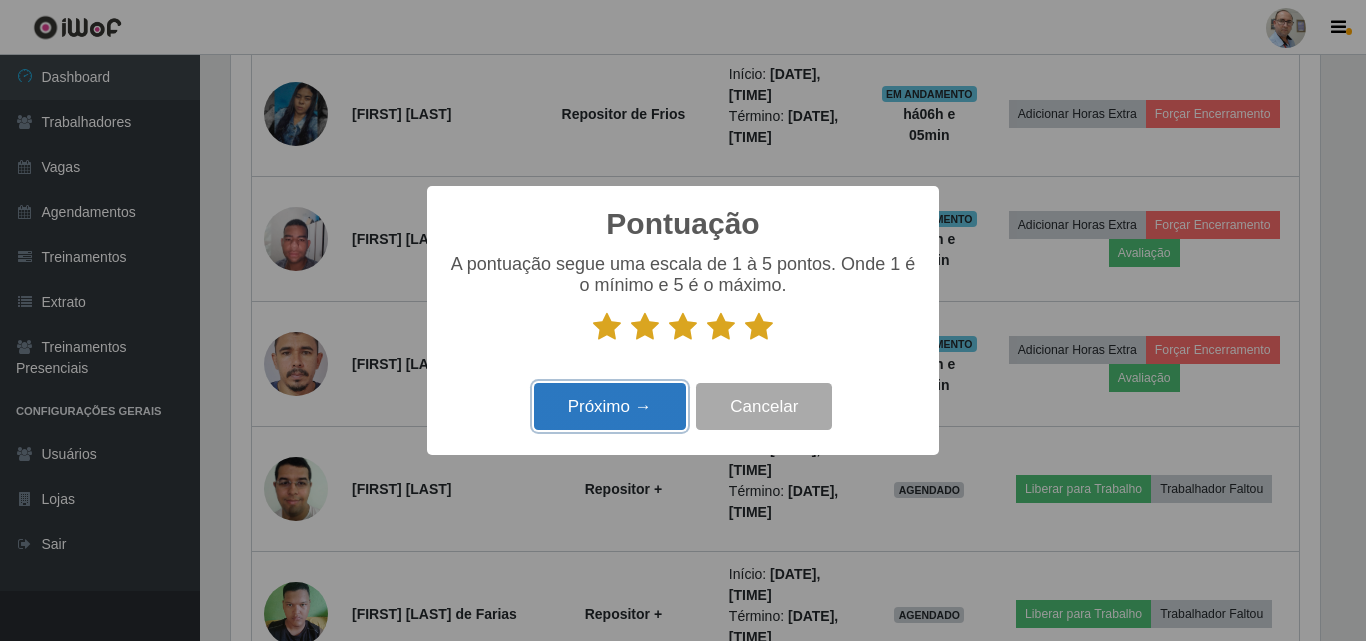 click on "Próximo →" at bounding box center (610, 406) 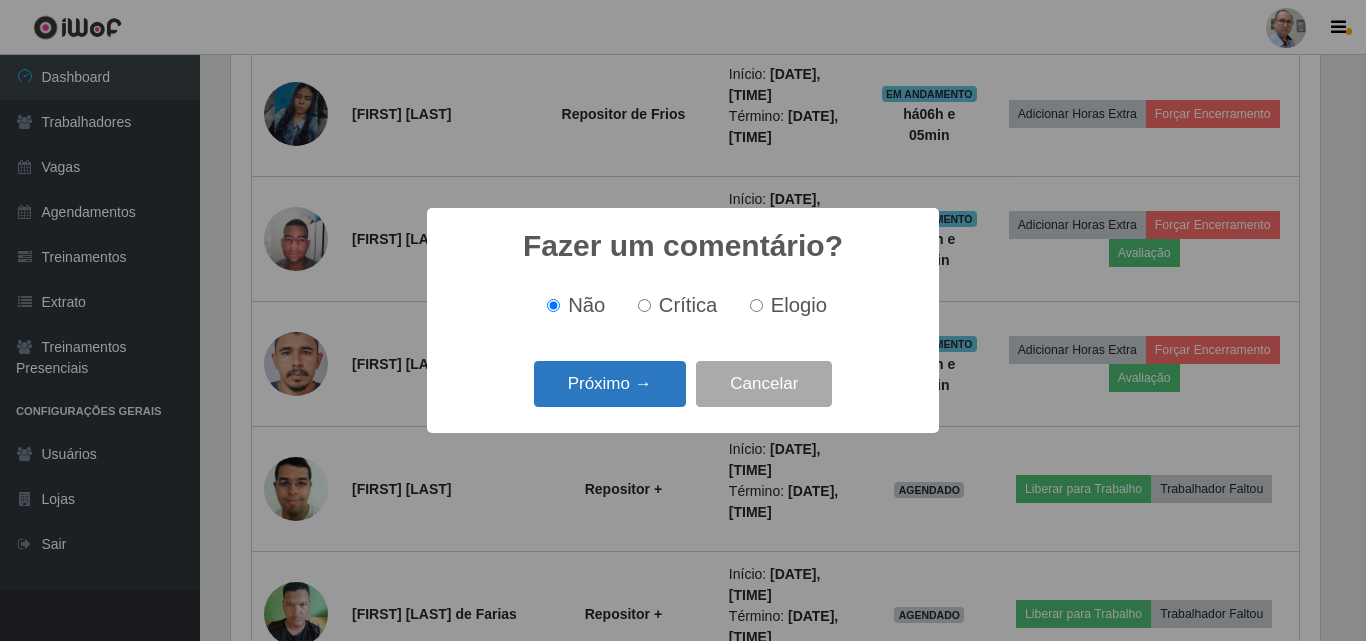 click on "Próximo →" at bounding box center (610, 384) 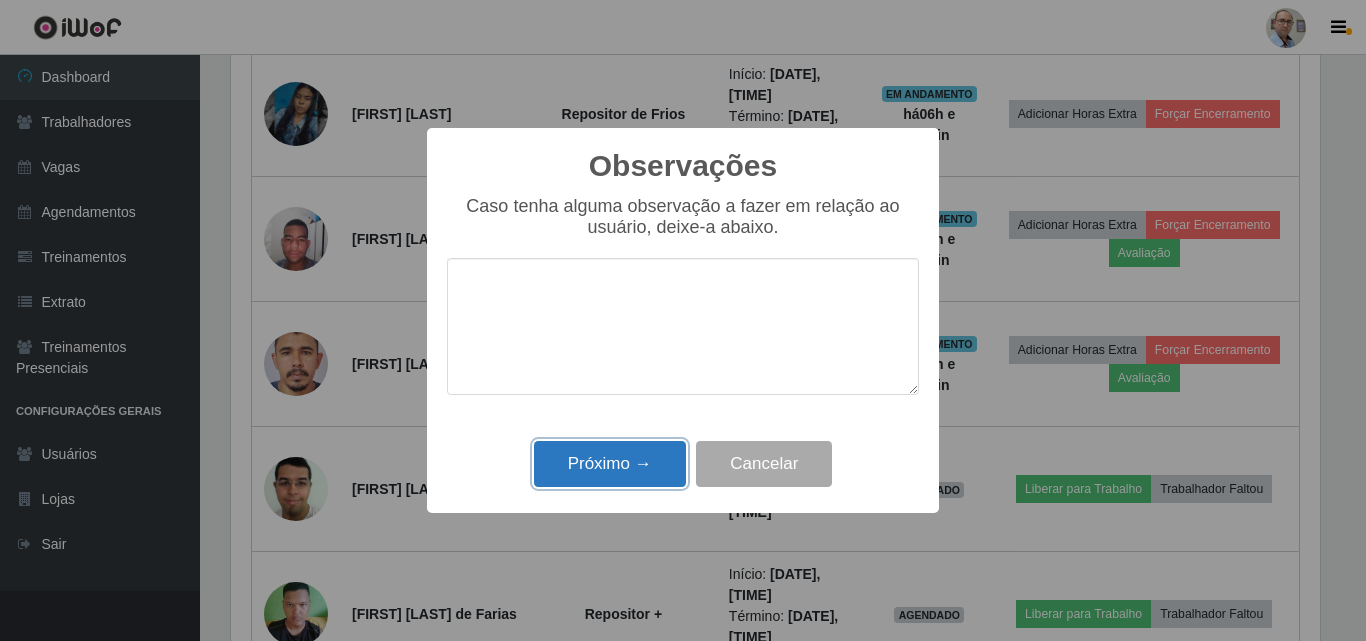 click on "Próximo →" at bounding box center (610, 464) 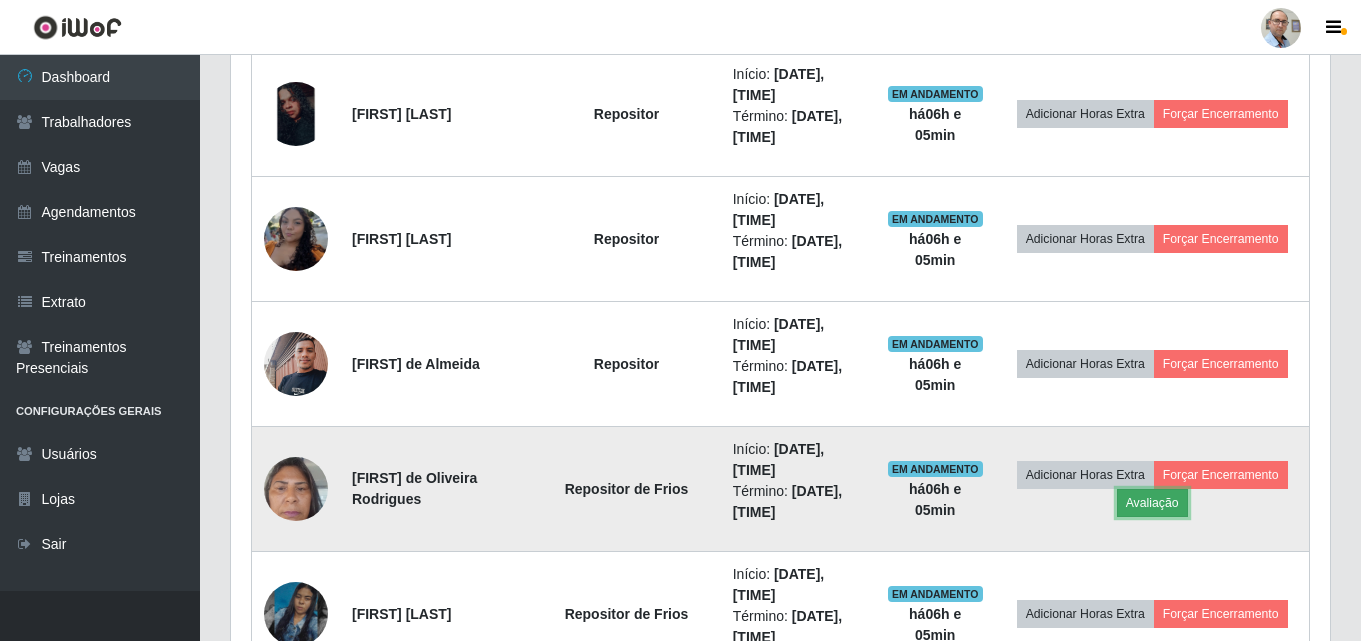 click on "Avaliação" at bounding box center [1152, 503] 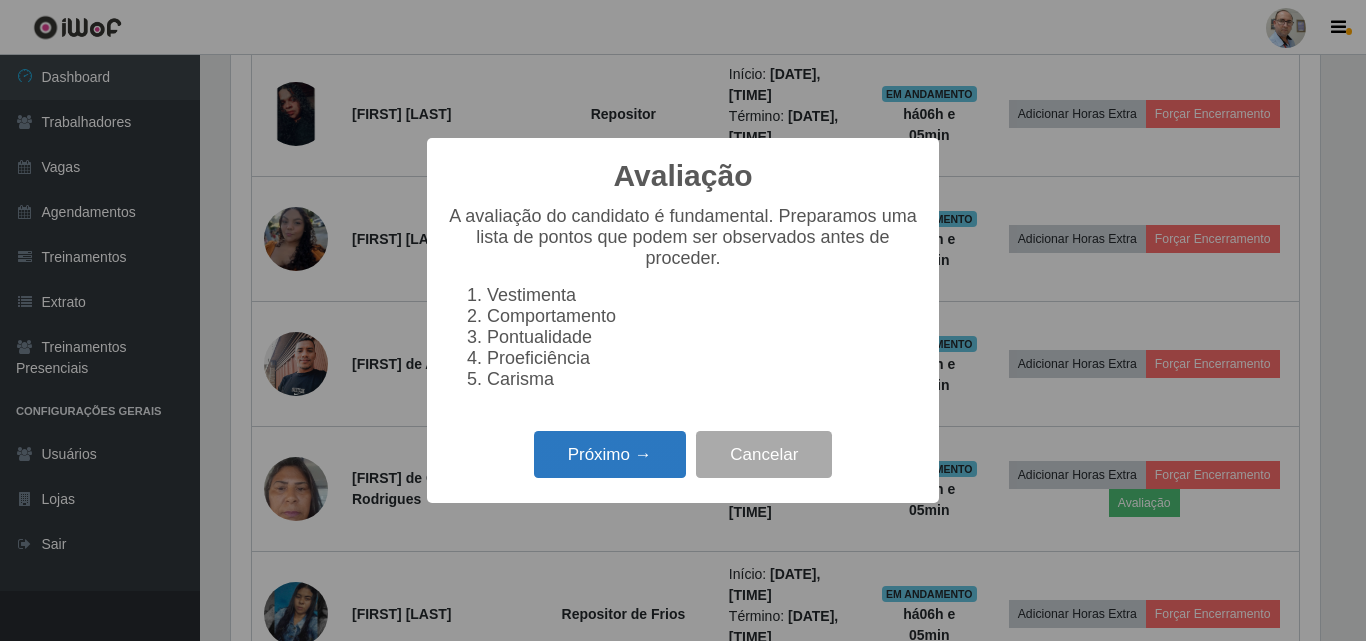 click on "Próximo →" at bounding box center (610, 454) 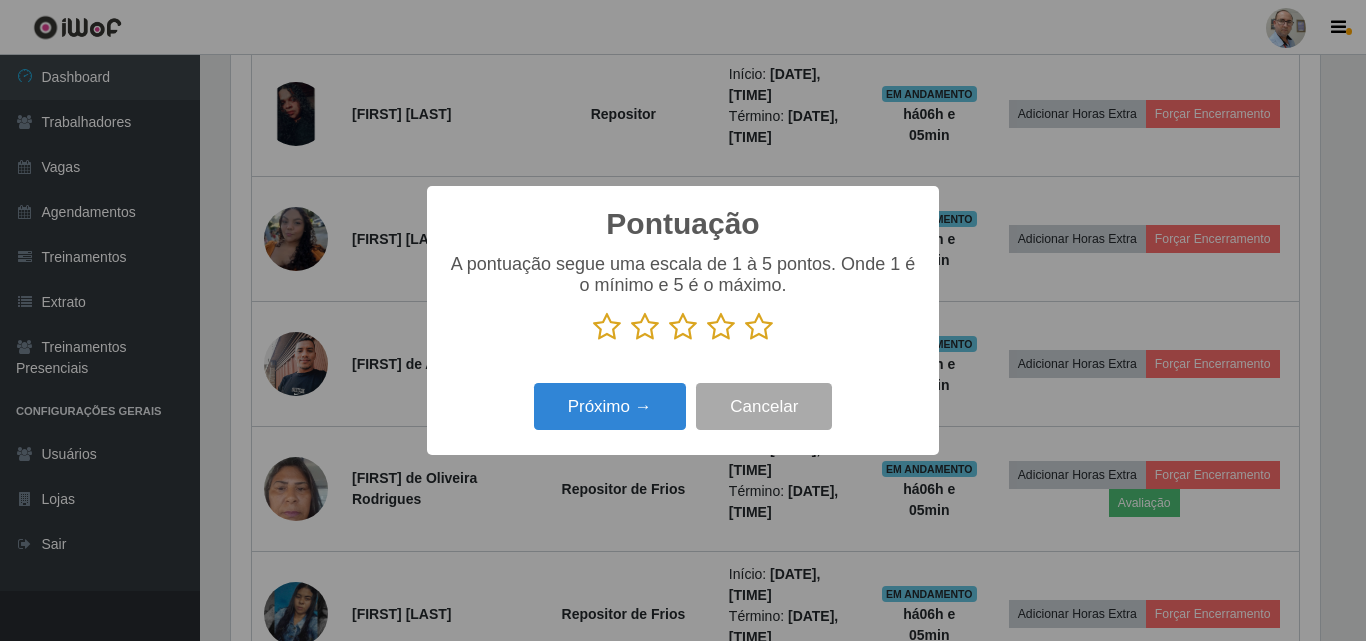 click at bounding box center (759, 327) 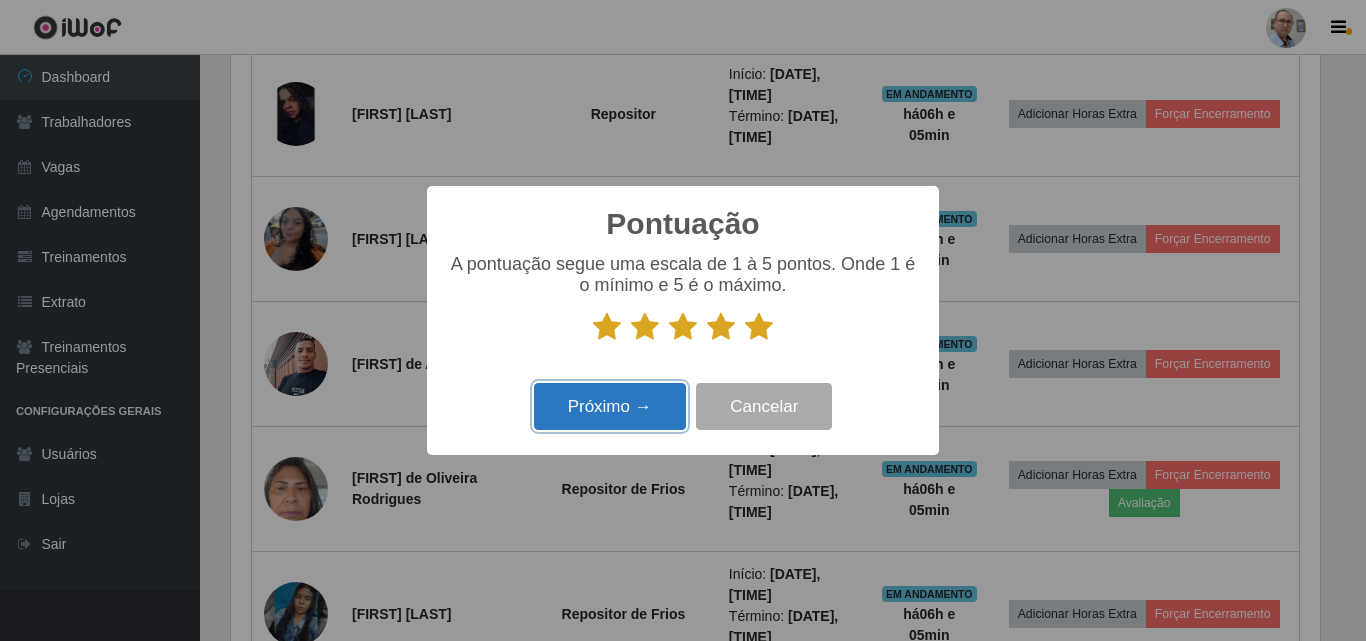 click on "Próximo →" at bounding box center (610, 406) 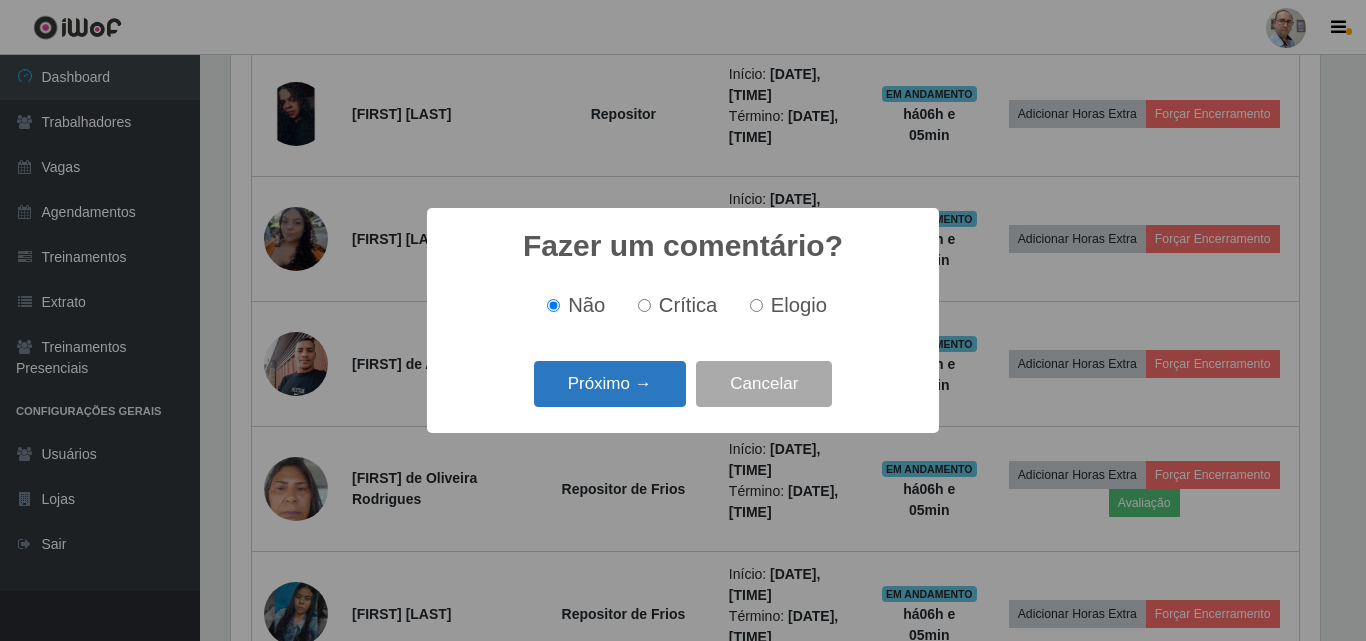 click on "Próximo →" at bounding box center (610, 384) 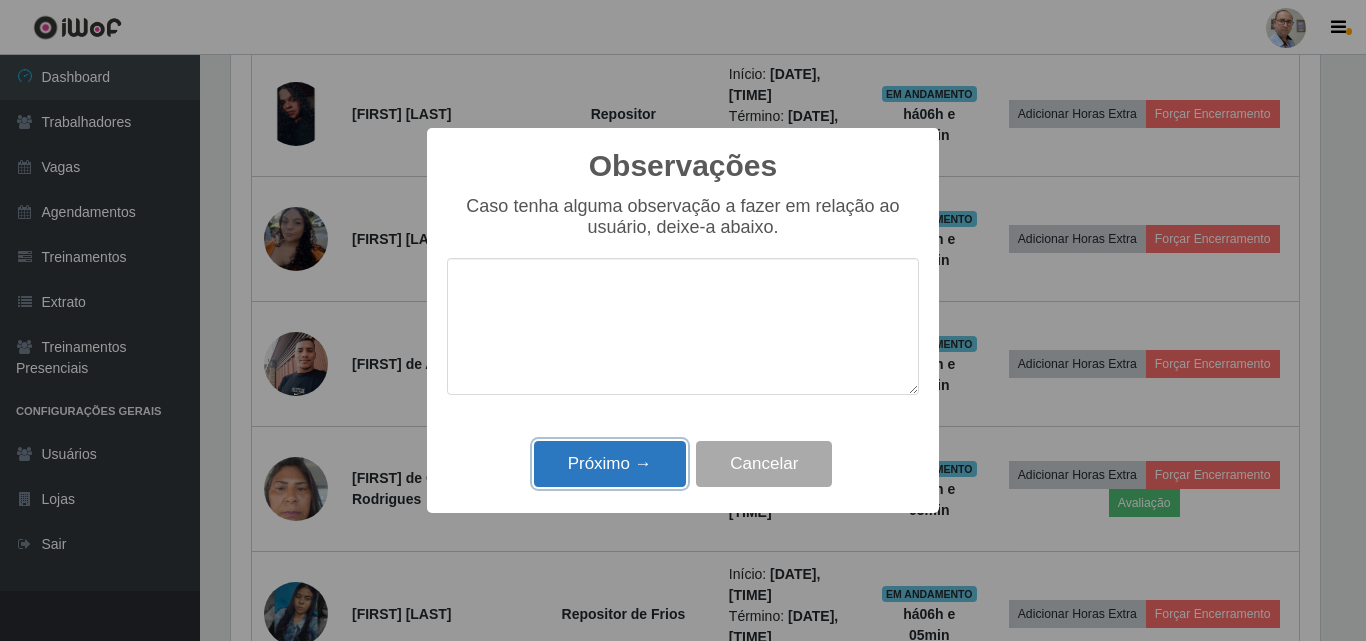 click on "Próximo →" at bounding box center [610, 464] 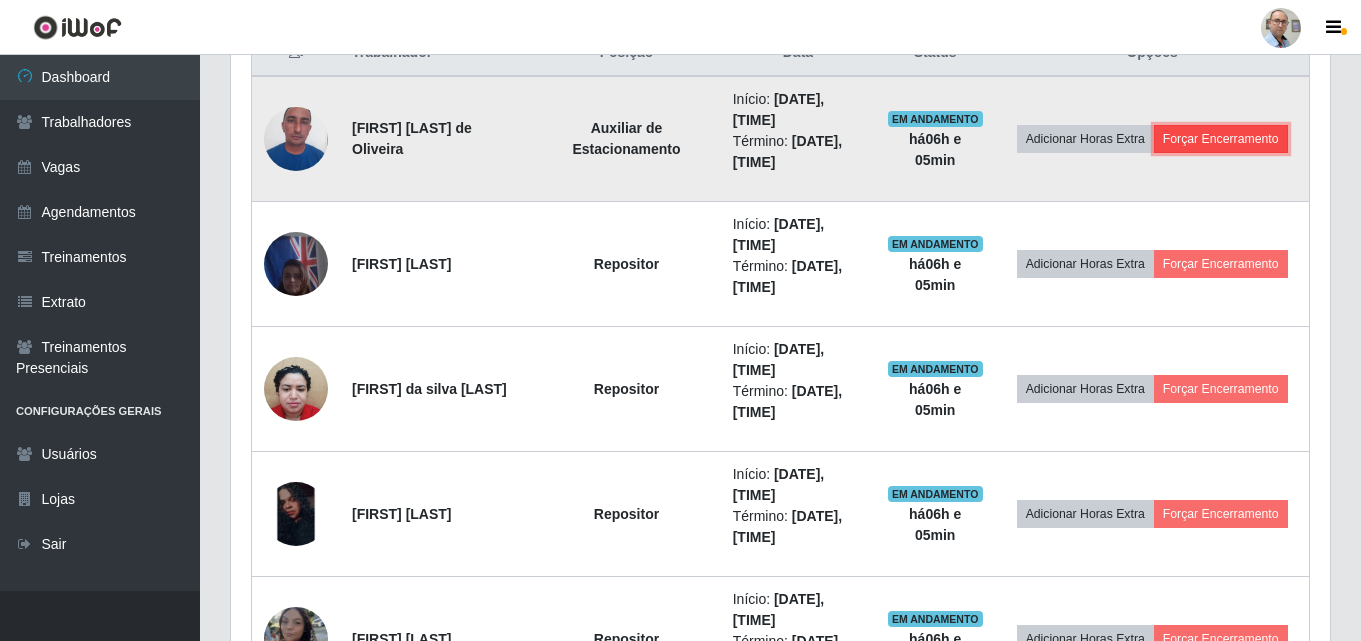 click on "Forçar Encerramento" at bounding box center [1221, 139] 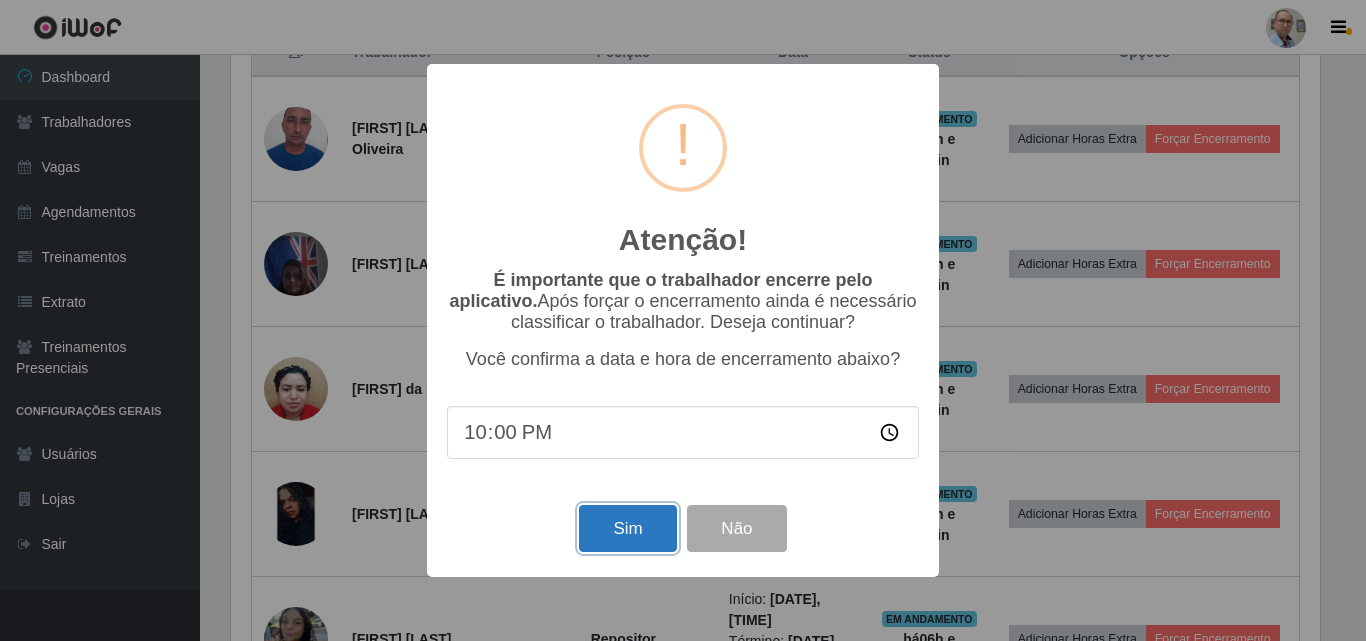 click on "Sim" at bounding box center [627, 528] 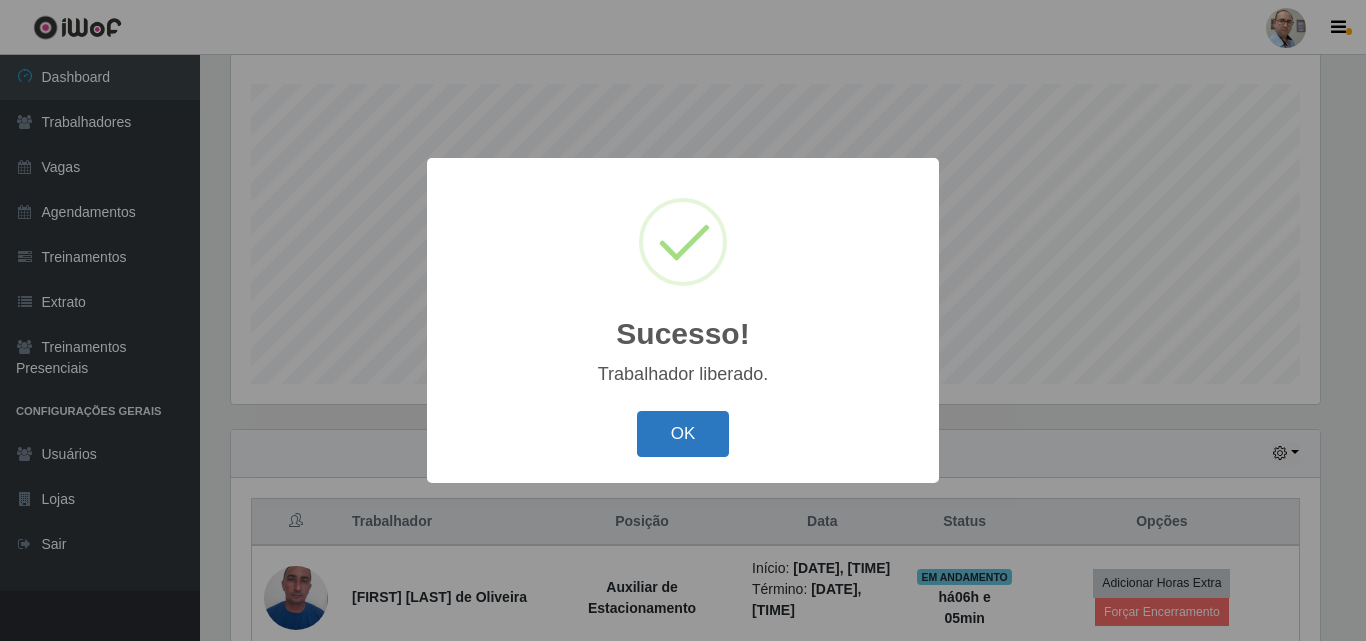 click on "OK" at bounding box center (683, 434) 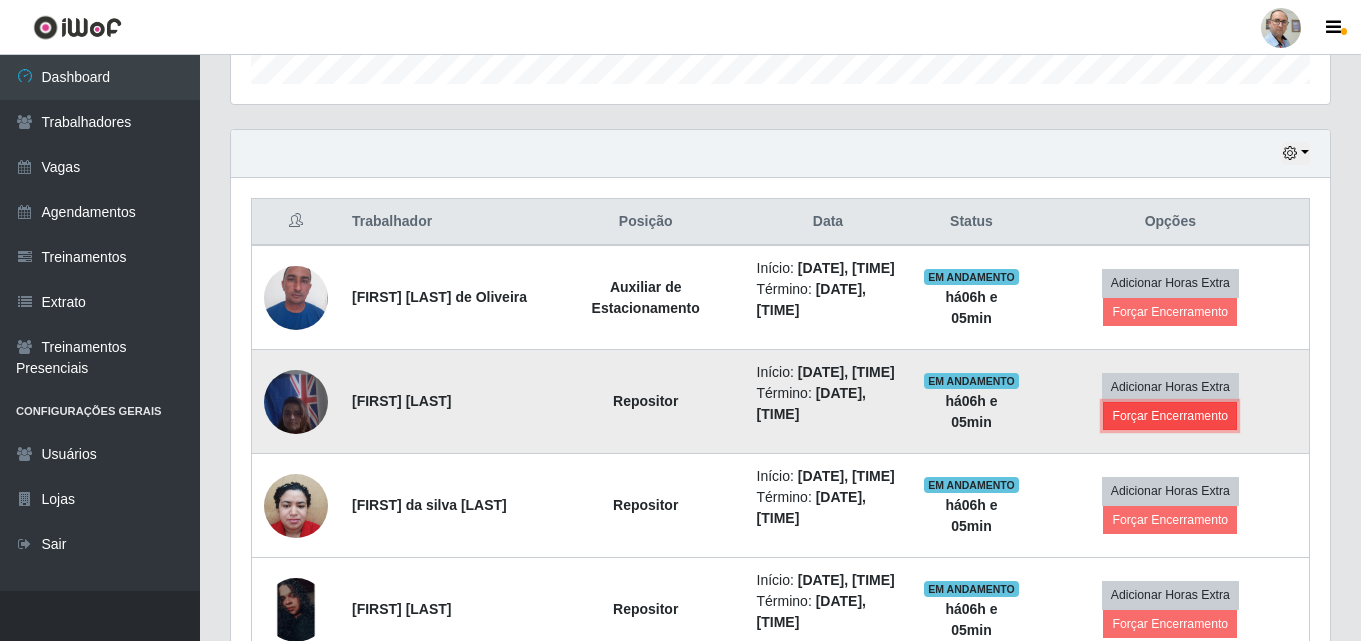 click on "Forçar Encerramento" at bounding box center [1170, 416] 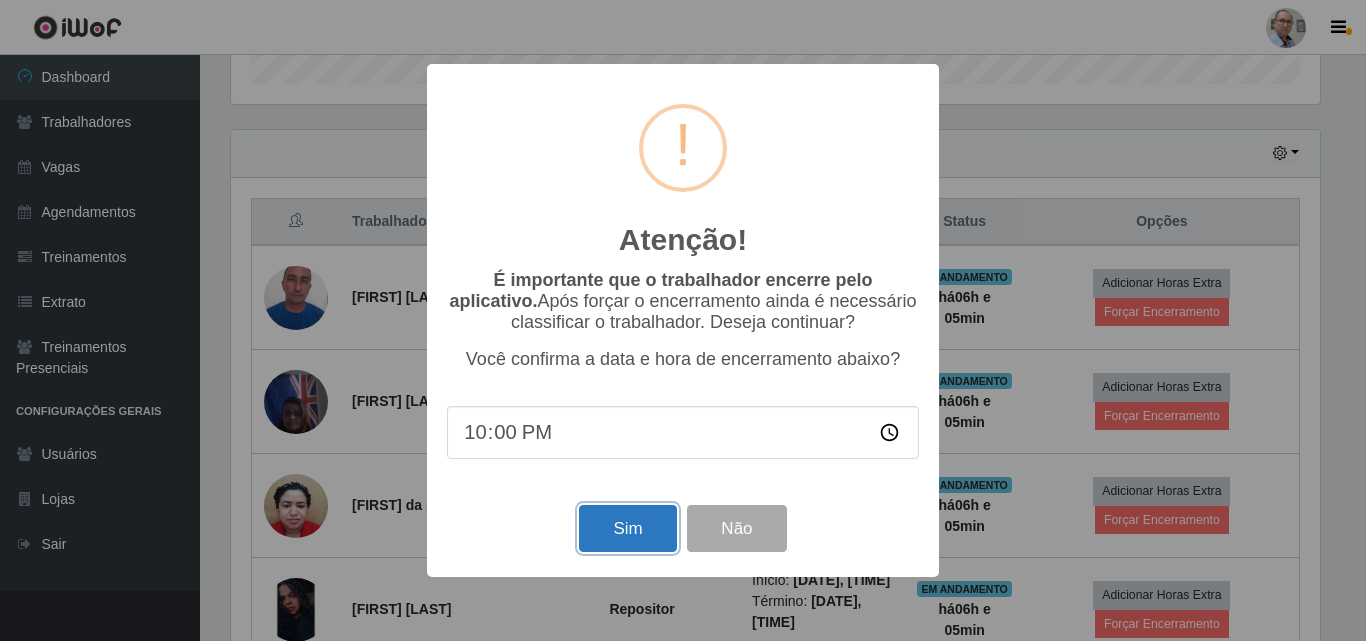 click on "Sim" at bounding box center (627, 528) 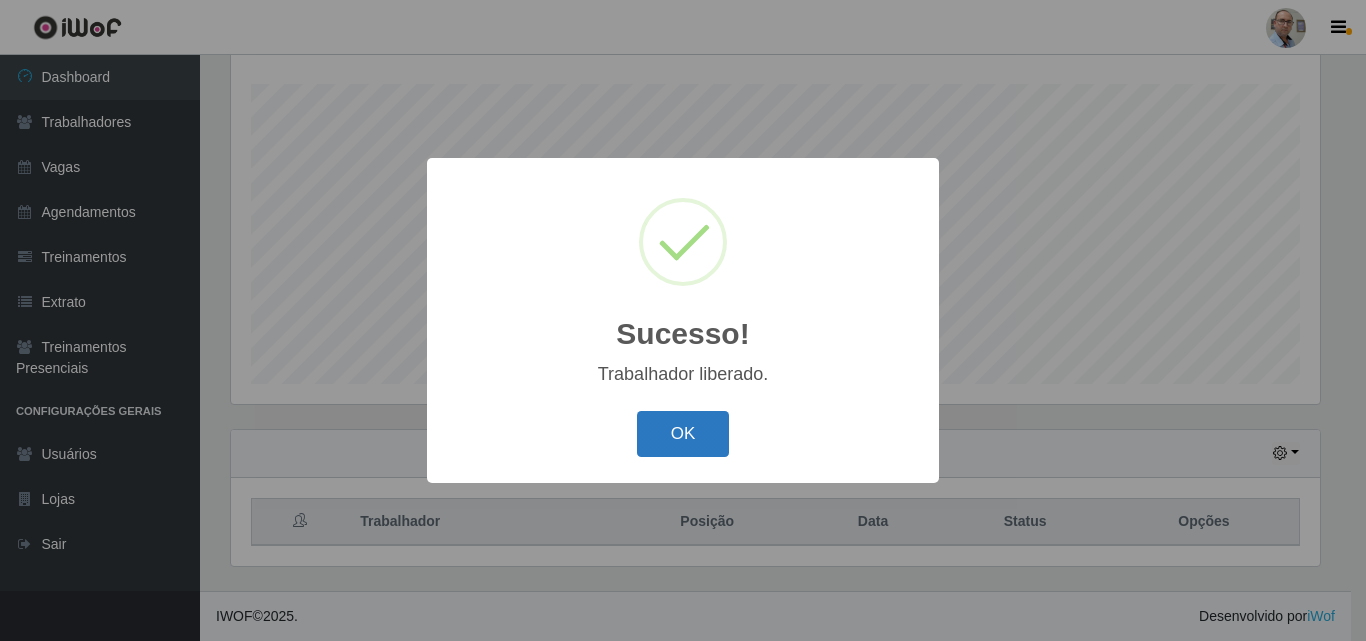 click on "OK" at bounding box center [683, 434] 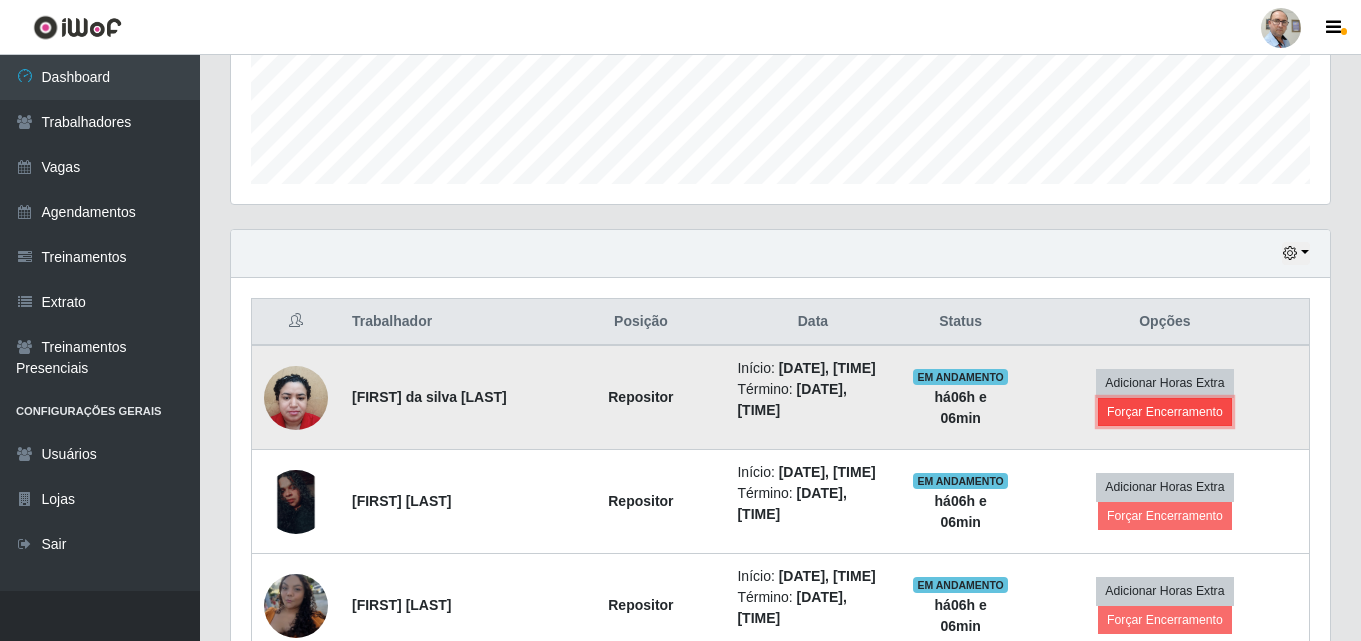 click on "Forçar Encerramento" at bounding box center (1165, 412) 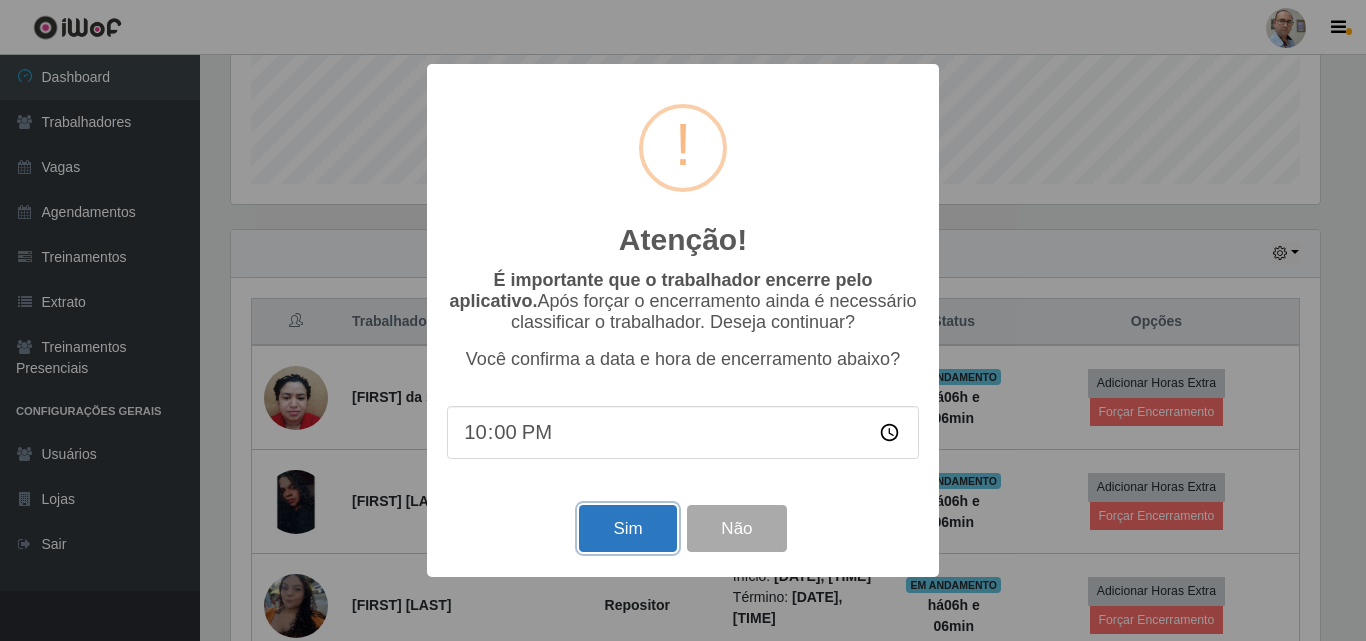 click on "Sim" at bounding box center [627, 528] 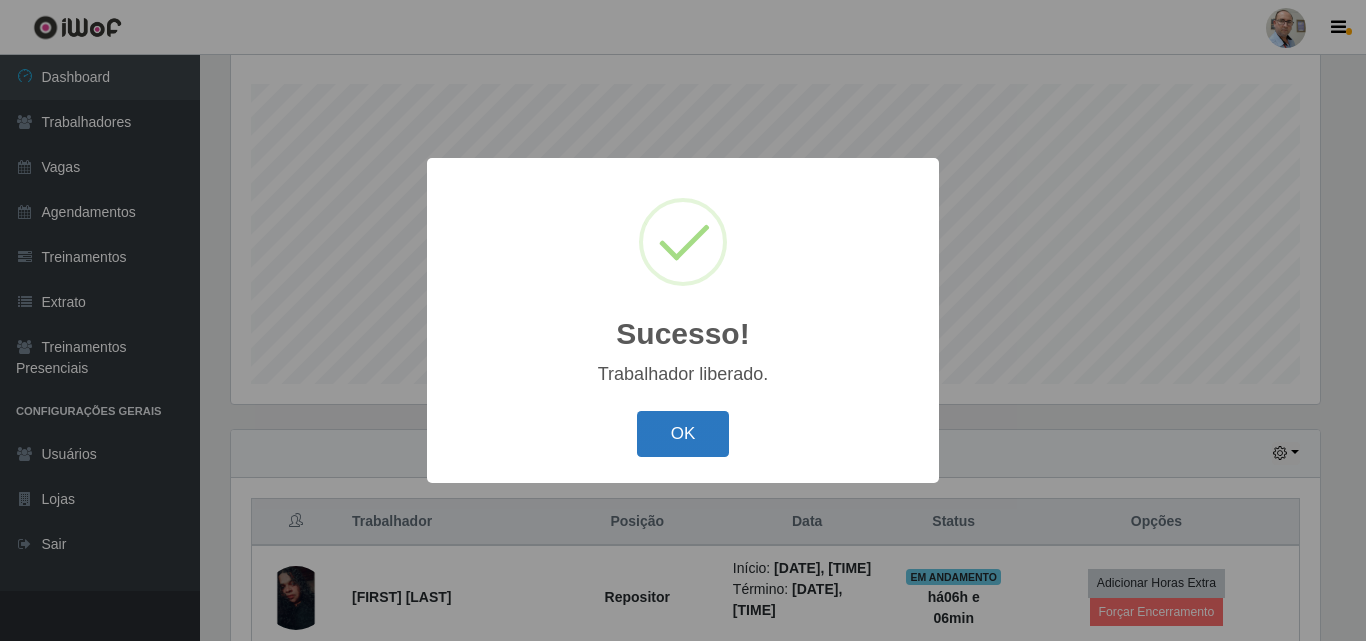 click on "OK" at bounding box center (683, 434) 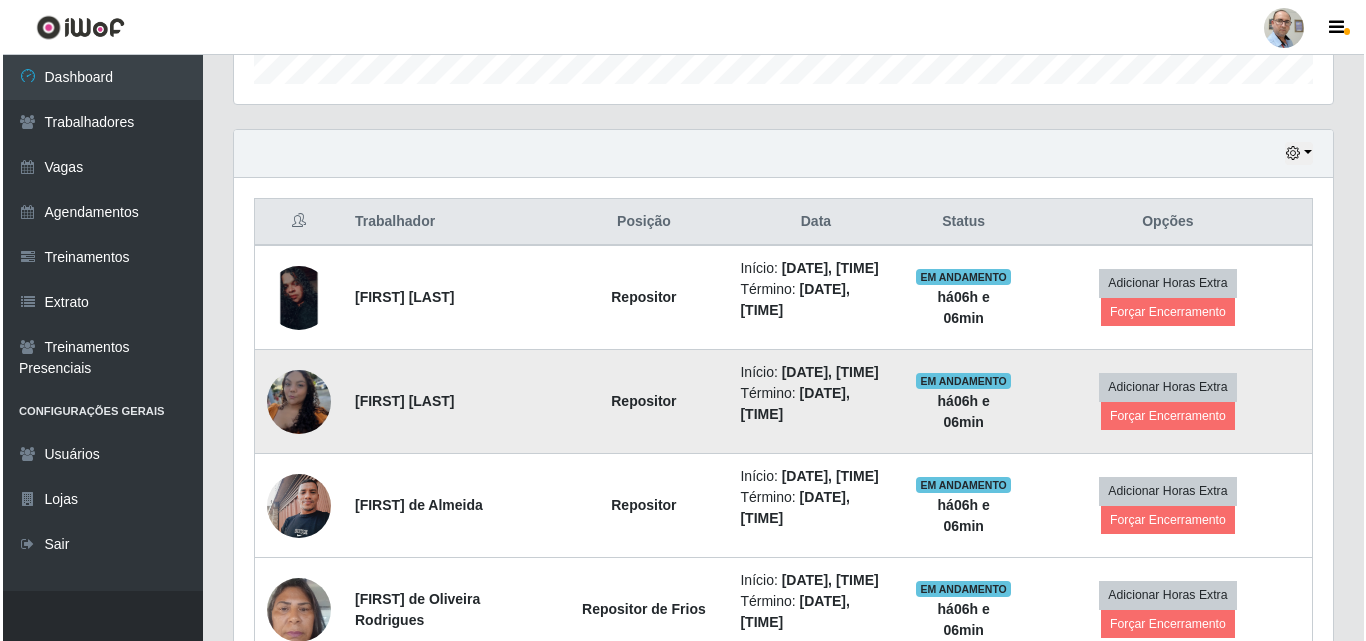 scroll, scrollTop: 731, scrollLeft: 0, axis: vertical 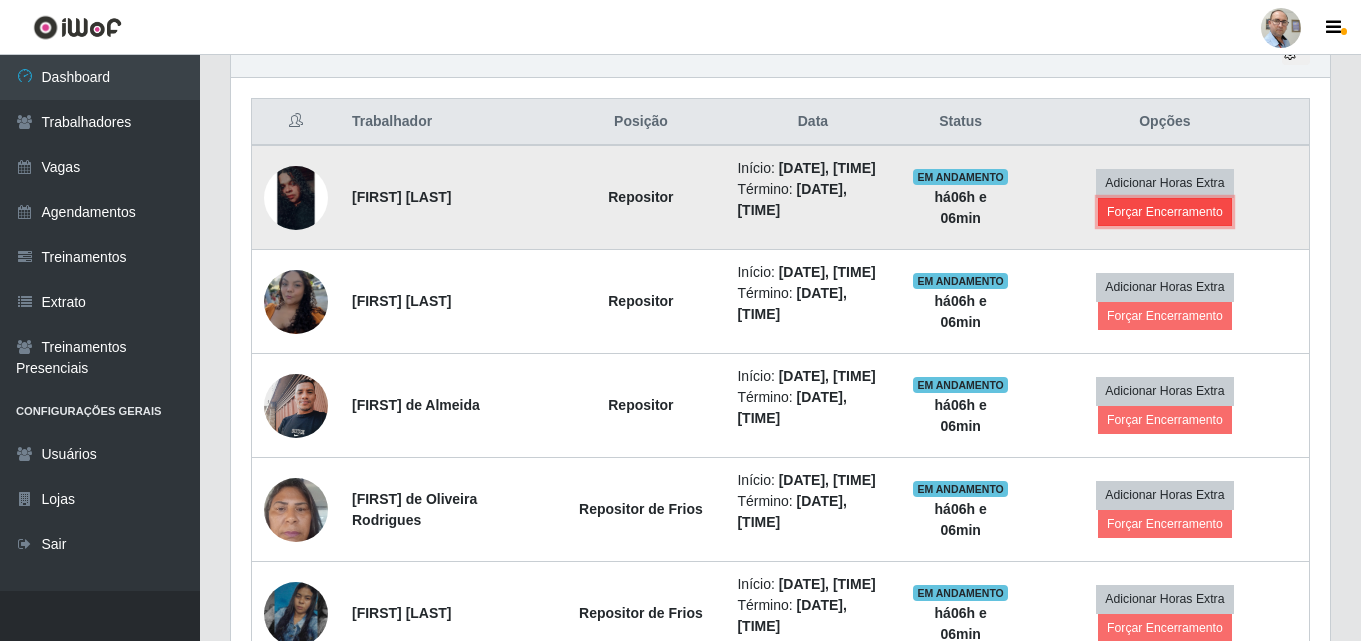 click on "Forçar Encerramento" at bounding box center [1165, 212] 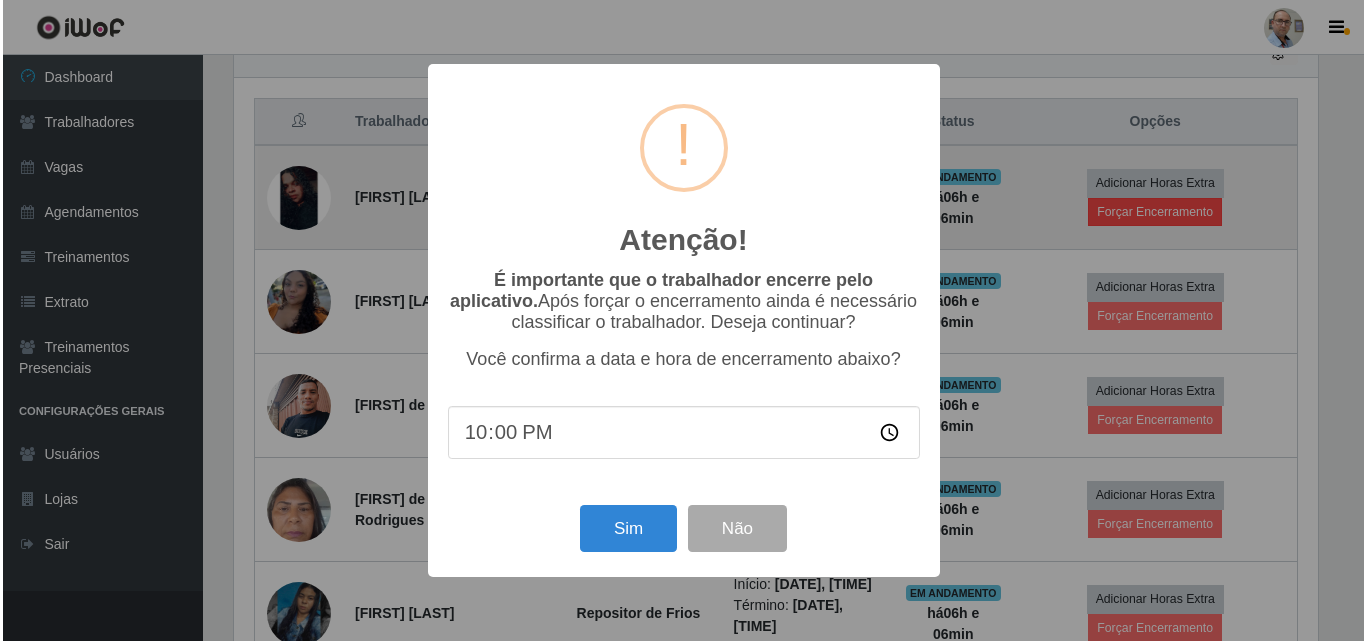 scroll, scrollTop: 999585, scrollLeft: 998911, axis: both 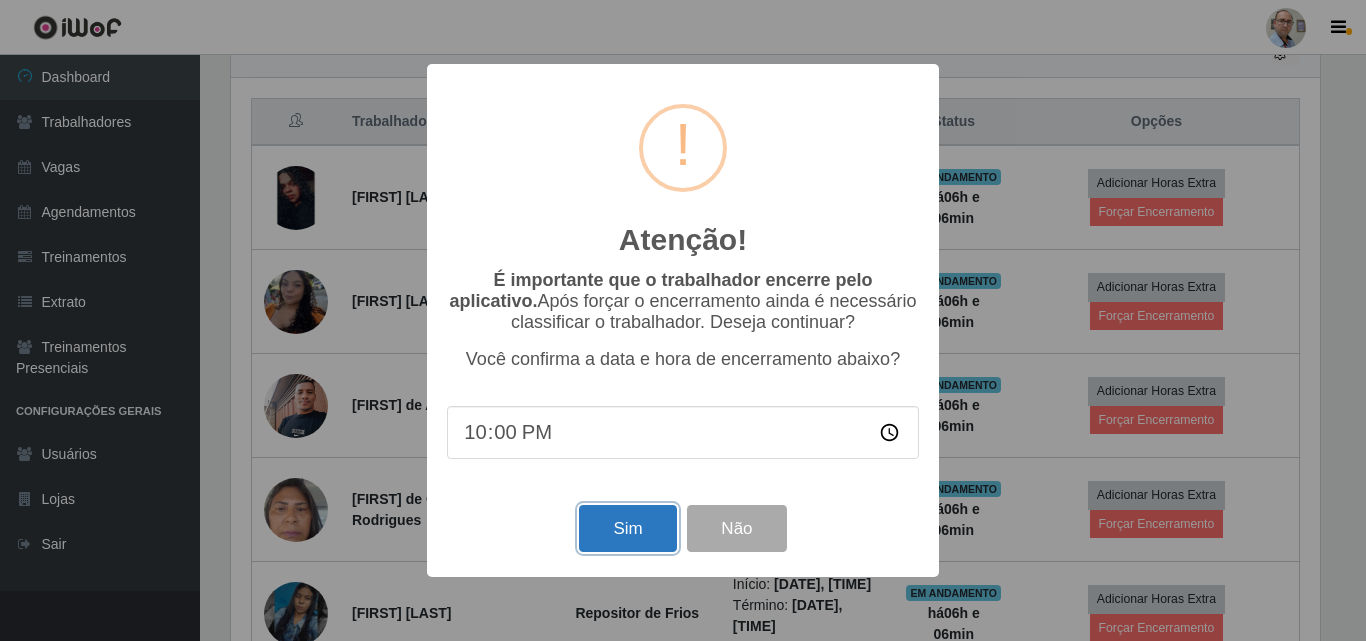 click on "Sim" at bounding box center [627, 528] 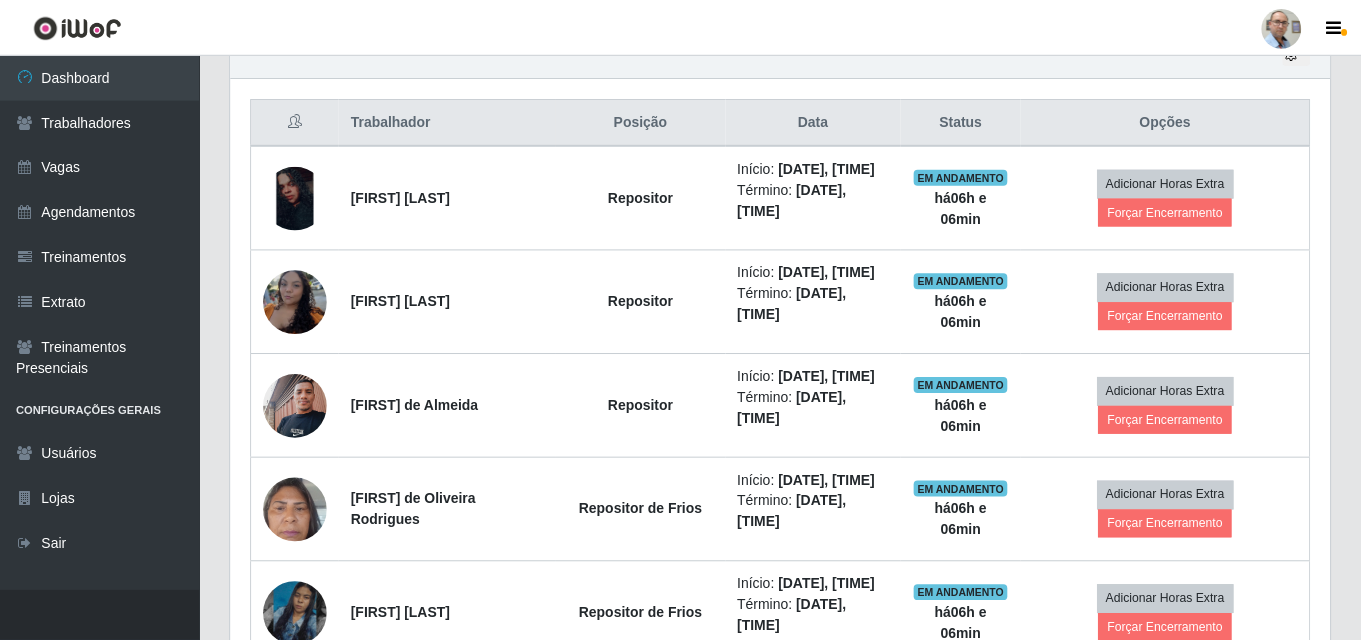 scroll, scrollTop: 999585, scrollLeft: 998901, axis: both 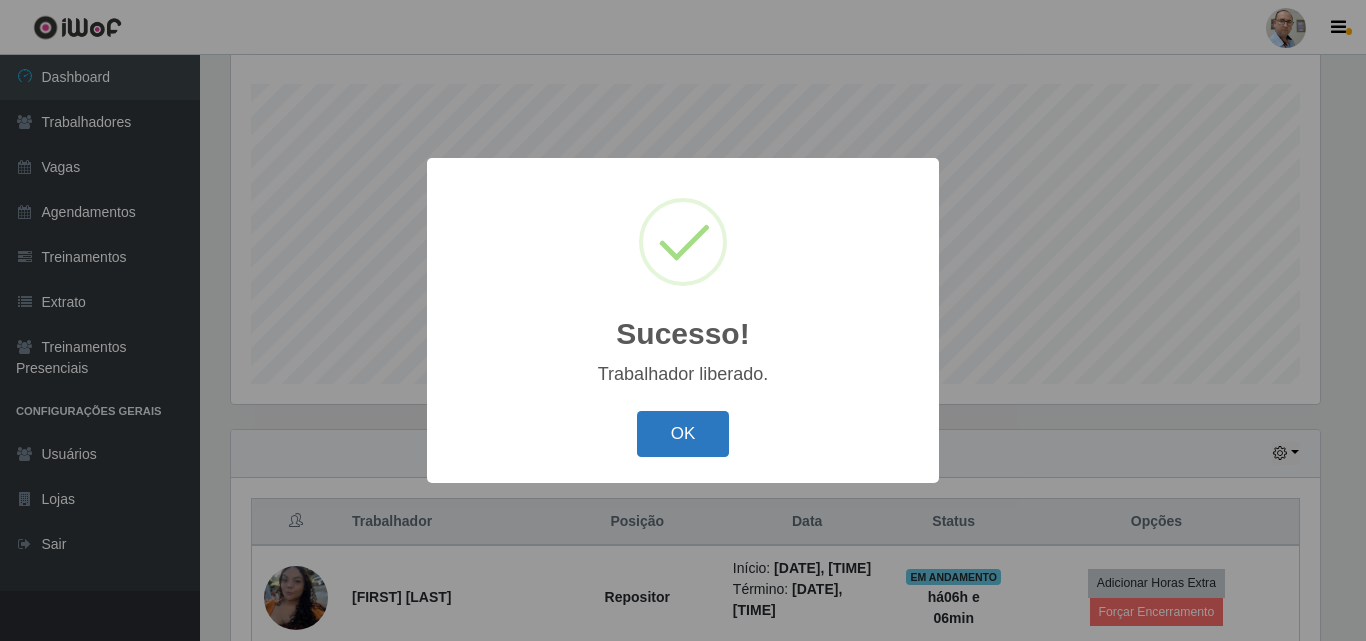 click on "OK" at bounding box center (683, 434) 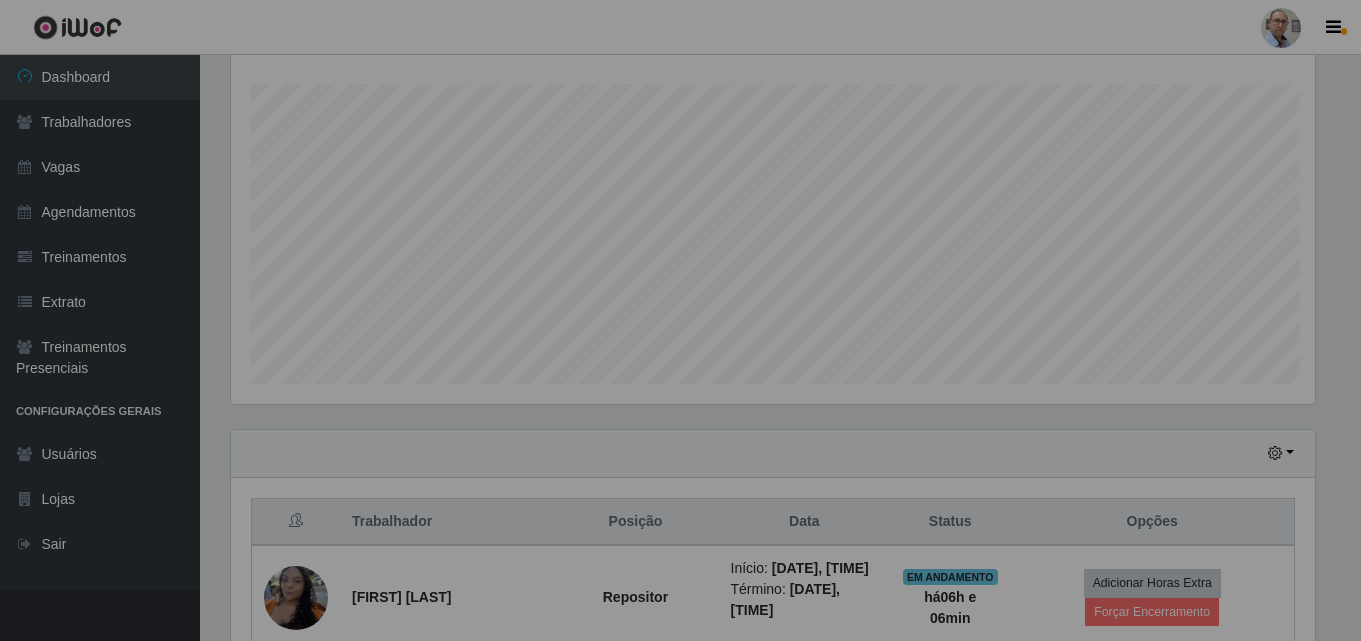 scroll, scrollTop: 999585, scrollLeft: 998901, axis: both 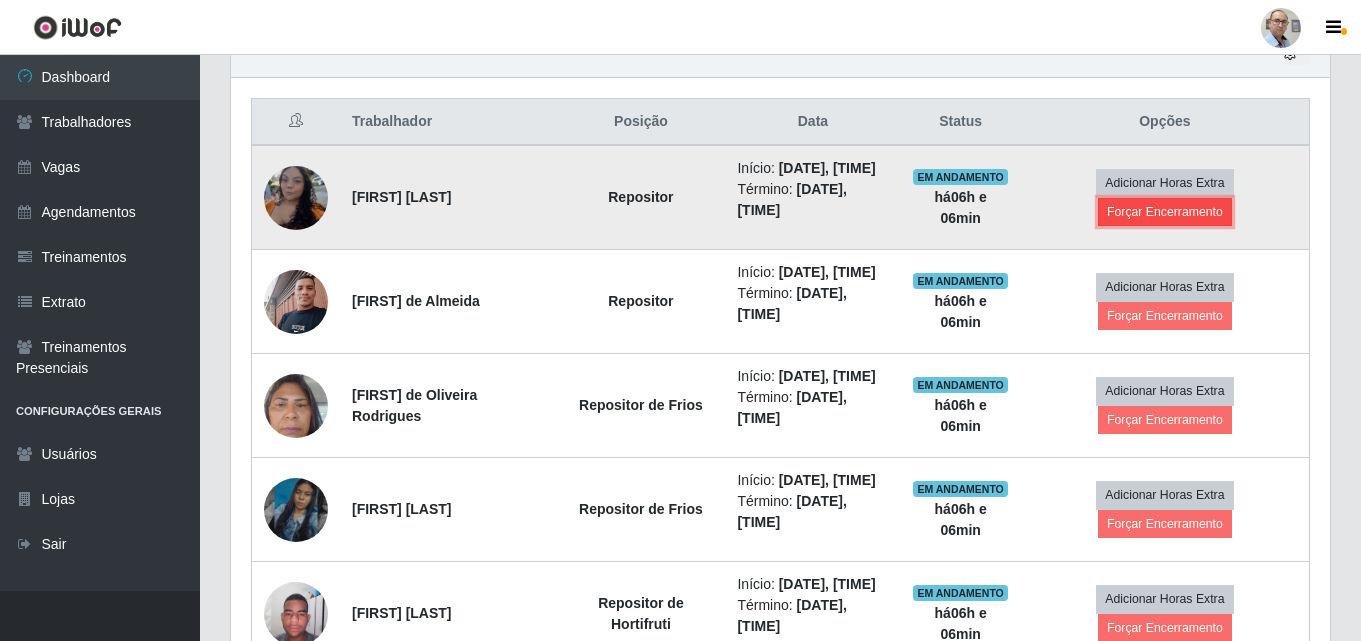 click on "Forçar Encerramento" at bounding box center [1165, 212] 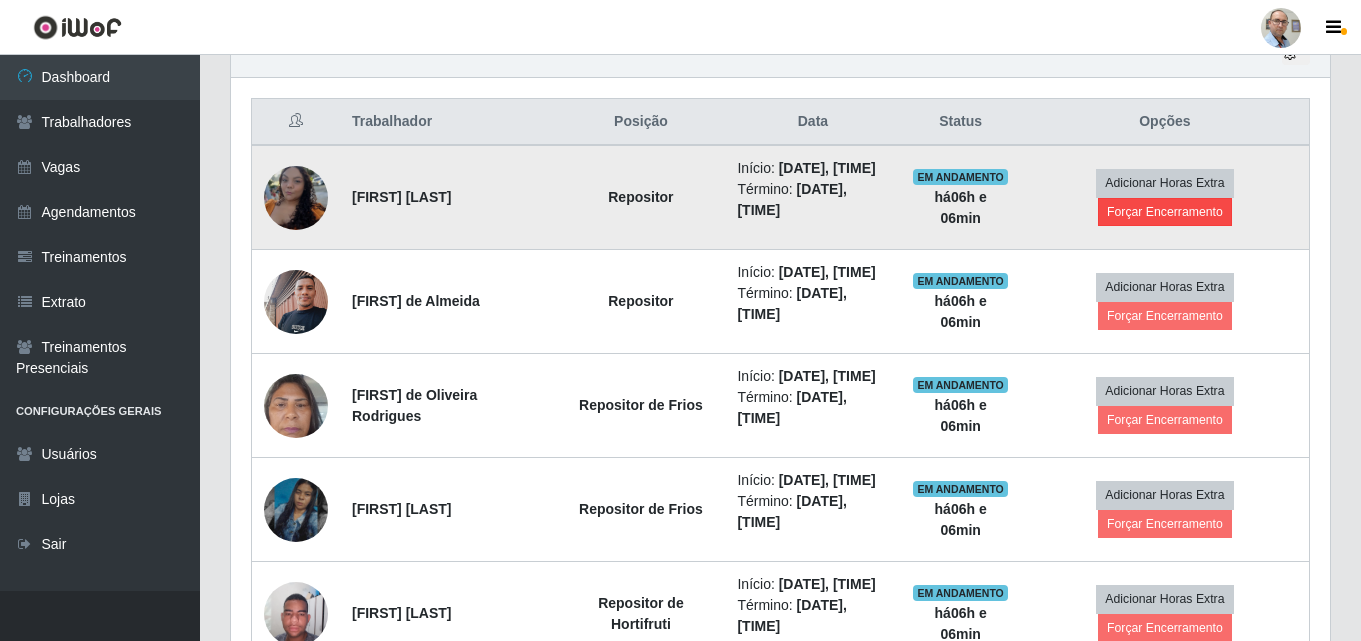scroll, scrollTop: 999585, scrollLeft: 998911, axis: both 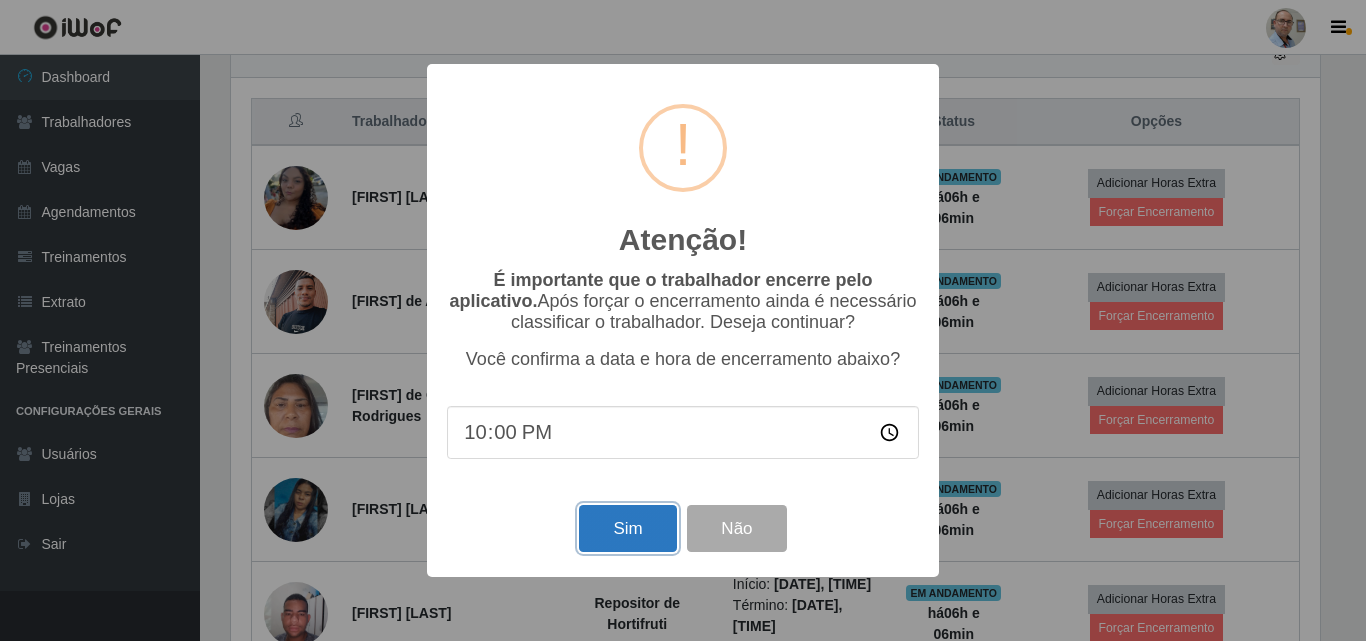 click on "Sim" at bounding box center (627, 528) 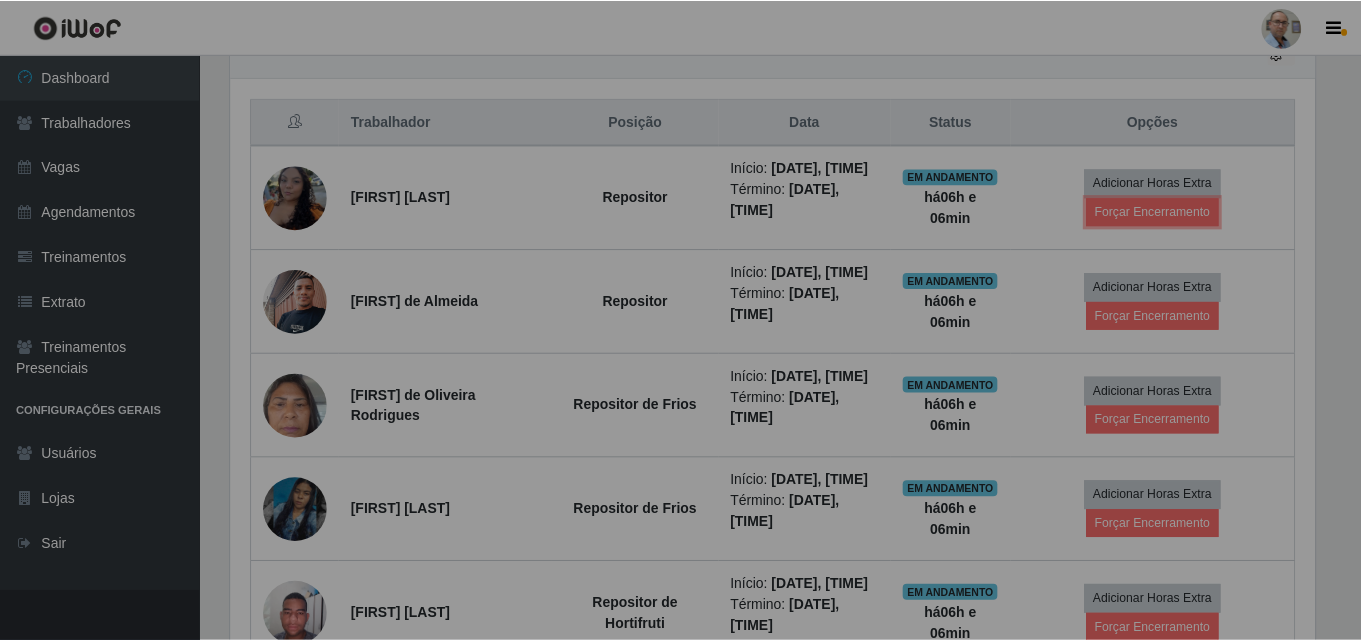 scroll, scrollTop: 999585, scrollLeft: 998901, axis: both 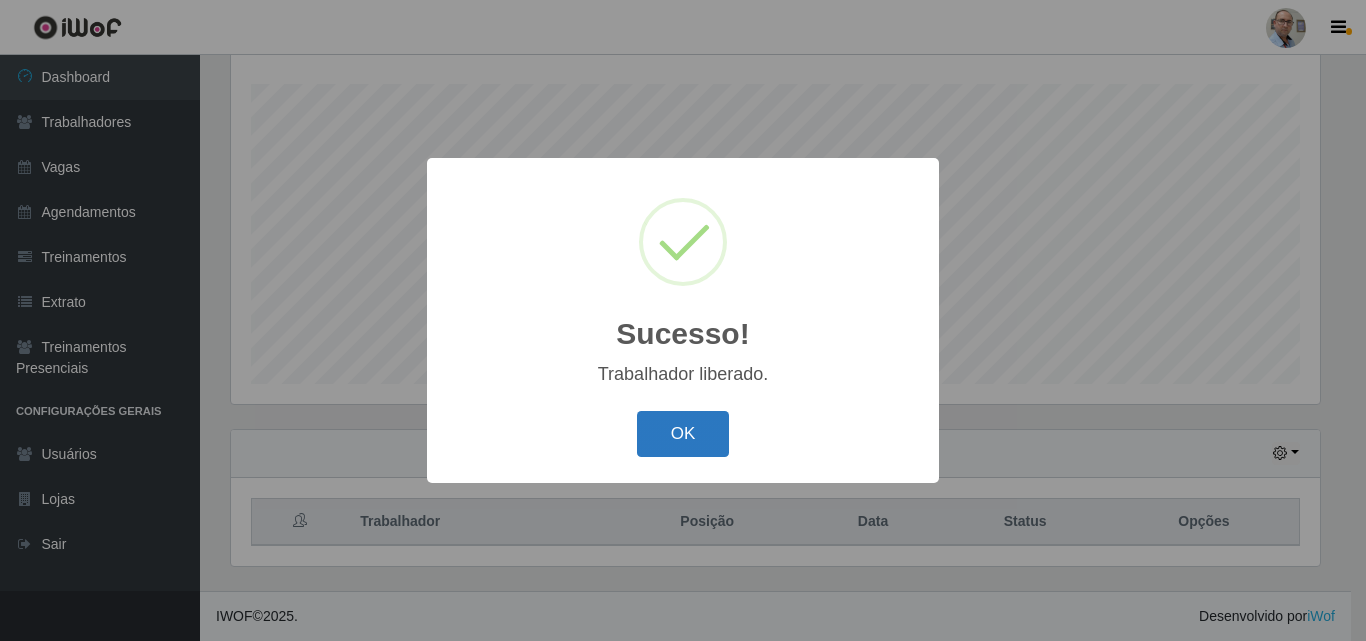 click on "OK" at bounding box center [683, 434] 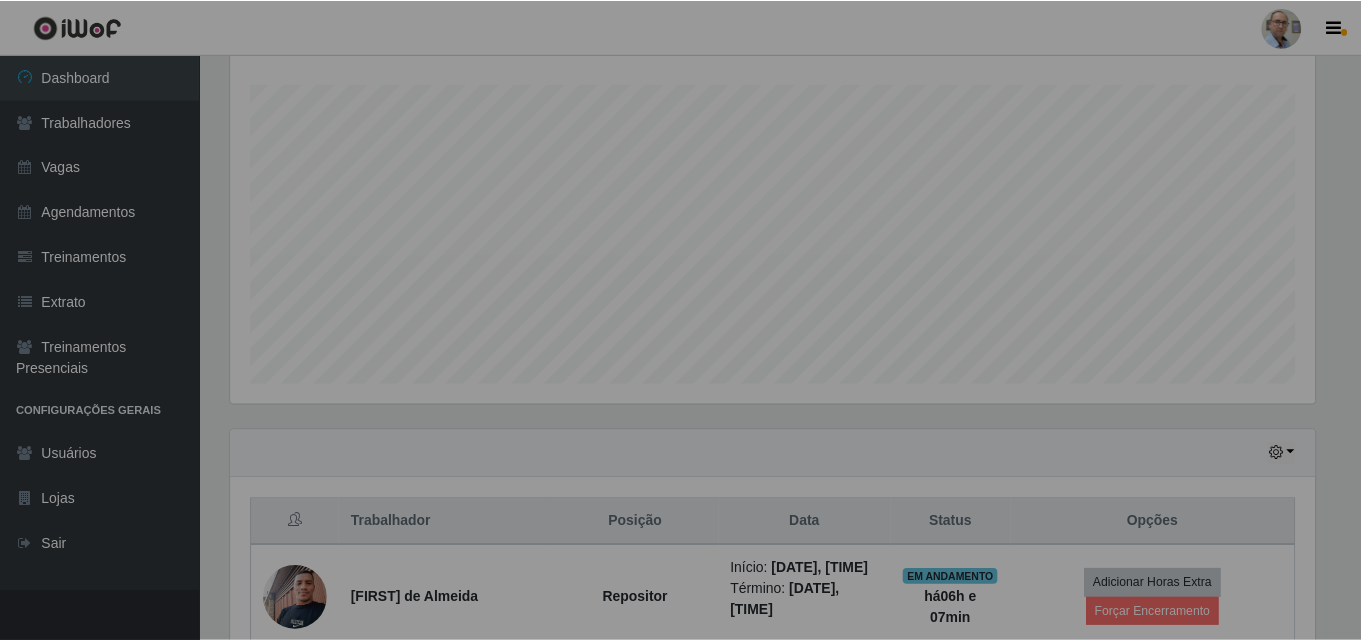 scroll, scrollTop: 999585, scrollLeft: 998901, axis: both 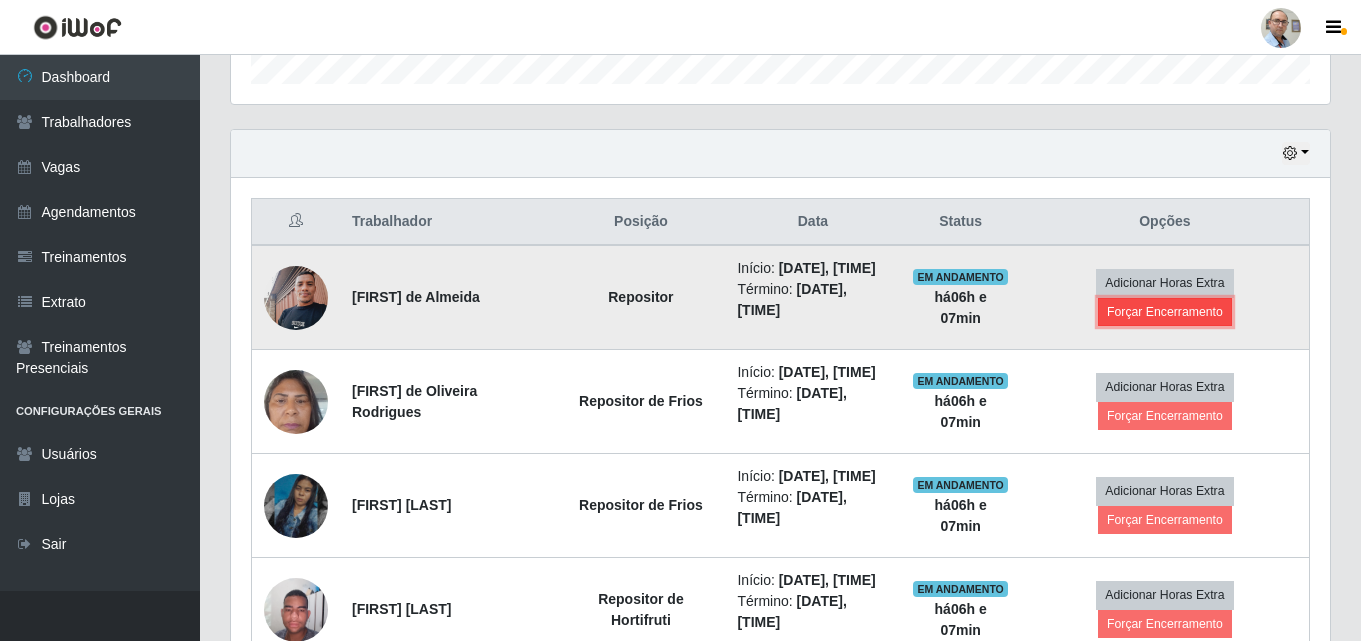 click on "Forçar Encerramento" at bounding box center [1165, 312] 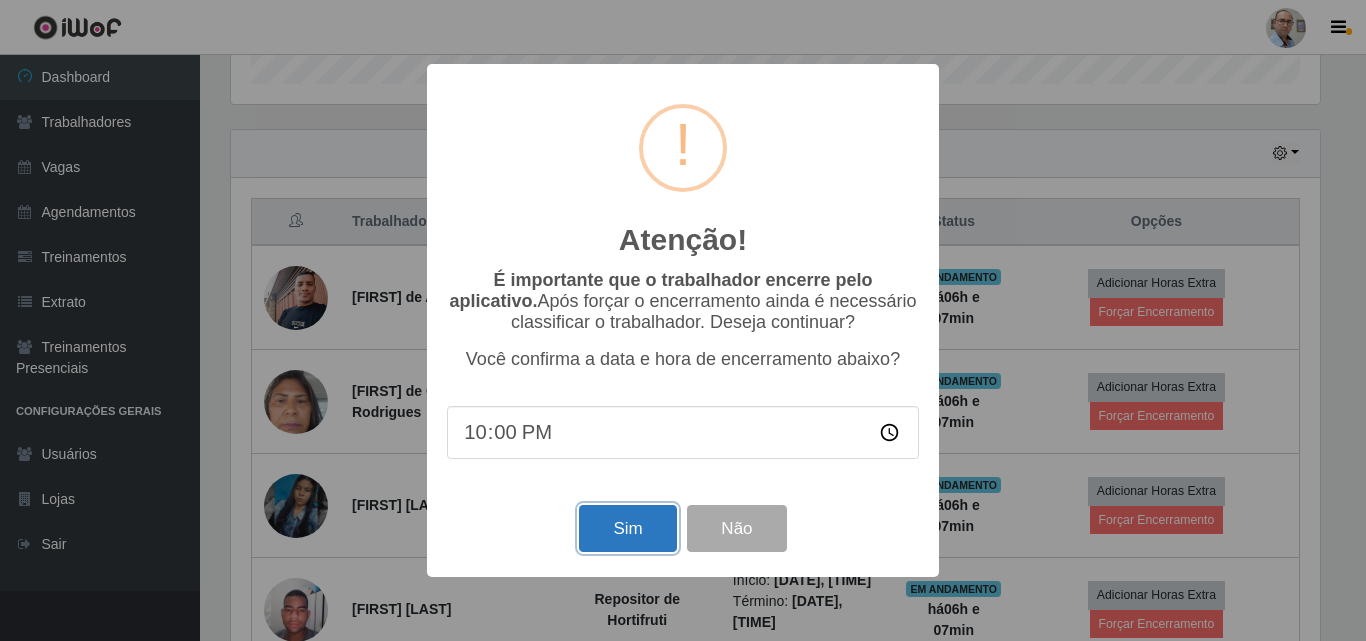 click on "Sim" at bounding box center [627, 528] 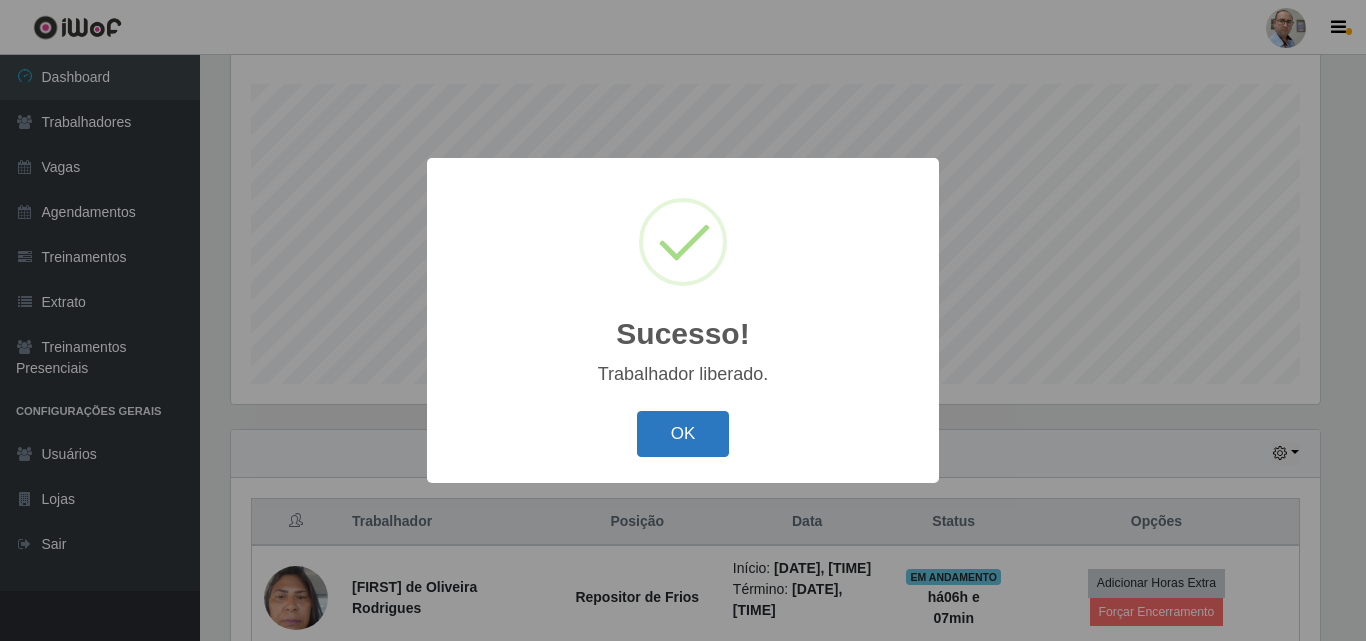click on "OK" at bounding box center (683, 434) 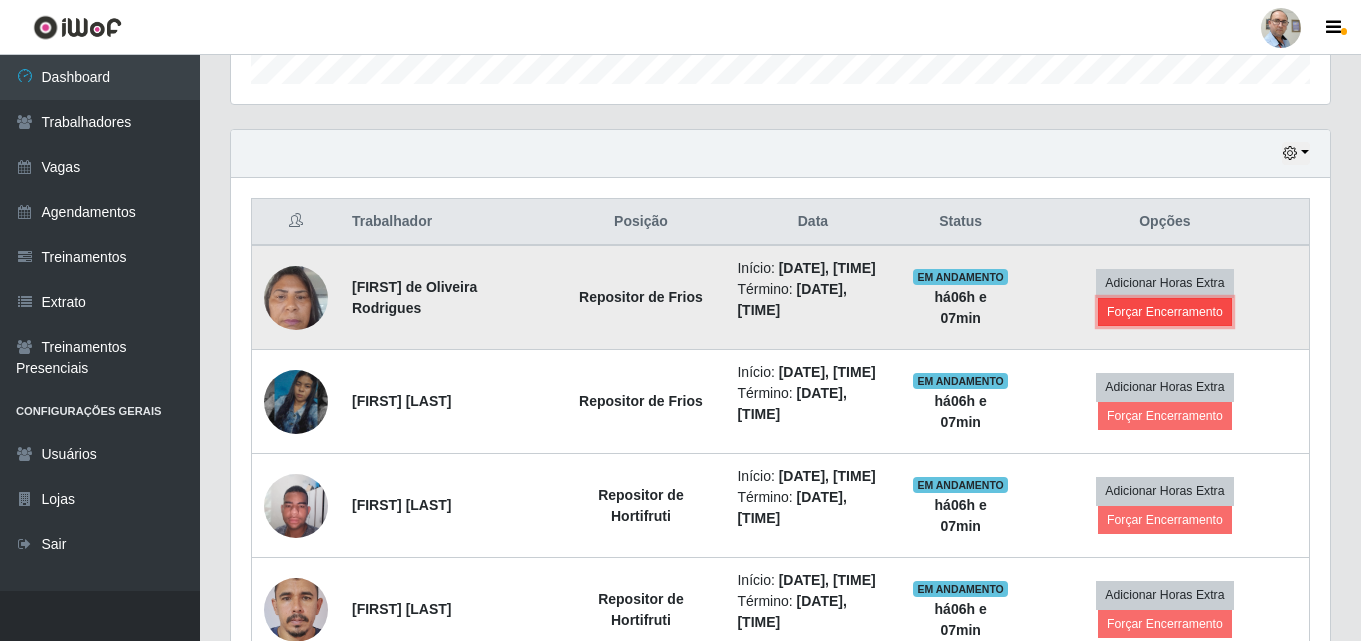 click on "Forçar Encerramento" at bounding box center (1165, 312) 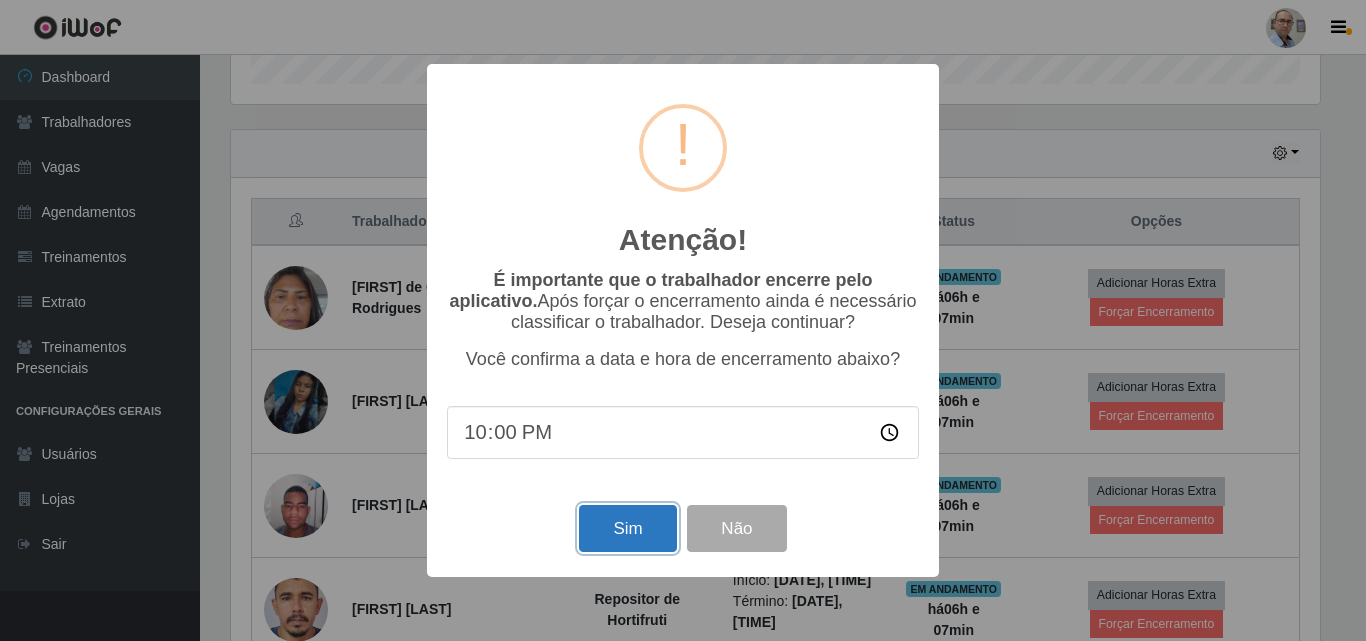 click on "Sim" at bounding box center [627, 528] 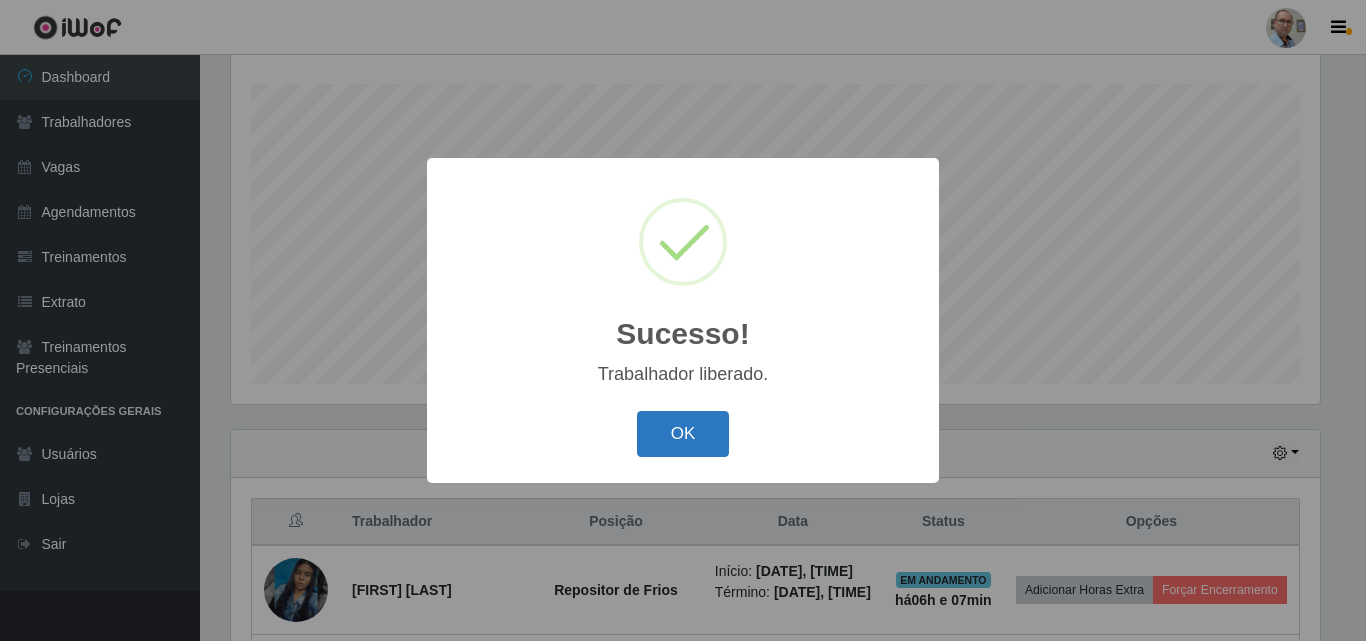 click on "OK" at bounding box center [683, 434] 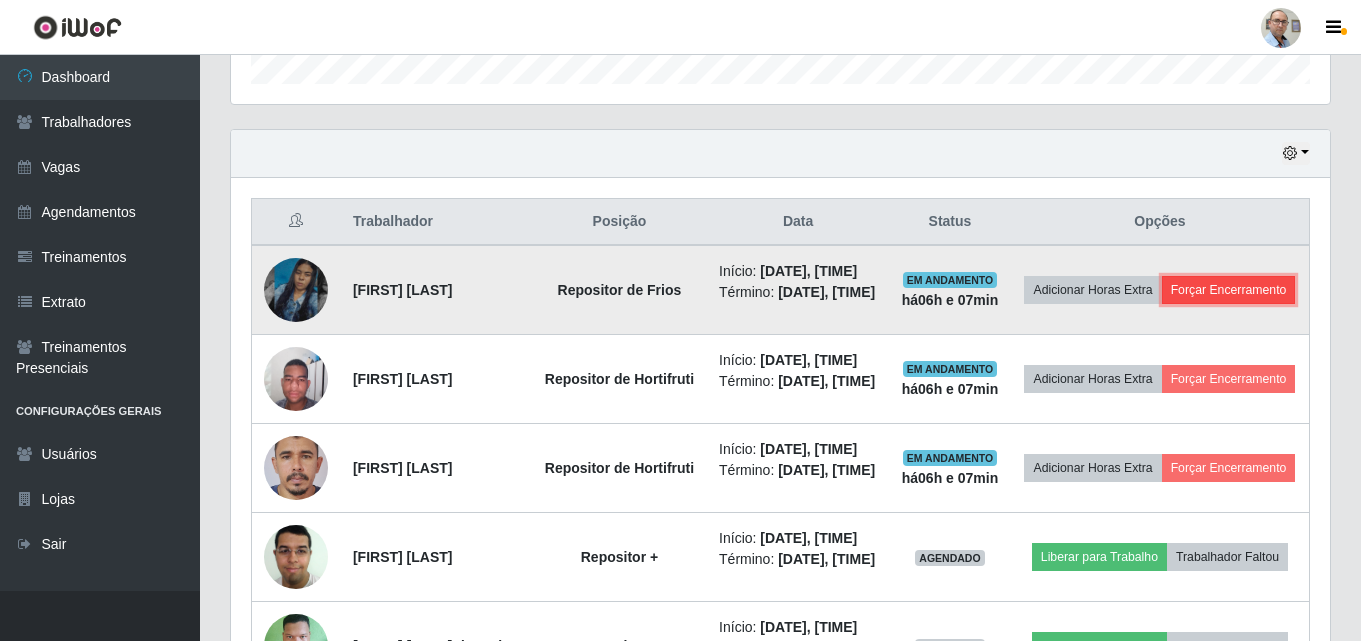 click on "Forçar Encerramento" at bounding box center [1229, 290] 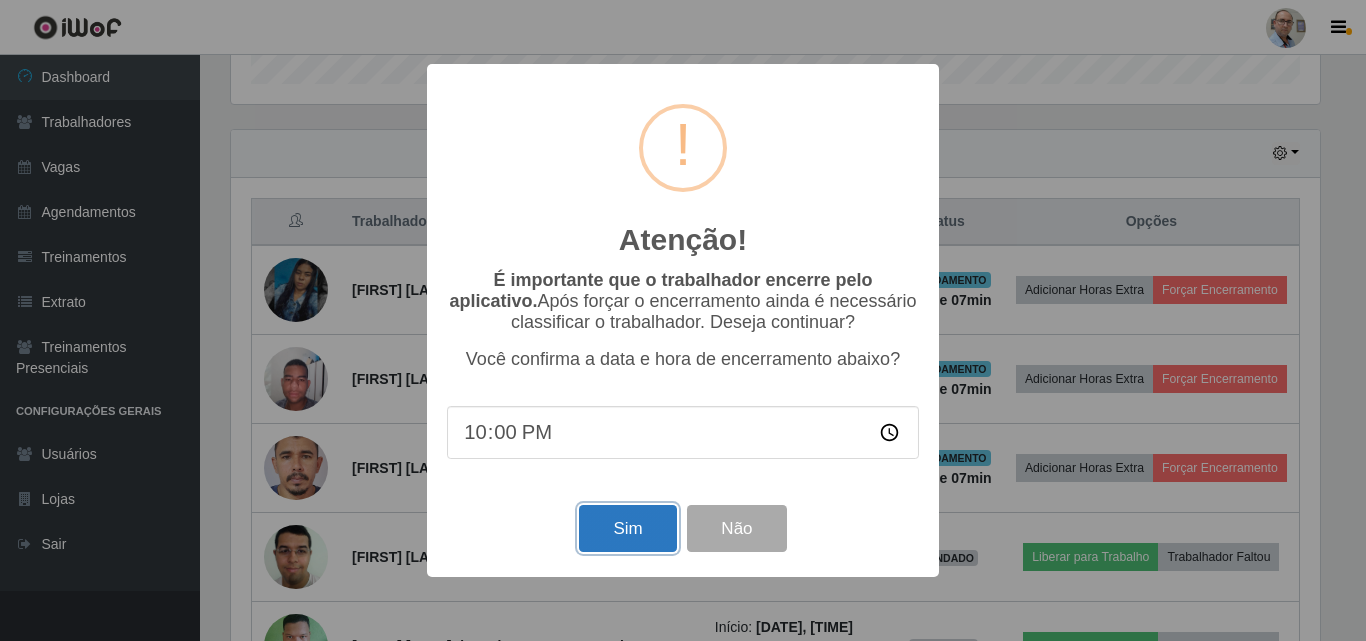 click on "Sim" at bounding box center [627, 528] 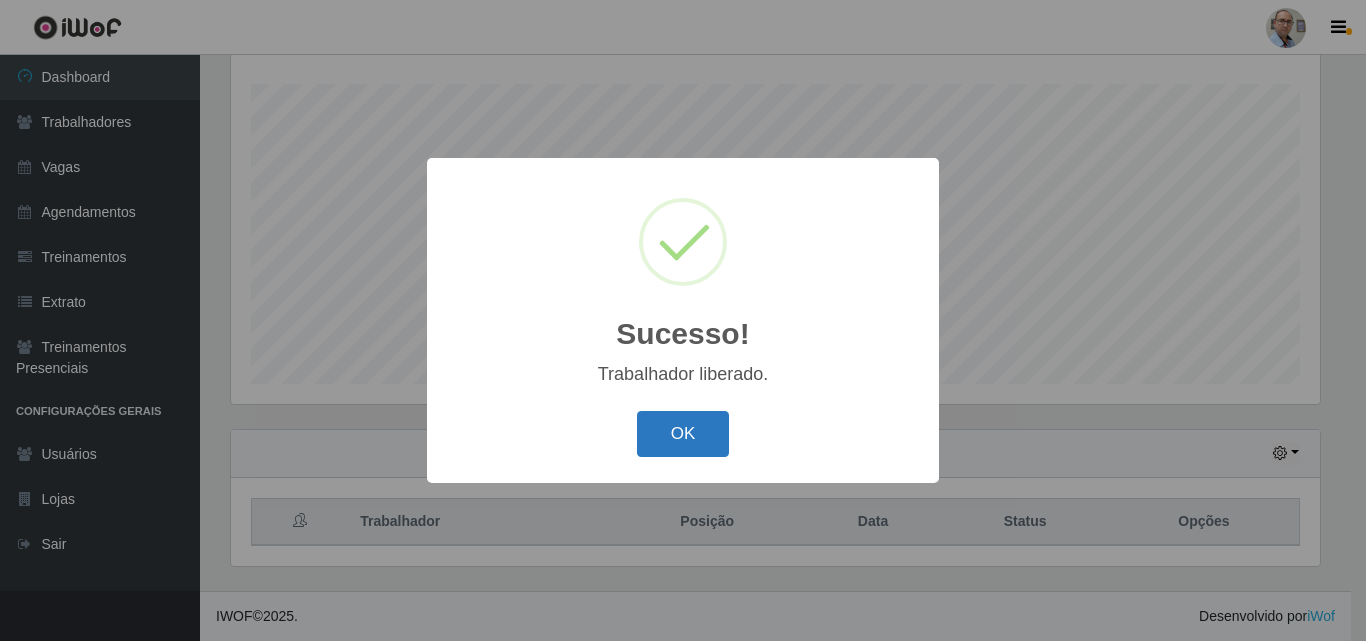 click on "OK" at bounding box center (683, 434) 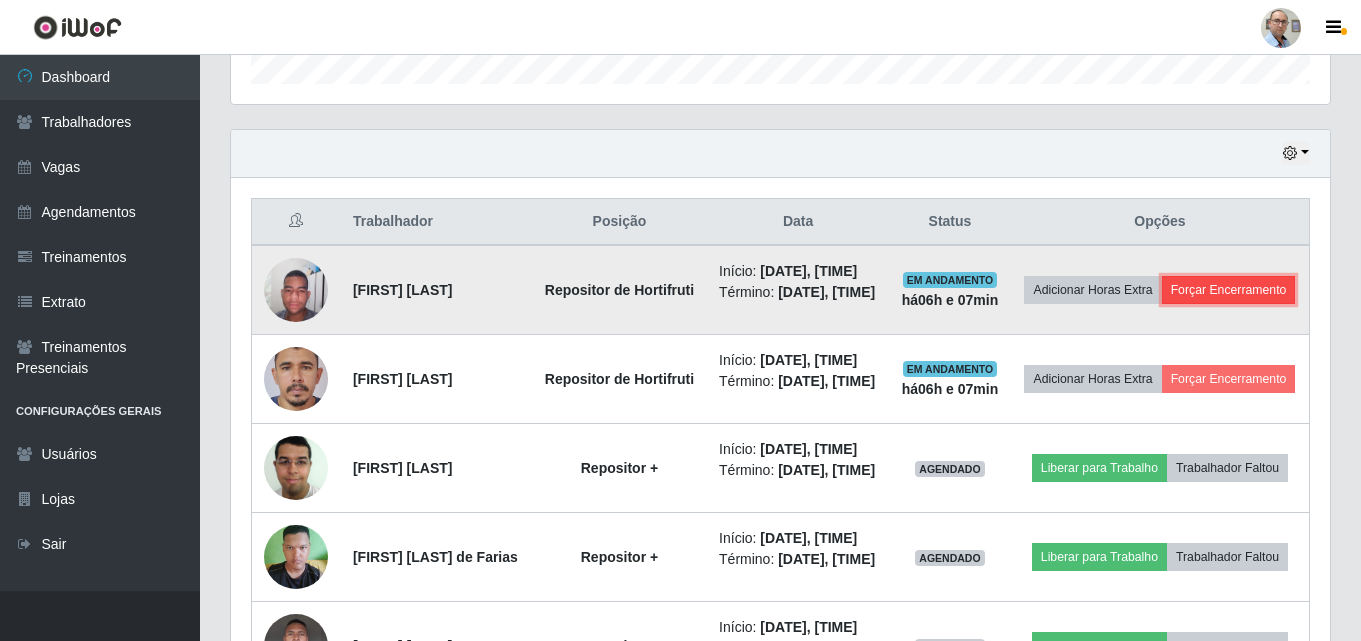 click on "Forçar Encerramento" at bounding box center [1229, 290] 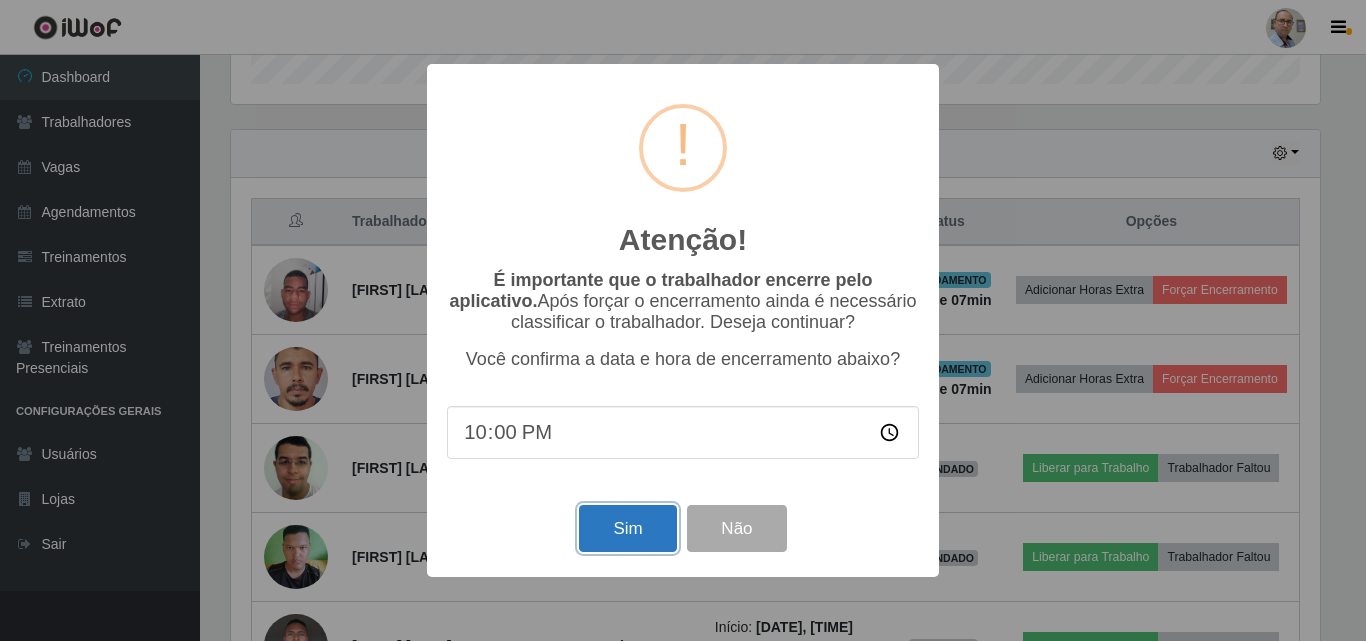 click on "Sim" at bounding box center (627, 528) 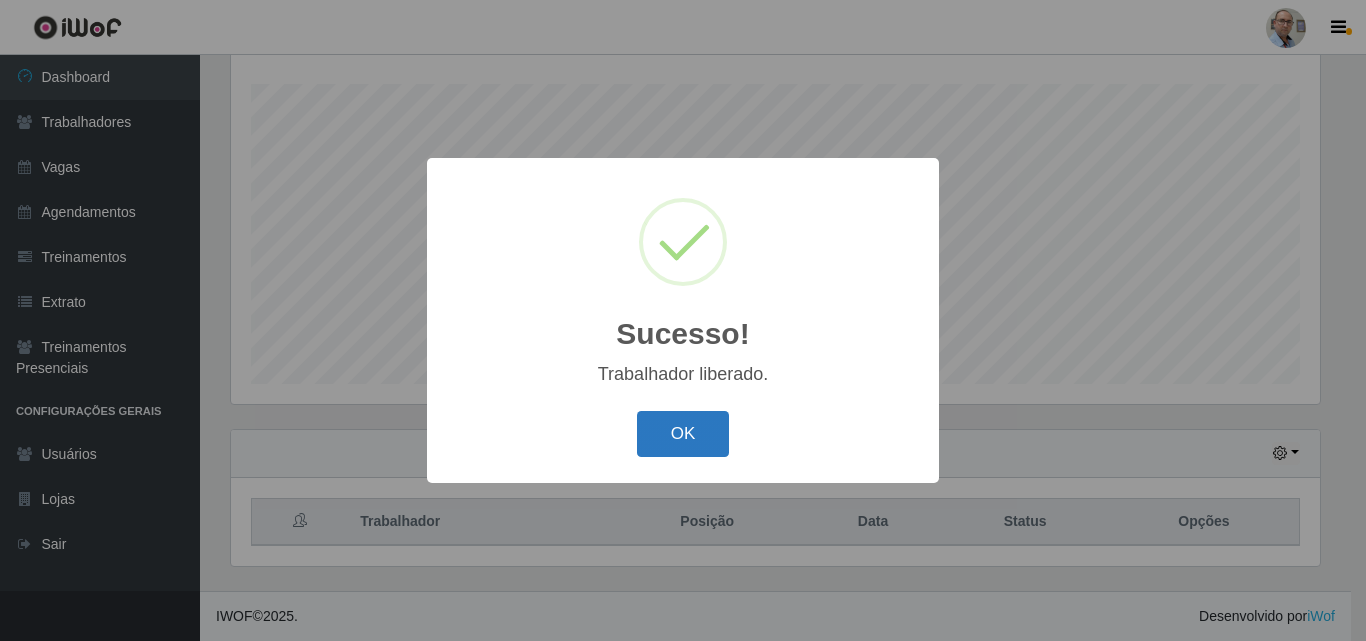 click on "OK" at bounding box center (683, 434) 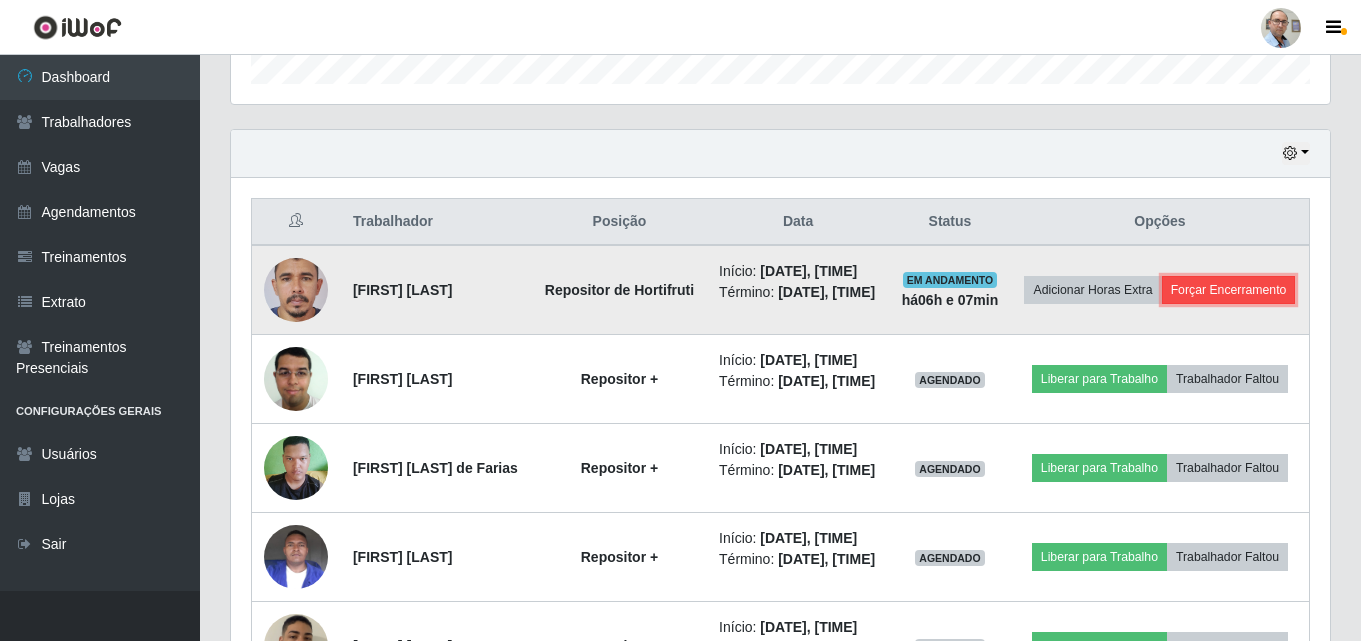 click on "Forçar Encerramento" at bounding box center [1229, 290] 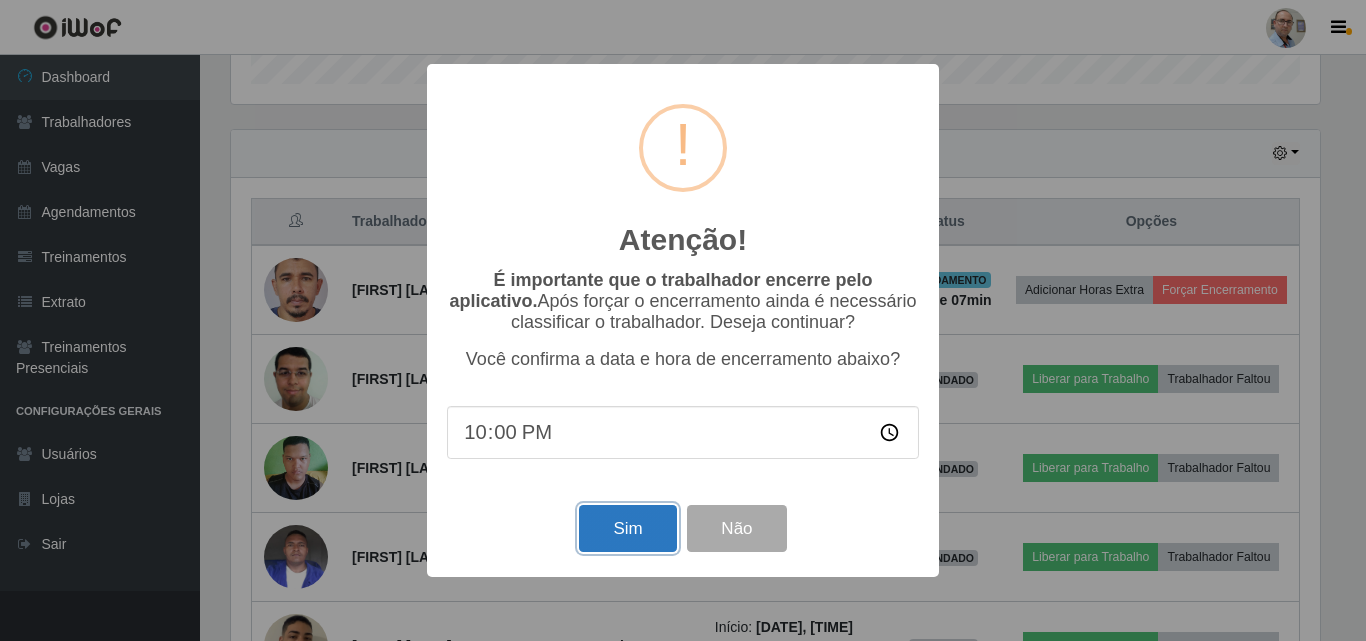 click on "Sim" at bounding box center [627, 528] 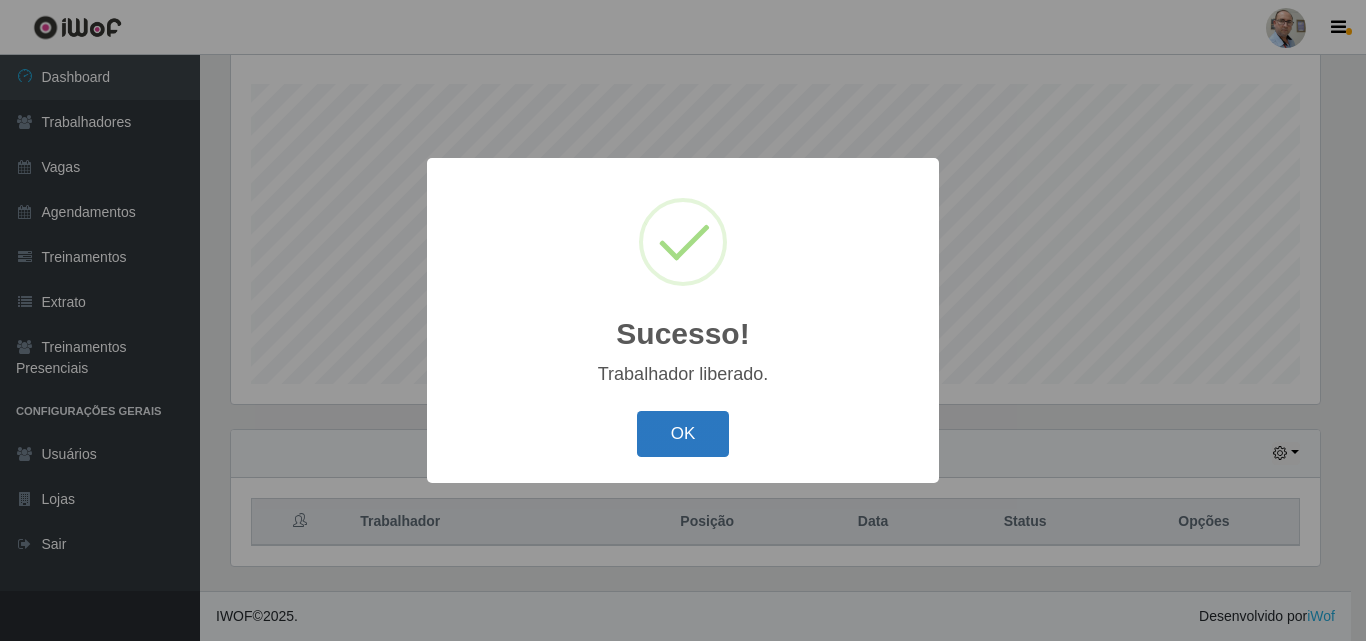 click on "OK" at bounding box center (683, 434) 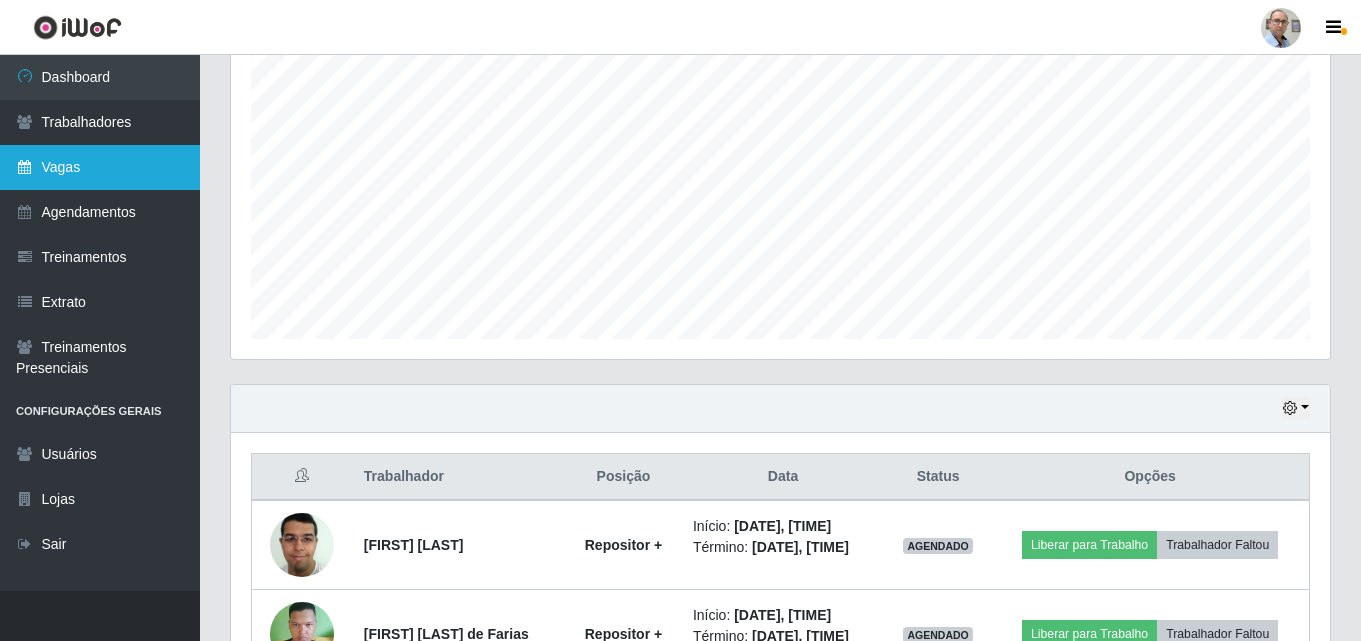 click on "Vagas" at bounding box center (100, 167) 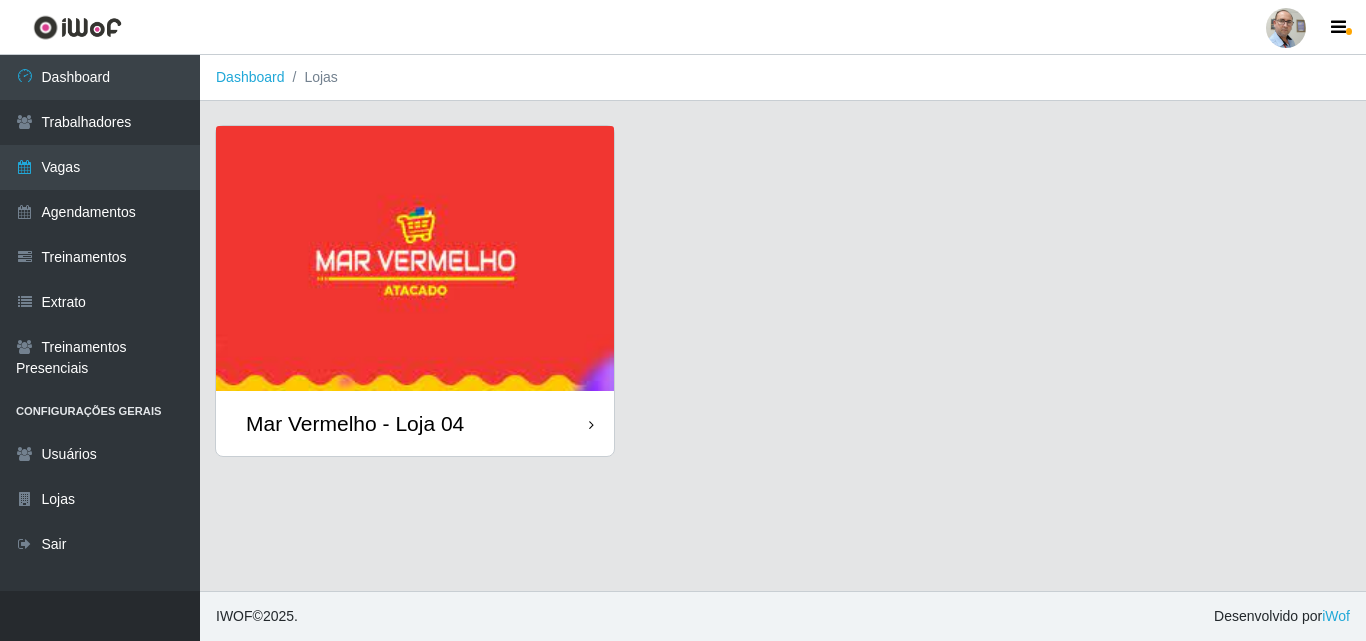 click on "Mar Vermelho - Loja 04" at bounding box center (355, 423) 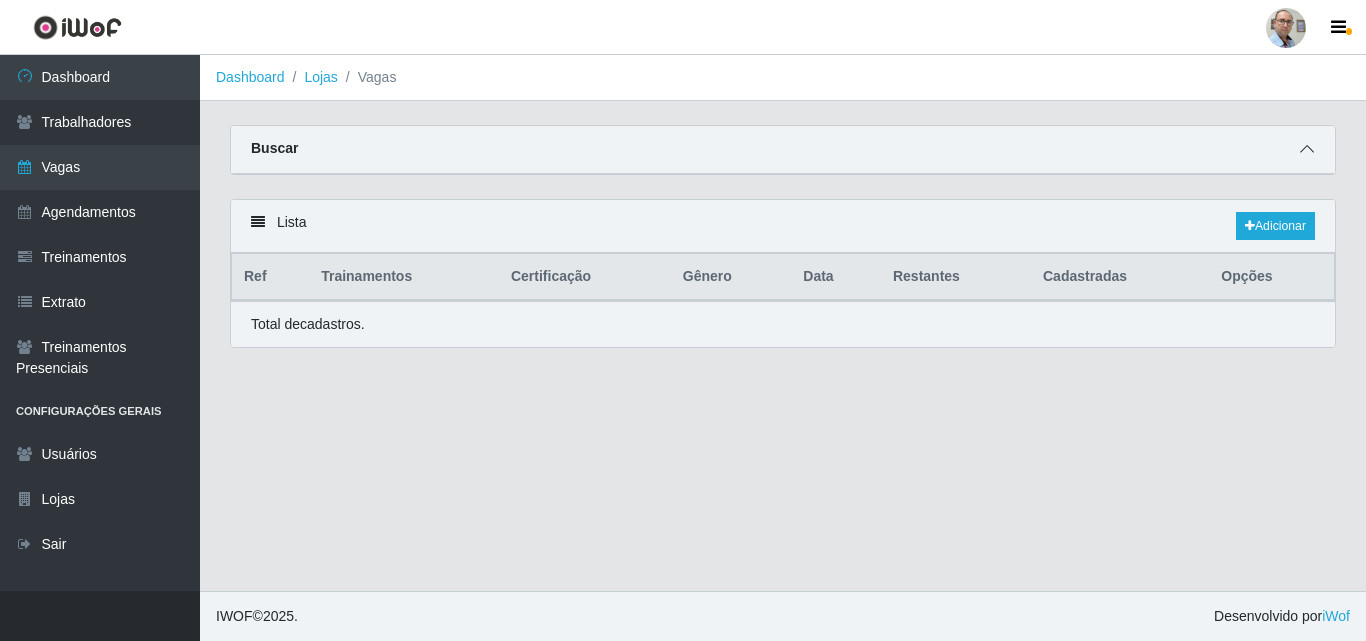 click at bounding box center (1307, 149) 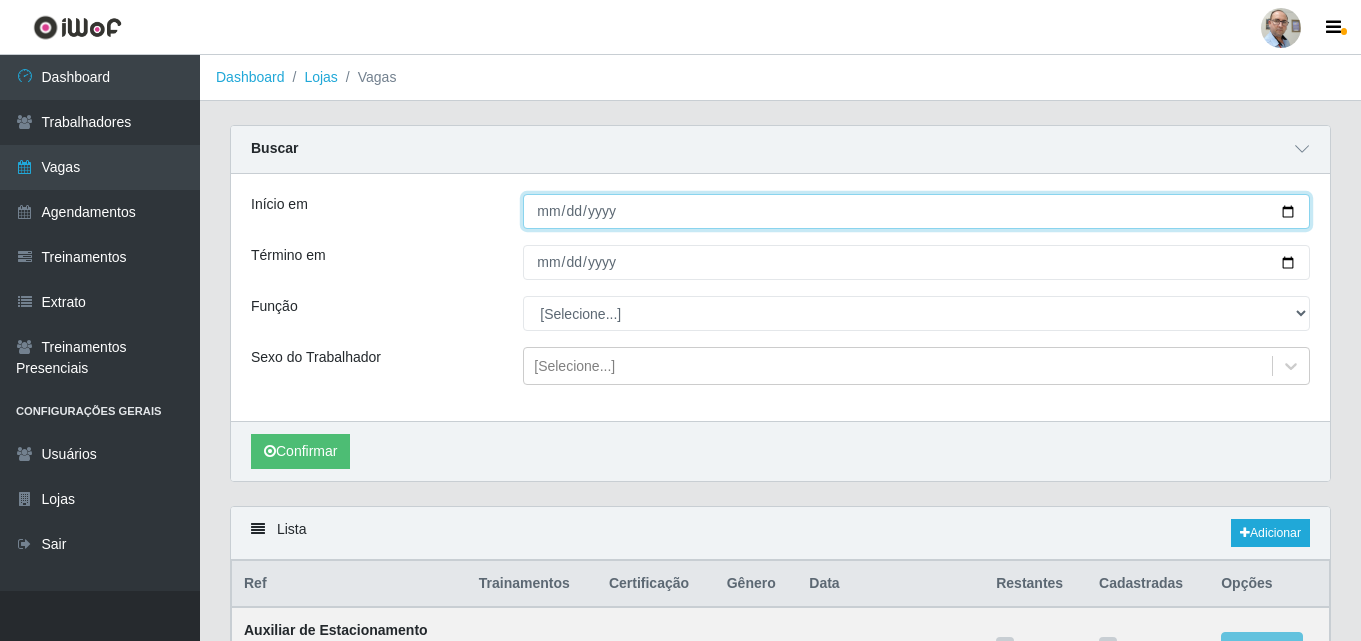 click on "Início em" at bounding box center (916, 211) 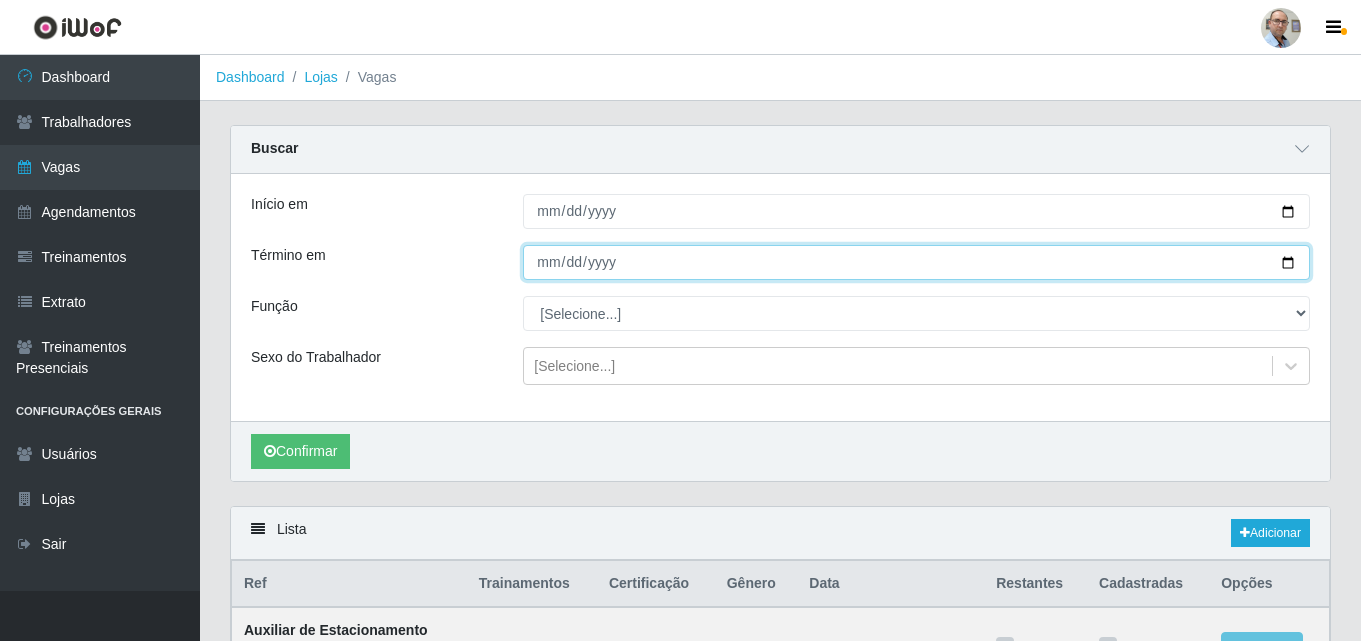click on "Término em" at bounding box center (916, 262) 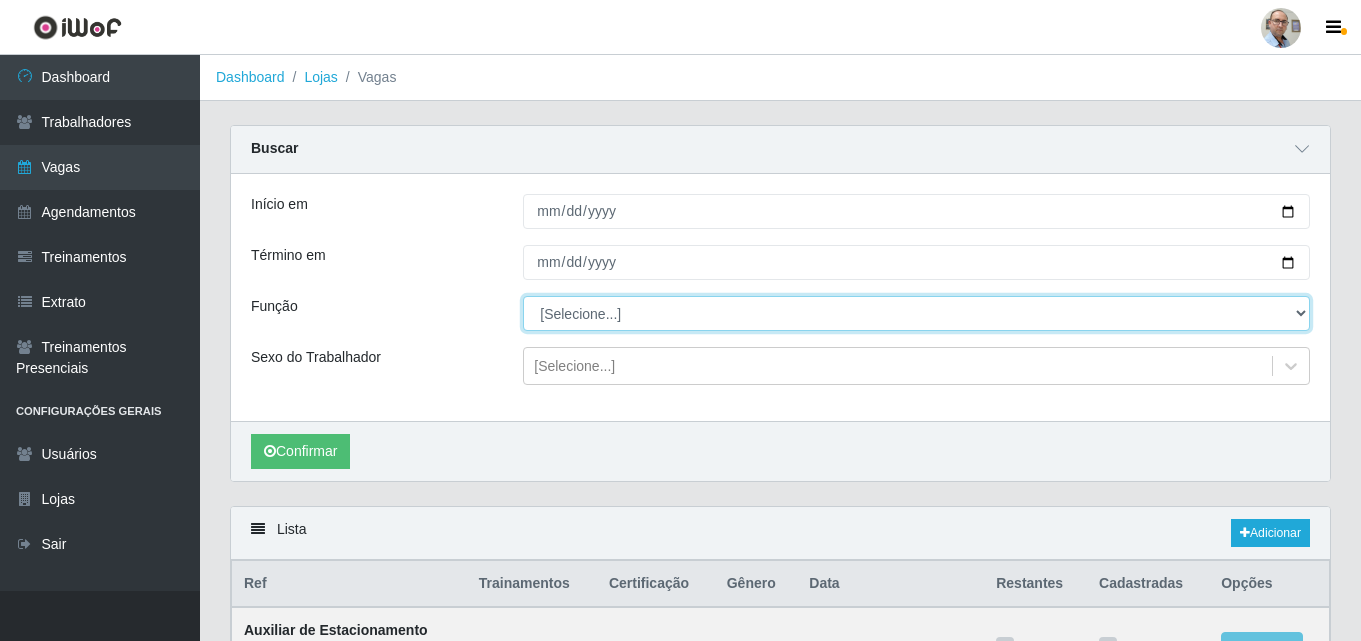 click on "[Selecione...] ASG ASG + ASG ++ Auxiliar de Depósito  Auxiliar de Depósito + Auxiliar de Depósito ++ Auxiliar de Estacionamento Auxiliar de Estacionamento + Auxiliar de Estacionamento ++ Balconista de Frios Balconista de Frios + Balconista de Padaria  Balconista de Padaria + Embalador Embalador + Embalador ++ Operador de Caixa Operador de Caixa + Operador de Caixa ++ Repositor  Repositor + Repositor ++ Repositor de Frios Repositor de Frios + Repositor de Frios ++ Repositor de Hortifruti Repositor de Hortifruti + Repositor de Hortifruti ++" at bounding box center (916, 313) 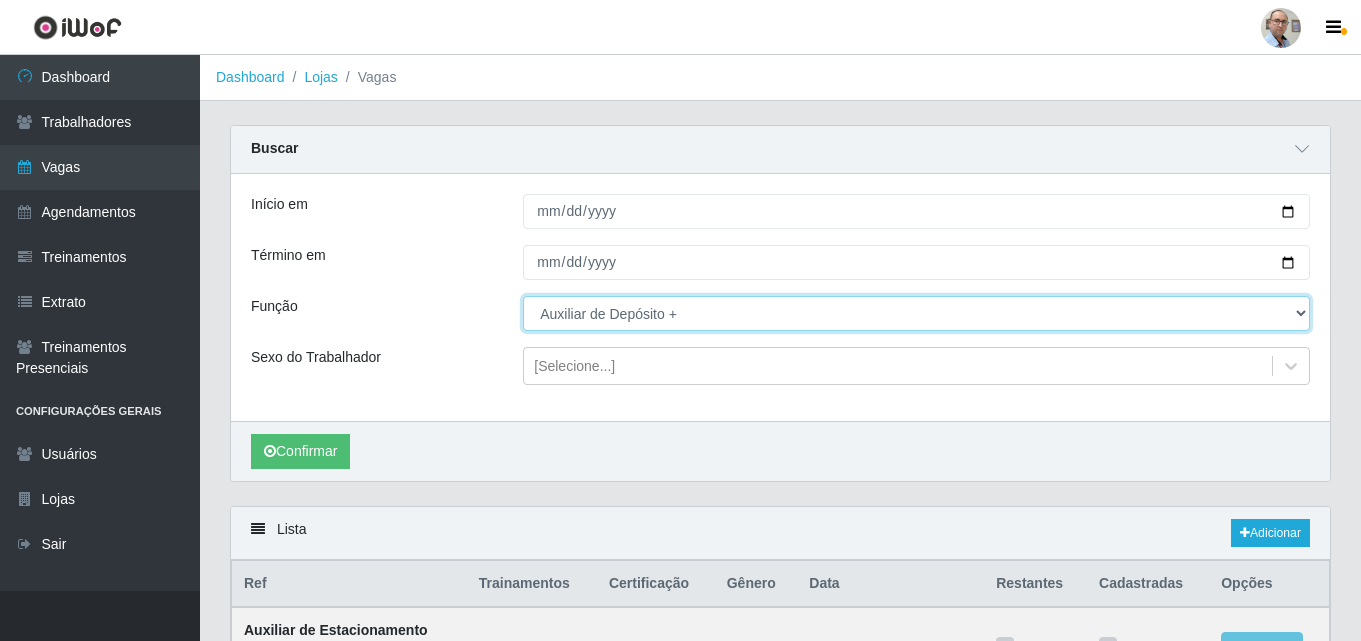 click on "[Selecione...] ASG ASG + ASG ++ Auxiliar de Depósito  Auxiliar de Depósito + Auxiliar de Depósito ++ Auxiliar de Estacionamento Auxiliar de Estacionamento + Auxiliar de Estacionamento ++ Balconista de Frios Balconista de Frios + Balconista de Padaria  Balconista de Padaria + Embalador Embalador + Embalador ++ Operador de Caixa Operador de Caixa + Operador de Caixa ++ Repositor  Repositor + Repositor ++ Repositor de Frios Repositor de Frios + Repositor de Frios ++ Repositor de Hortifruti Repositor de Hortifruti + Repositor de Hortifruti ++" at bounding box center (916, 313) 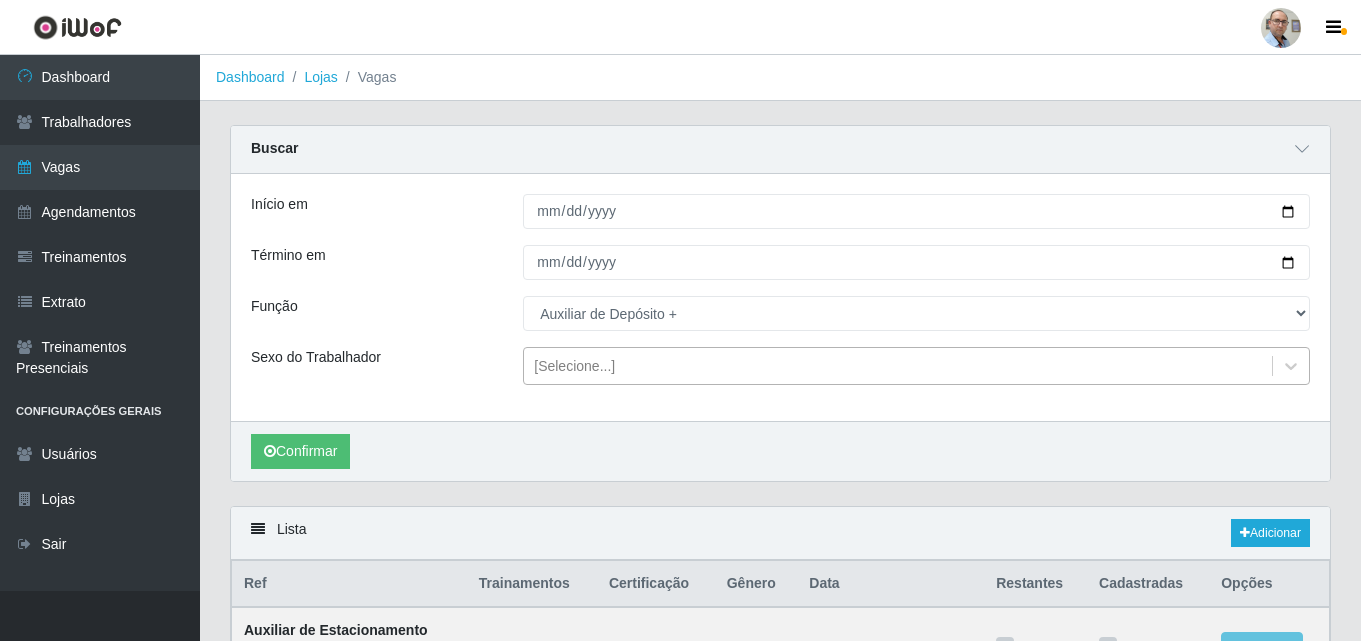 click on "[Selecione...]" at bounding box center [574, 366] 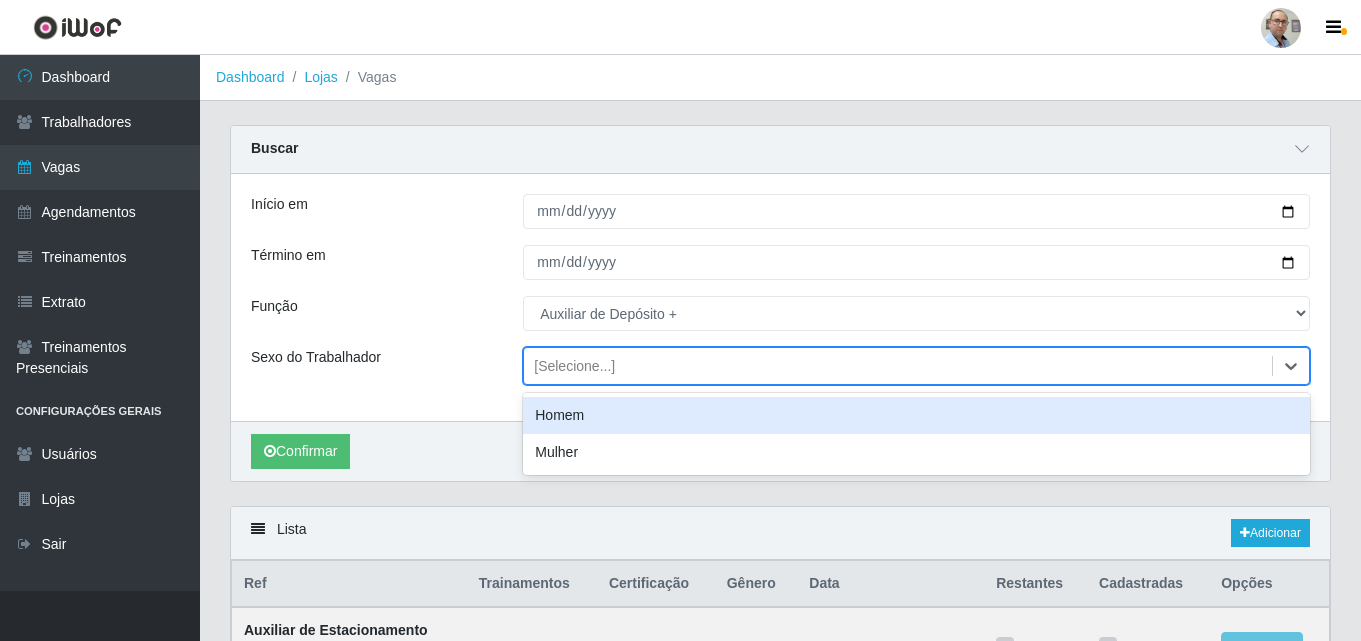 click on "Homem" at bounding box center (916, 415) 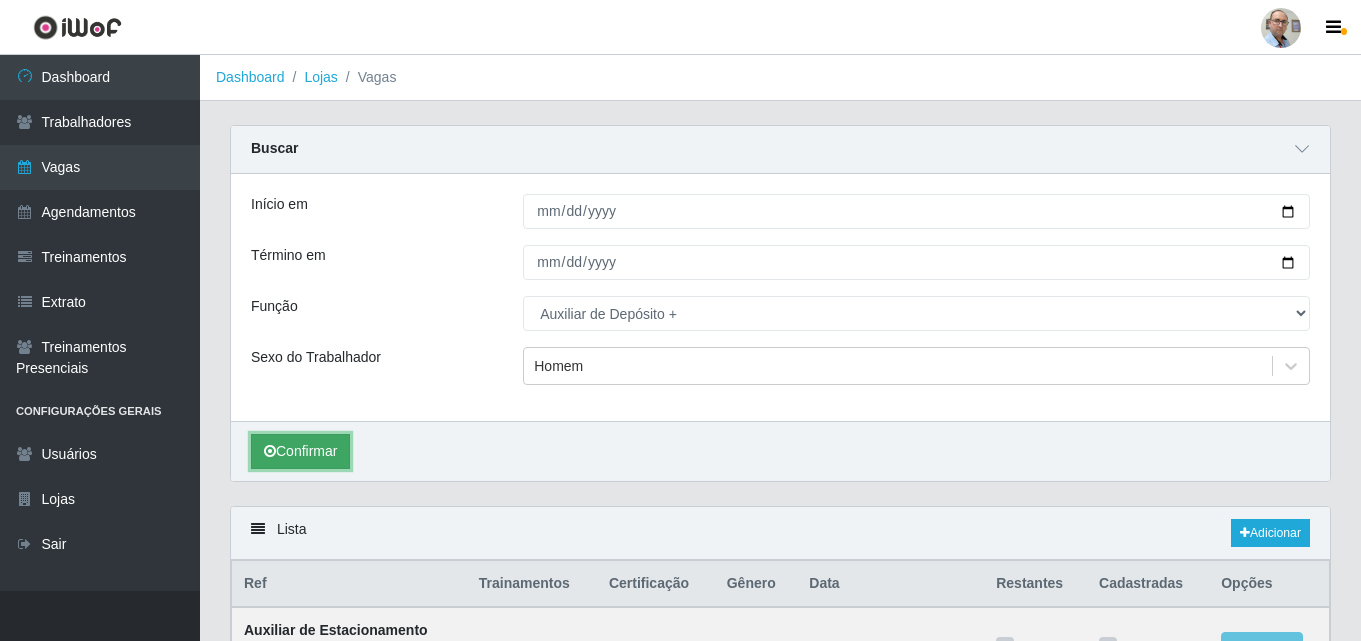 click on "Confirmar" at bounding box center (300, 451) 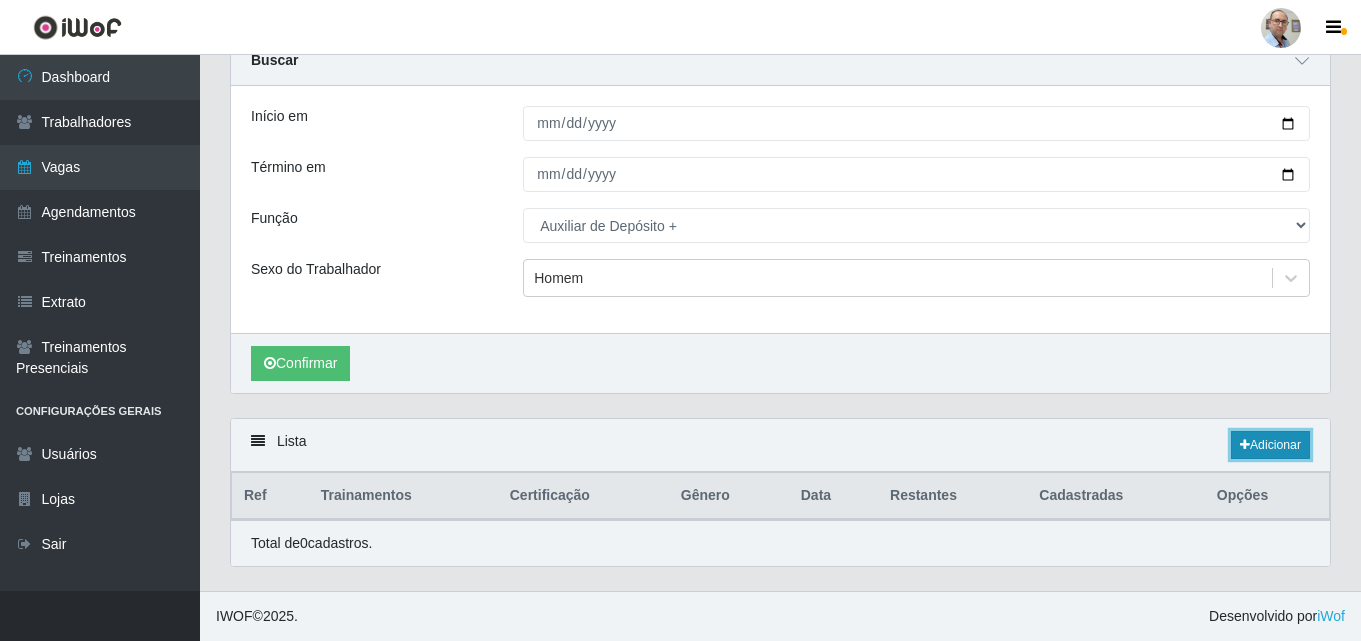 click on "Adicionar" at bounding box center [1270, 445] 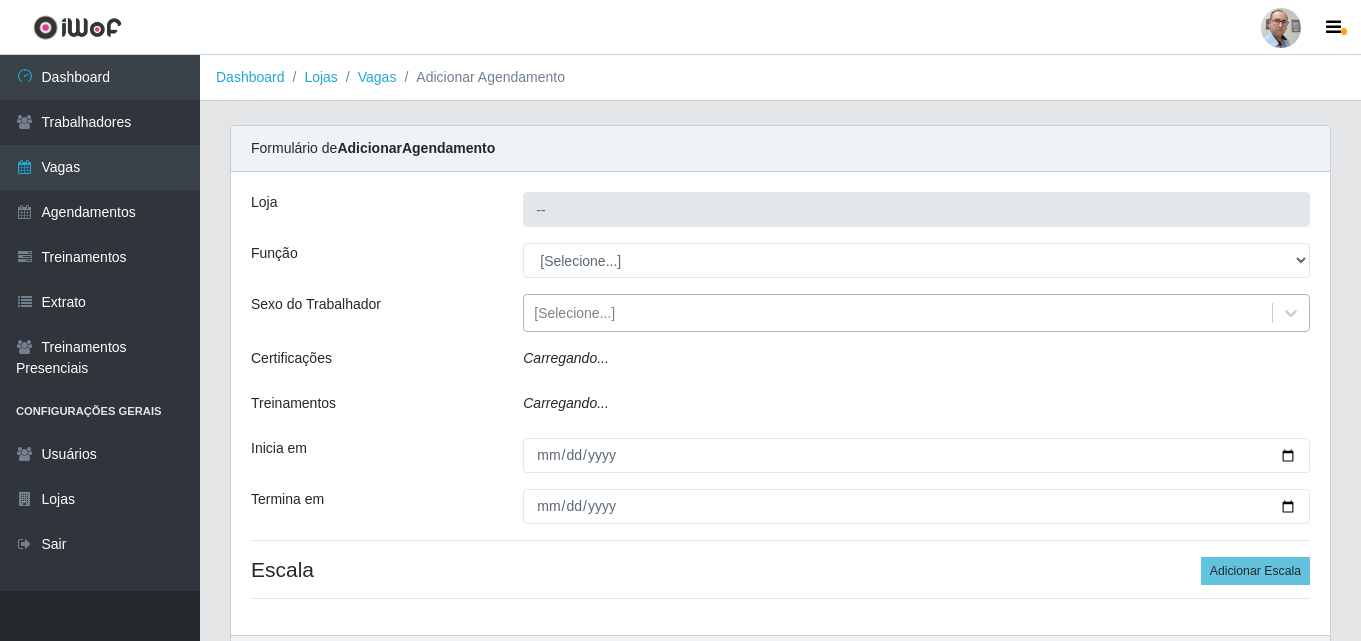 type on "Mar Vermelho - Loja 04" 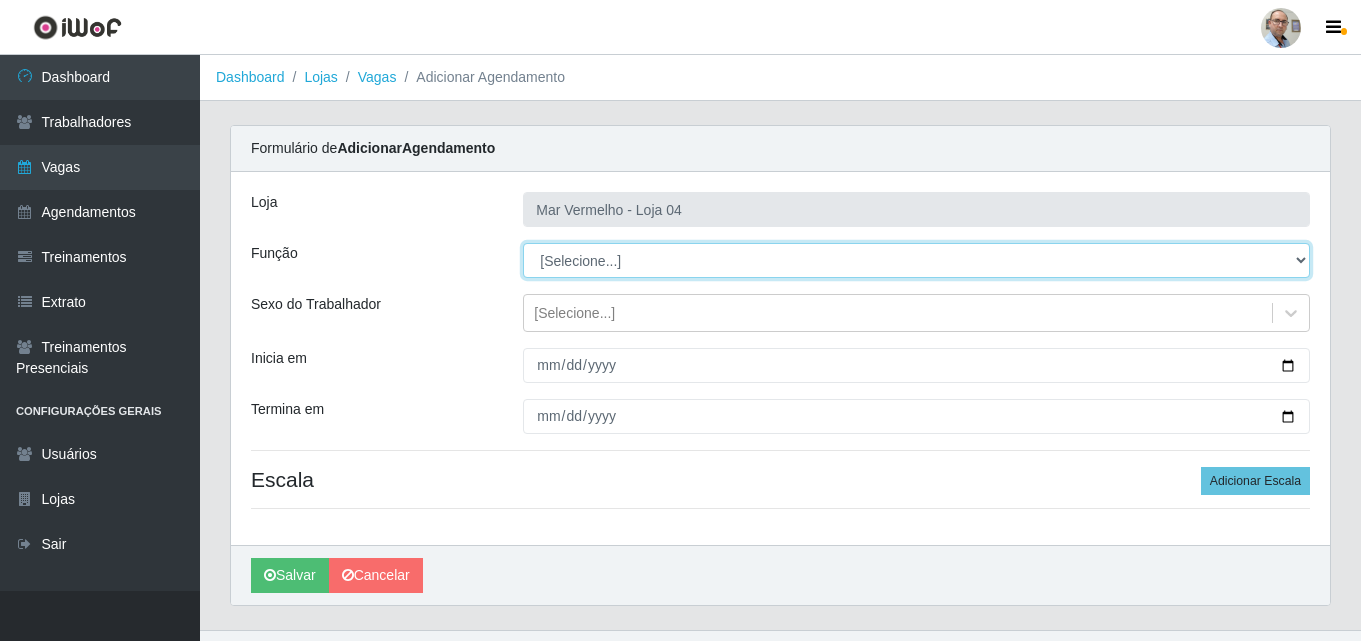 click on "[Selecione...] ASG ASG + ASG ++ Auxiliar de Depósito  Auxiliar de Depósito + Auxiliar de Depósito ++ Auxiliar de Estacionamento Auxiliar de Estacionamento + Auxiliar de Estacionamento ++ Balconista de Frios Balconista de Frios + Balconista de Padaria  Balconista de Padaria + Embalador Embalador + Embalador ++ Operador de Caixa Operador de Caixa + Operador de Caixa ++ Repositor  Repositor + Repositor ++ Repositor de Frios Repositor de Frios + Repositor de Frios ++ Repositor de Hortifruti Repositor de Hortifruti + Repositor de Hortifruti ++" at bounding box center (916, 260) 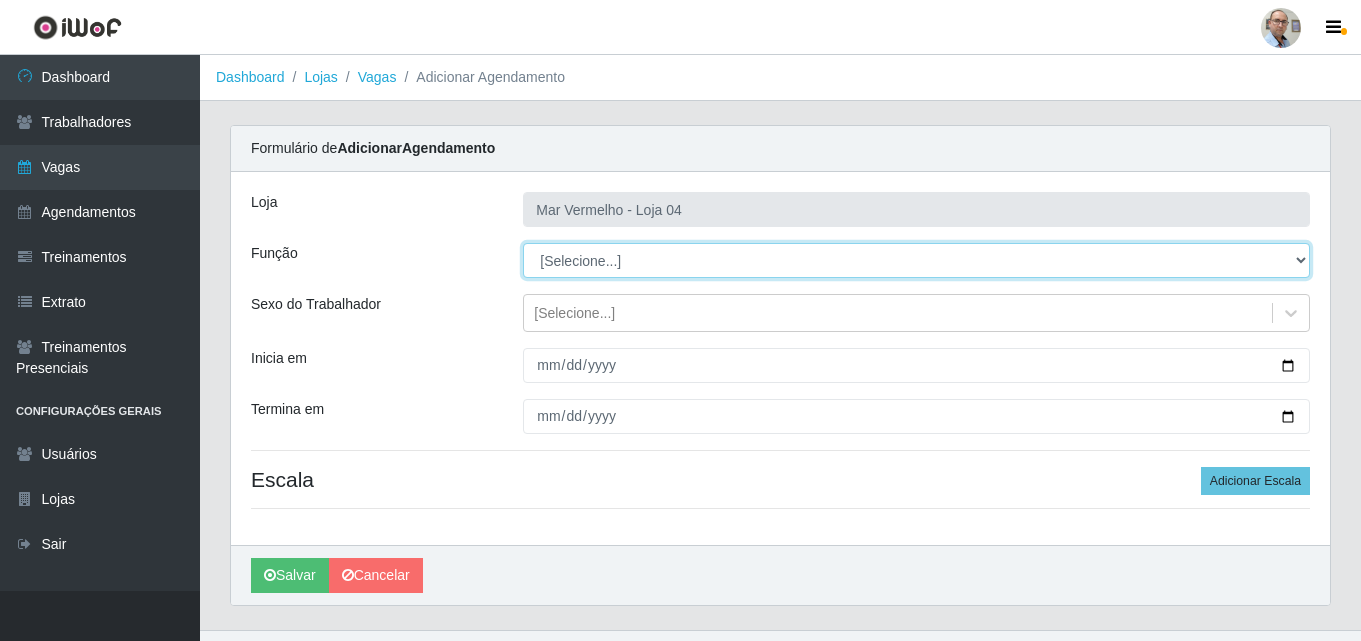 select on "110" 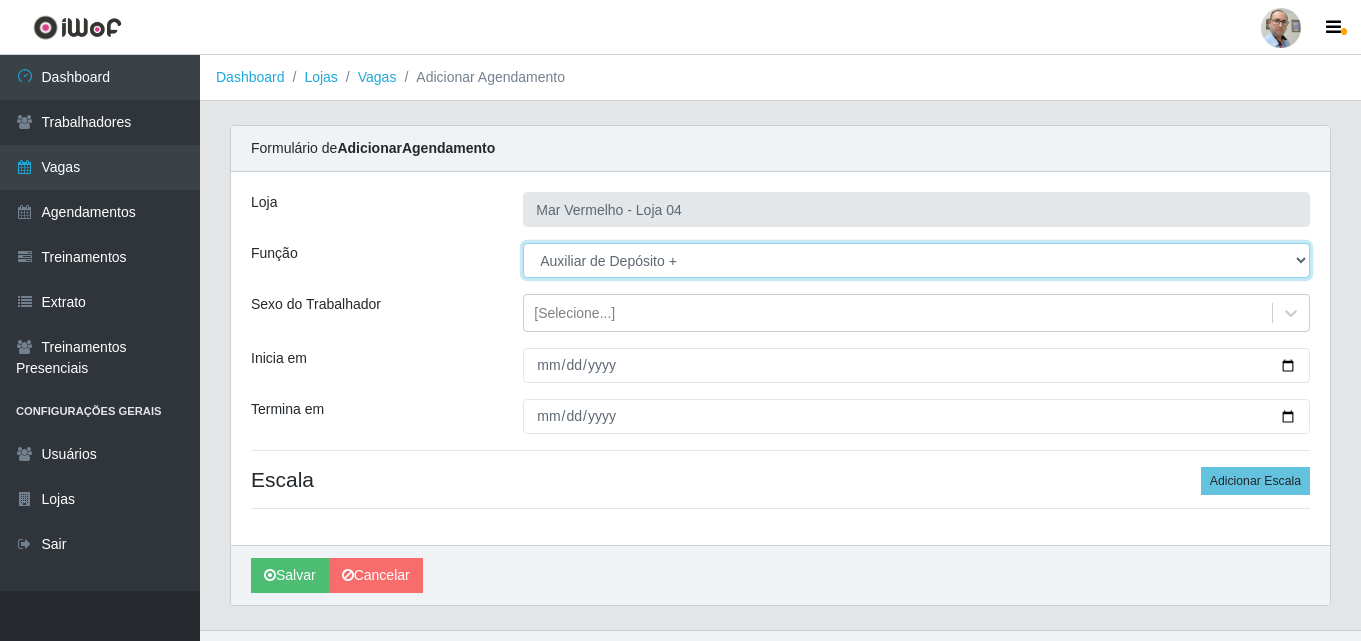 click on "[Selecione...] ASG ASG + ASG ++ Auxiliar de Depósito  Auxiliar de Depósito + Auxiliar de Depósito ++ Auxiliar de Estacionamento Auxiliar de Estacionamento + Auxiliar de Estacionamento ++ Balconista de Frios Balconista de Frios + Balconista de Padaria  Balconista de Padaria + Embalador Embalador + Embalador ++ Operador de Caixa Operador de Caixa + Operador de Caixa ++ Repositor  Repositor + Repositor ++ Repositor de Frios Repositor de Frios + Repositor de Frios ++ Repositor de Hortifruti Repositor de Hortifruti + Repositor de Hortifruti ++" at bounding box center (916, 260) 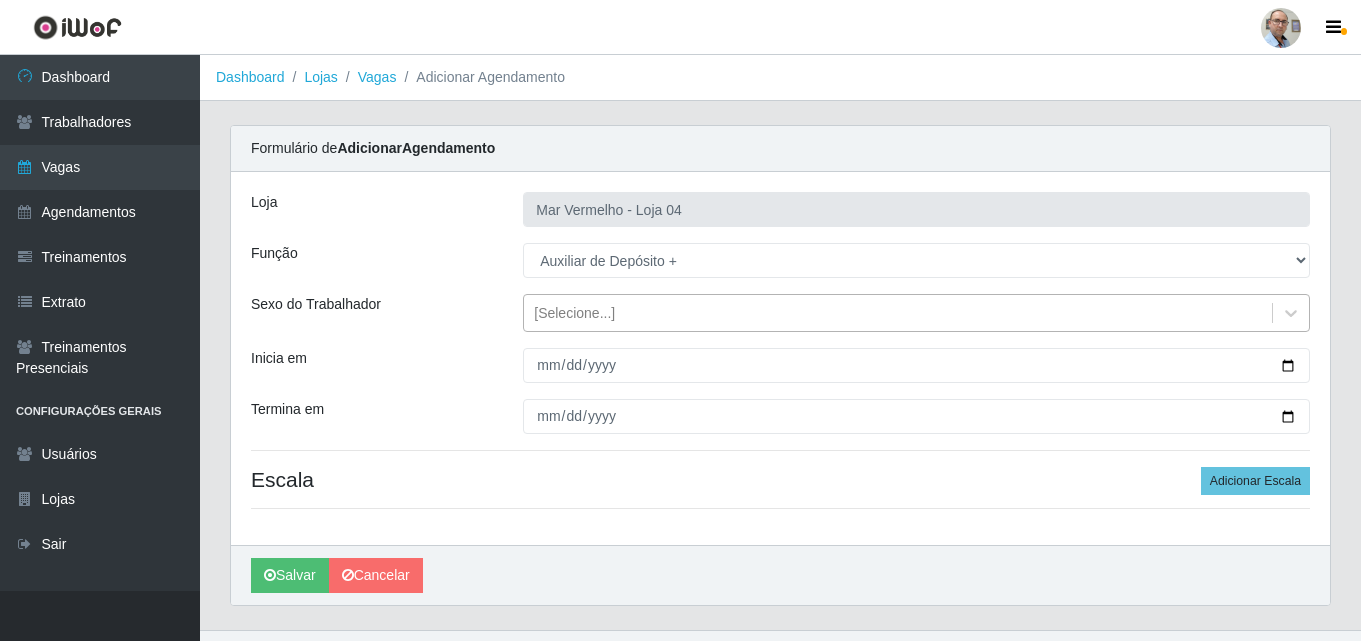click on "[Selecione...]" at bounding box center [574, 313] 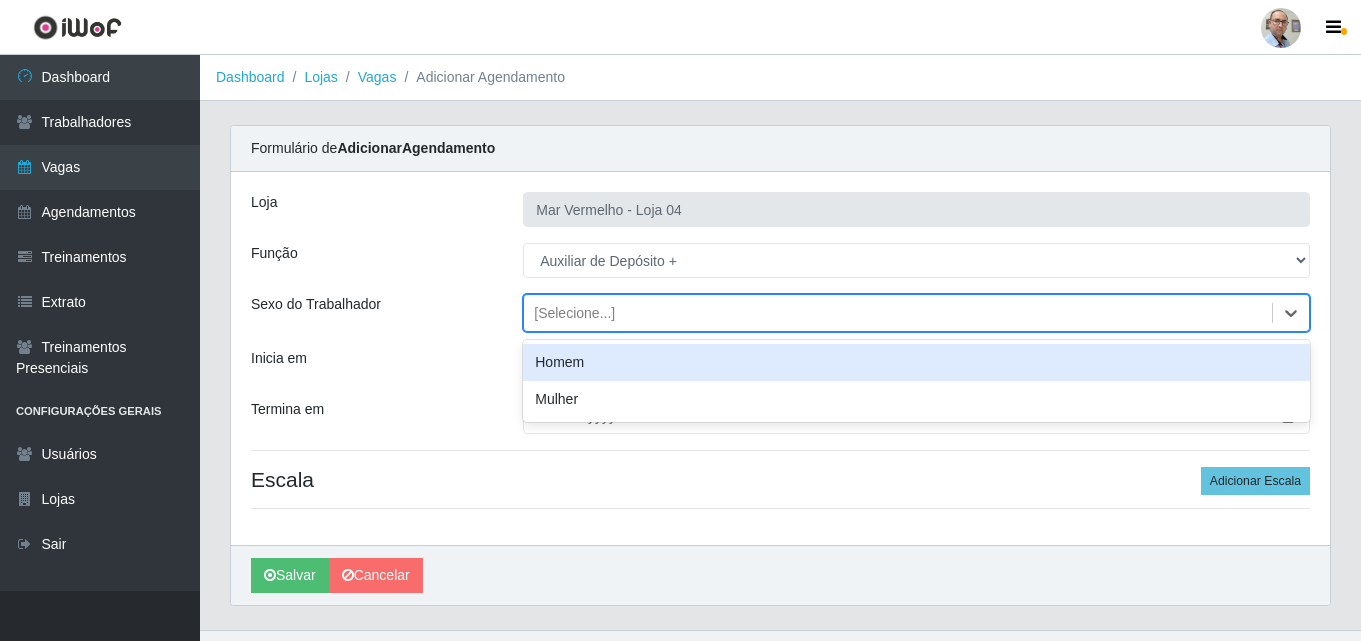 click on "Homem" at bounding box center [916, 362] 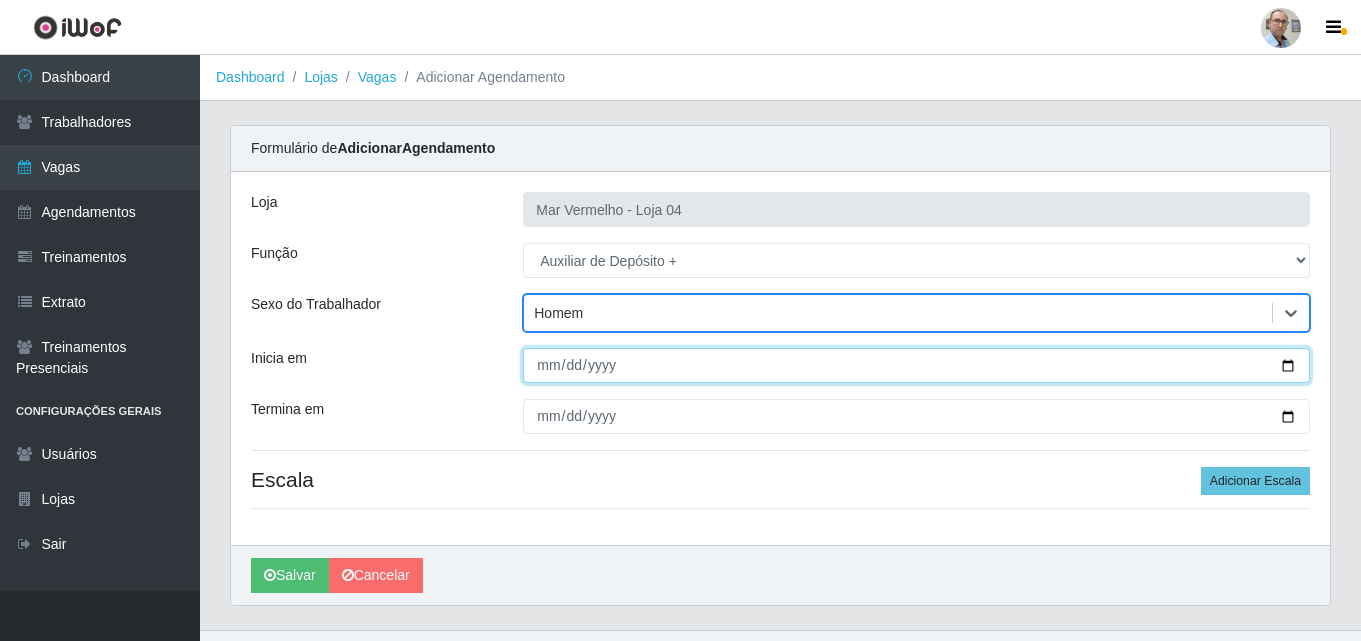 click on "Inicia em" at bounding box center (916, 365) 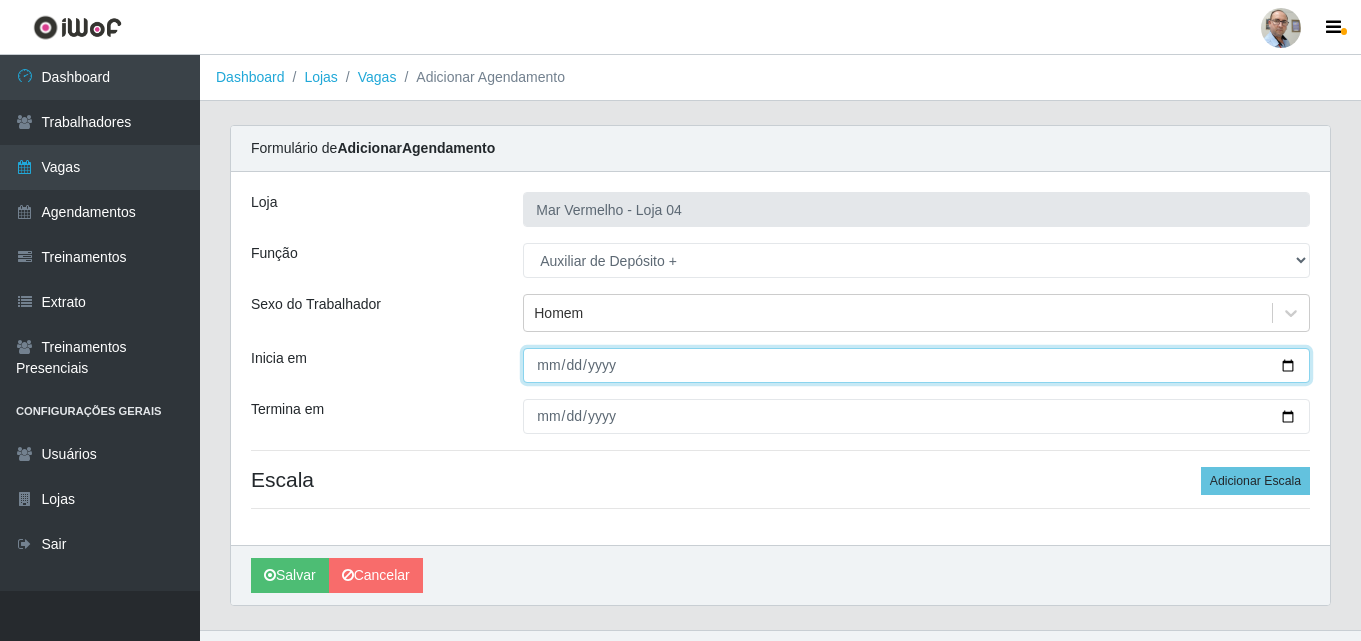 click on "Inicia em" at bounding box center [916, 365] 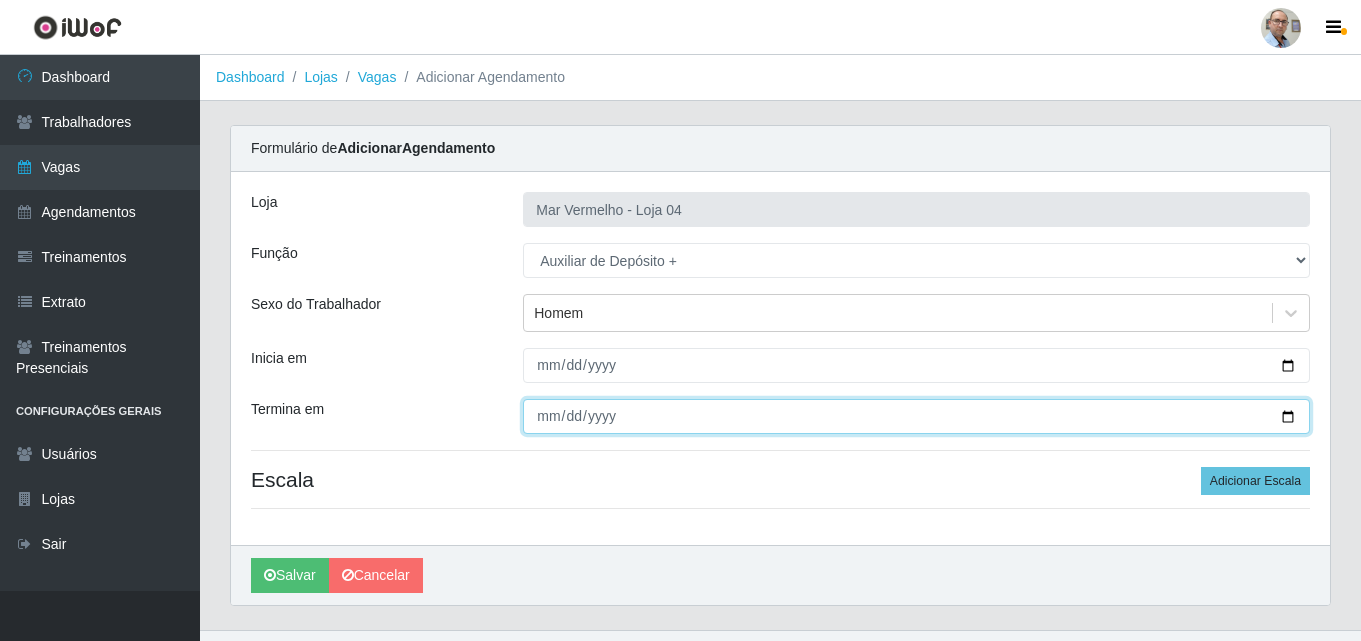 click on "Termina em" at bounding box center [916, 416] 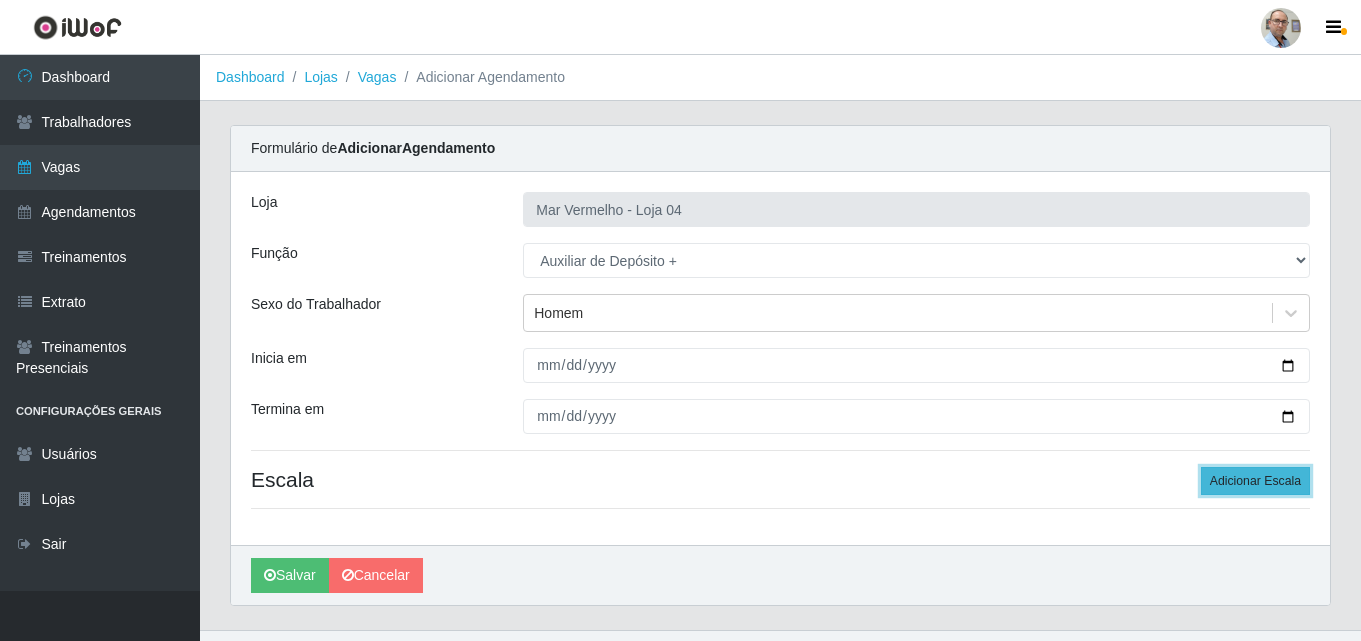 click on "Adicionar Escala" at bounding box center [1255, 481] 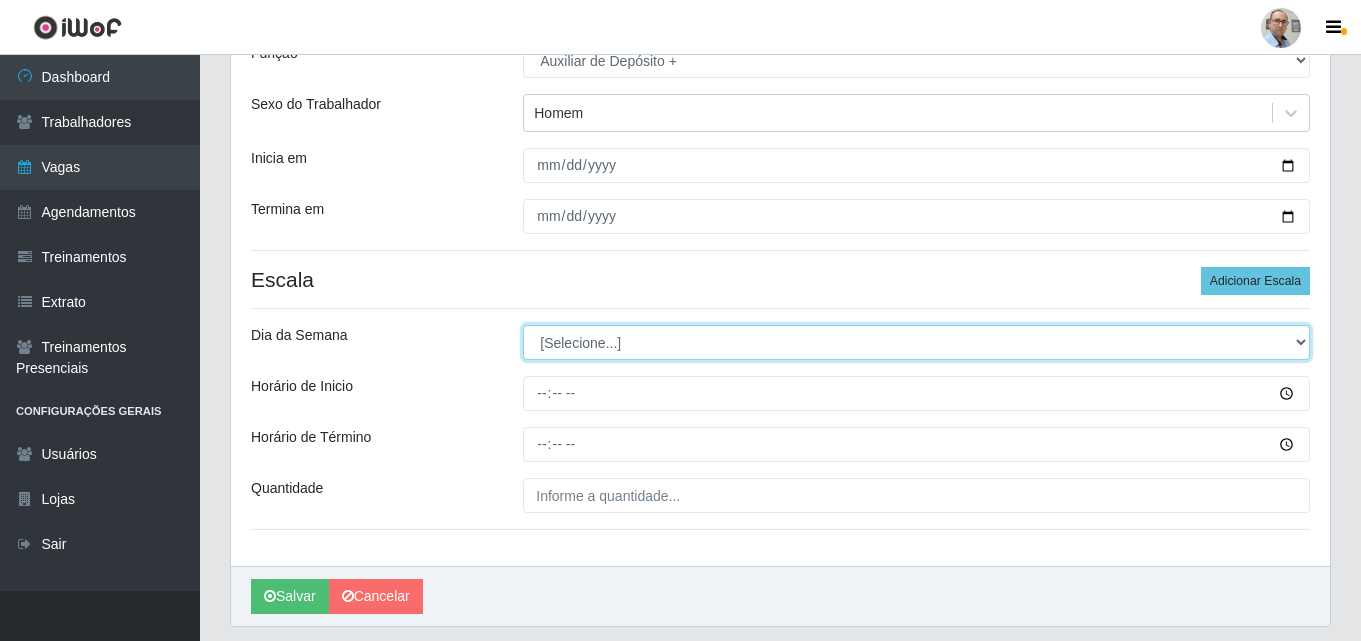 click on "[Selecione...] Segunda Terça Quarta Quinta Sexta Sábado Domingo" at bounding box center (916, 342) 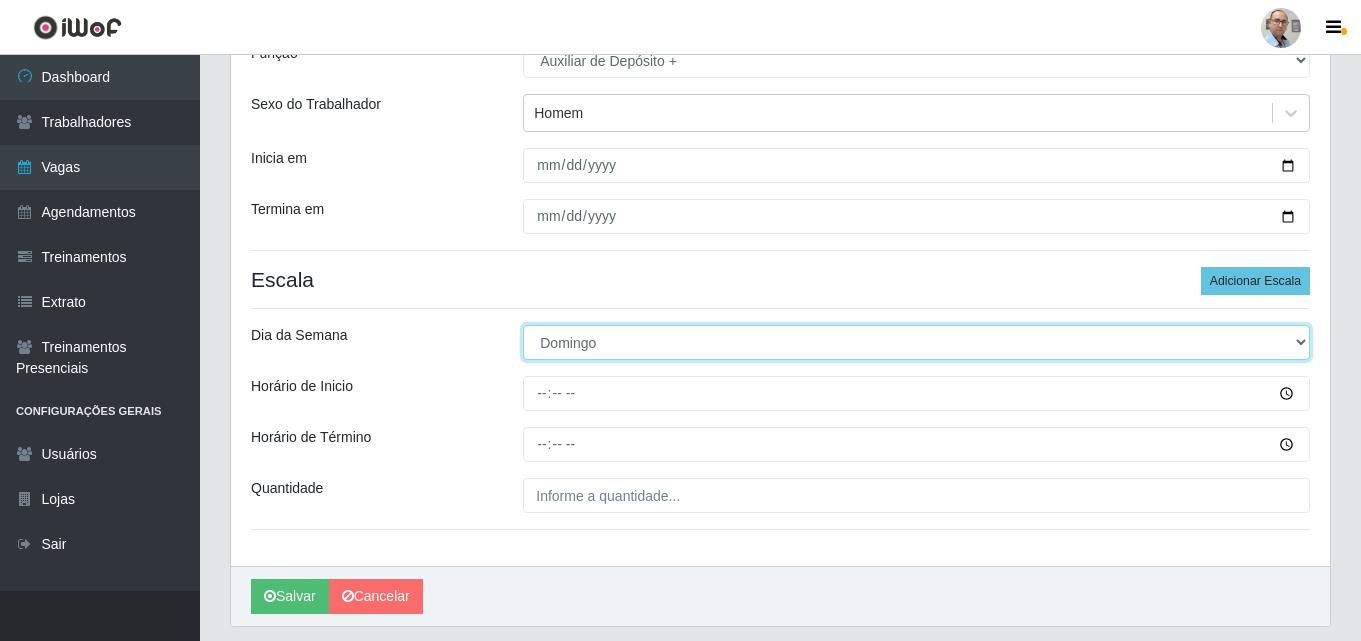 click on "[Selecione...] Segunda Terça Quarta Quinta Sexta Sábado Domingo" at bounding box center [916, 342] 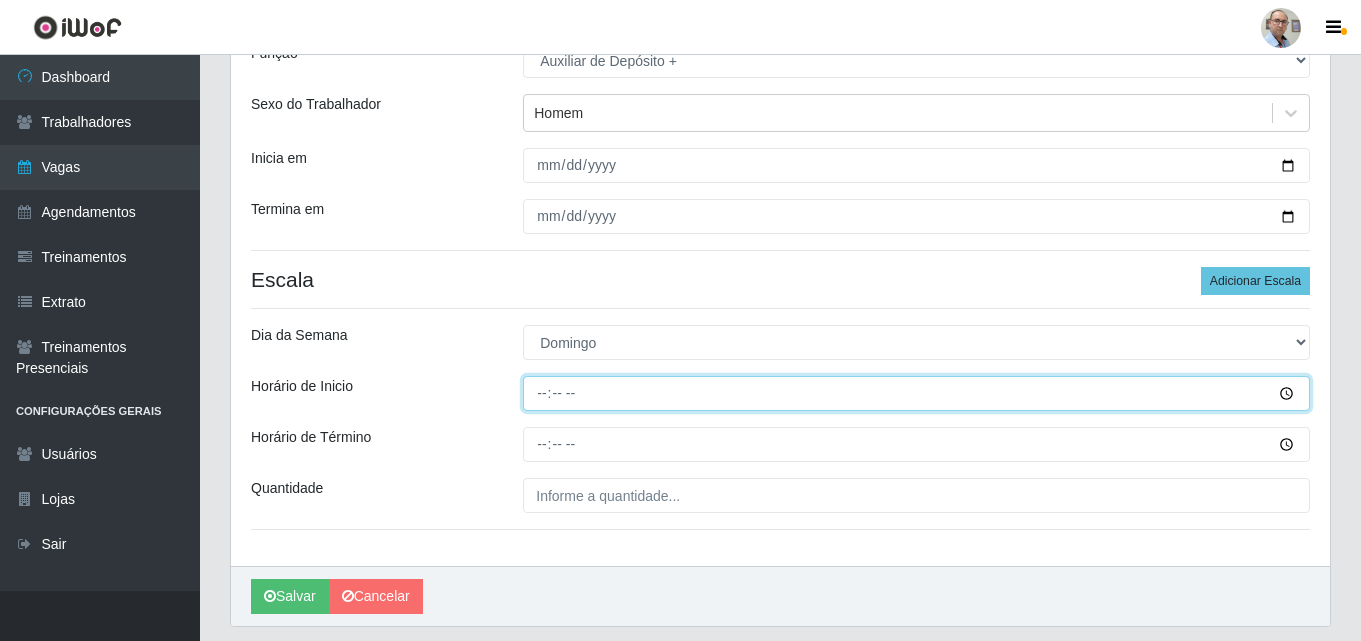 click on "Horário de Inicio" at bounding box center [916, 393] 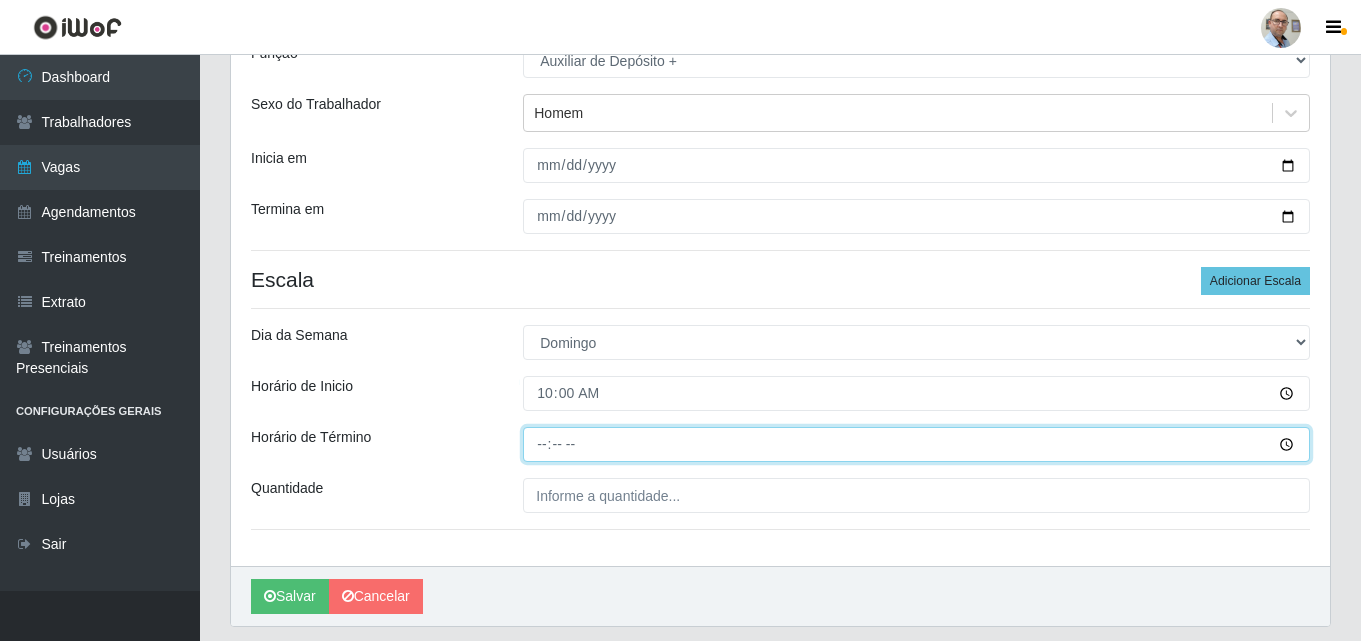 type on "18:00" 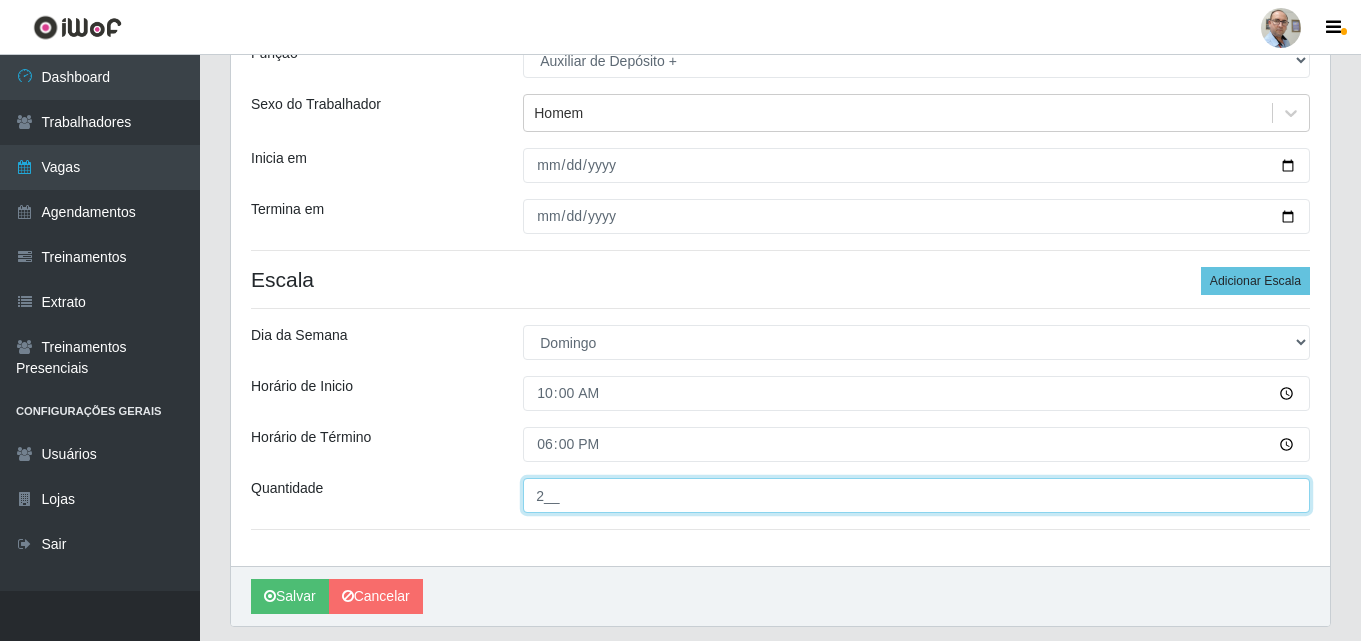 type on "2__" 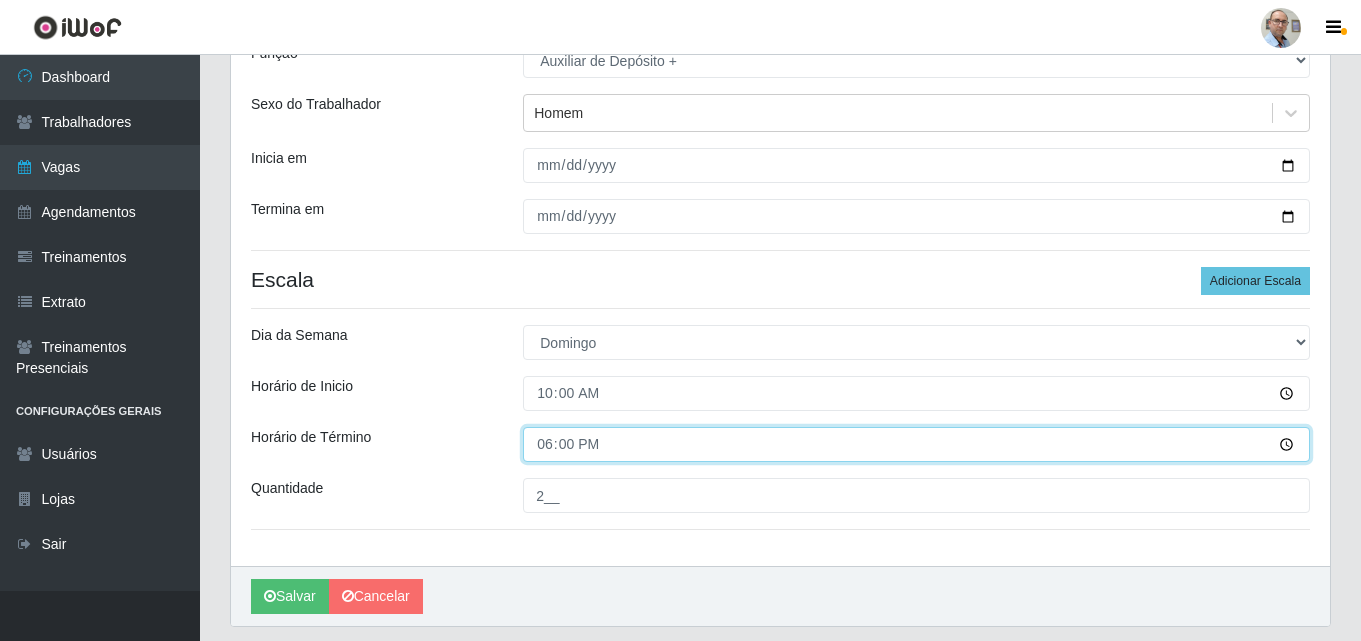 click on "18:00" at bounding box center [916, 444] 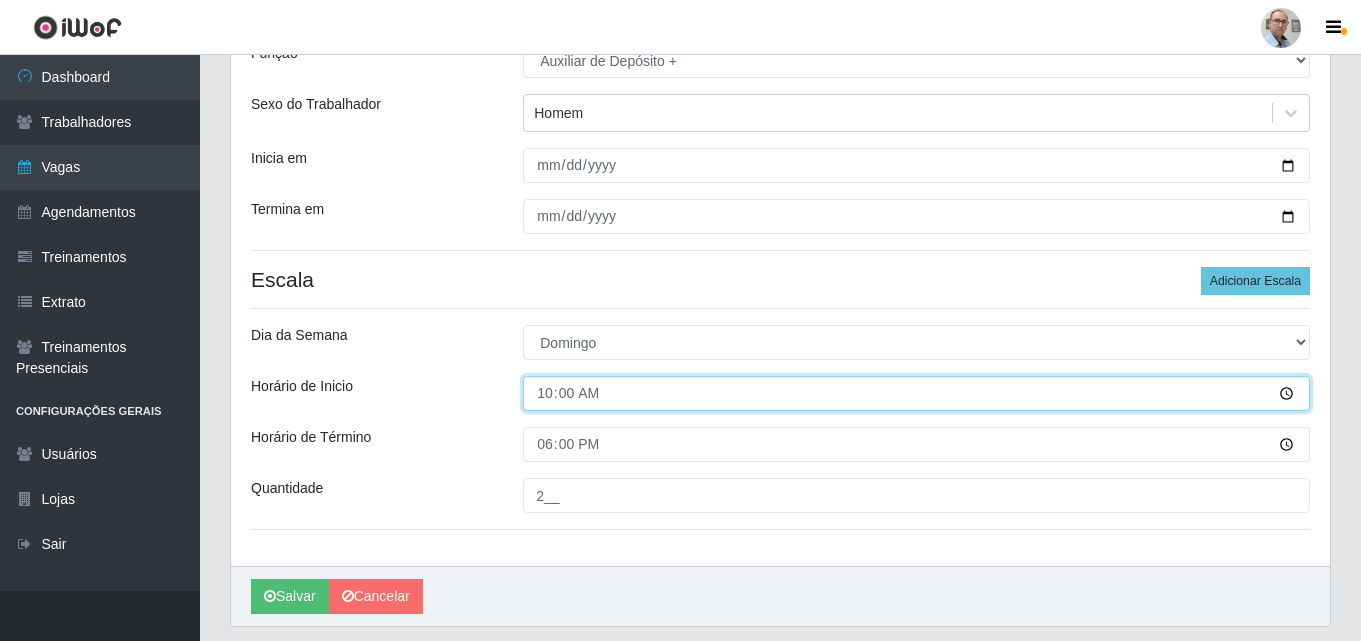 click on "10:00" at bounding box center [916, 393] 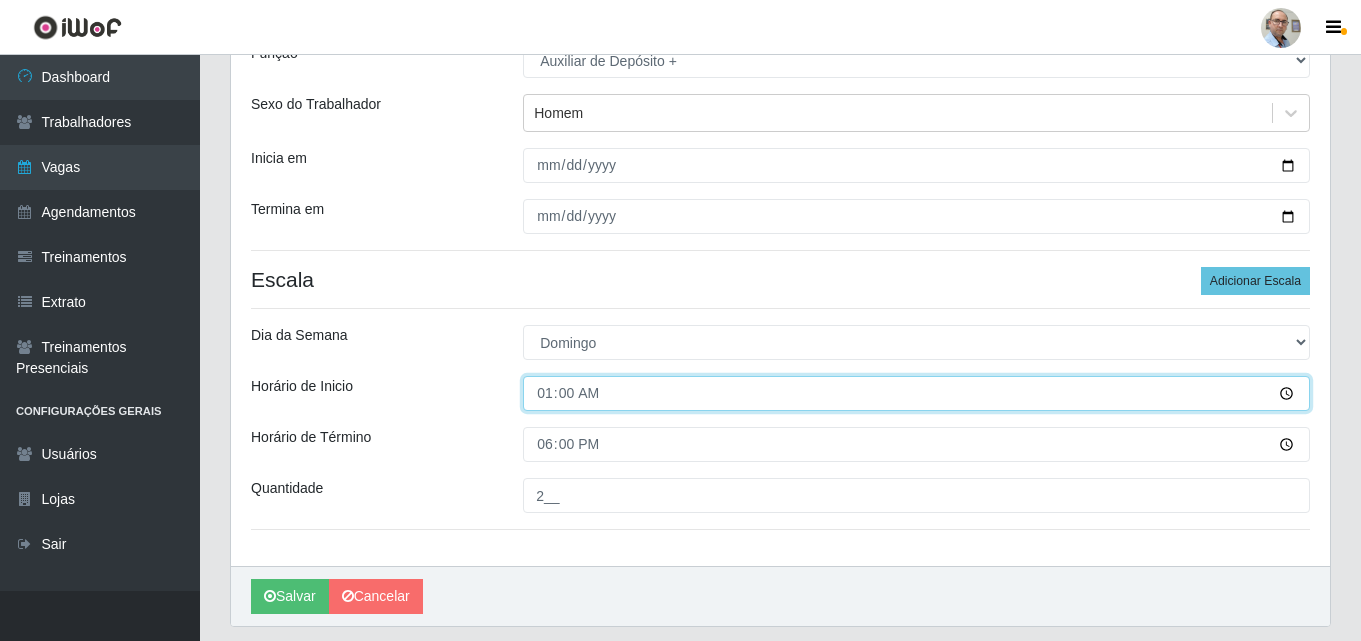 type on "12:00" 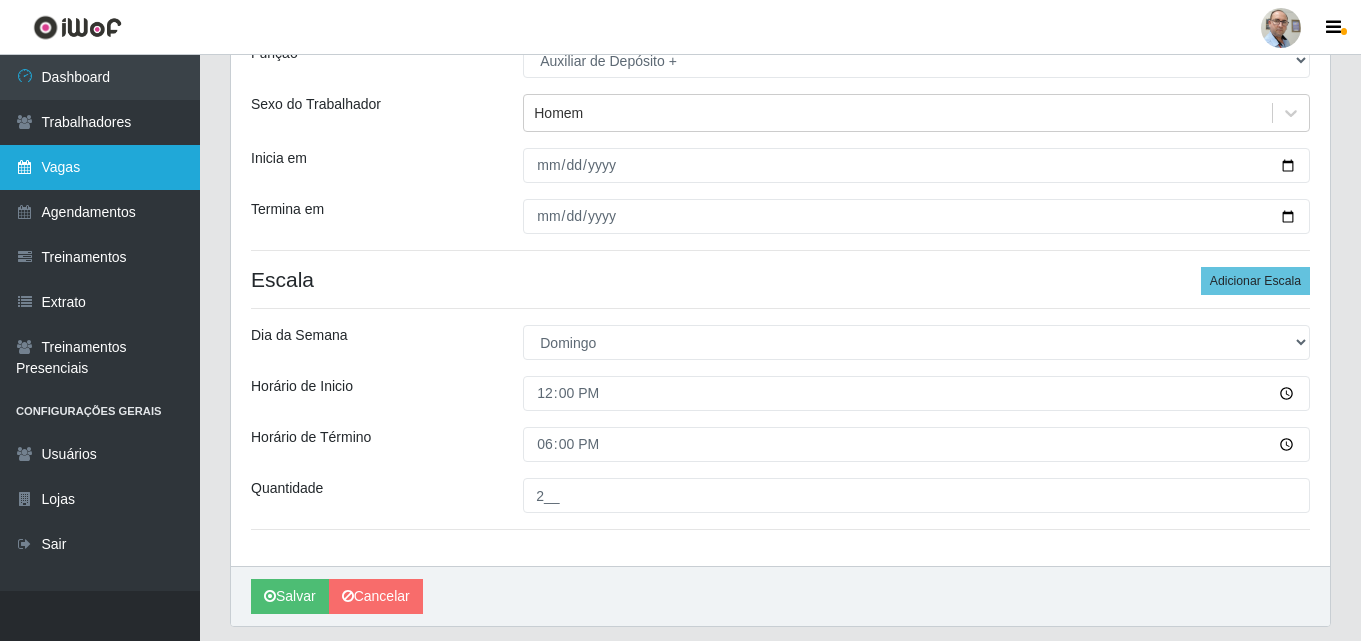 click on "Vagas" at bounding box center [100, 167] 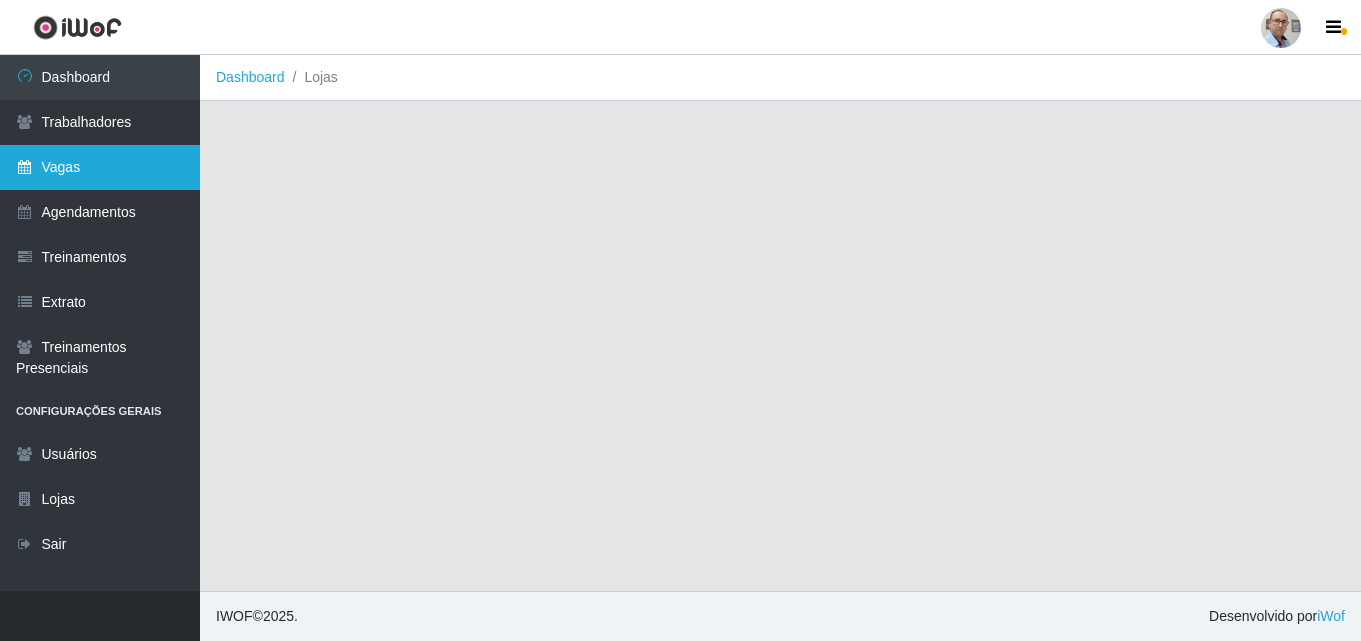scroll, scrollTop: 0, scrollLeft: 0, axis: both 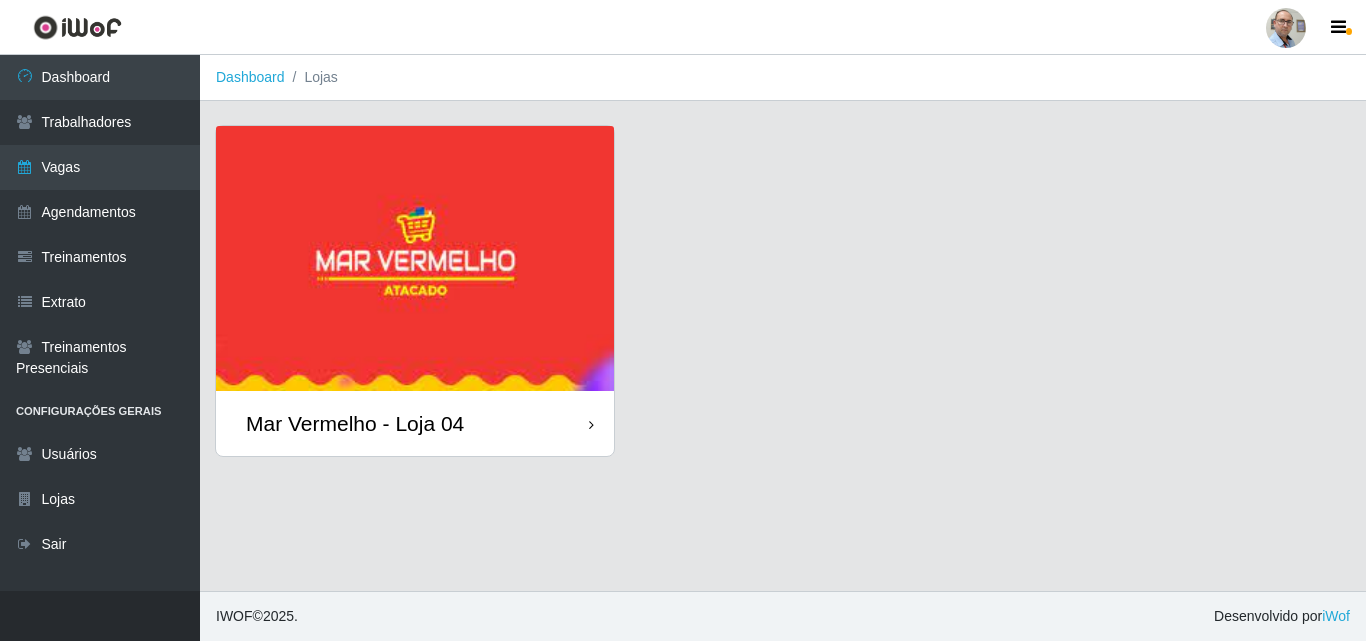 click on "Mar Vermelho - Loja 04" at bounding box center (355, 423) 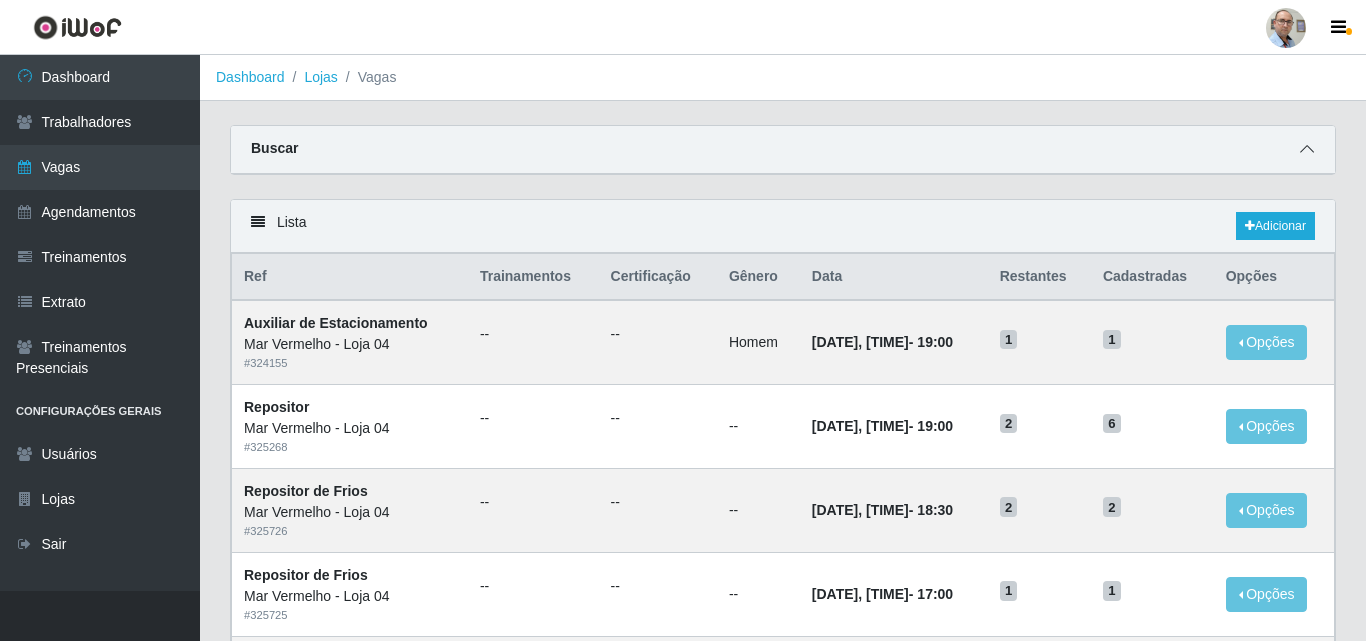 click at bounding box center (1307, 149) 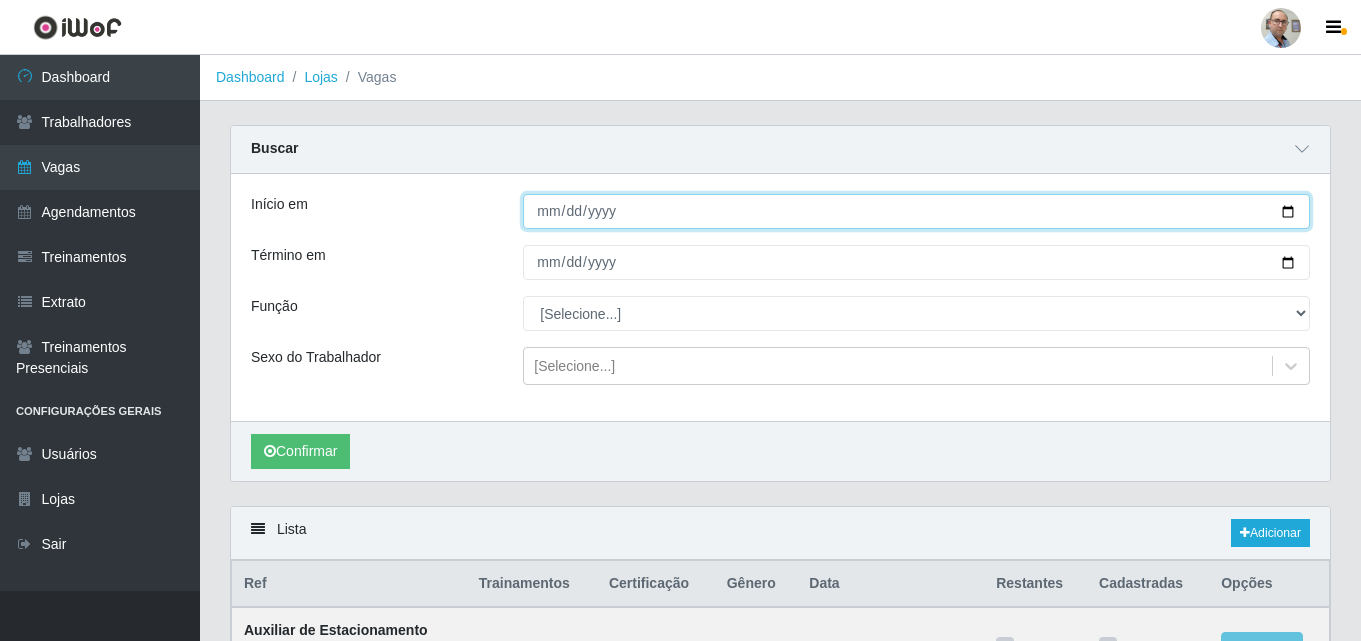 click on "Início em" at bounding box center (916, 211) 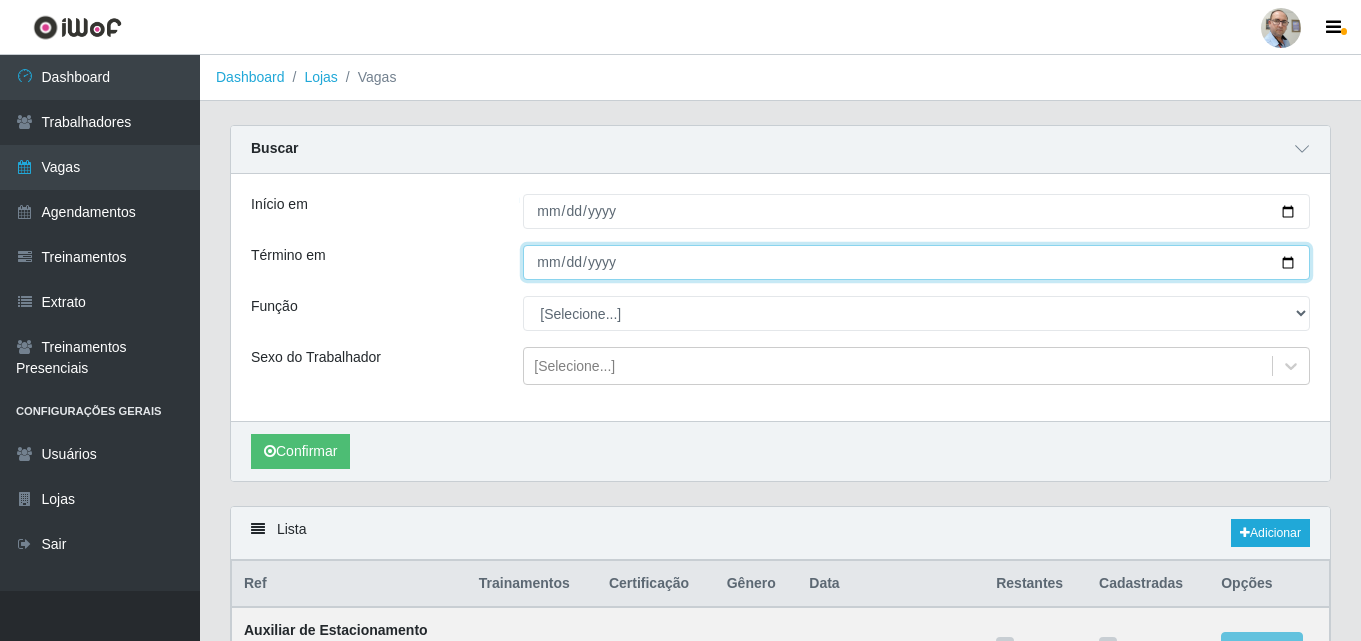 click on "Término em" at bounding box center (916, 262) 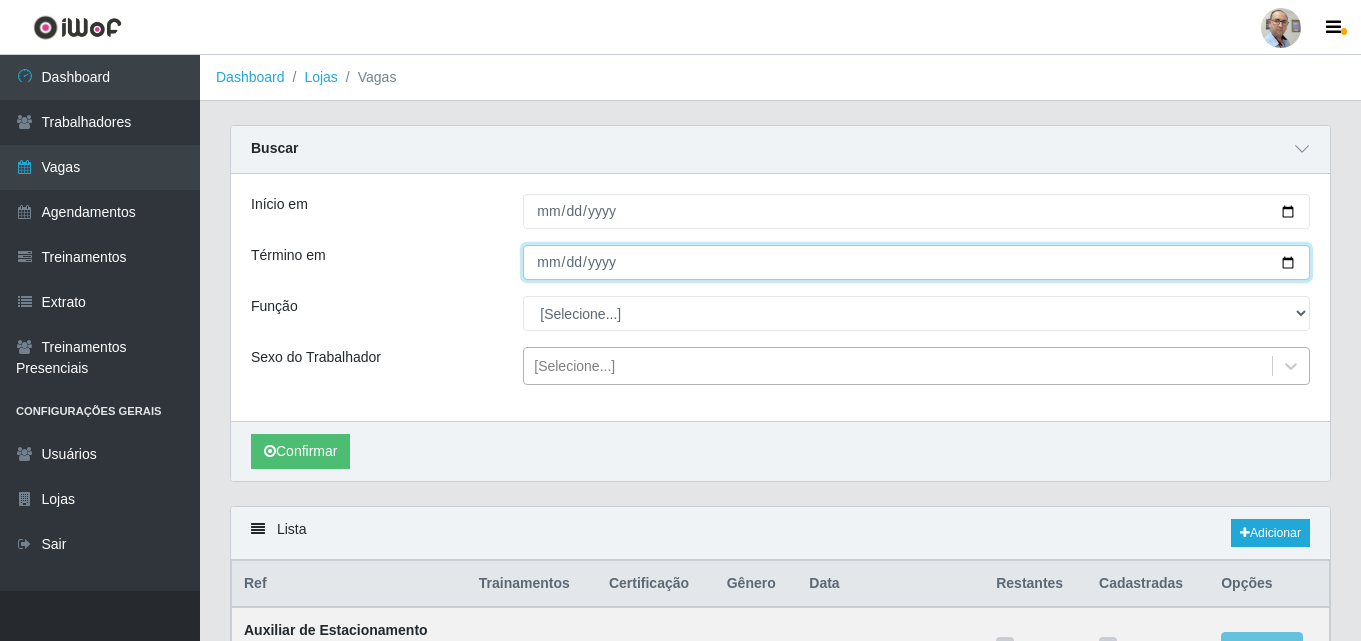 type on "[DATE]" 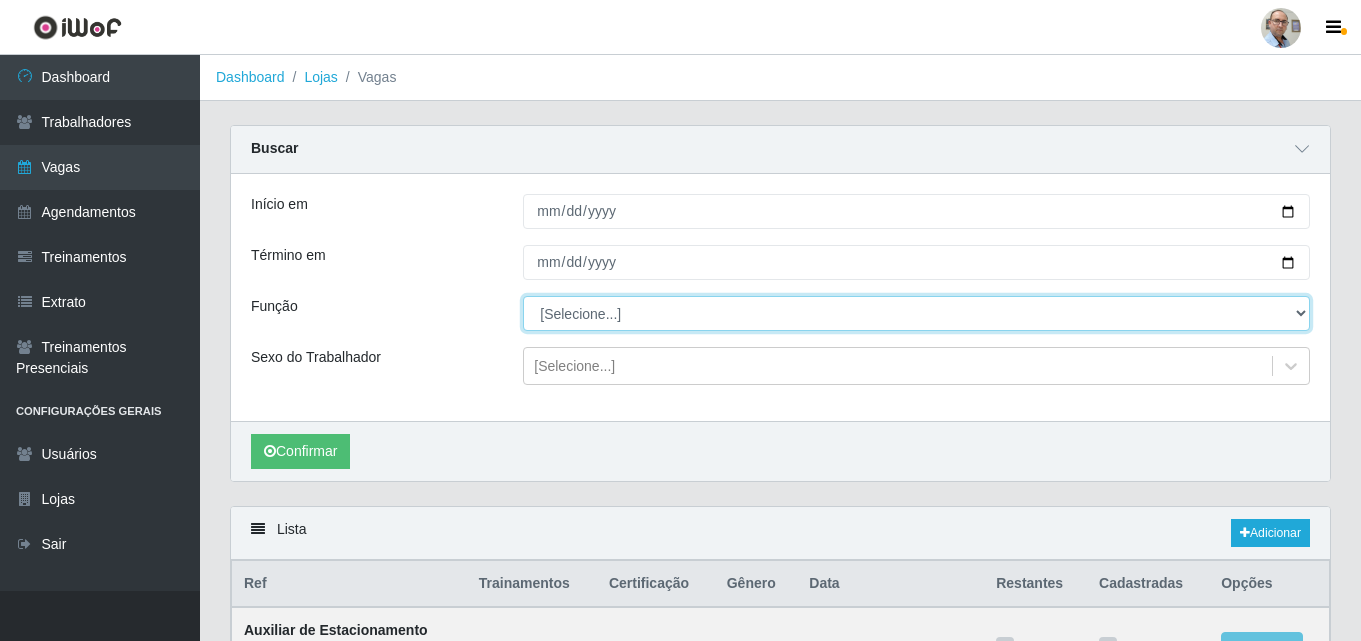 click on "[Selecione...] ASG ASG + ASG ++ Auxiliar de Depósito  Auxiliar de Depósito + Auxiliar de Depósito ++ Auxiliar de Estacionamento Auxiliar de Estacionamento + Auxiliar de Estacionamento ++ Balconista de Frios Balconista de Frios + Balconista de Padaria  Balconista de Padaria + Embalador Embalador + Embalador ++ Operador de Caixa Operador de Caixa + Operador de Caixa ++ Repositor  Repositor + Repositor ++ Repositor de Frios Repositor de Frios + Repositor de Frios ++ Repositor de Hortifruti Repositor de Hortifruti + Repositor de Hortifruti ++" at bounding box center (916, 313) 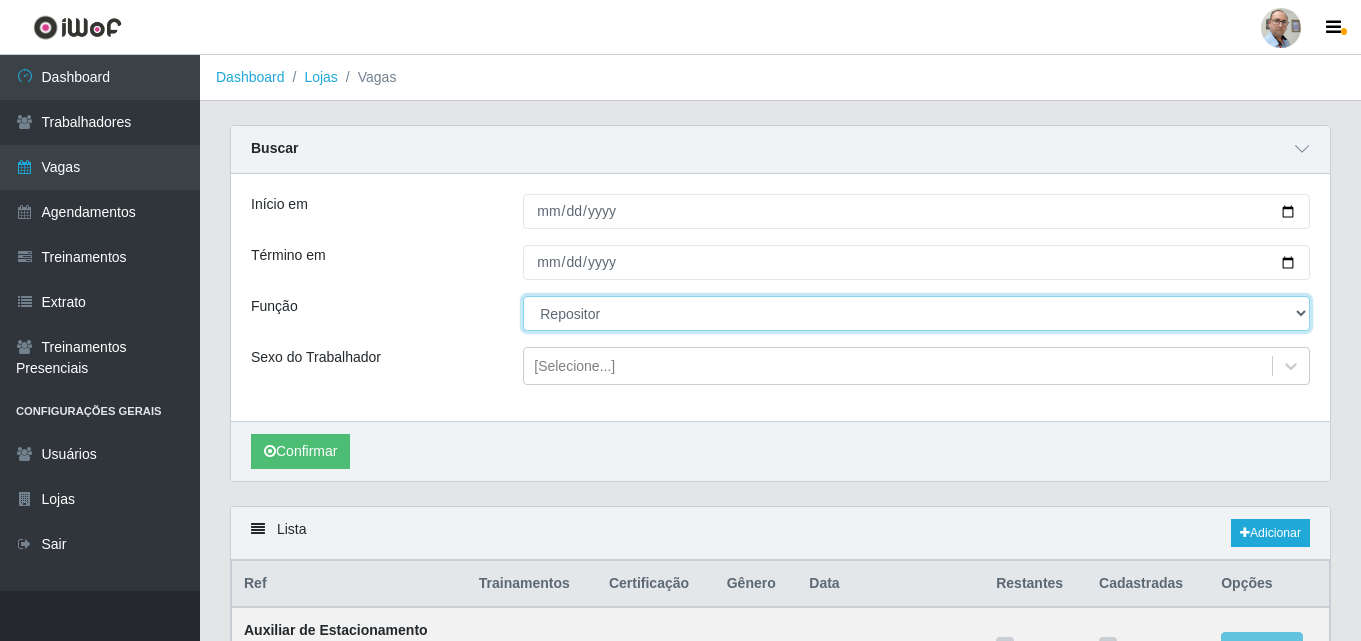 click on "[Selecione...] ASG ASG + ASG ++ Auxiliar de Depósito  Auxiliar de Depósito + Auxiliar de Depósito ++ Auxiliar de Estacionamento Auxiliar de Estacionamento + Auxiliar de Estacionamento ++ Balconista de Frios Balconista de Frios + Balconista de Padaria  Balconista de Padaria + Embalador Embalador + Embalador ++ Operador de Caixa Operador de Caixa + Operador de Caixa ++ Repositor  Repositor + Repositor ++ Repositor de Frios Repositor de Frios + Repositor de Frios ++ Repositor de Hortifruti Repositor de Hortifruti + Repositor de Hortifruti ++" at bounding box center [916, 313] 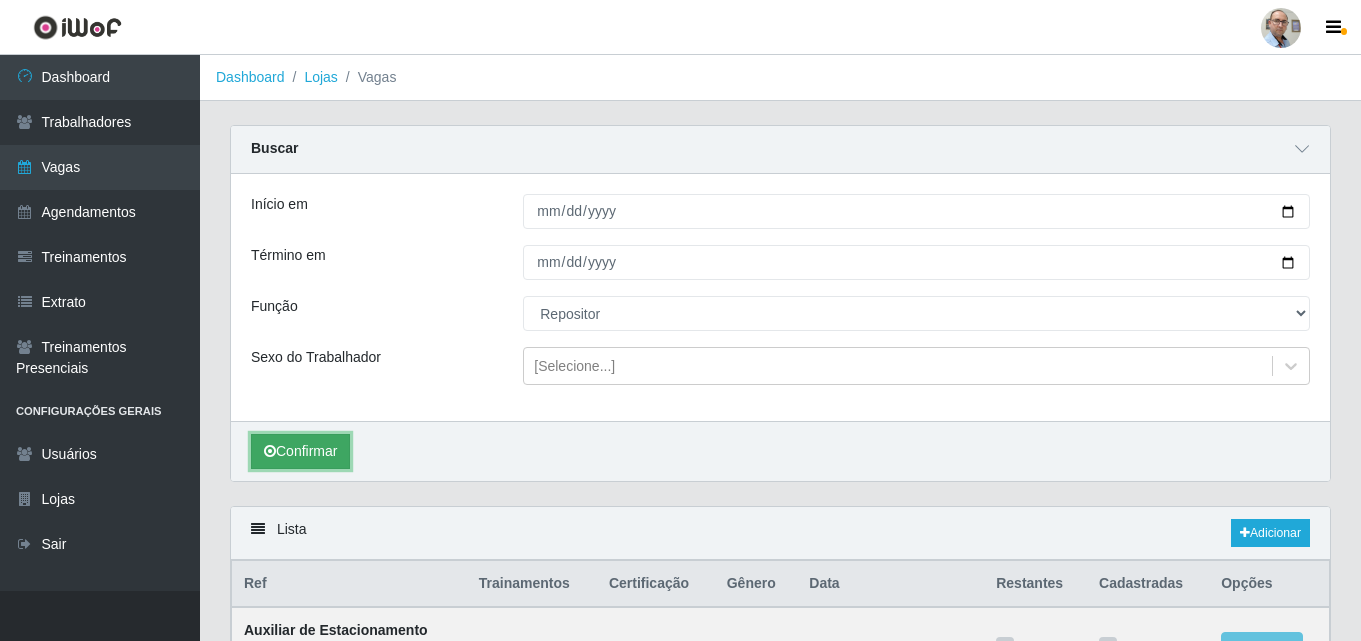 click on "Confirmar" at bounding box center (300, 451) 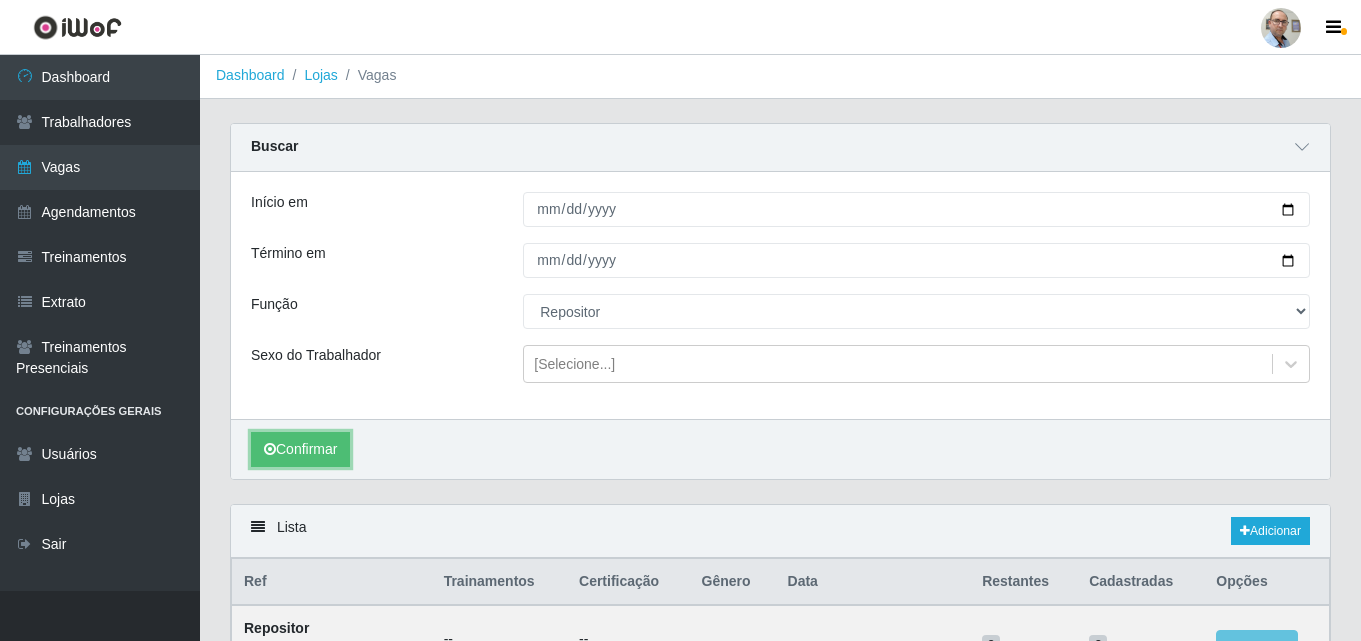 scroll, scrollTop: 0, scrollLeft: 0, axis: both 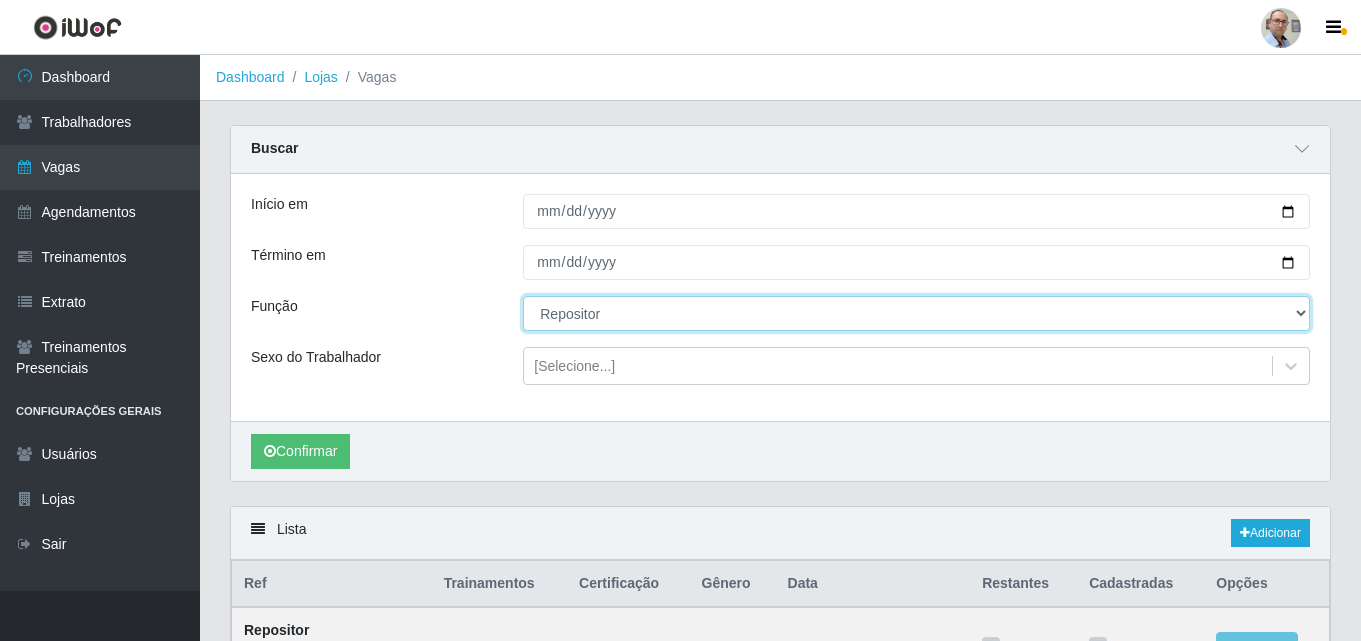 click on "[Selecione...] ASG ASG + ASG ++ Auxiliar de Depósito  Auxiliar de Depósito + Auxiliar de Depósito ++ Auxiliar de Estacionamento Auxiliar de Estacionamento + Auxiliar de Estacionamento ++ Balconista de Frios Balconista de Frios + Balconista de Padaria  Balconista de Padaria + Embalador Embalador + Embalador ++ Operador de Caixa Operador de Caixa + Operador de Caixa ++ Repositor  Repositor + Repositor ++ Repositor de Frios Repositor de Frios + Repositor de Frios ++ Repositor de Hortifruti Repositor de Hortifruti + Repositor de Hortifruti ++" at bounding box center (916, 313) 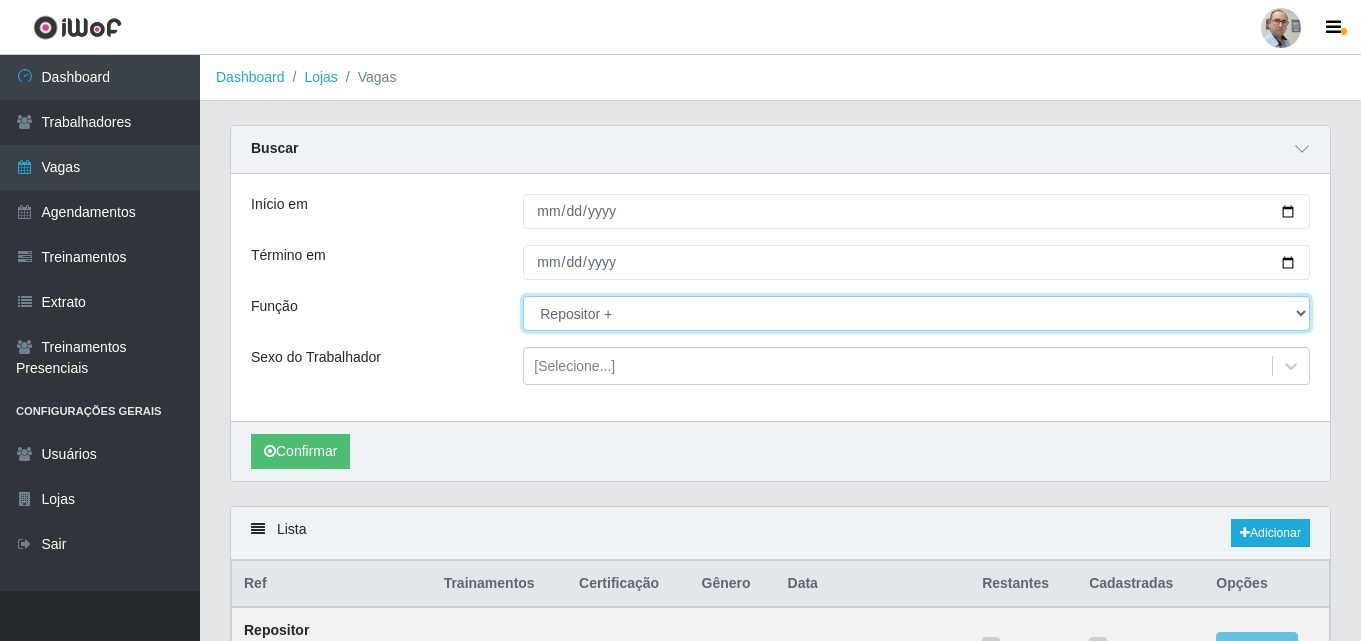 click on "[Selecione...] ASG ASG + ASG ++ Auxiliar de Depósito  Auxiliar de Depósito + Auxiliar de Depósito ++ Auxiliar de Estacionamento Auxiliar de Estacionamento + Auxiliar de Estacionamento ++ Balconista de Frios Balconista de Frios + Balconista de Padaria  Balconista de Padaria + Embalador Embalador + Embalador ++ Operador de Caixa Operador de Caixa + Operador de Caixa ++ Repositor  Repositor + Repositor ++ Repositor de Frios Repositor de Frios + Repositor de Frios ++ Repositor de Hortifruti Repositor de Hortifruti + Repositor de Hortifruti ++" at bounding box center [916, 313] 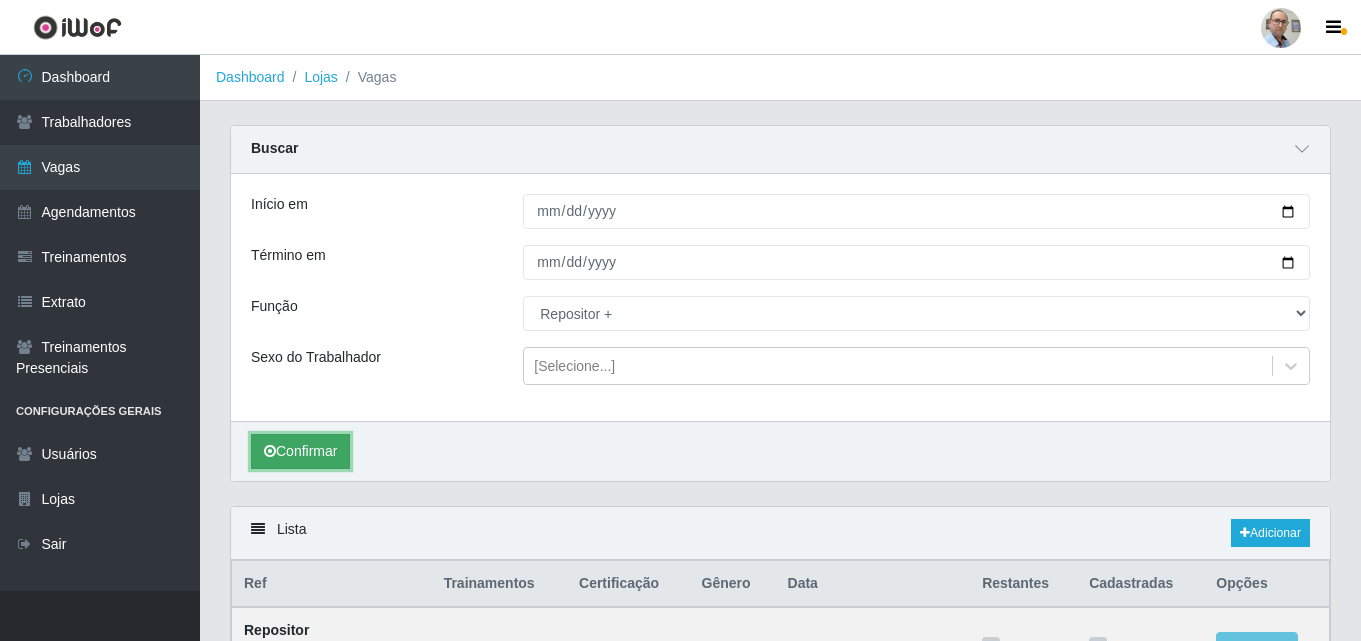 click on "Confirmar" at bounding box center [300, 451] 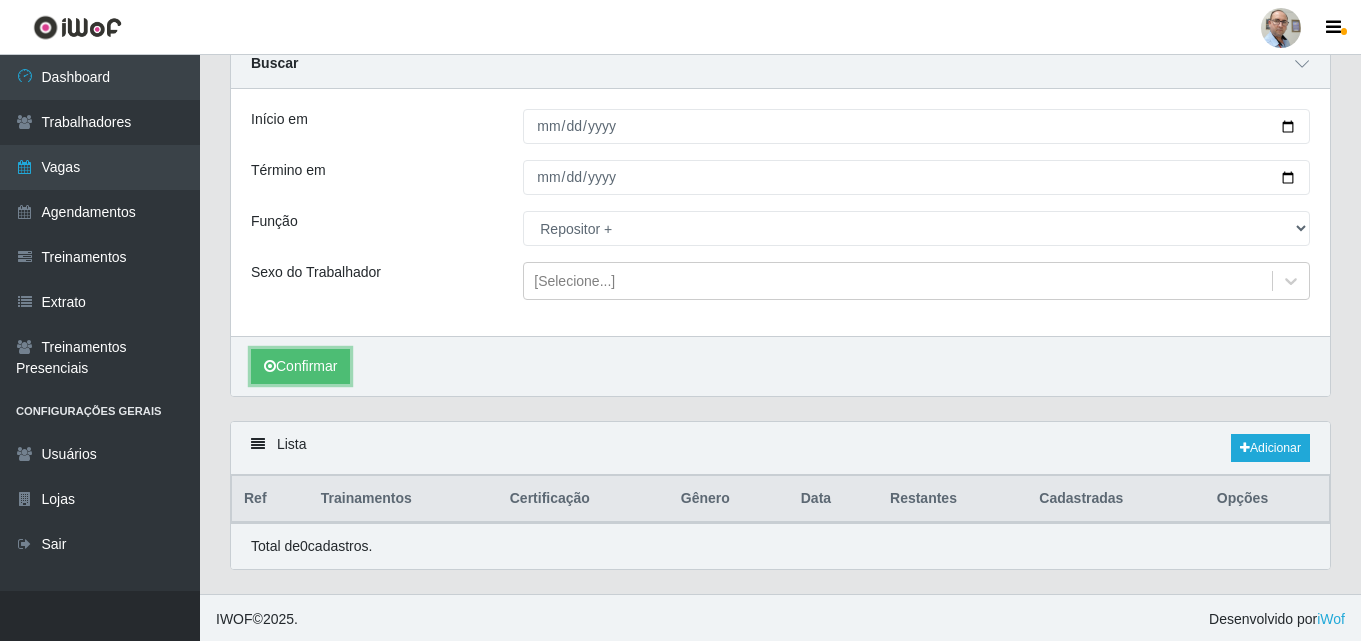 scroll, scrollTop: 89, scrollLeft: 0, axis: vertical 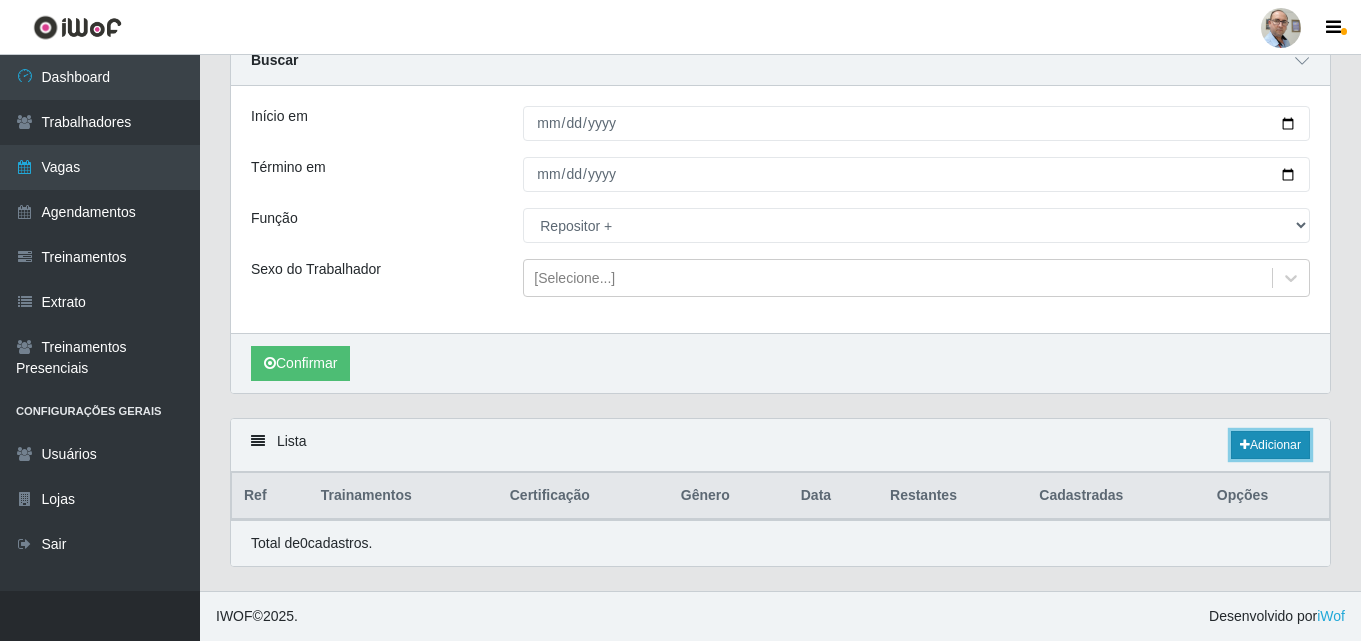 click on "Adicionar" at bounding box center [1270, 445] 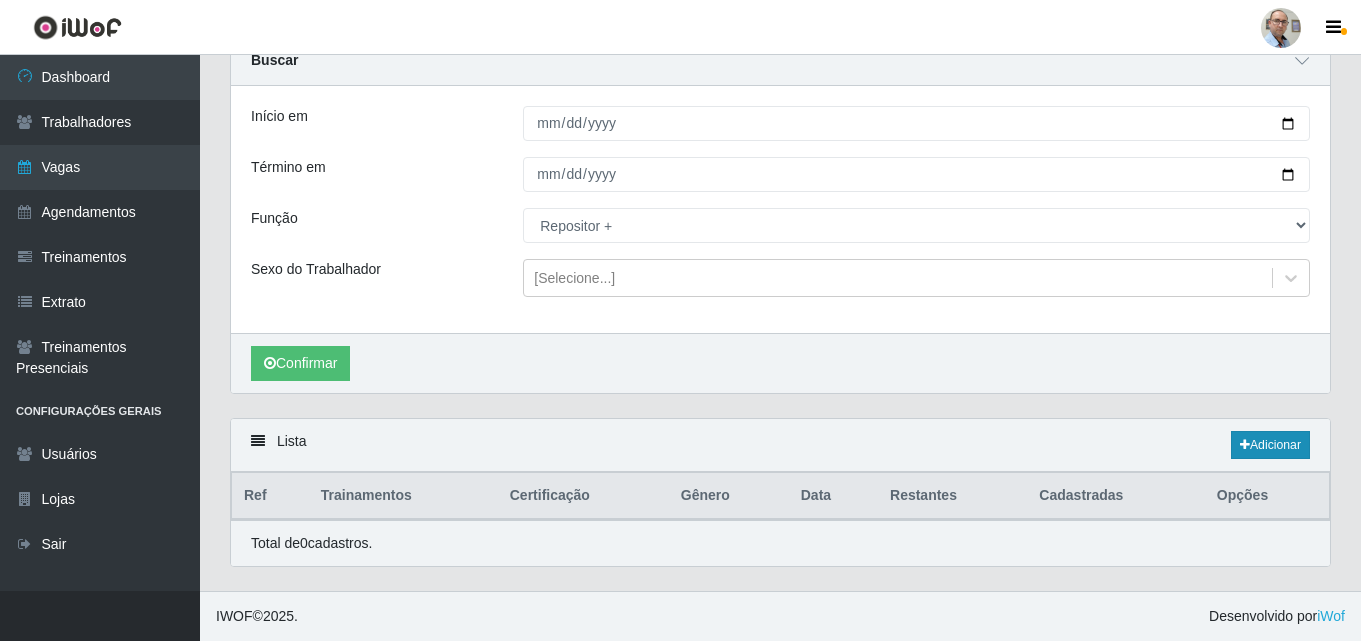 scroll, scrollTop: 0, scrollLeft: 0, axis: both 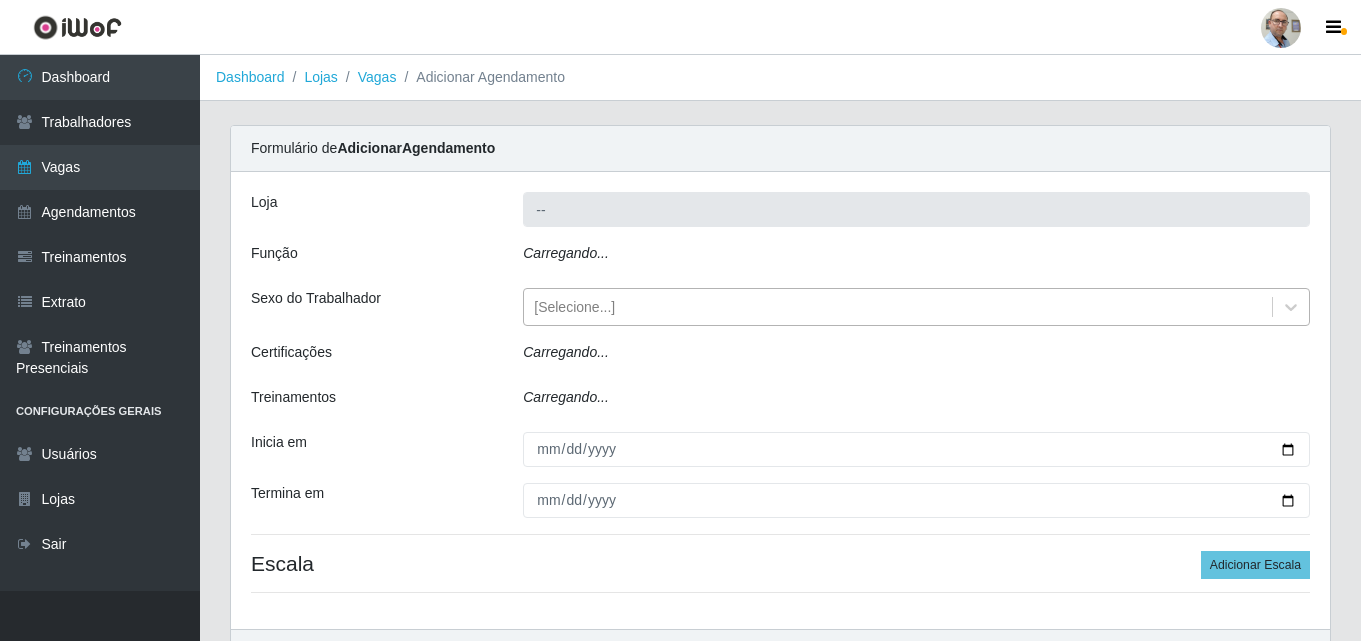 type on "Mar Vermelho - Loja 04" 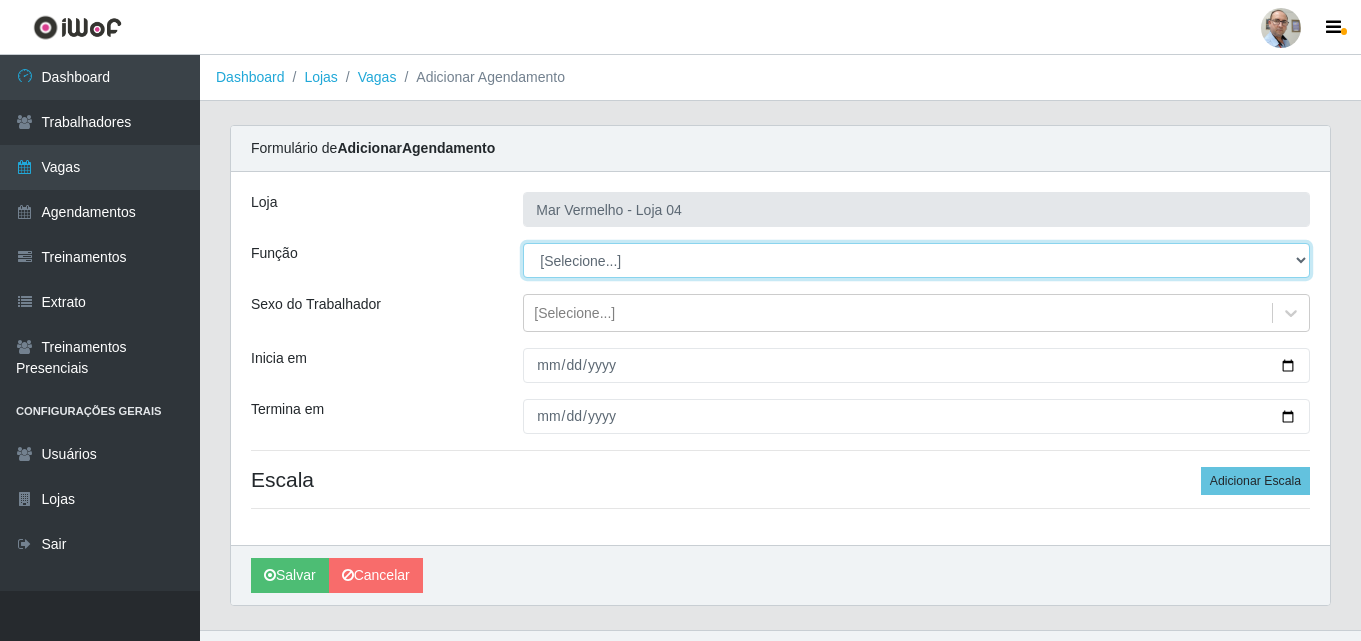 click on "[Selecione...] ASG ASG + ASG ++ Auxiliar de Depósito  Auxiliar de Depósito + Auxiliar de Depósito ++ Auxiliar de Estacionamento Auxiliar de Estacionamento + Auxiliar de Estacionamento ++ Balconista de Frios Balconista de Frios + Balconista de Padaria  Balconista de Padaria + Embalador Embalador + Embalador ++ Operador de Caixa Operador de Caixa + Operador de Caixa ++ Repositor  Repositor + Repositor ++ Repositor de Frios Repositor de Frios + Repositor de Frios ++ Repositor de Hortifruti Repositor de Hortifruti + Repositor de Hortifruti ++" at bounding box center [916, 260] 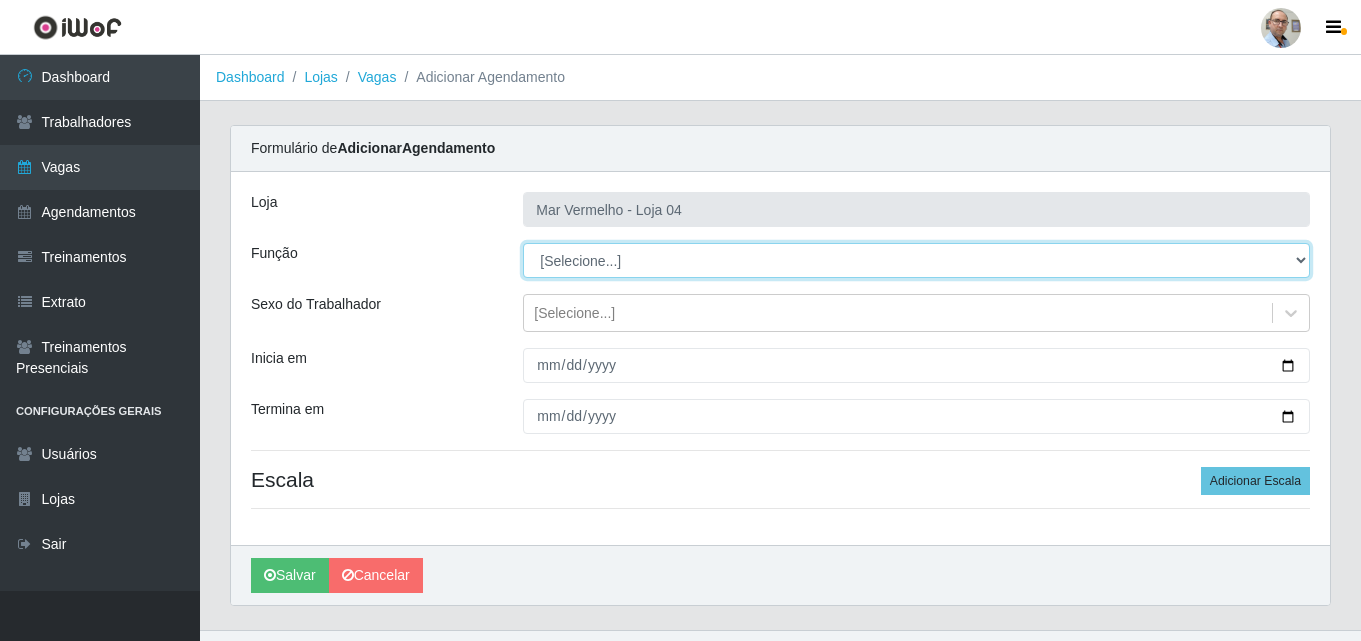select on "82" 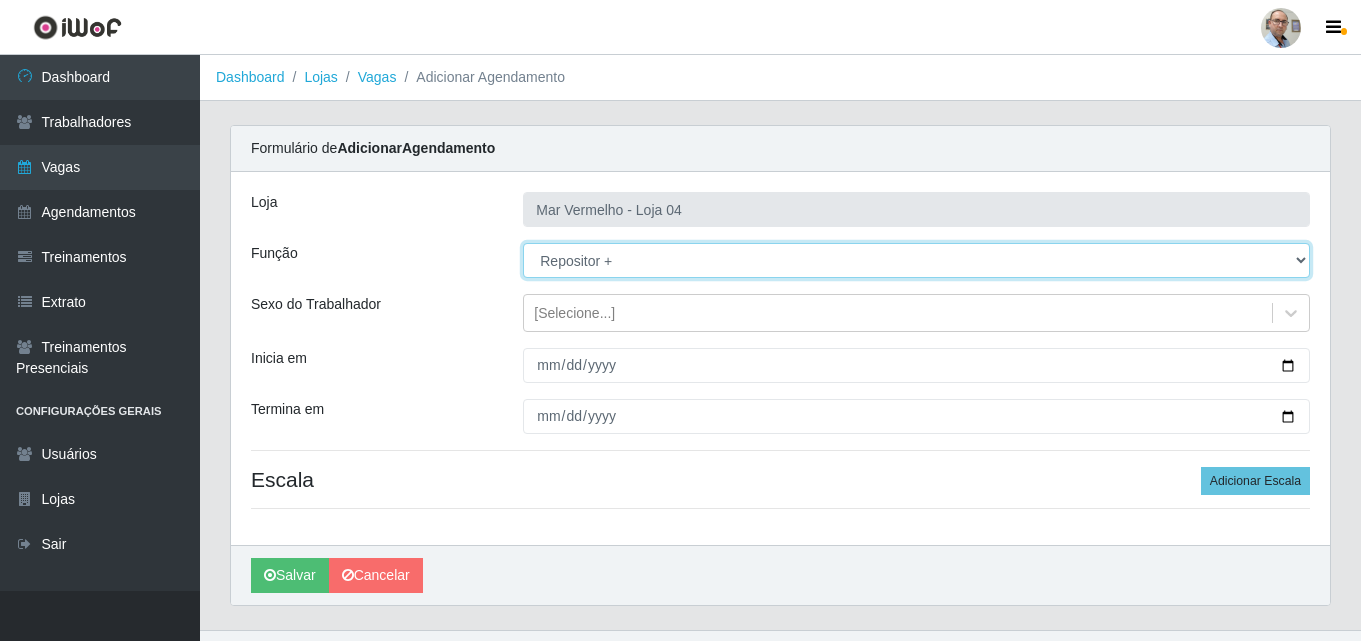 click on "[Selecione...] ASG ASG + ASG ++ Auxiliar de Depósito  Auxiliar de Depósito + Auxiliar de Depósito ++ Auxiliar de Estacionamento Auxiliar de Estacionamento + Auxiliar de Estacionamento ++ Balconista de Frios Balconista de Frios + Balconista de Padaria  Balconista de Padaria + Embalador Embalador + Embalador ++ Operador de Caixa Operador de Caixa + Operador de Caixa ++ Repositor  Repositor + Repositor ++ Repositor de Frios Repositor de Frios + Repositor de Frios ++ Repositor de Hortifruti Repositor de Hortifruti + Repositor de Hortifruti ++" at bounding box center (916, 260) 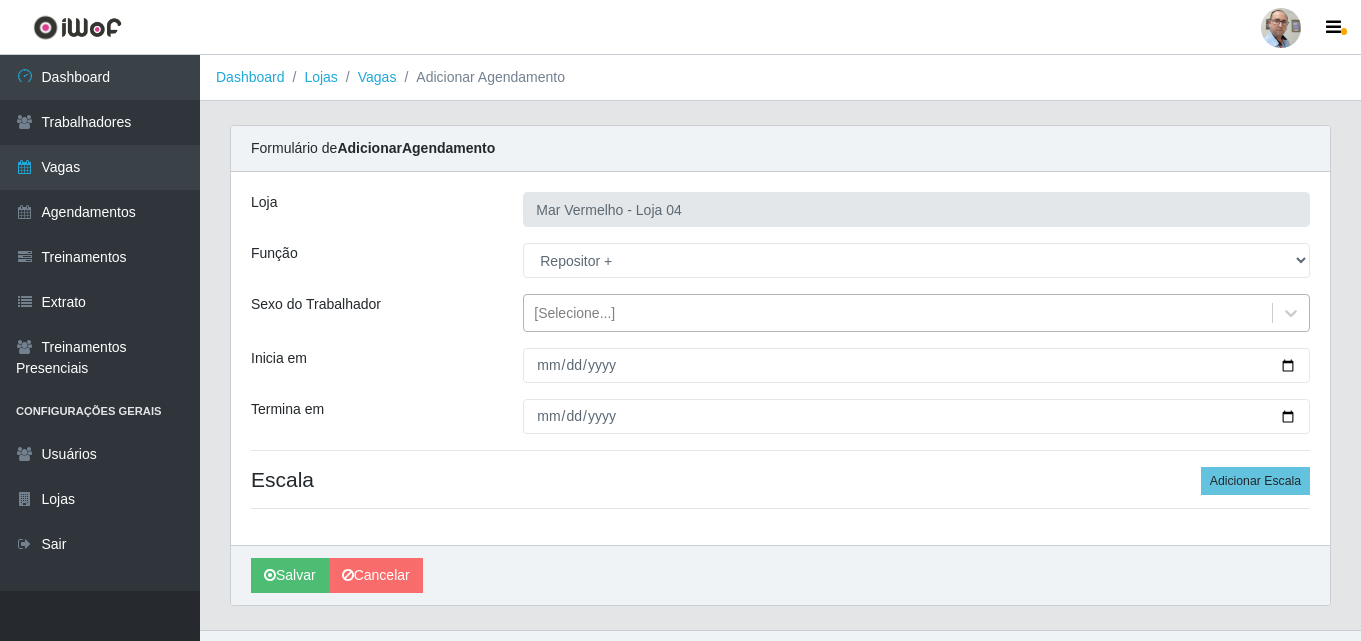 click on "[Selecione...]" at bounding box center (574, 313) 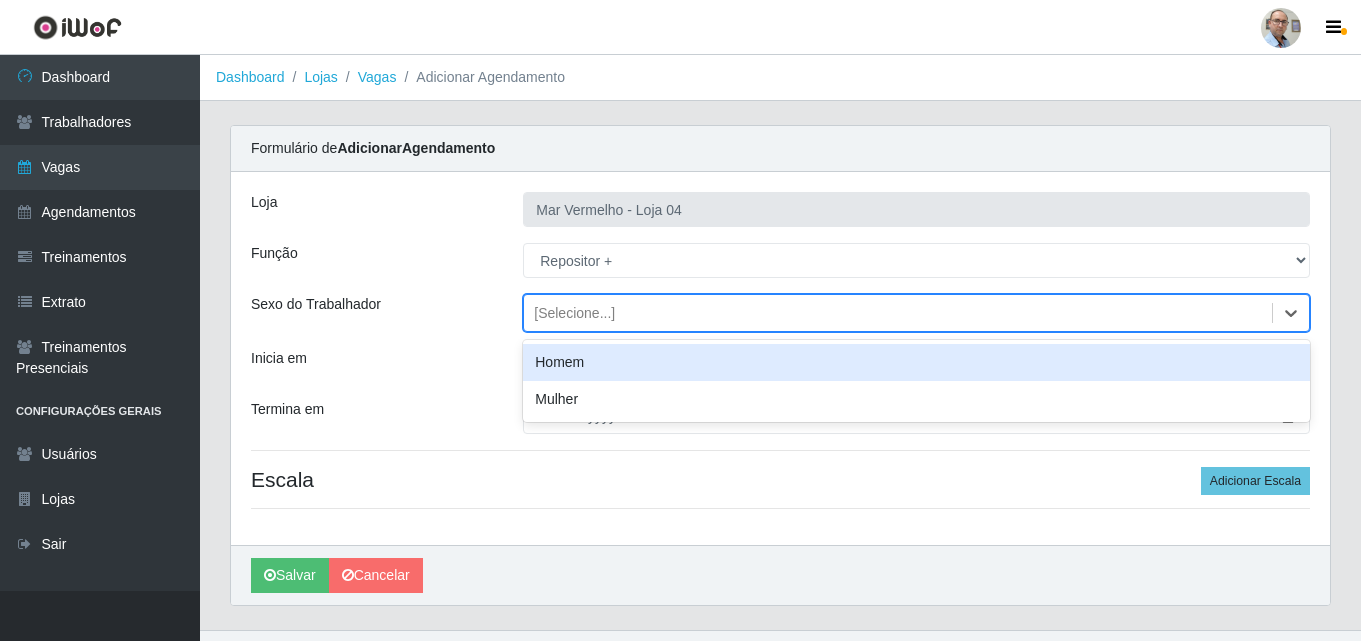 click on "Homem" at bounding box center (916, 362) 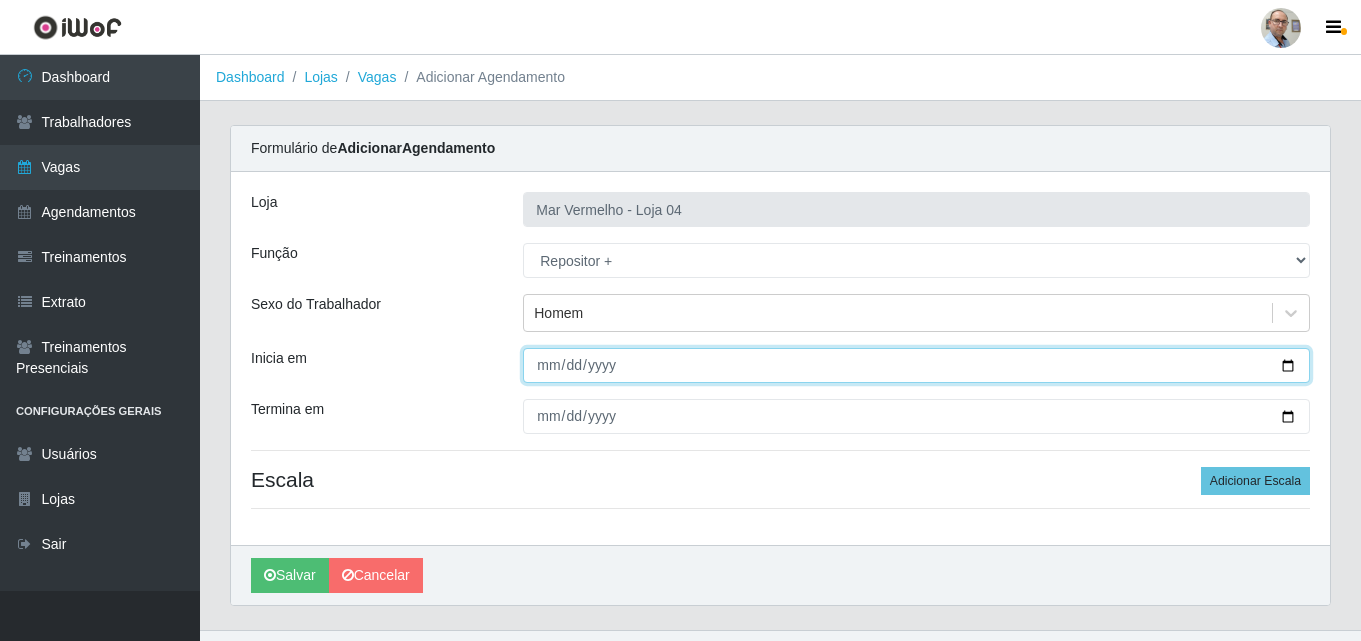 click on "Inicia em" at bounding box center [916, 365] 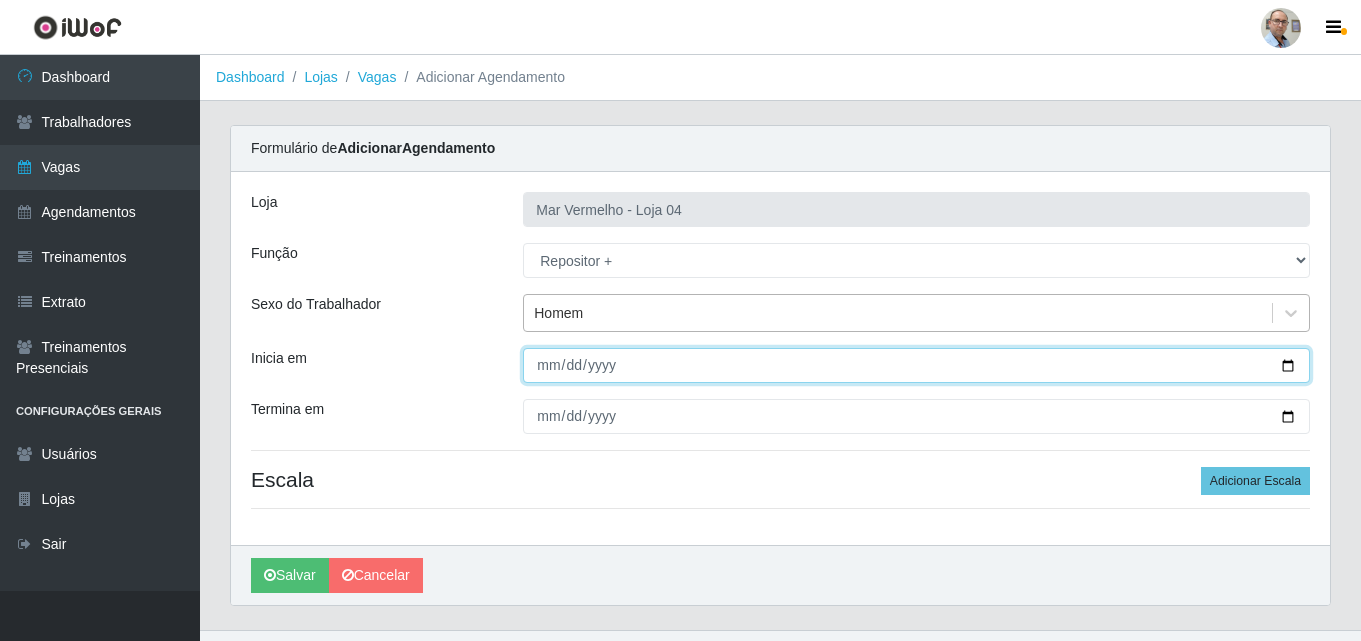 type on "[DATE]" 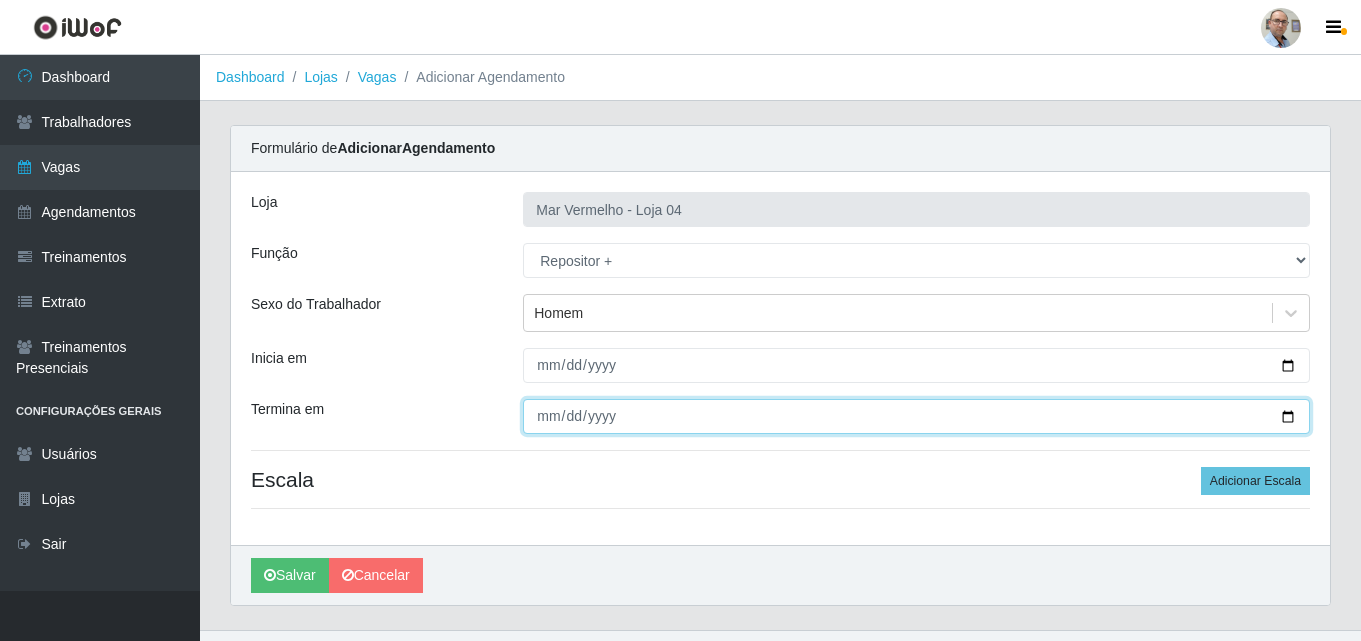 click on "Termina em" at bounding box center [916, 416] 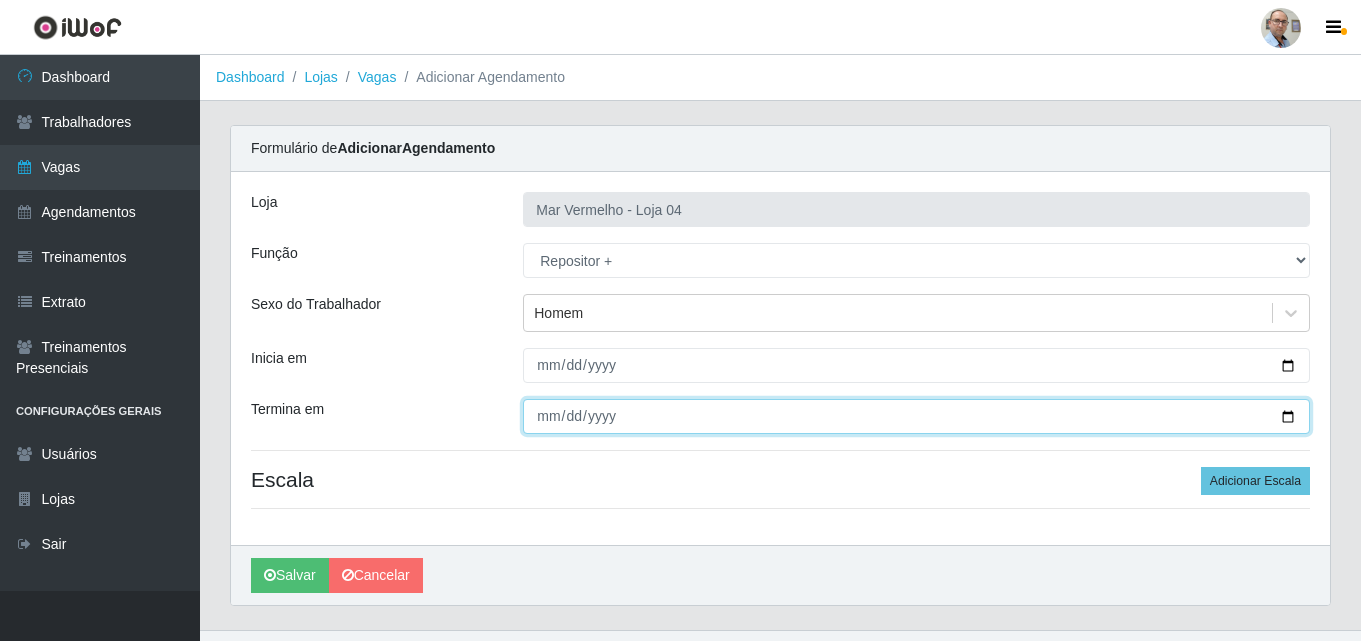 type on "[DATE]" 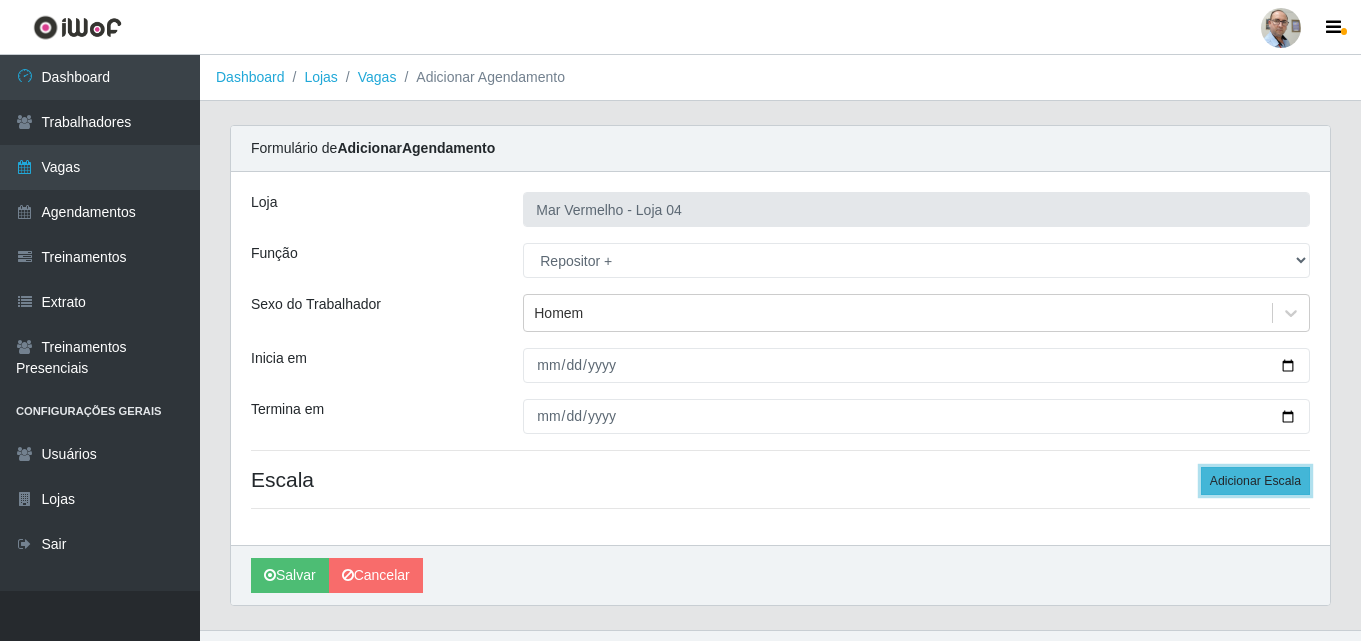 click on "Adicionar Escala" at bounding box center [1255, 481] 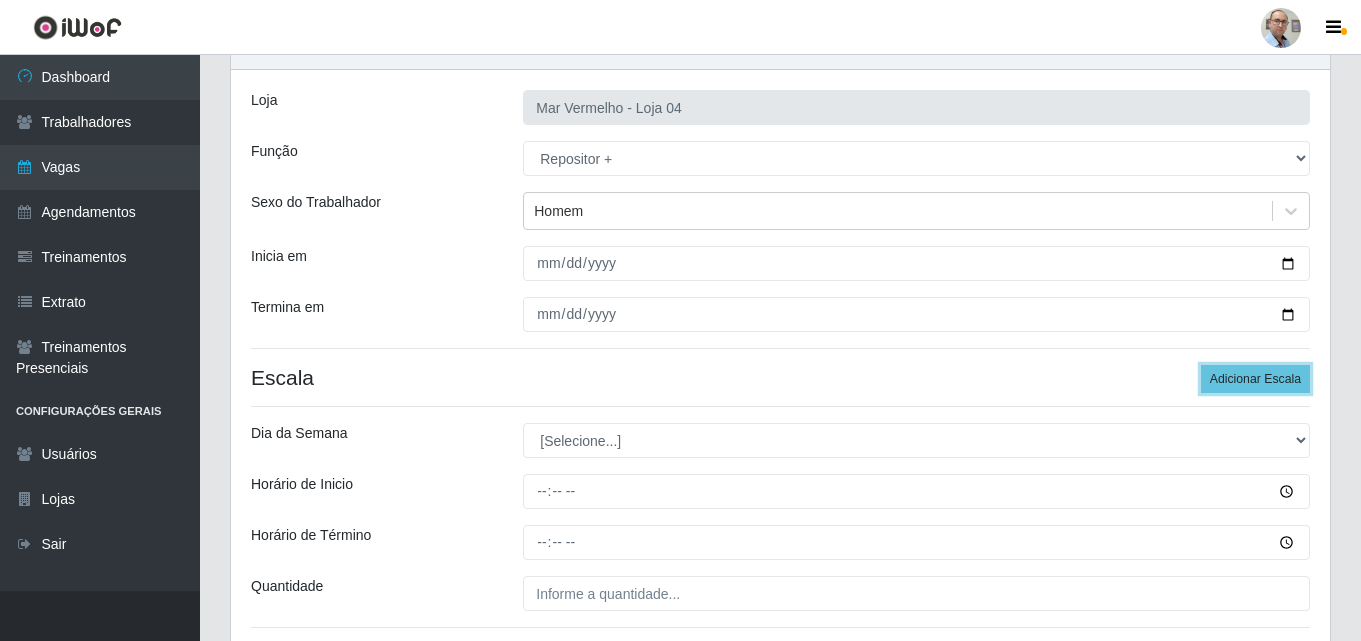scroll, scrollTop: 200, scrollLeft: 0, axis: vertical 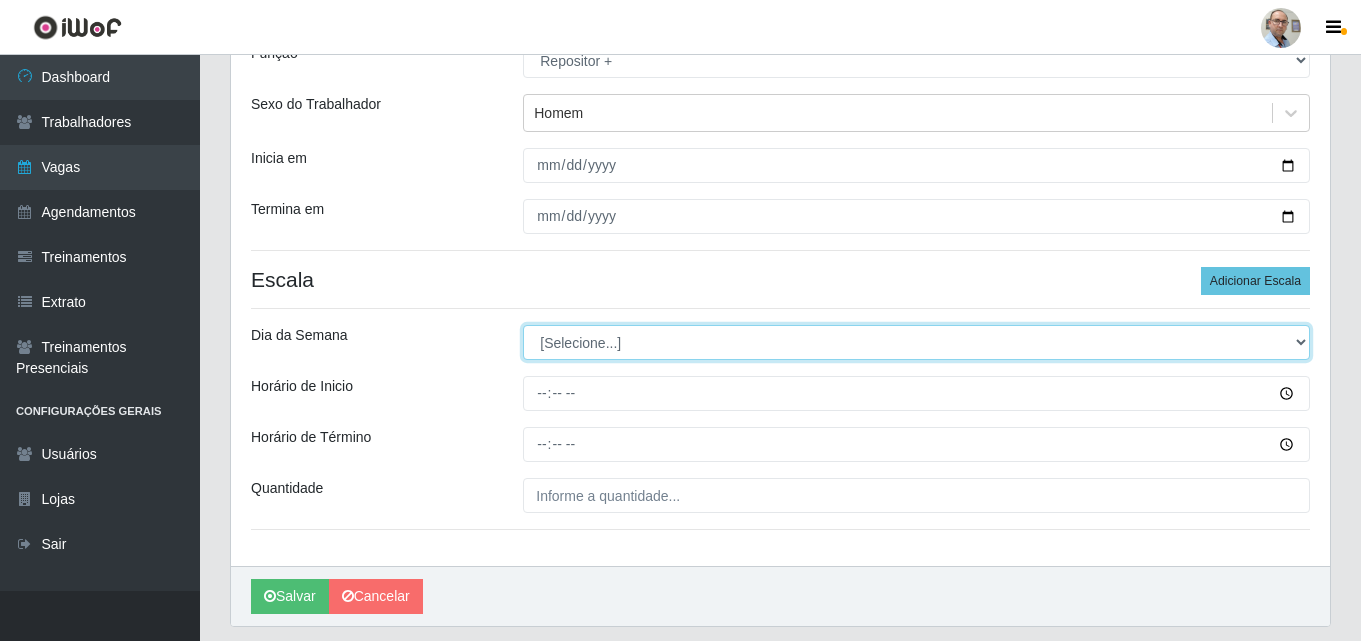 click on "[Selecione...] Segunda Terça Quarta Quinta Sexta Sábado Domingo" at bounding box center (916, 342) 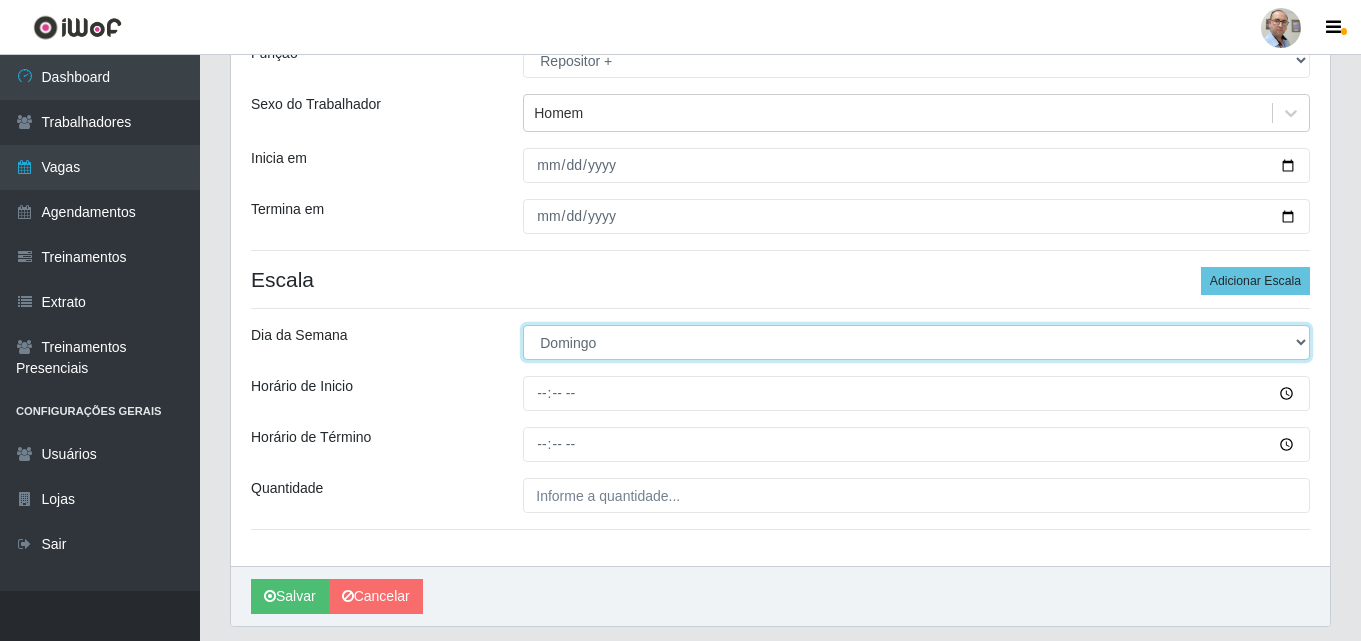 click on "[Selecione...] Segunda Terça Quarta Quinta Sexta Sábado Domingo" at bounding box center (916, 342) 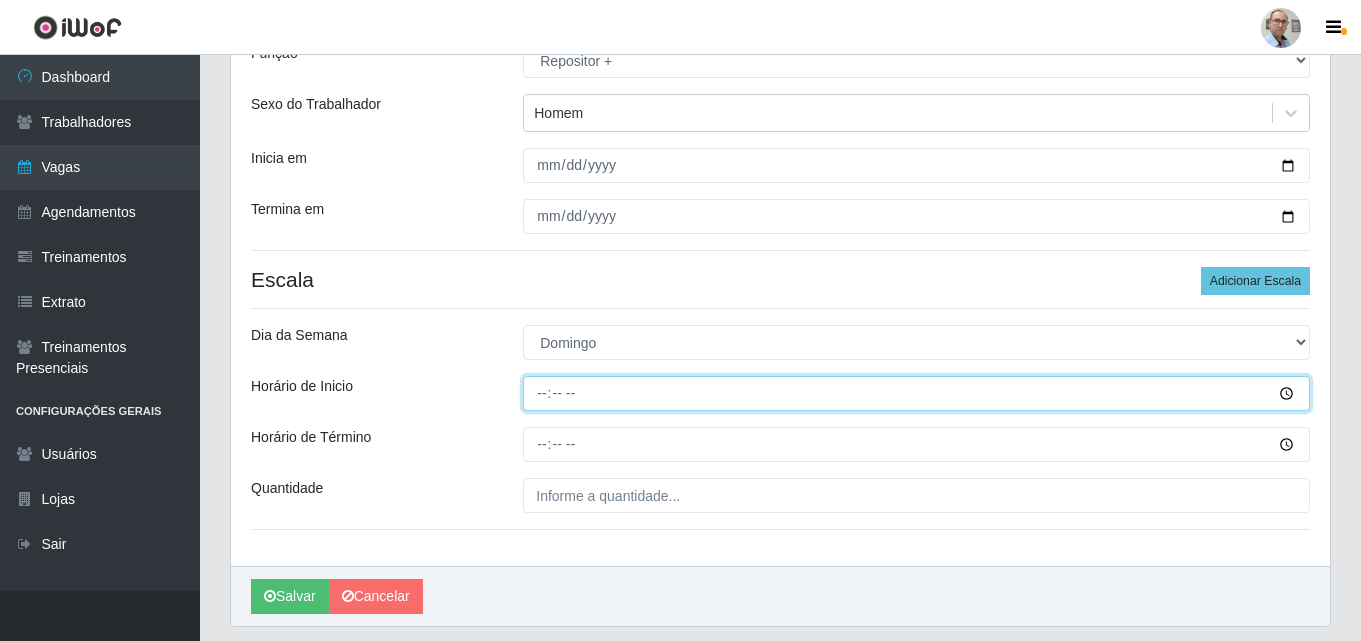 click on "Horário de Inicio" at bounding box center (916, 393) 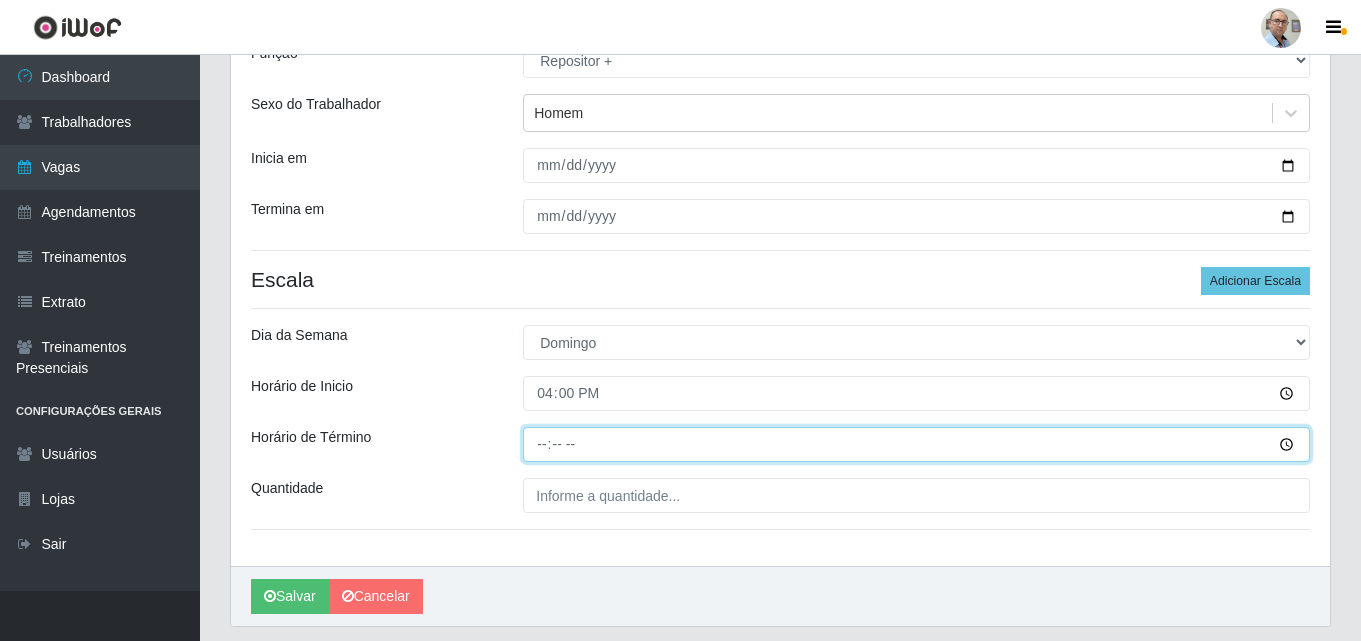 type on "22:00" 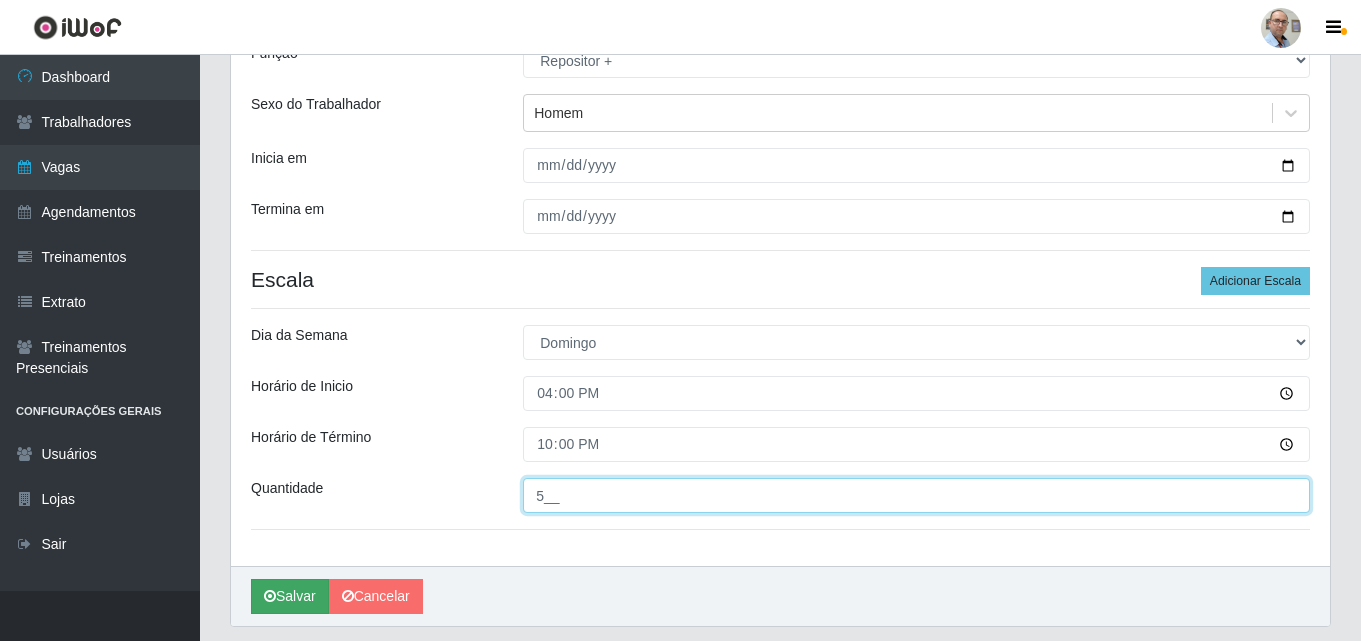 type on "5__" 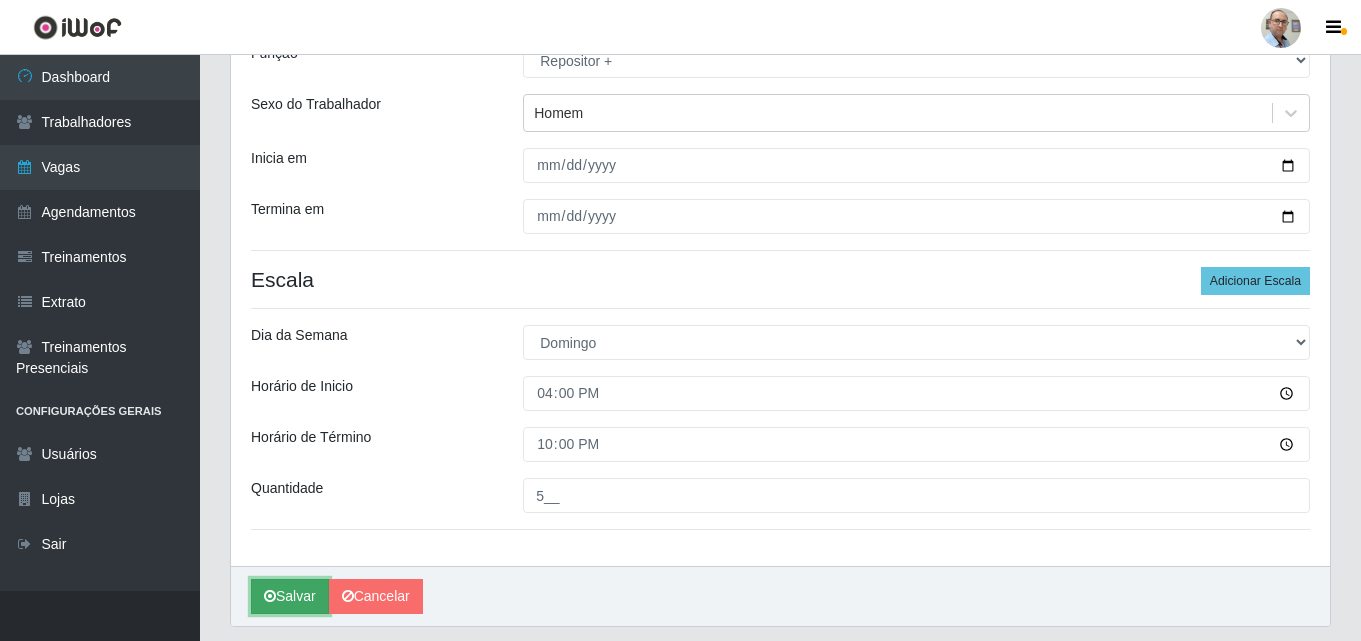 click on "Salvar" at bounding box center [290, 596] 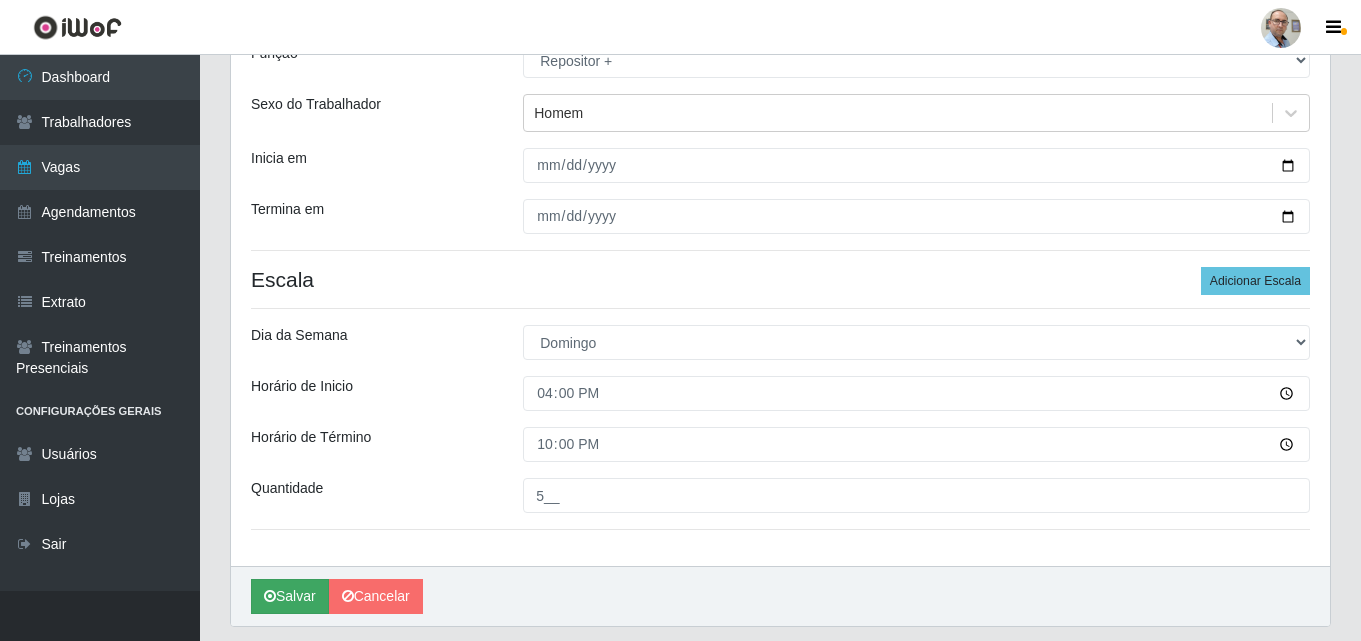 scroll, scrollTop: 0, scrollLeft: 0, axis: both 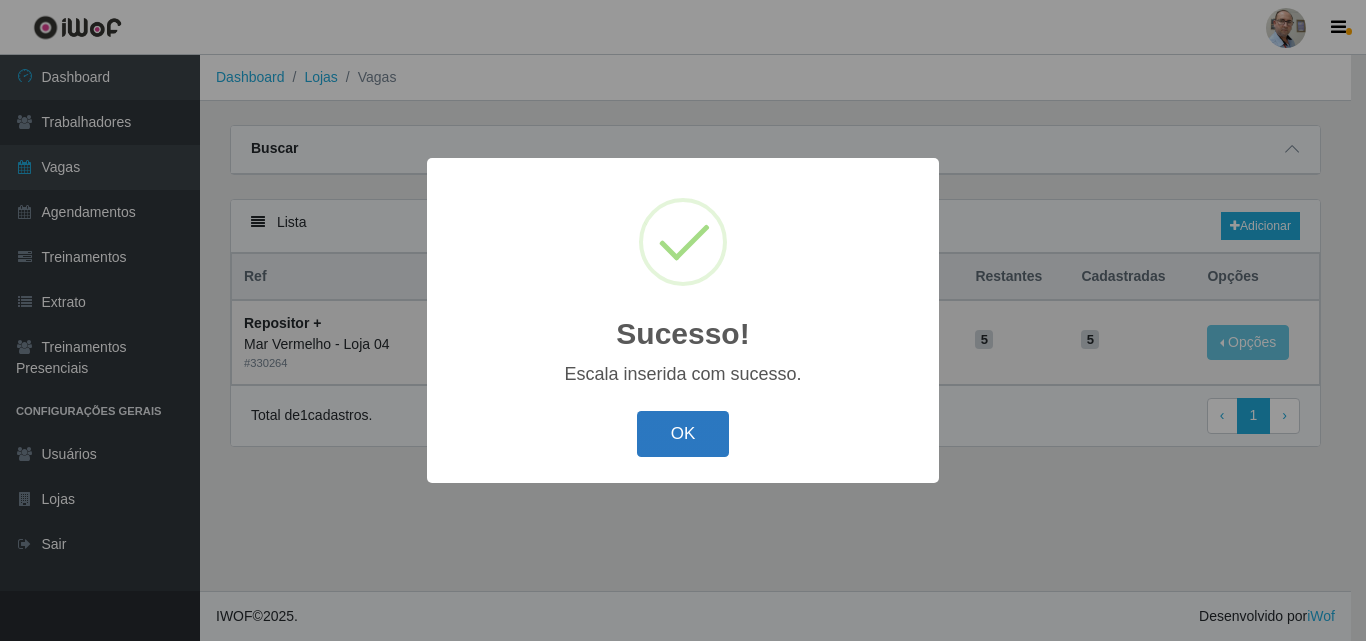 click on "OK" at bounding box center (683, 434) 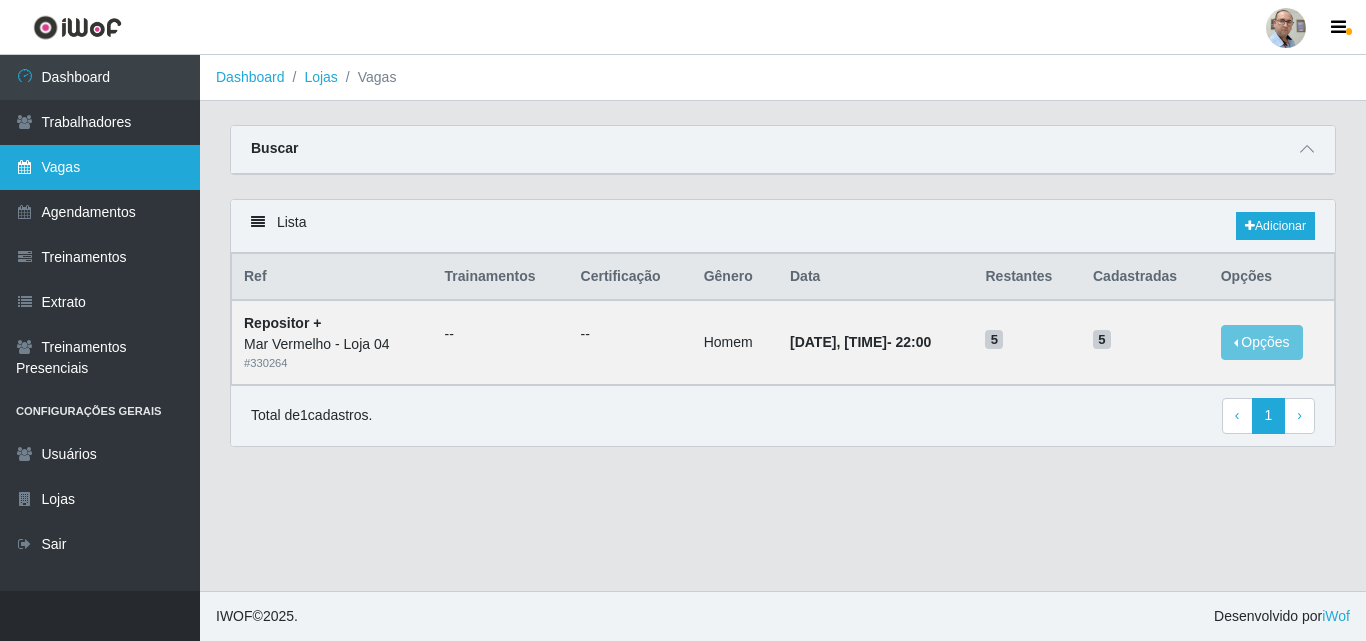click on "Vagas" at bounding box center (100, 167) 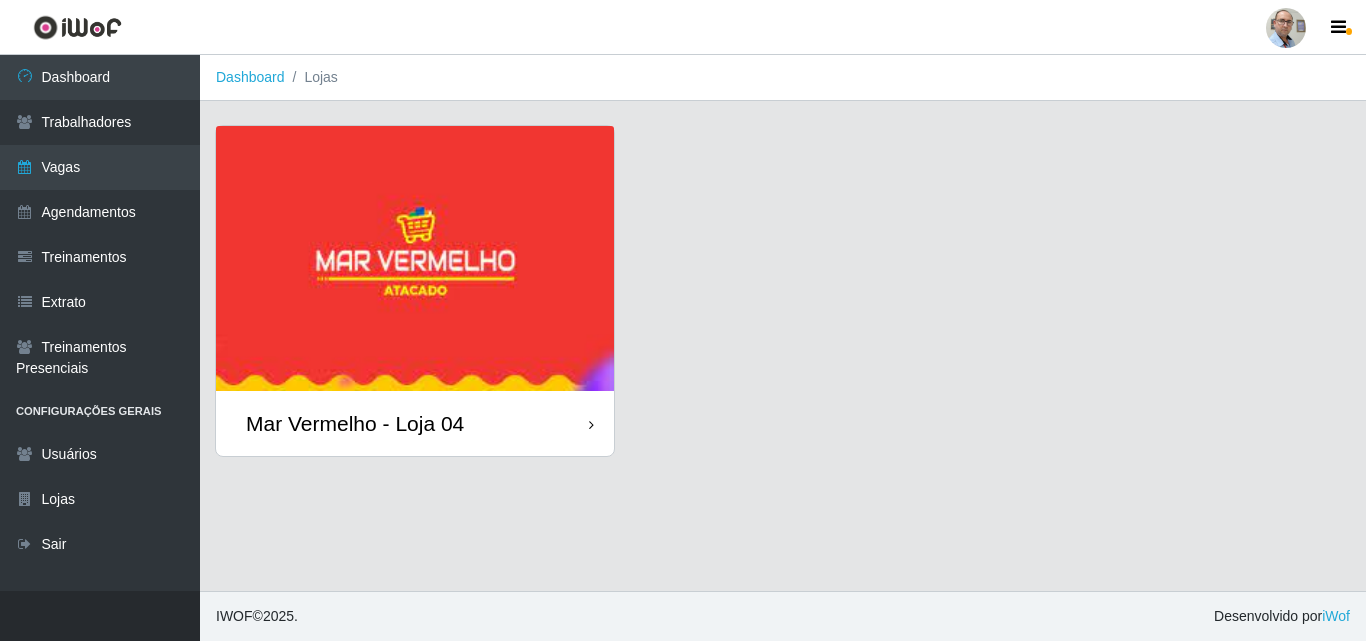 click on "Mar Vermelho - Loja 04" at bounding box center [355, 423] 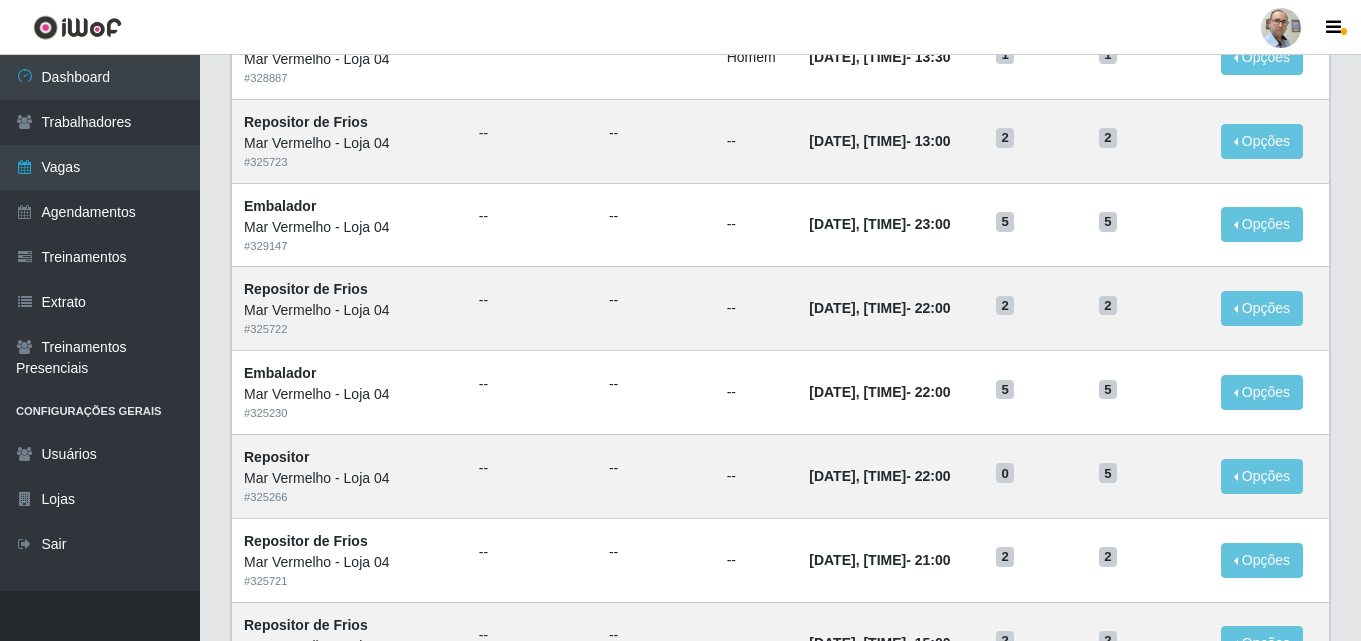 scroll, scrollTop: 1054, scrollLeft: 0, axis: vertical 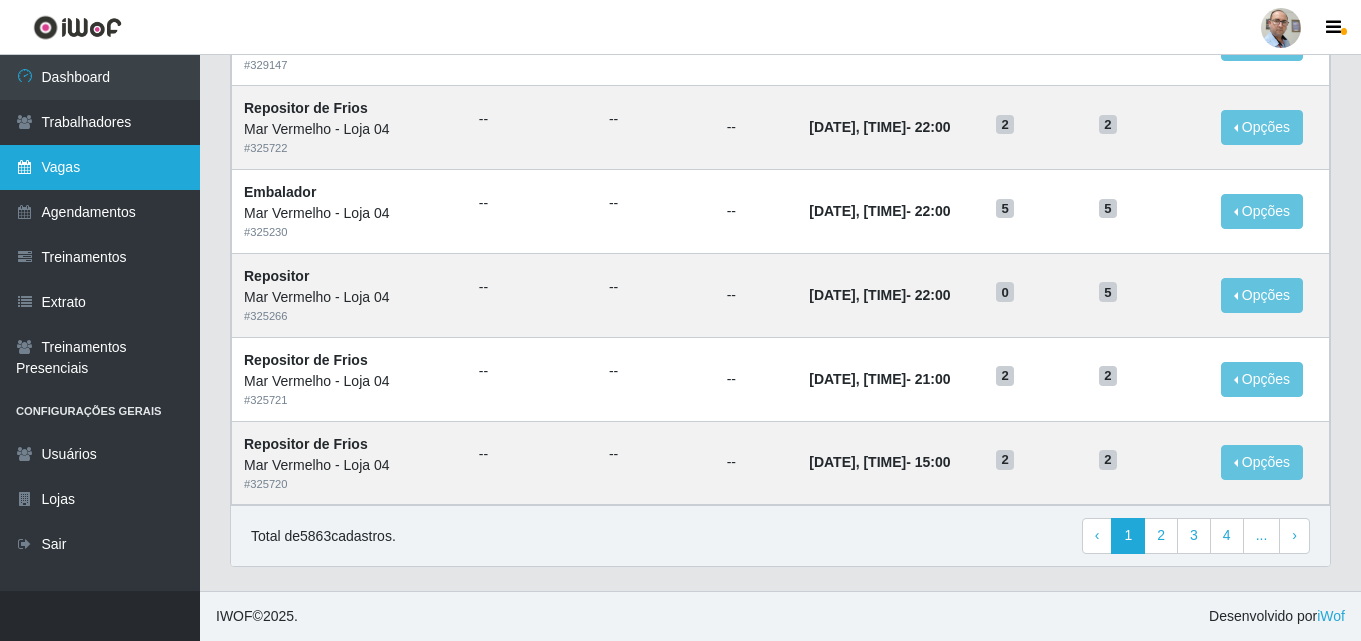 click on "Vagas" at bounding box center (100, 167) 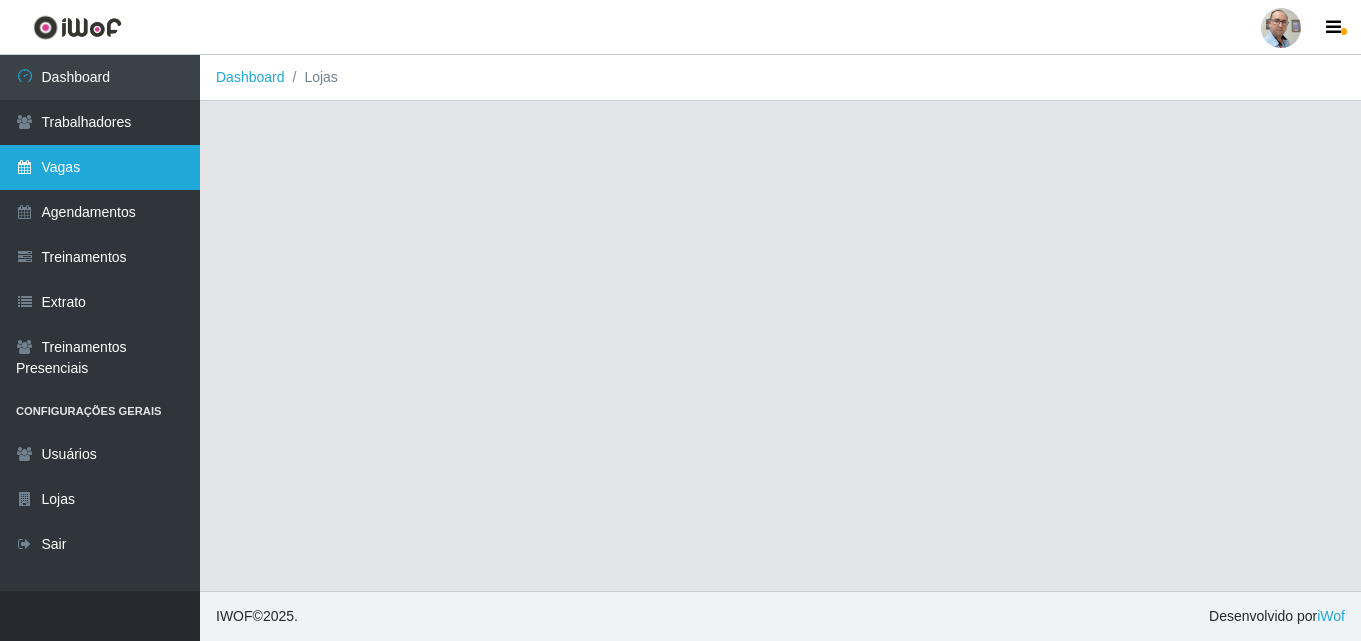 scroll, scrollTop: 0, scrollLeft: 0, axis: both 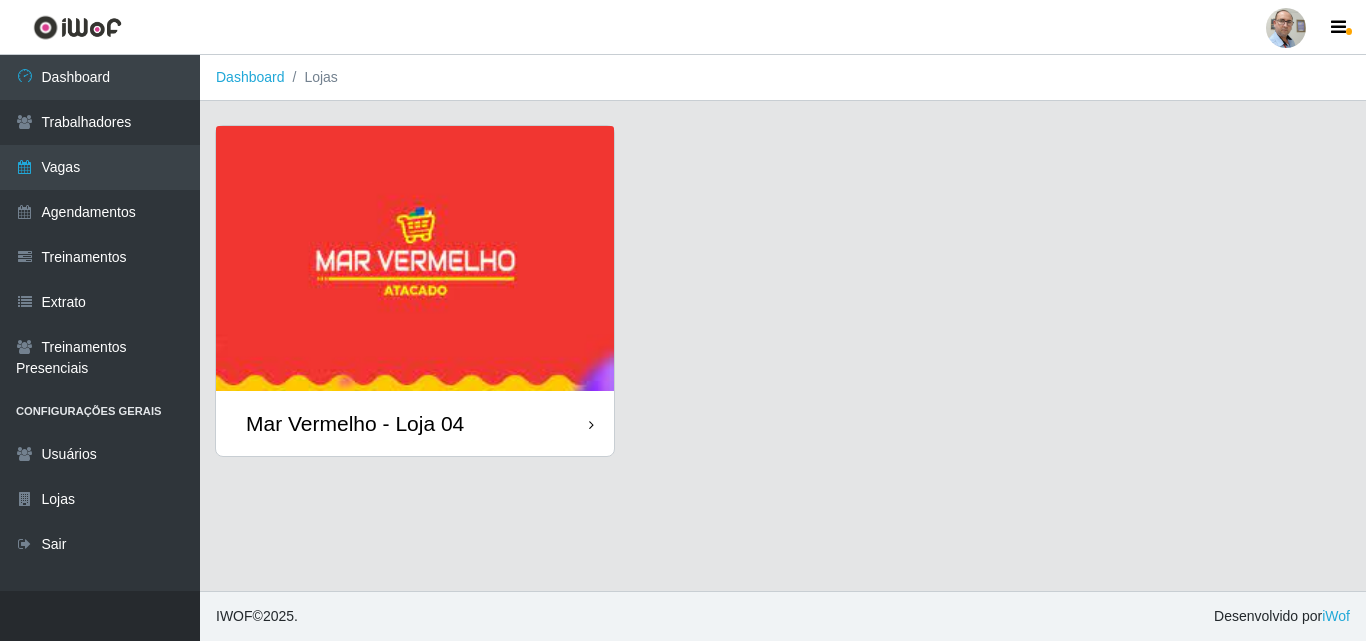 click on "Mar Vermelho - Loja 04" at bounding box center (355, 423) 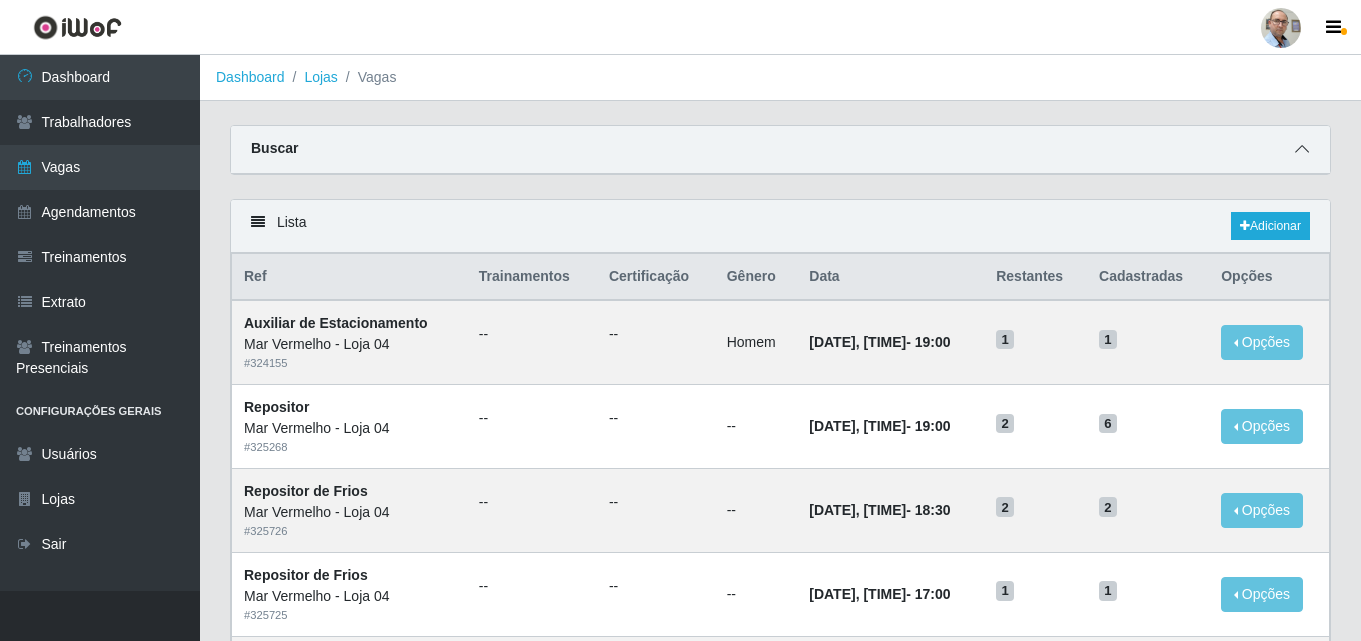 click at bounding box center [1302, 149] 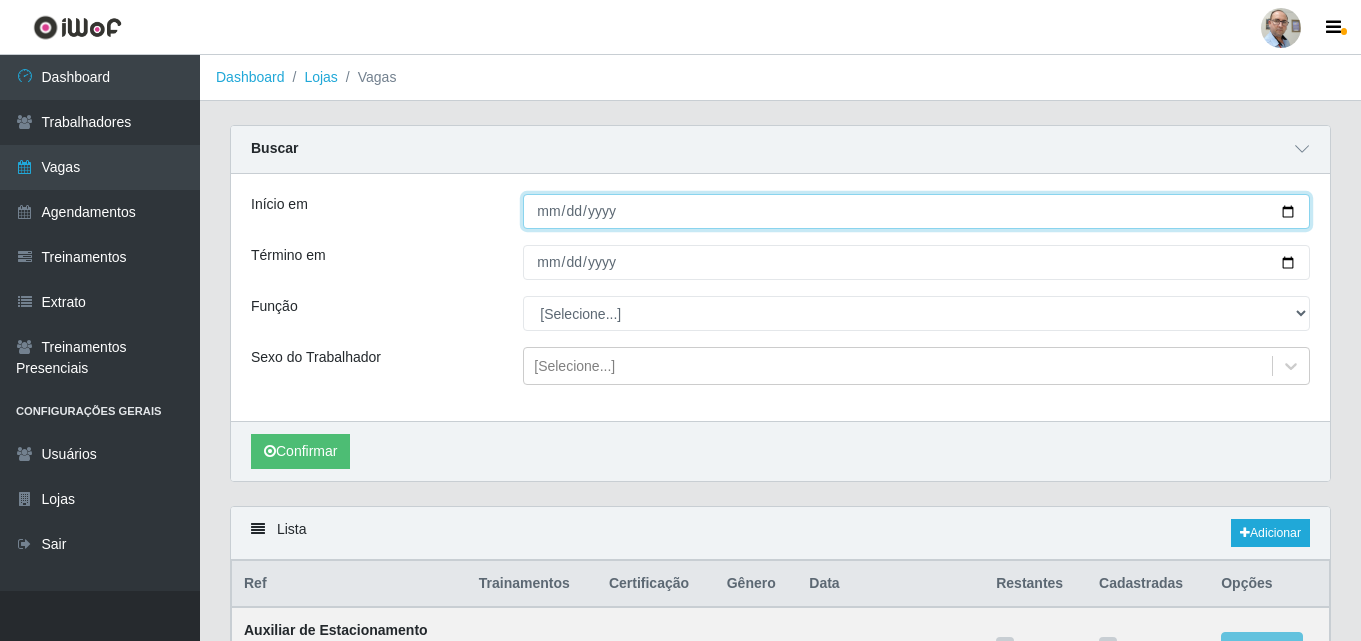 click on "Início em" at bounding box center (916, 211) 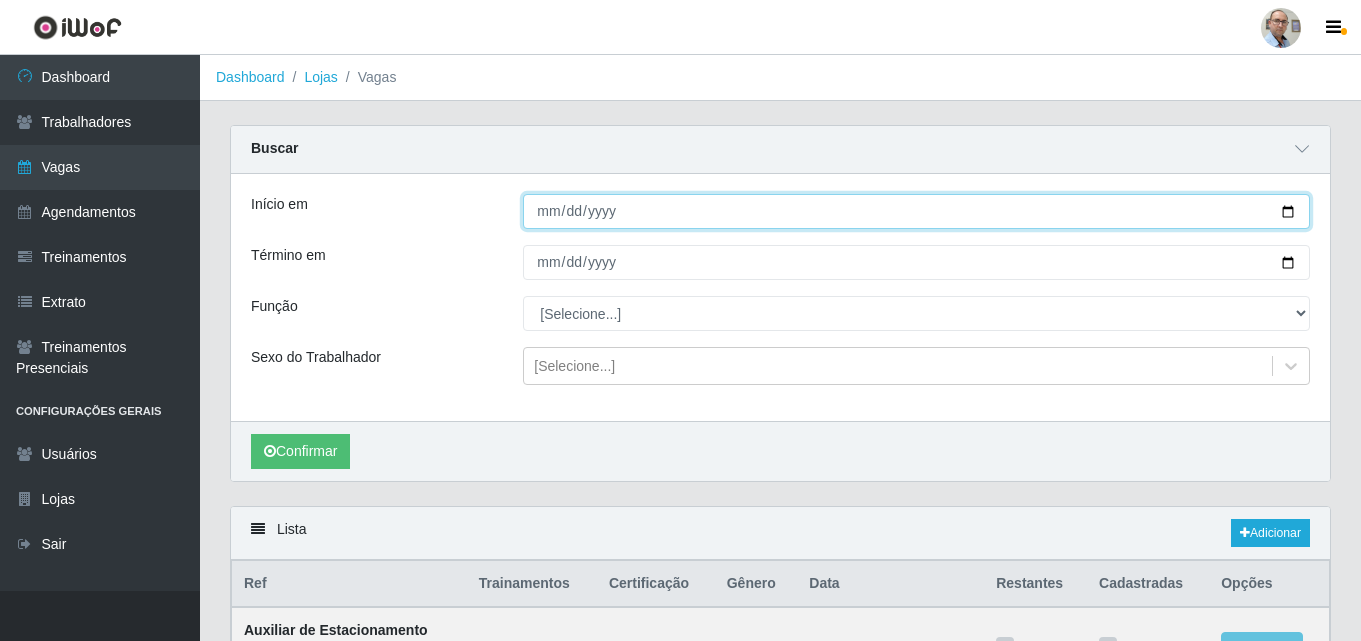 type on "[DATE]" 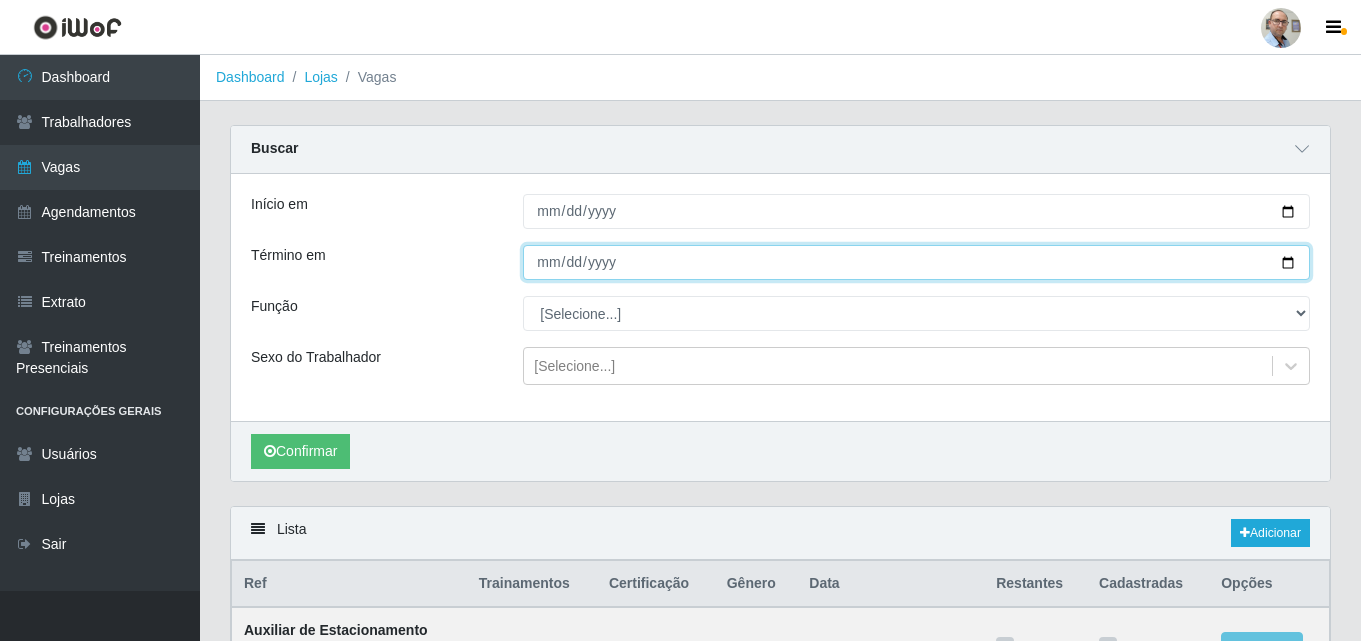 click on "Término em" at bounding box center (916, 262) 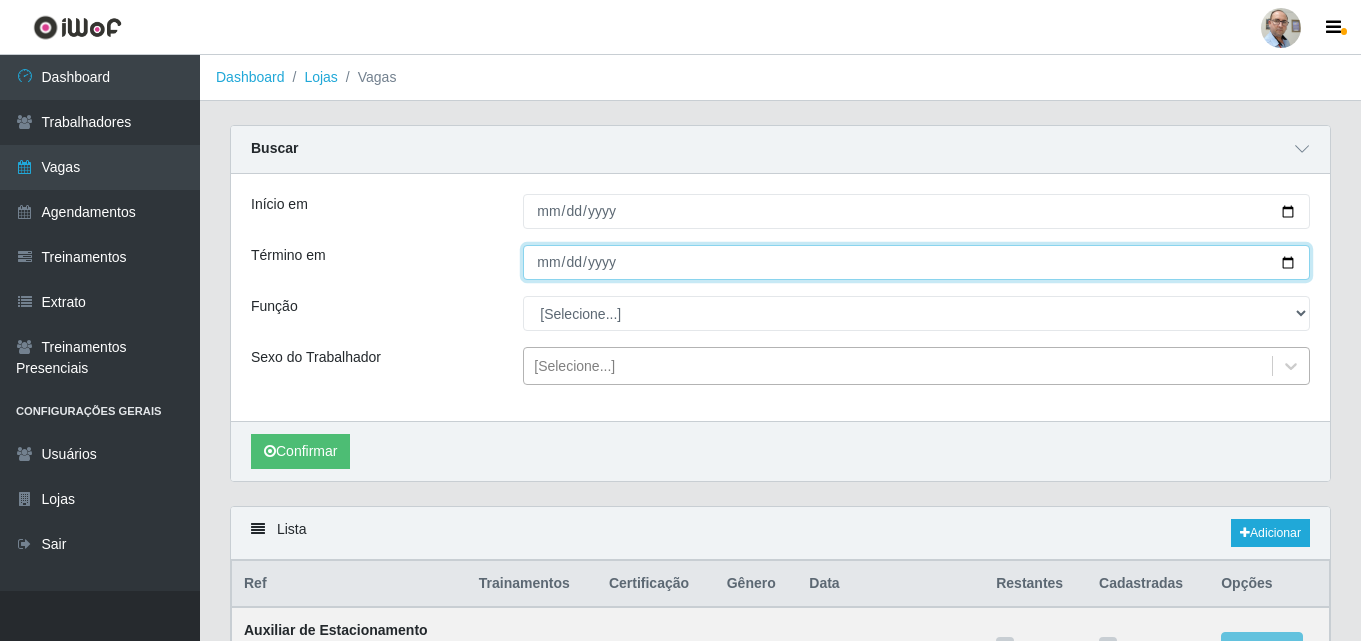 type on "[DATE]" 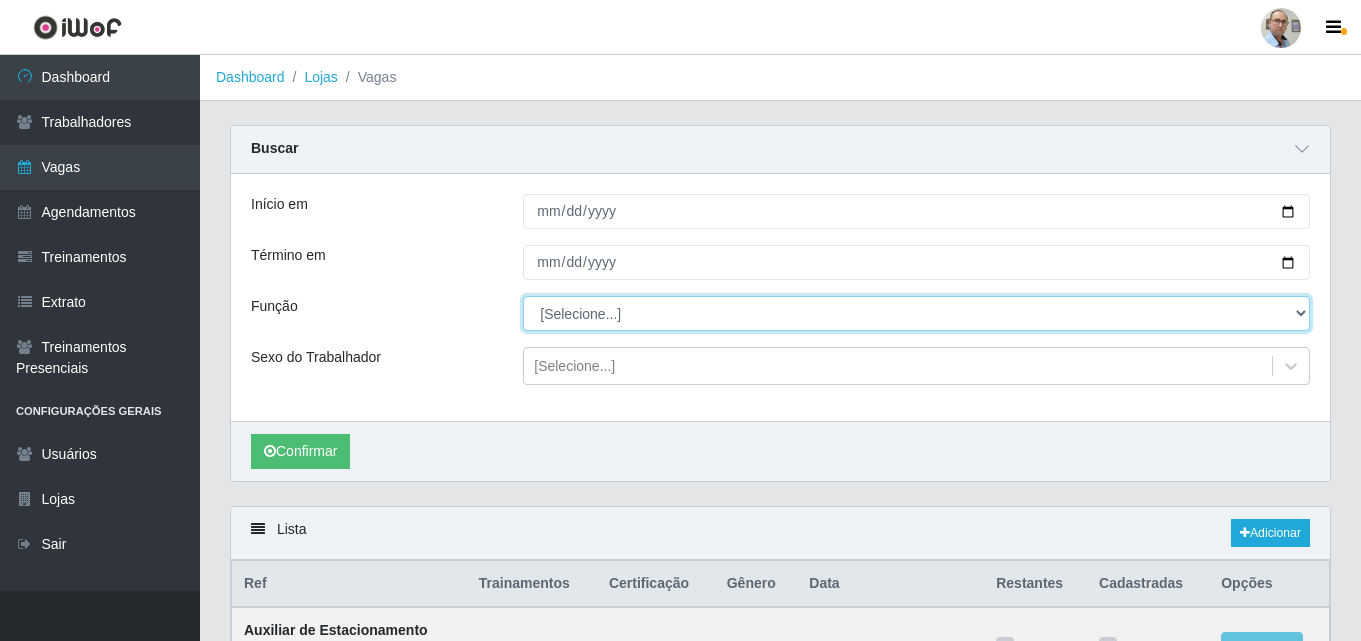 click on "[Selecione...] ASG ASG + ASG ++ Auxiliar de Depósito  Auxiliar de Depósito + Auxiliar de Depósito ++ Auxiliar de Estacionamento Auxiliar de Estacionamento + Auxiliar de Estacionamento ++ Balconista de Frios Balconista de Frios + Balconista de Padaria  Balconista de Padaria + Embalador Embalador + Embalador ++ Operador de Caixa Operador de Caixa + Operador de Caixa ++ Repositor  Repositor + Repositor ++ Repositor de Frios Repositor de Frios + Repositor de Frios ++ Repositor de Hortifruti Repositor de Hortifruti + Repositor de Hortifruti ++" at bounding box center (916, 313) 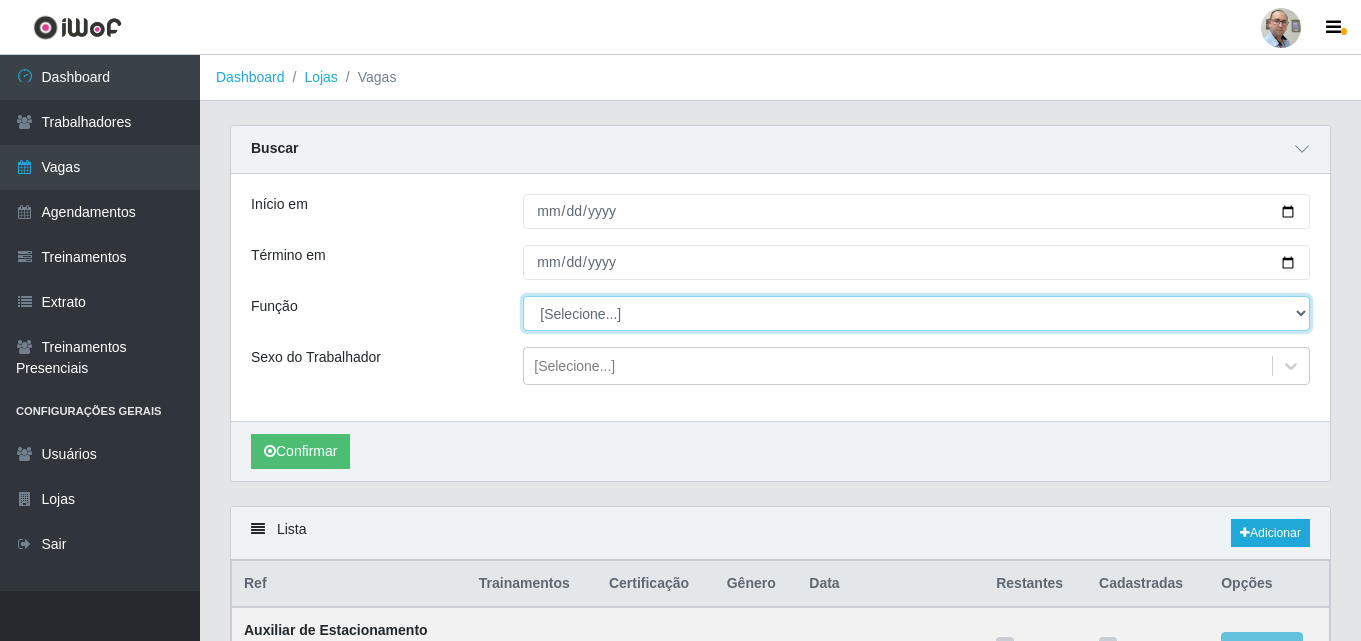 select on "24" 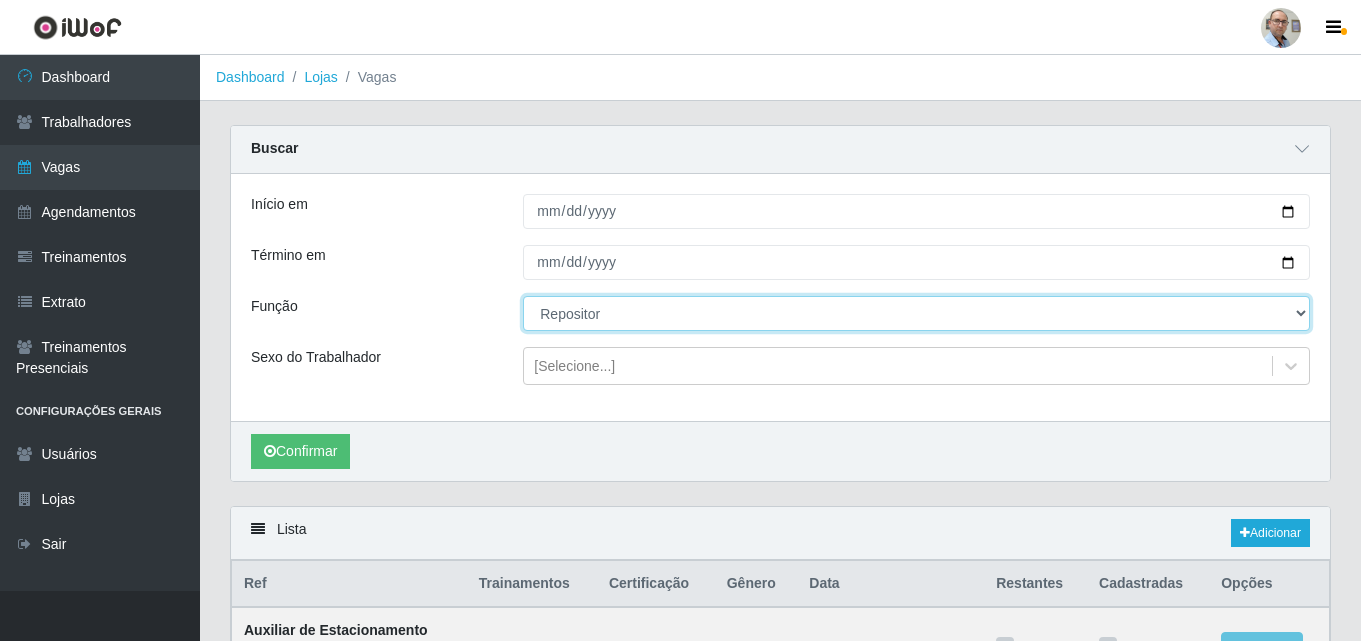 click on "[Selecione...] ASG ASG + ASG ++ Auxiliar de Depósito  Auxiliar de Depósito + Auxiliar de Depósito ++ Auxiliar de Estacionamento Auxiliar de Estacionamento + Auxiliar de Estacionamento ++ Balconista de Frios Balconista de Frios + Balconista de Padaria  Balconista de Padaria + Embalador Embalador + Embalador ++ Operador de Caixa Operador de Caixa + Operador de Caixa ++ Repositor  Repositor + Repositor ++ Repositor de Frios Repositor de Frios + Repositor de Frios ++ Repositor de Hortifruti Repositor de Hortifruti + Repositor de Hortifruti ++" at bounding box center (916, 313) 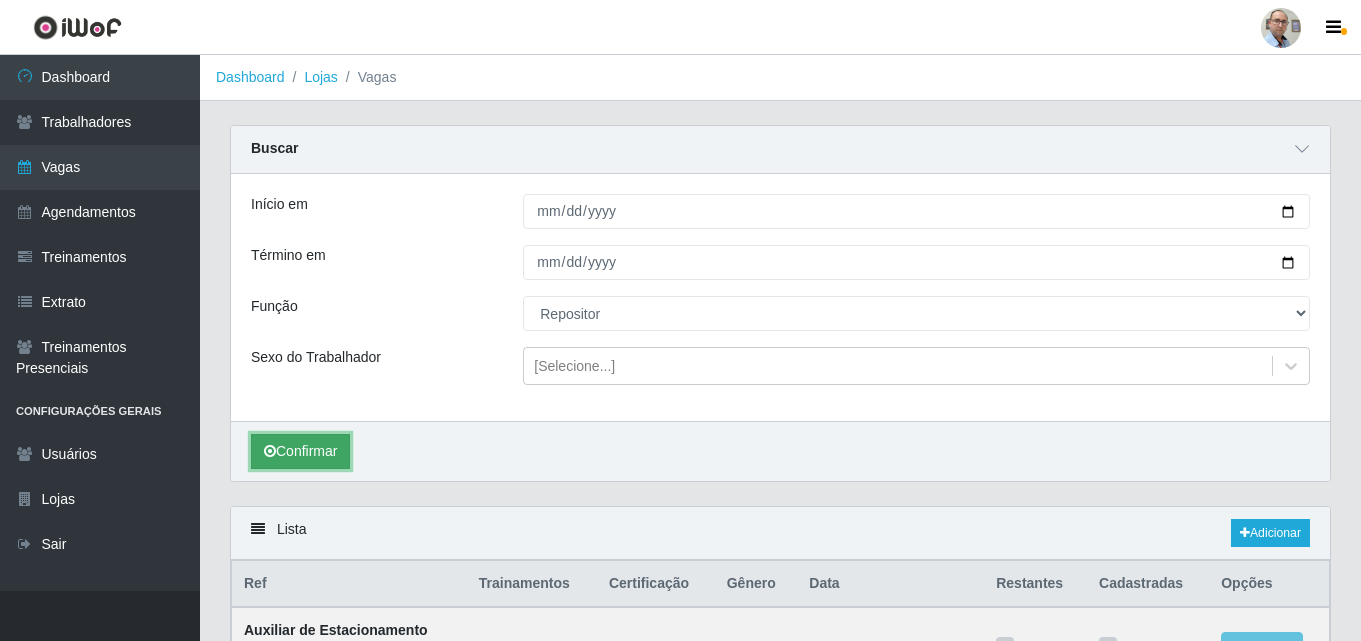 click on "Confirmar" at bounding box center [300, 451] 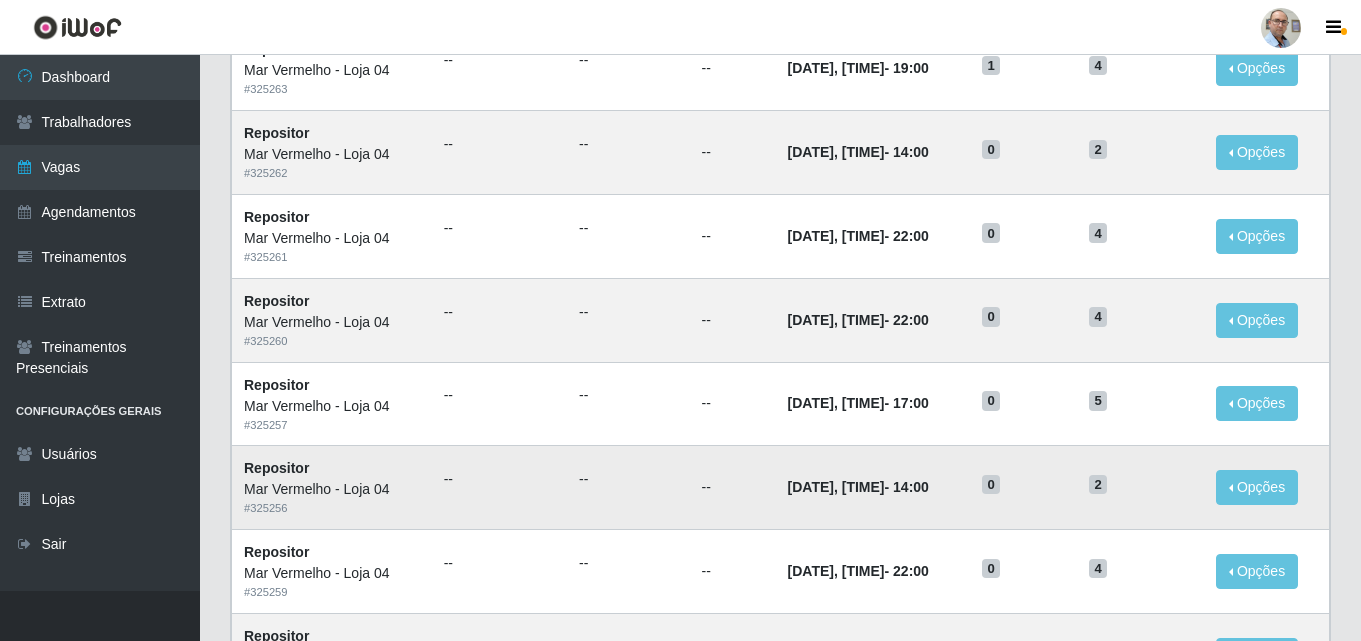 scroll, scrollTop: 1100, scrollLeft: 0, axis: vertical 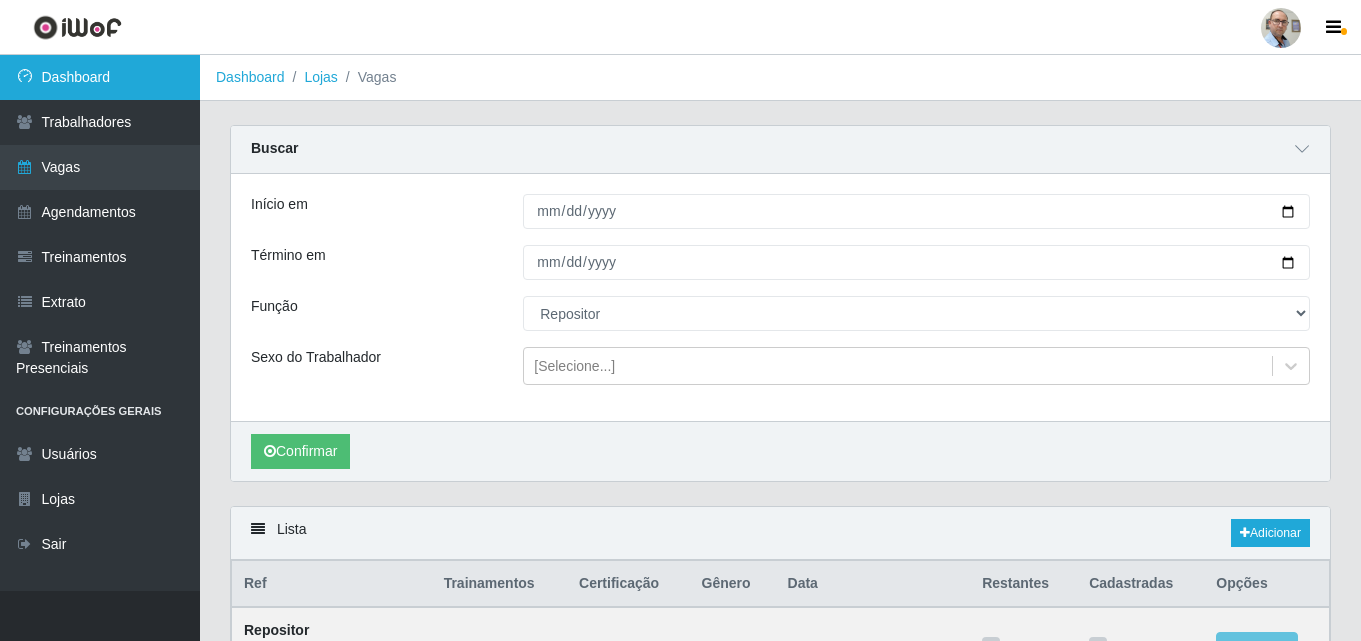 click on "Dashboard" at bounding box center (100, 77) 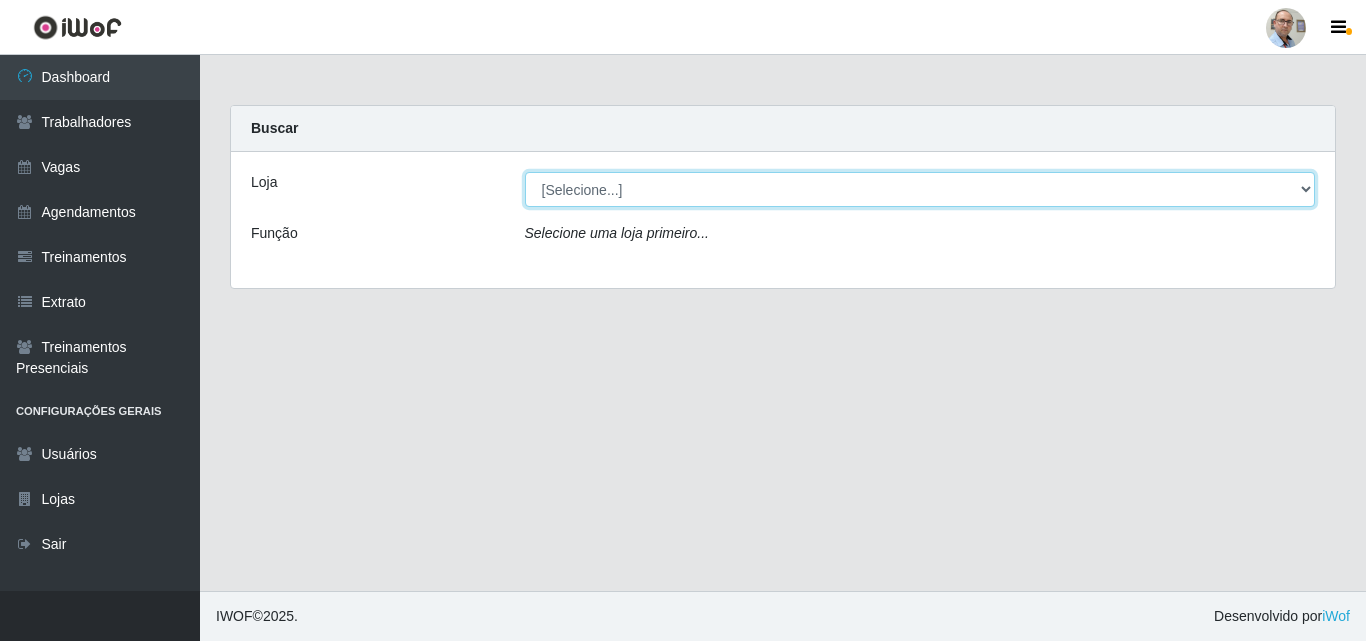 click on "[Selecione...] Mar Vermelho - Loja 04" at bounding box center (920, 189) 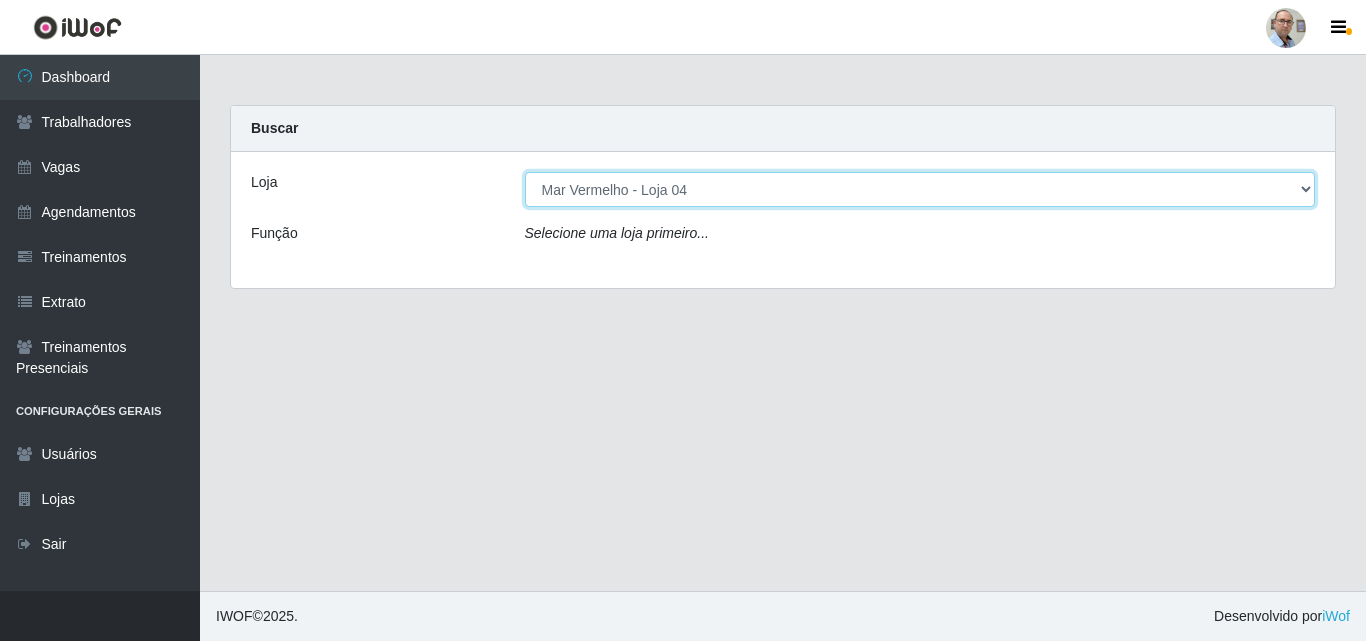 click on "[Selecione...] Mar Vermelho - Loja 04" at bounding box center [920, 189] 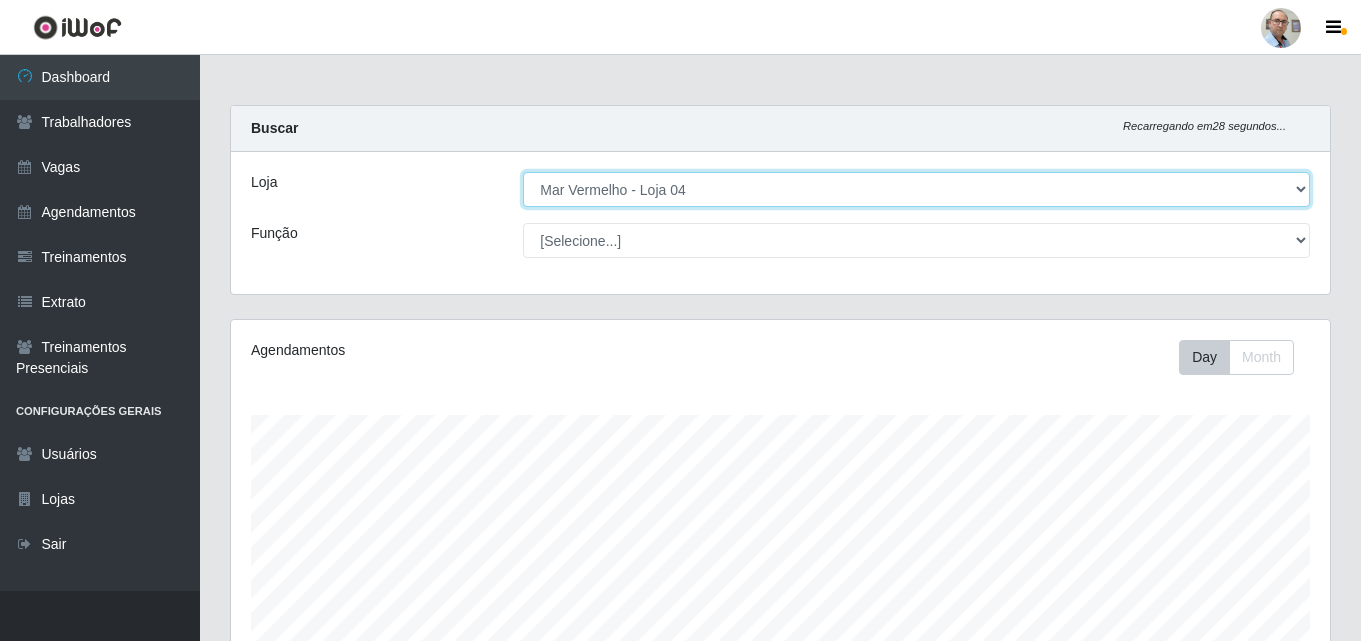 scroll, scrollTop: 999585, scrollLeft: 998901, axis: both 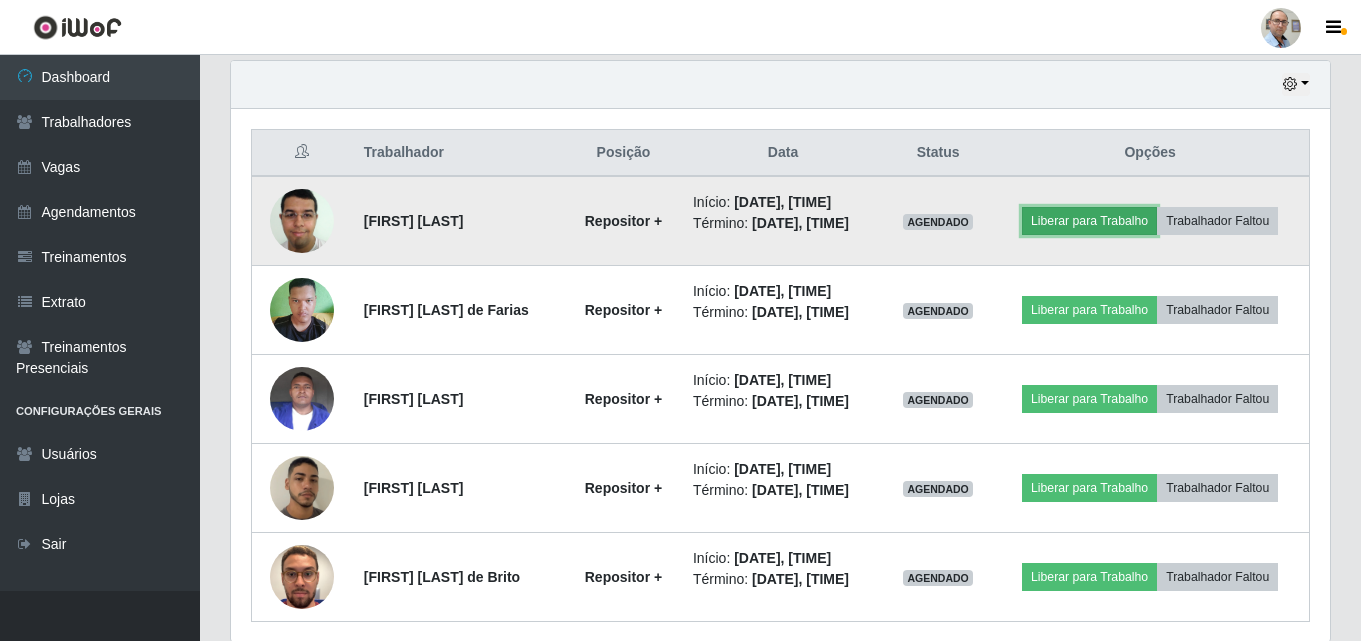 click on "Liberar para Trabalho" at bounding box center (1089, 221) 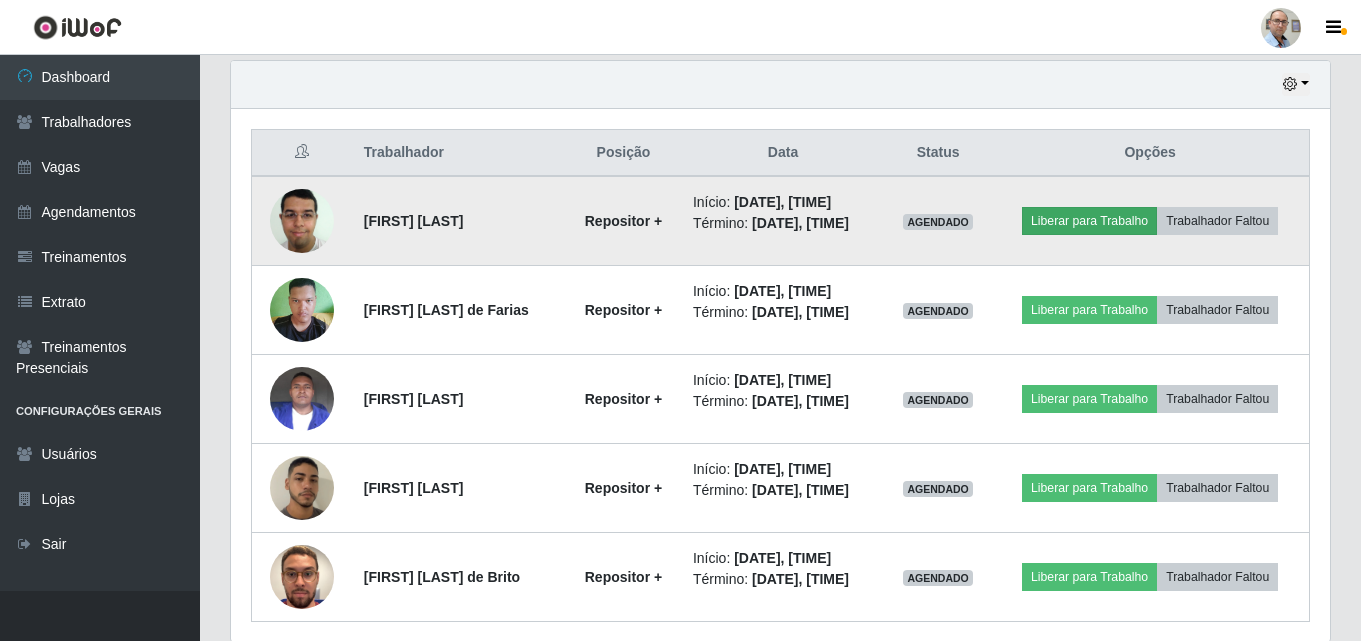 scroll, scrollTop: 999585, scrollLeft: 998911, axis: both 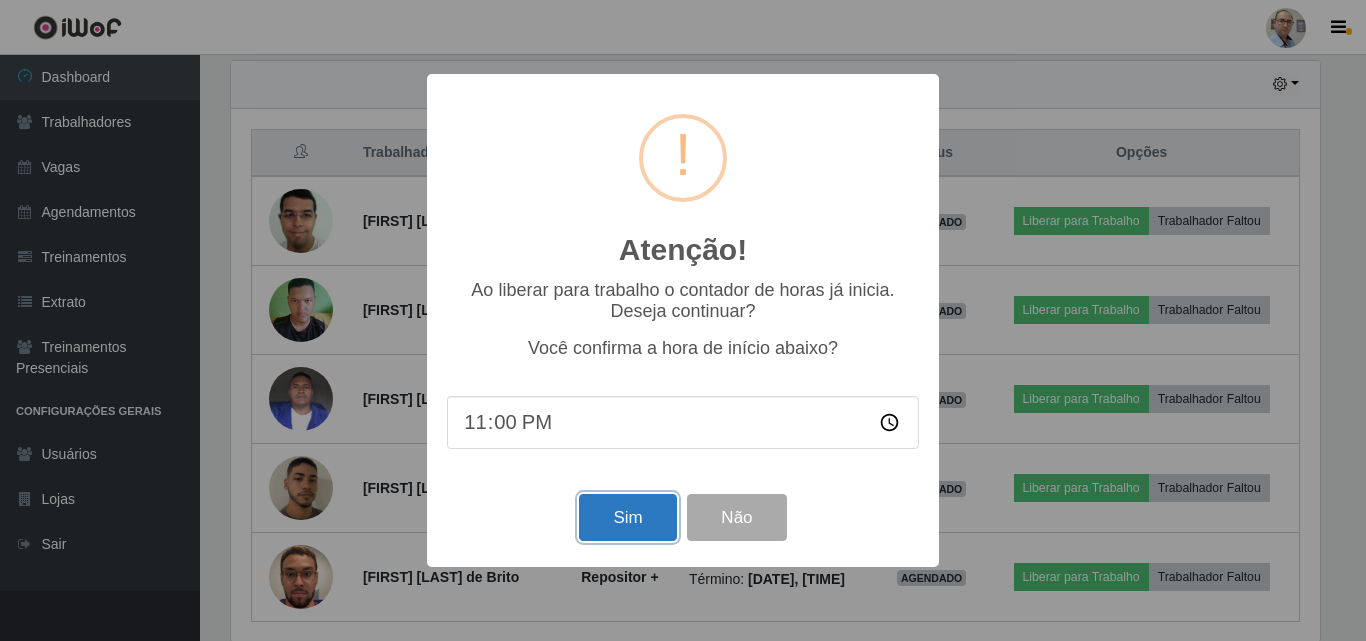 click on "Sim" at bounding box center [627, 517] 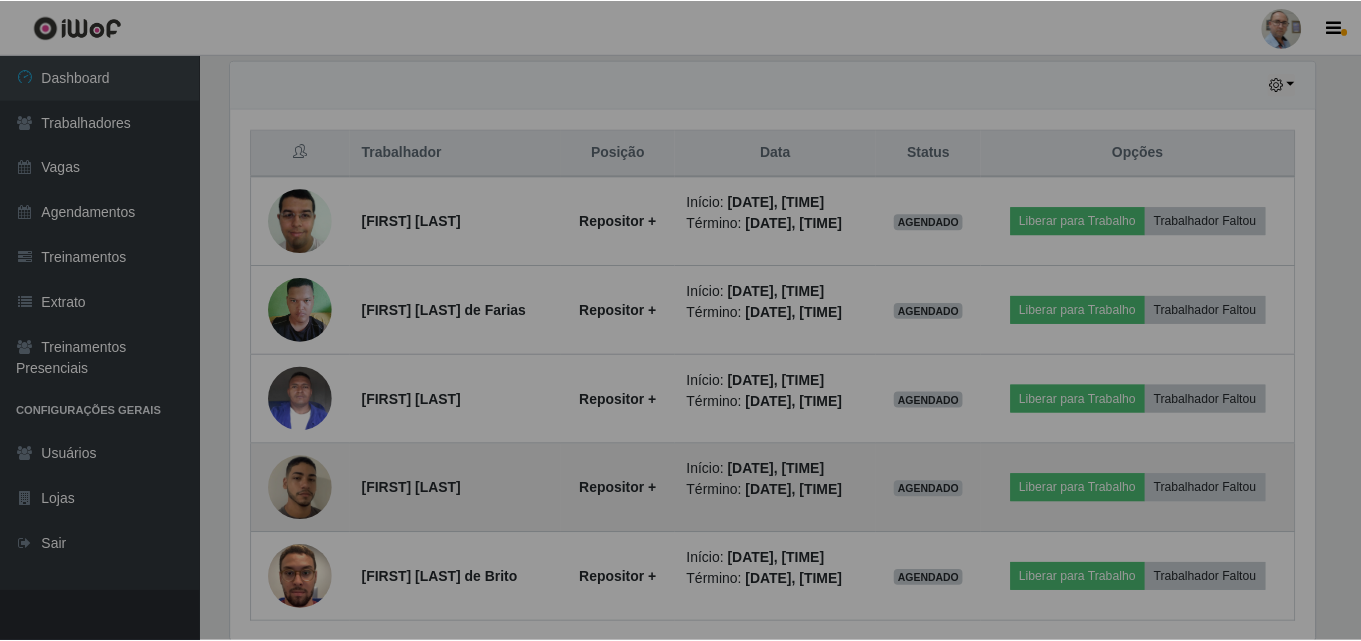 scroll, scrollTop: 999585, scrollLeft: 998901, axis: both 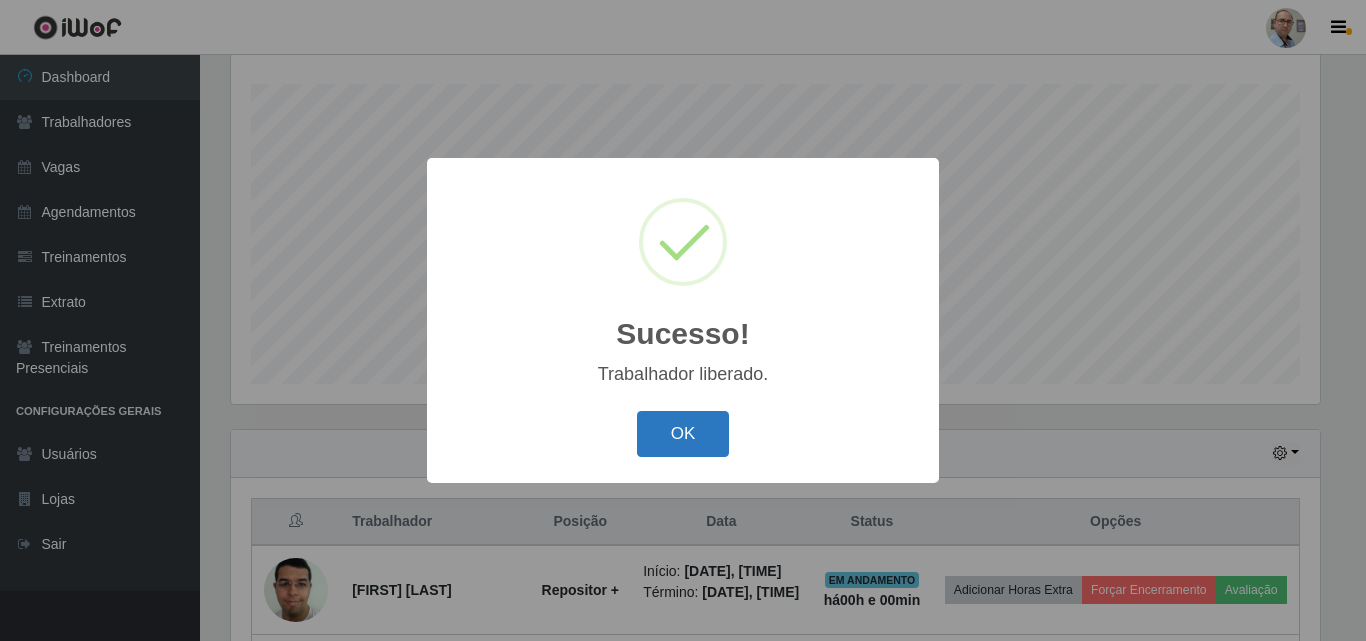 click on "OK" at bounding box center [683, 434] 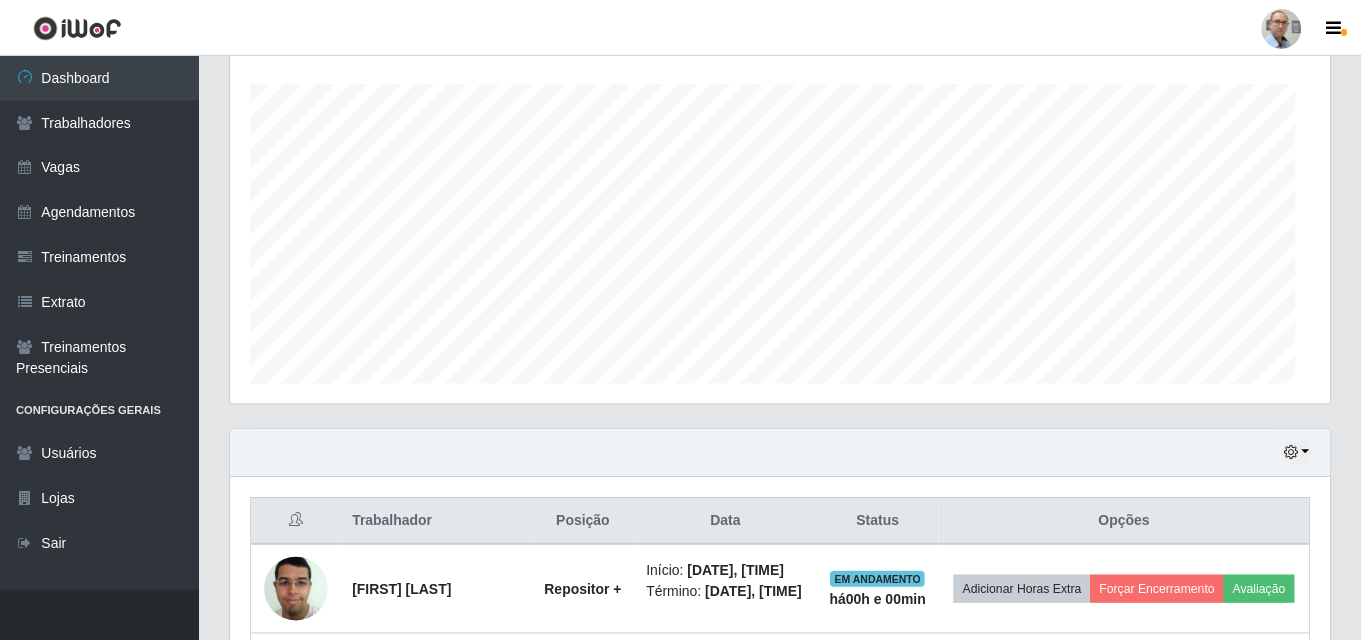 scroll, scrollTop: 999585, scrollLeft: 998901, axis: both 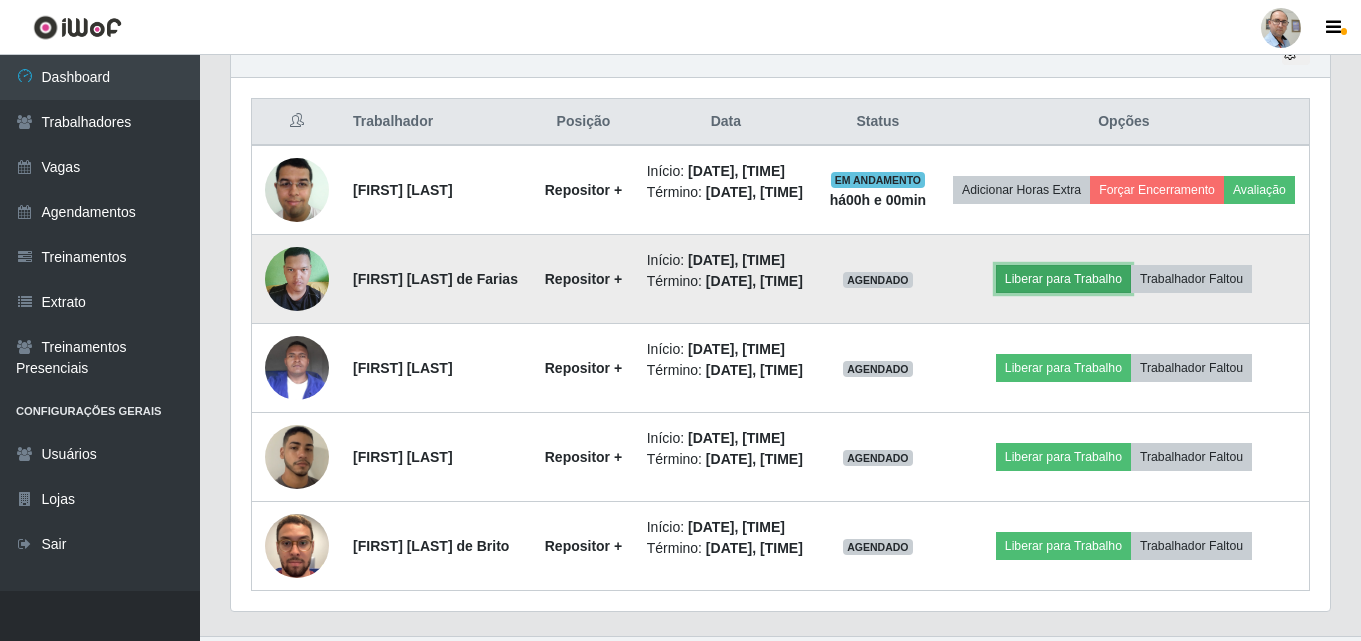click on "Liberar para Trabalho" at bounding box center (1063, 279) 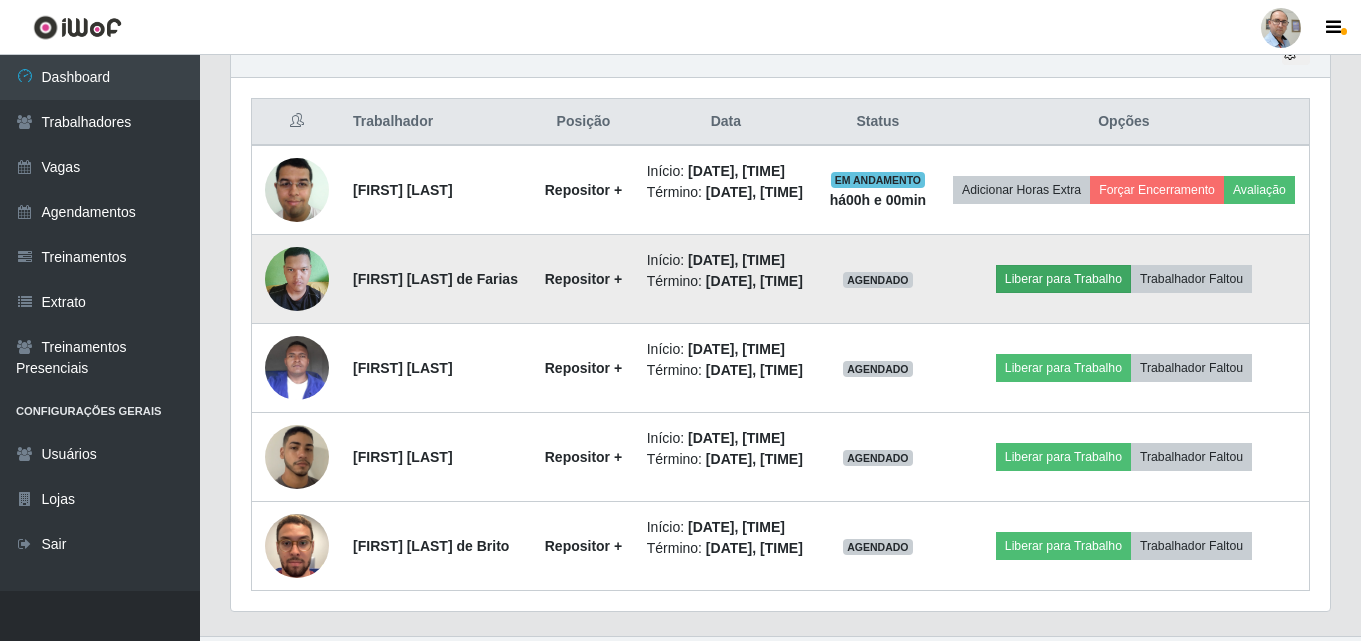 scroll, scrollTop: 999585, scrollLeft: 998911, axis: both 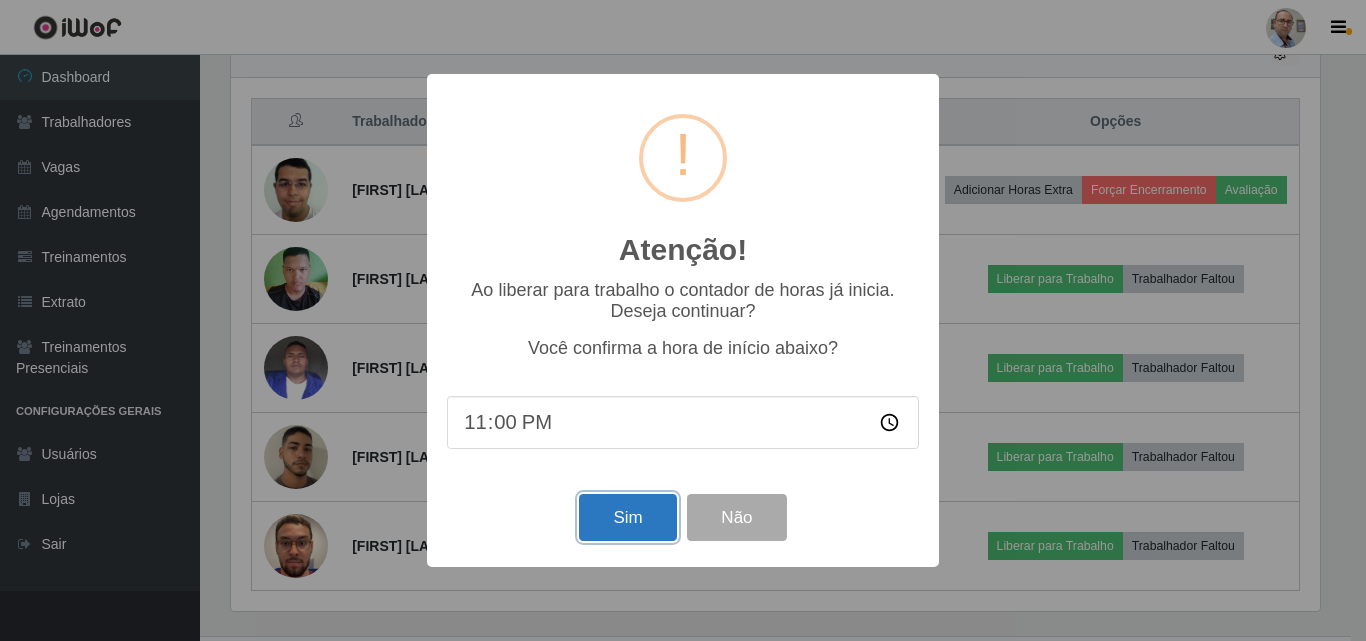 click on "Sim" at bounding box center (627, 517) 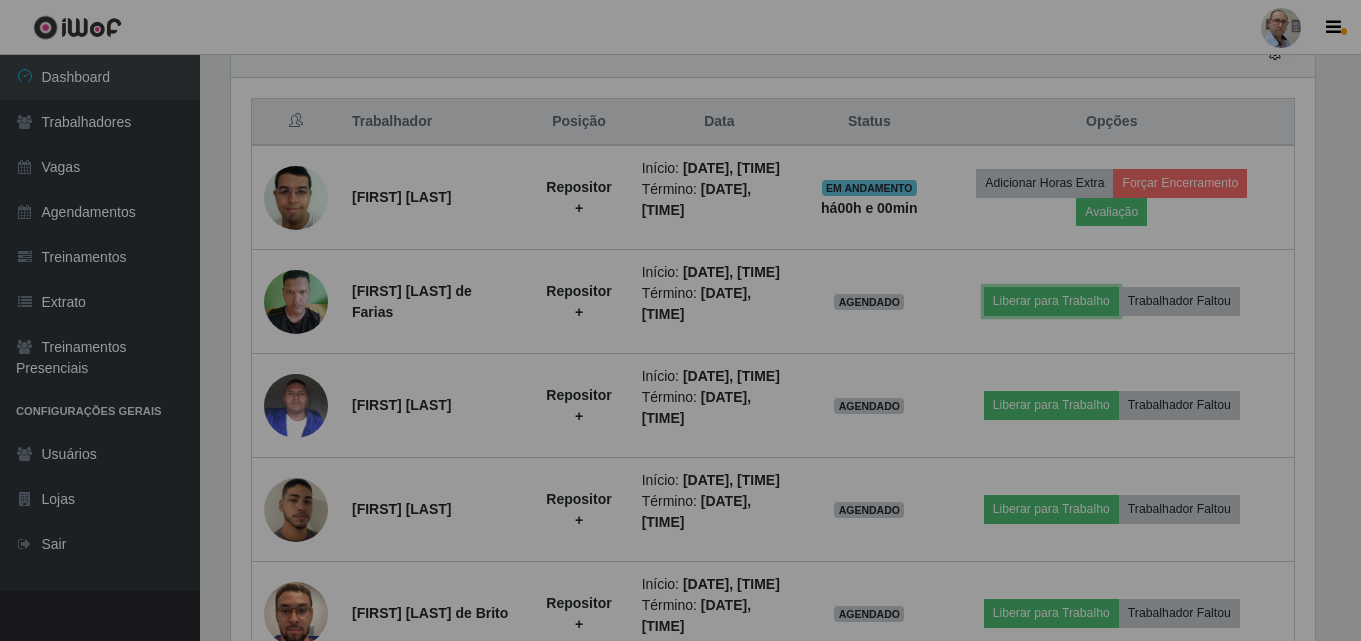 scroll, scrollTop: 999585, scrollLeft: 998901, axis: both 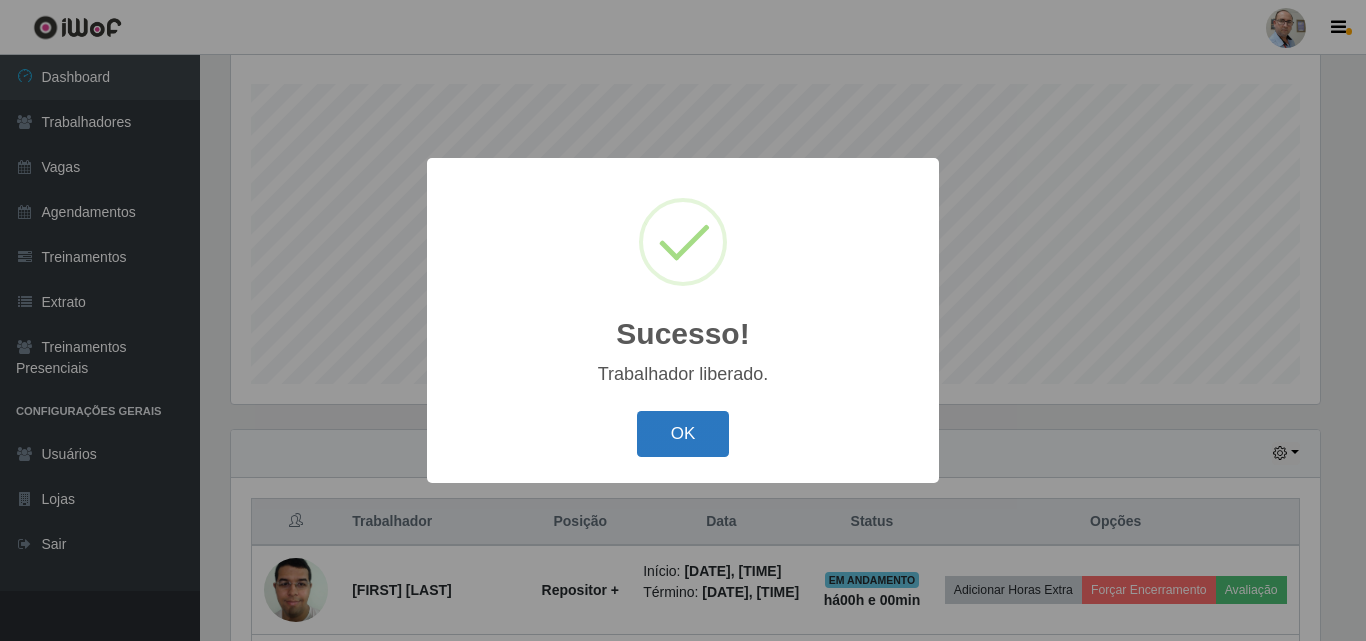click on "OK" at bounding box center [683, 434] 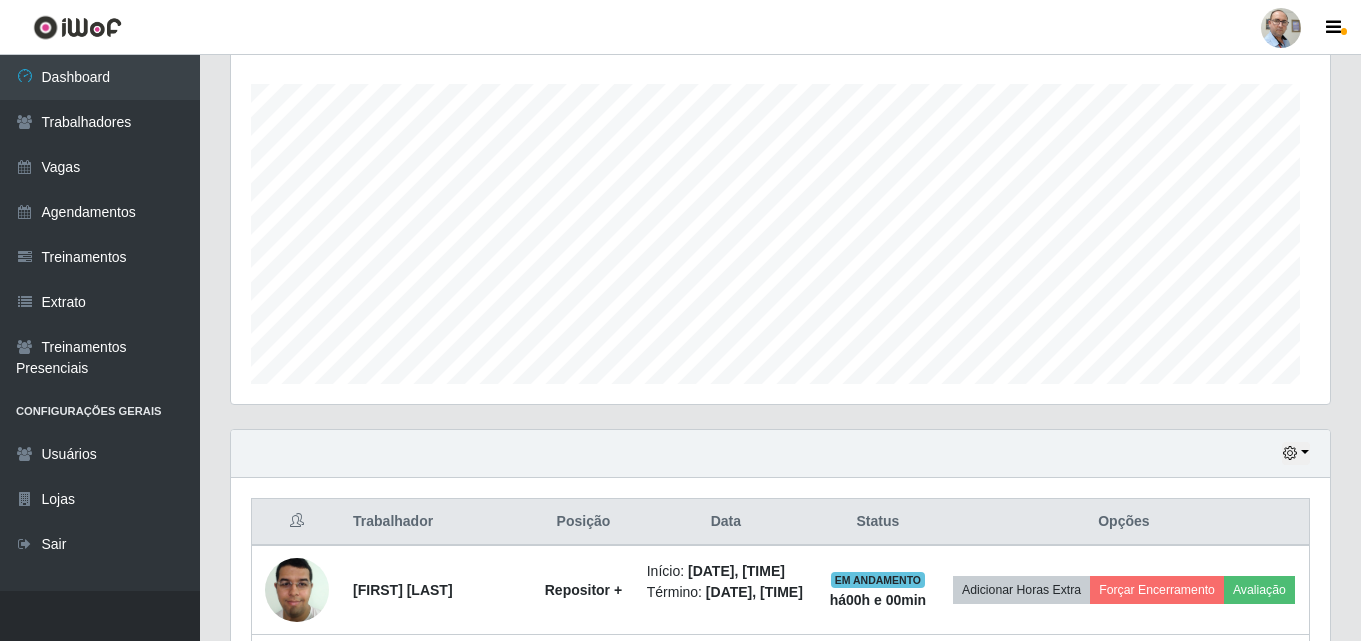 scroll, scrollTop: 999585, scrollLeft: 998901, axis: both 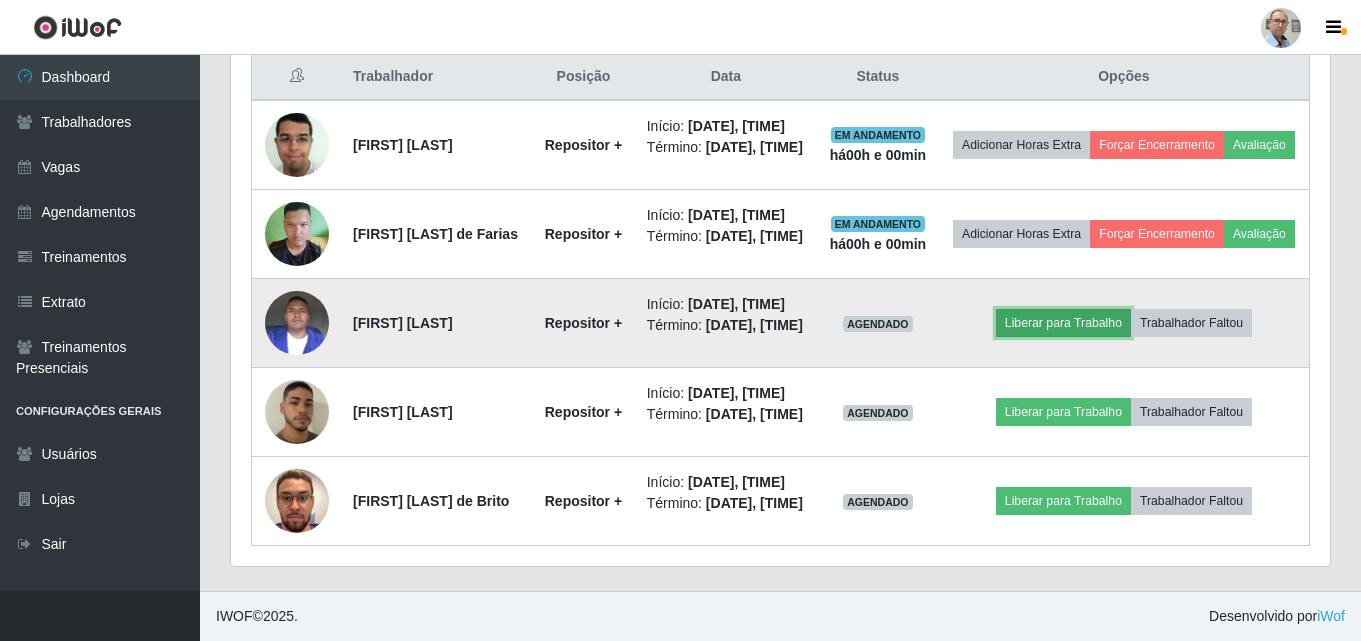 click on "Liberar para Trabalho" at bounding box center (1063, 323) 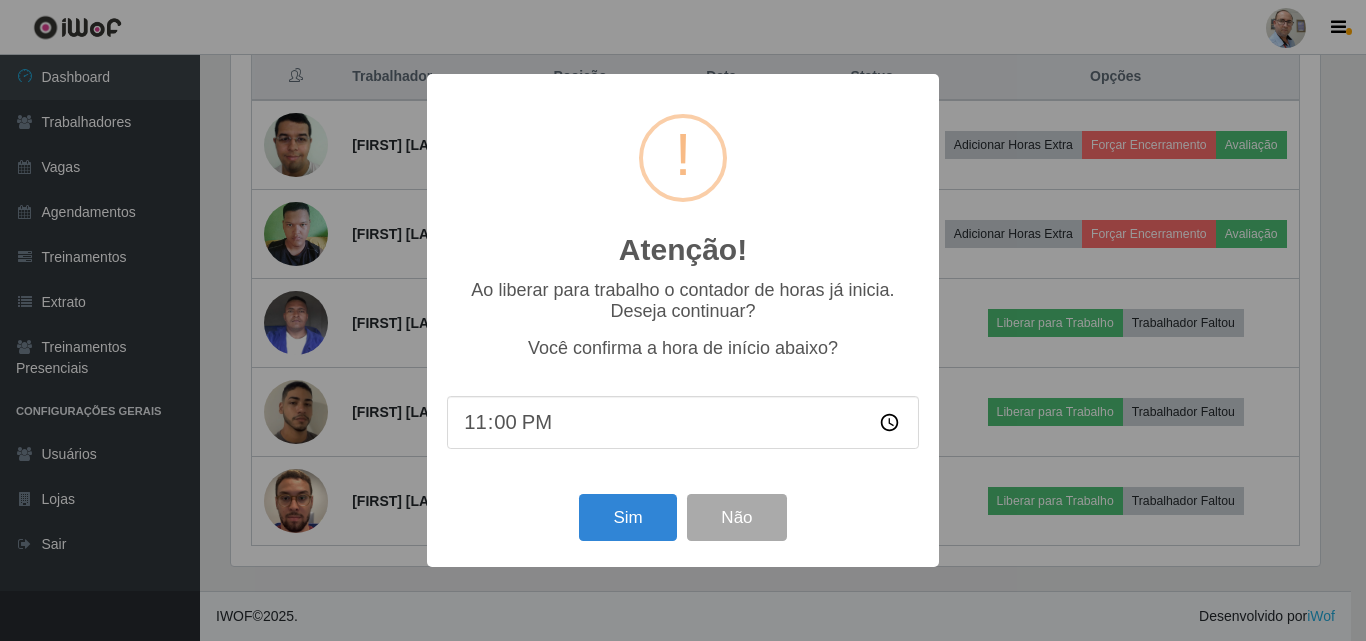 scroll, scrollTop: 999585, scrollLeft: 998911, axis: both 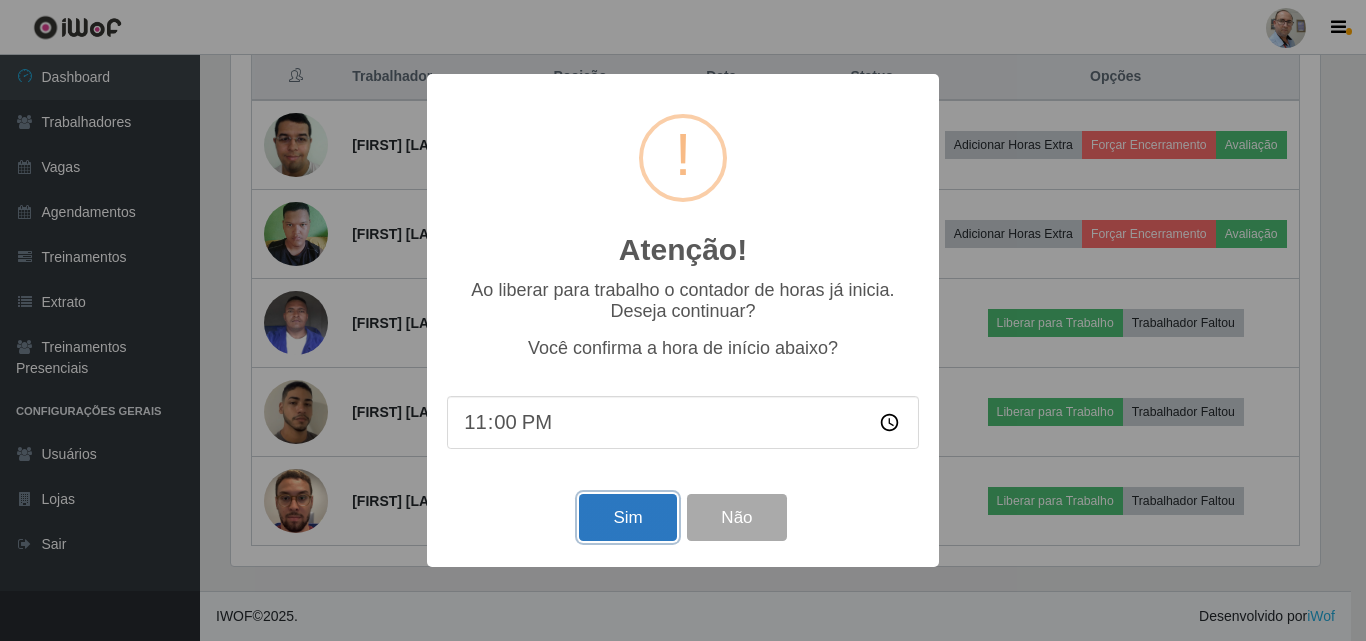 click on "Sim" at bounding box center (627, 517) 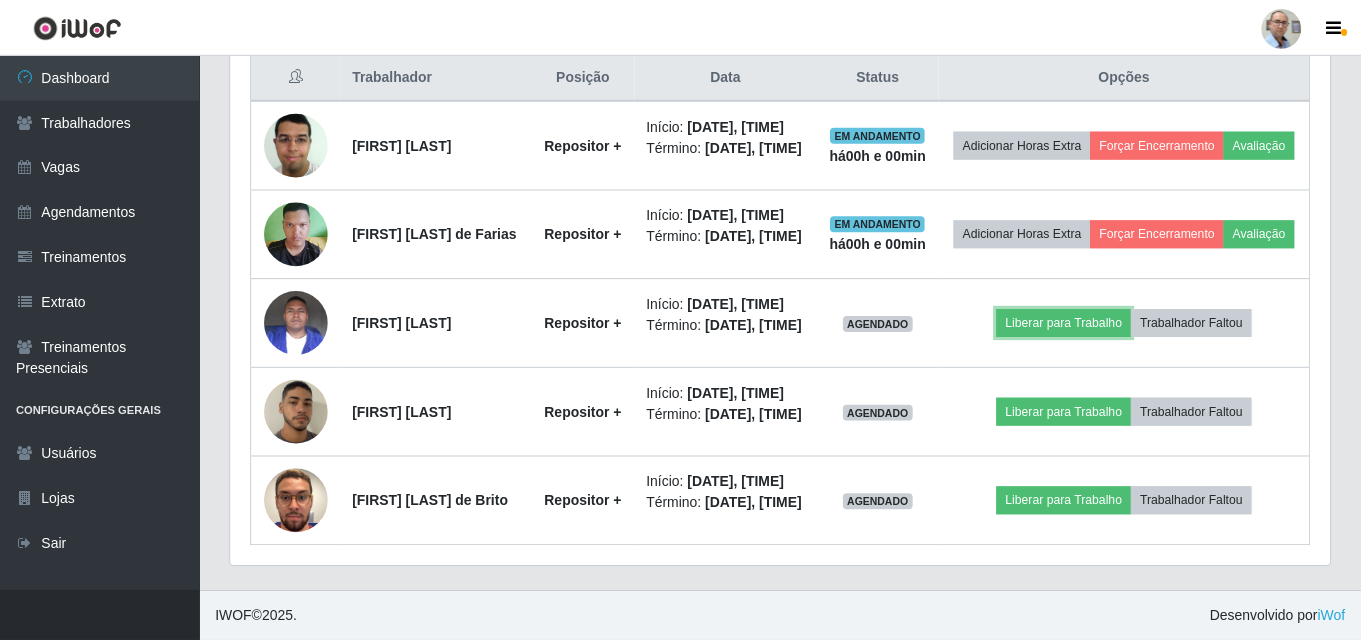 scroll, scrollTop: 999585, scrollLeft: 998901, axis: both 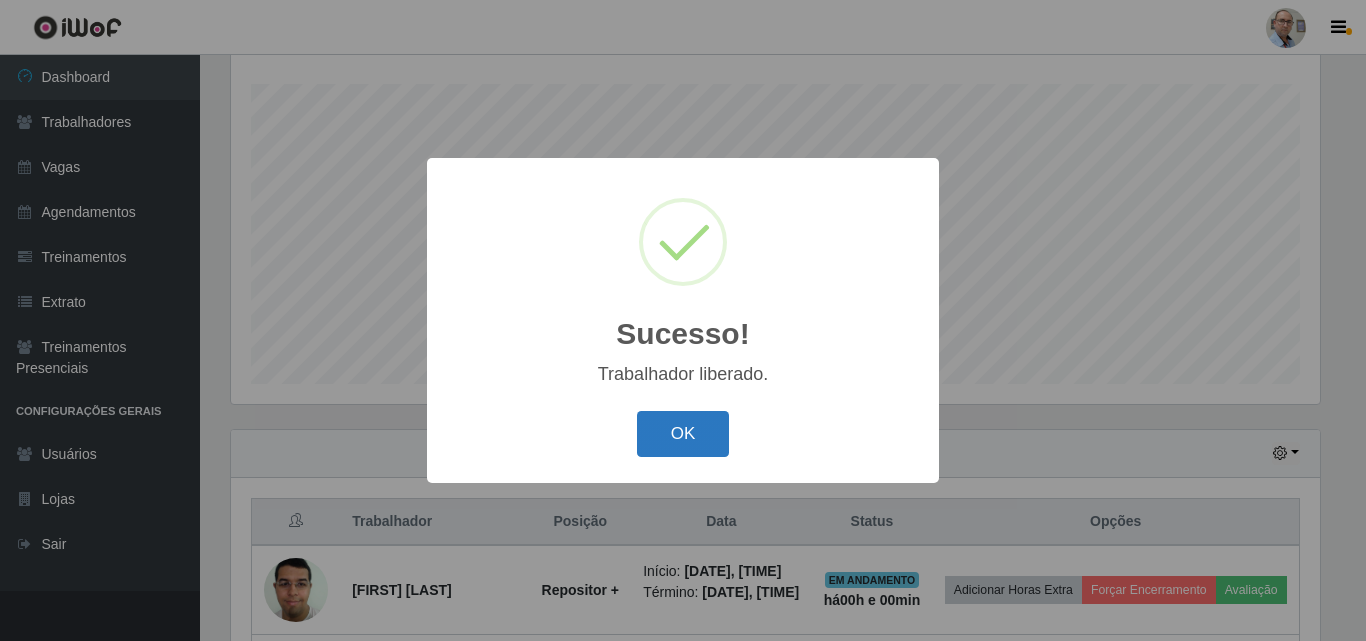 click on "OK" at bounding box center [683, 434] 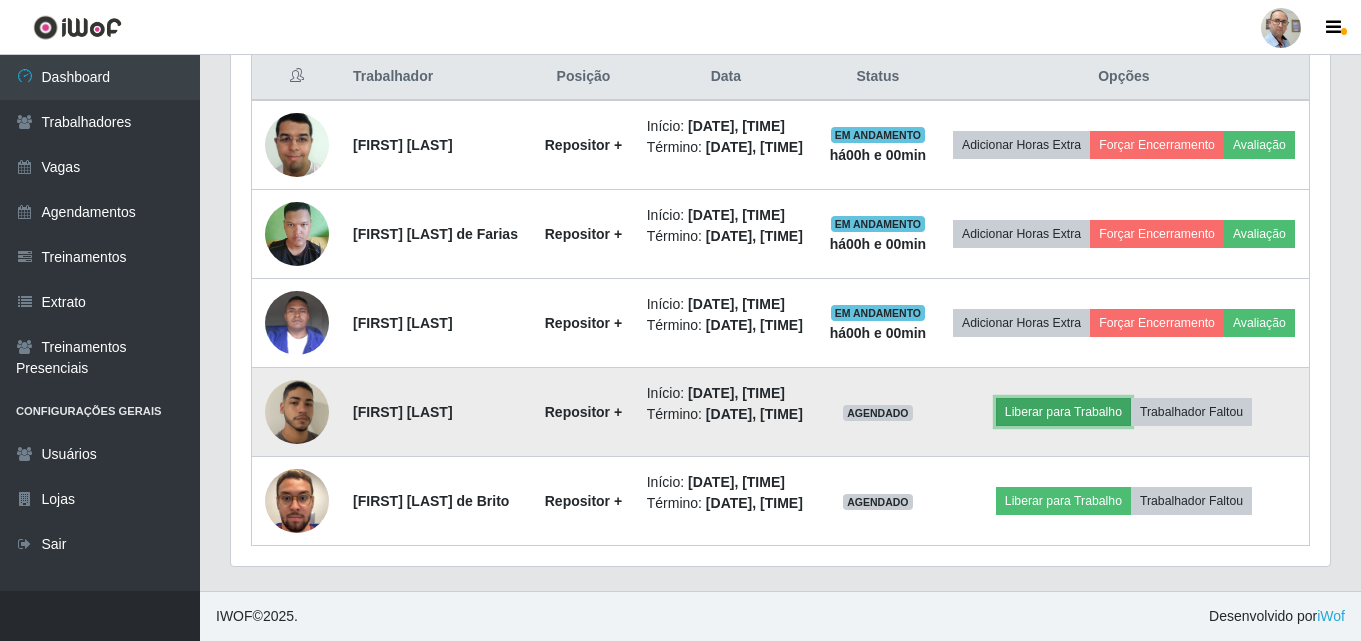 click on "Liberar para Trabalho" at bounding box center [1063, 412] 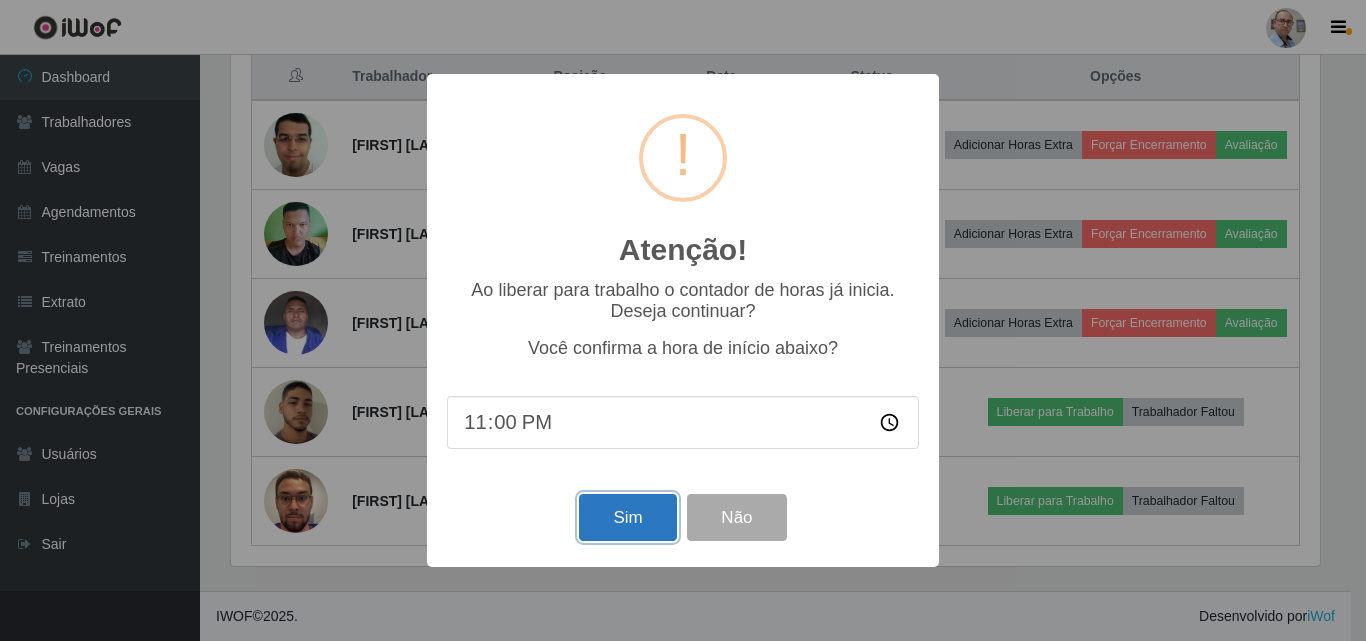 click on "Sim" at bounding box center (627, 517) 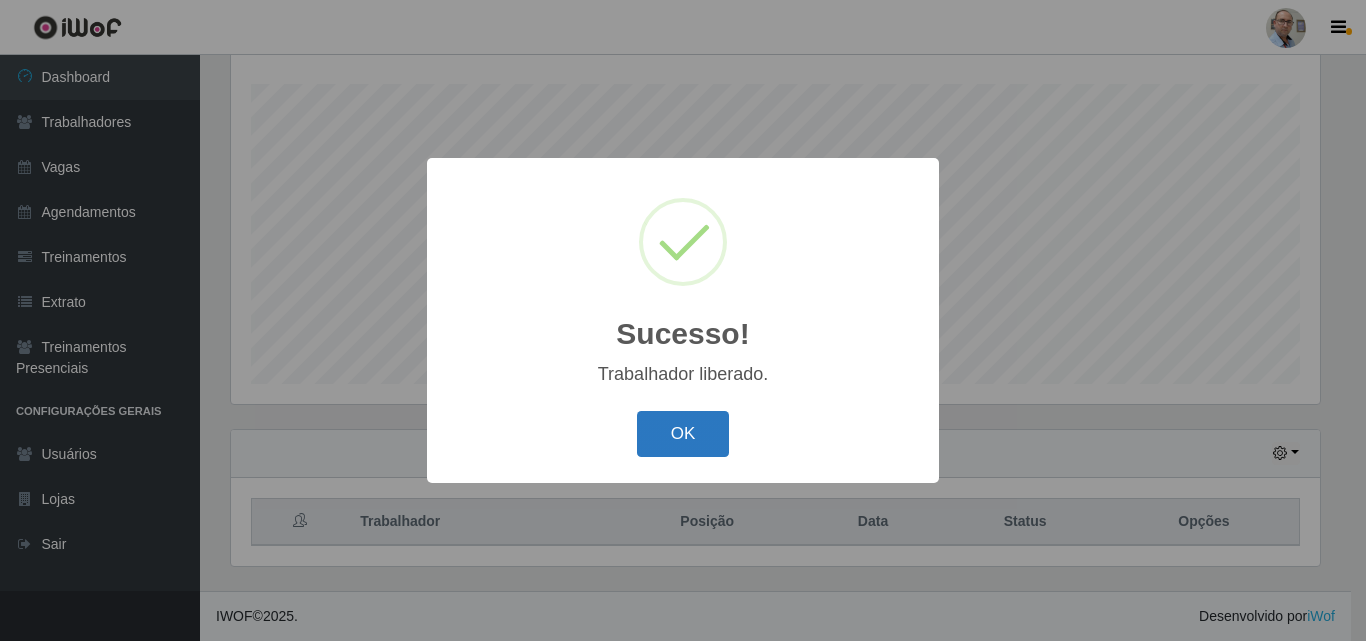 click on "OK" at bounding box center (683, 434) 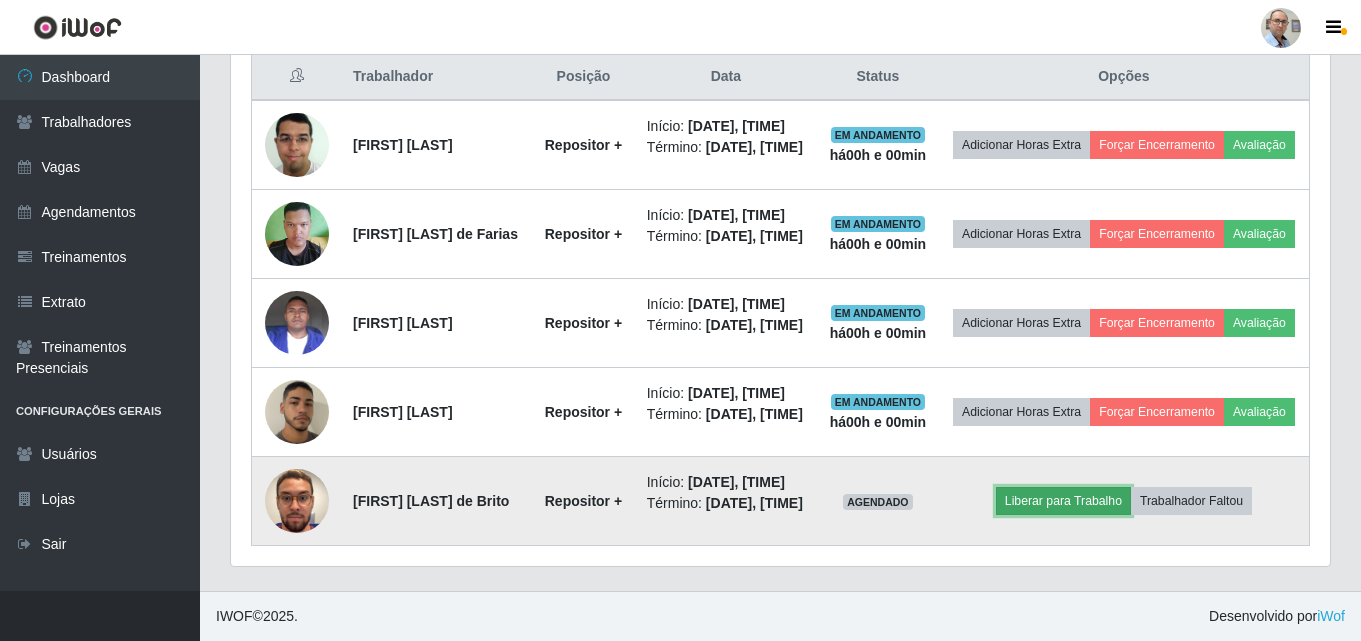 click on "Liberar para Trabalho" at bounding box center [1063, 501] 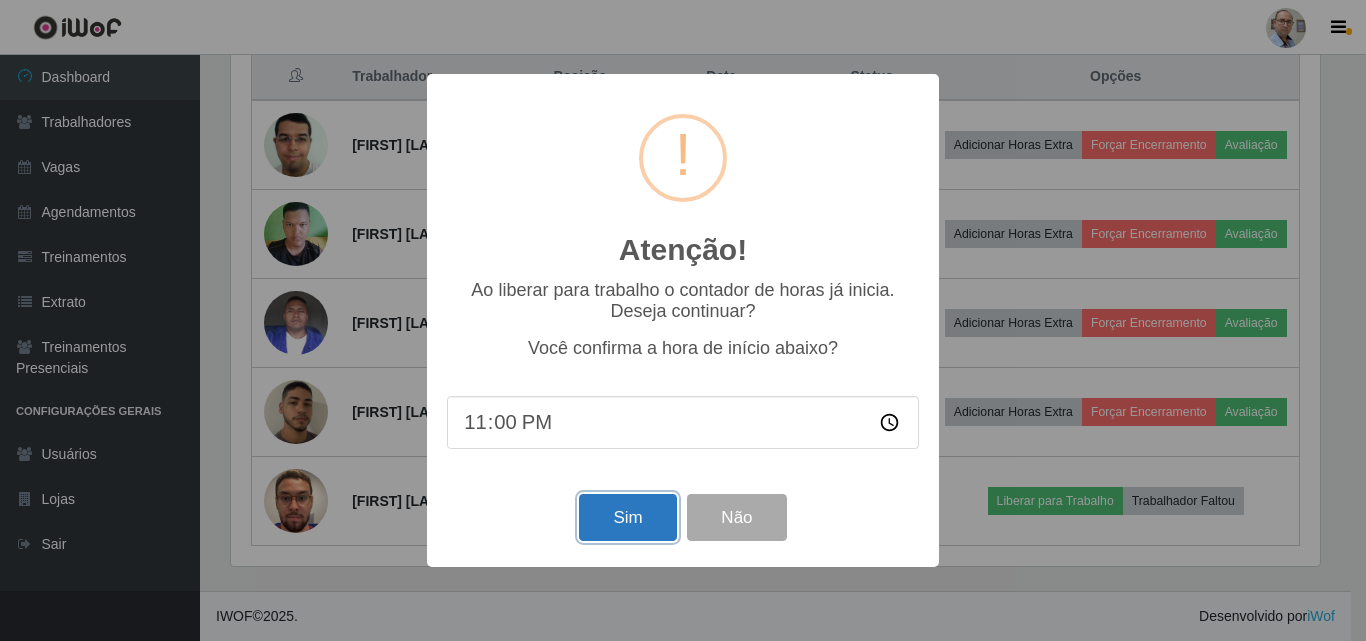 click on "Sim" at bounding box center (627, 517) 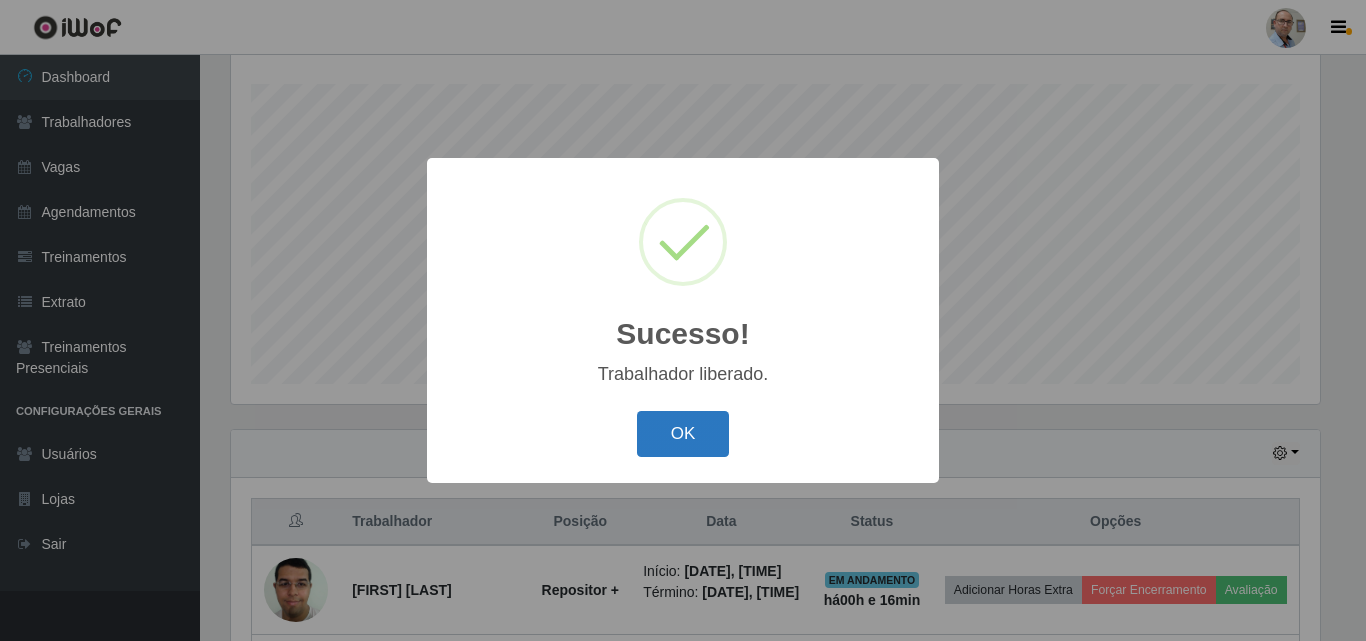 click on "OK" at bounding box center (683, 434) 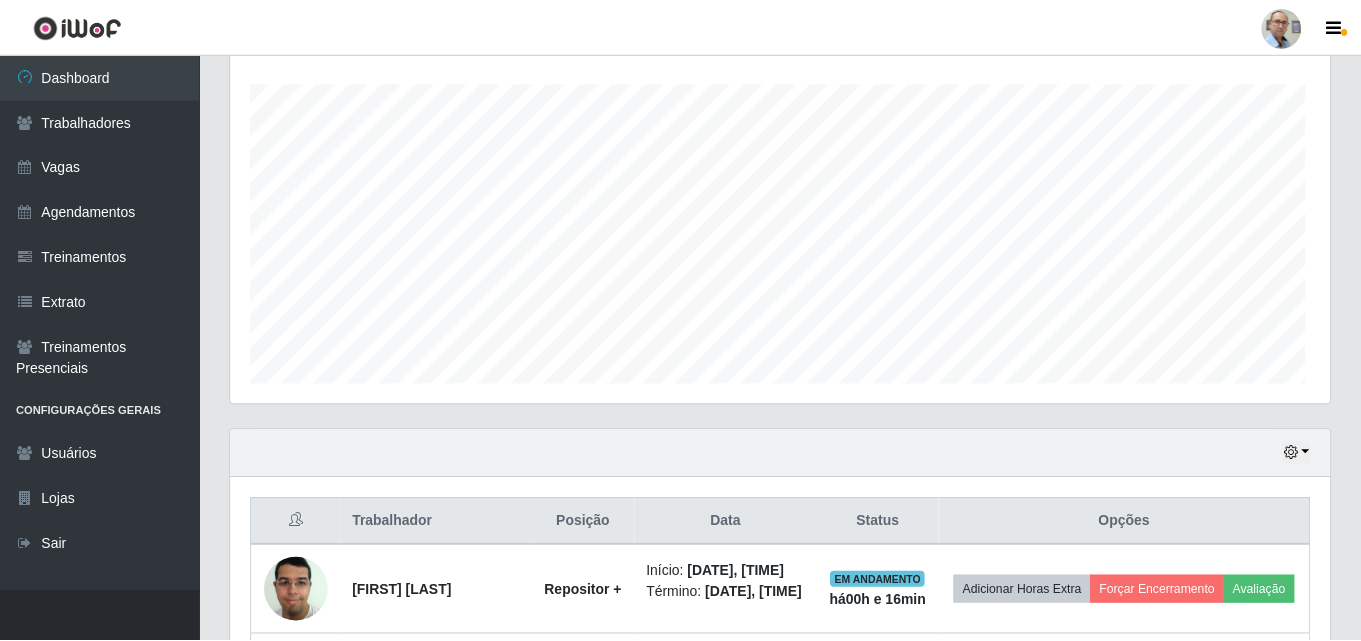 scroll, scrollTop: 999585, scrollLeft: 998901, axis: both 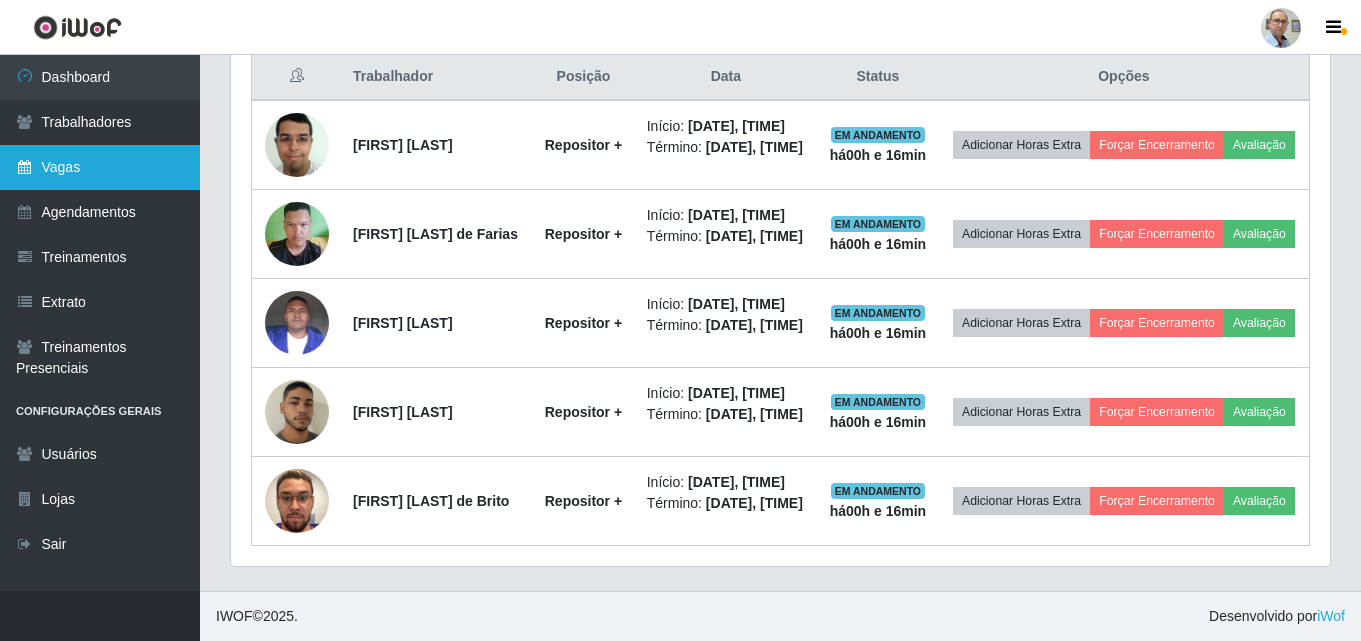 click on "Vagas" at bounding box center [100, 167] 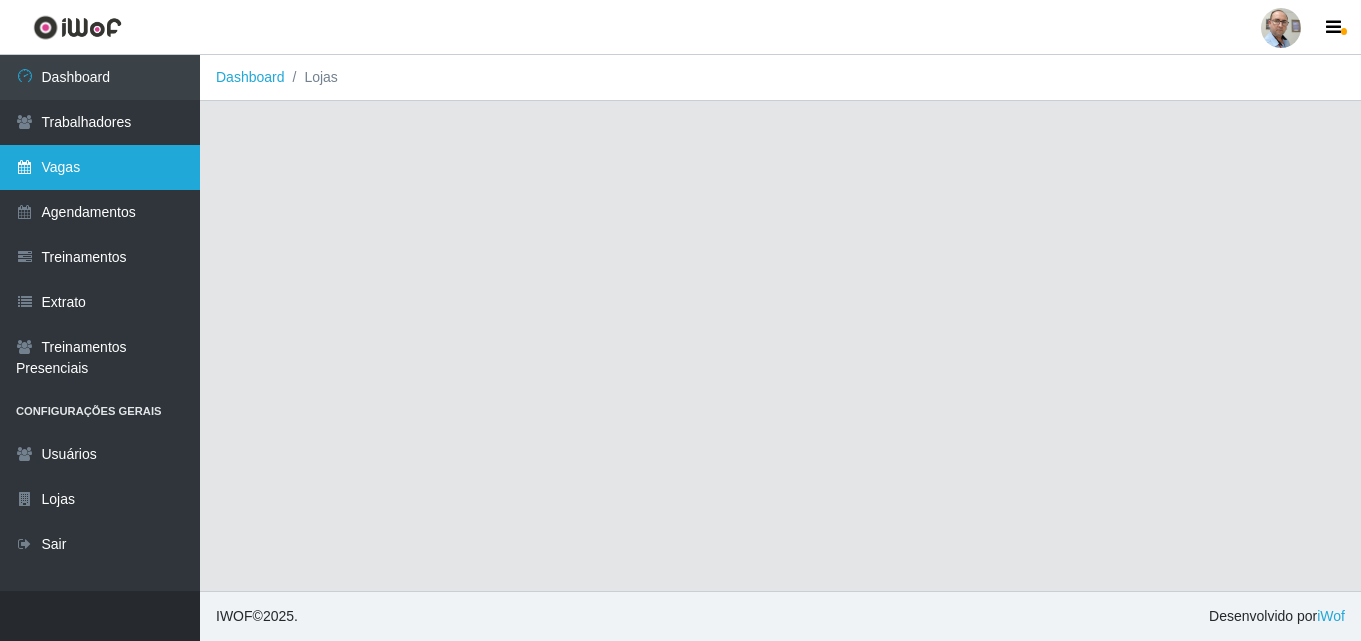 scroll, scrollTop: 0, scrollLeft: 0, axis: both 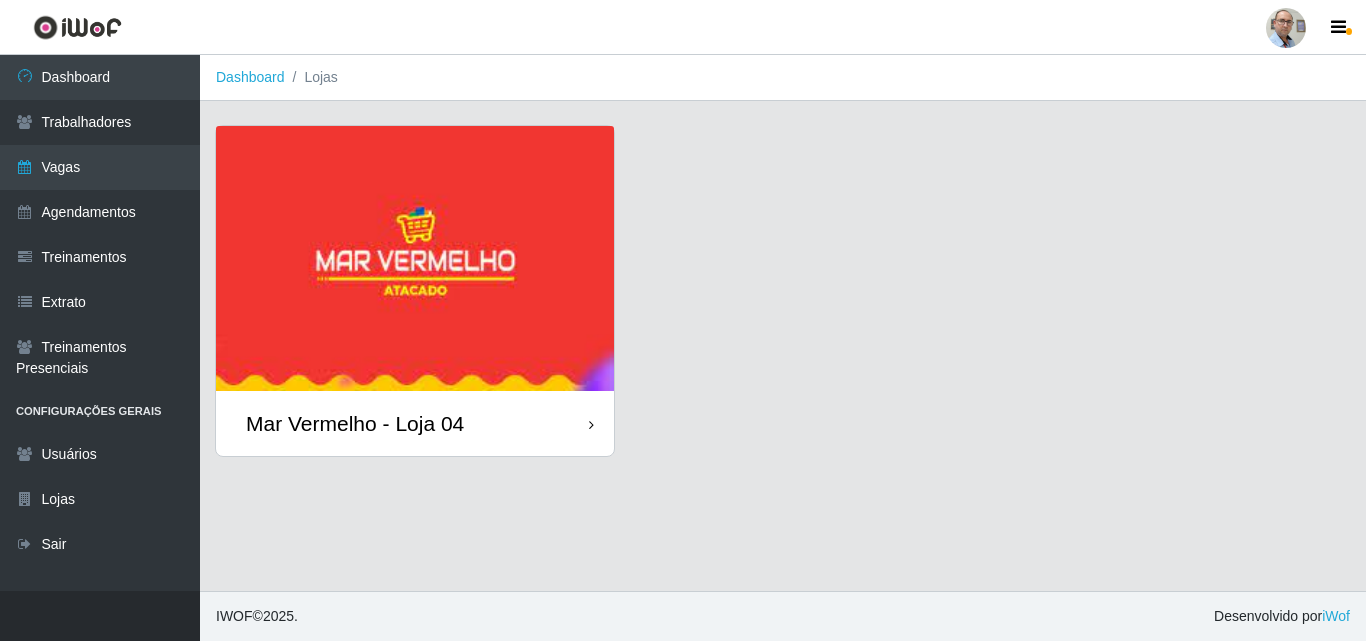 click on "Mar Vermelho - Loja 04" at bounding box center [355, 423] 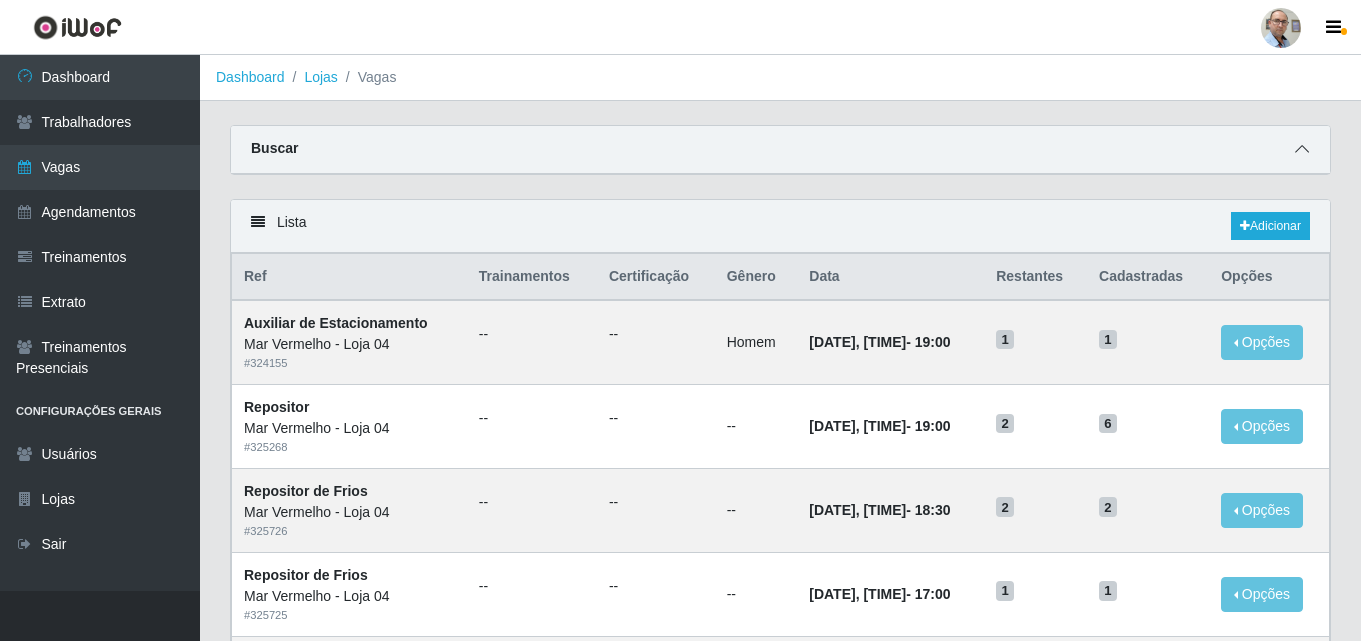 click at bounding box center [1302, 149] 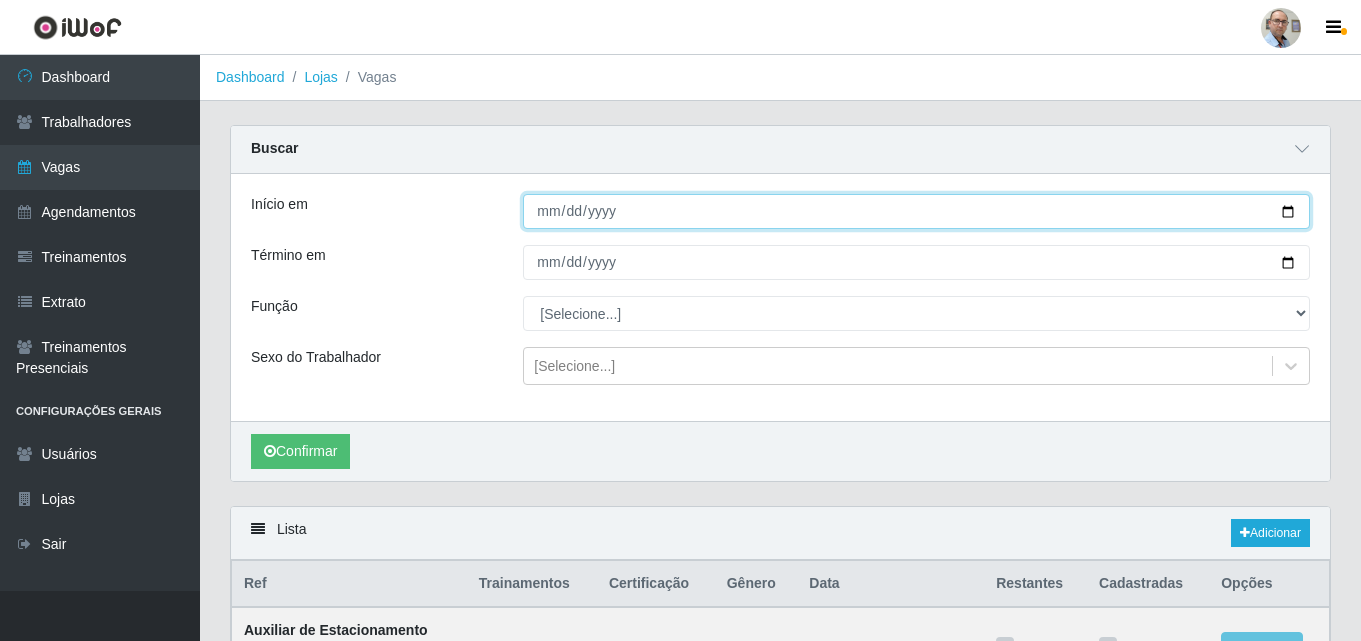 click on "Início em" at bounding box center (916, 211) 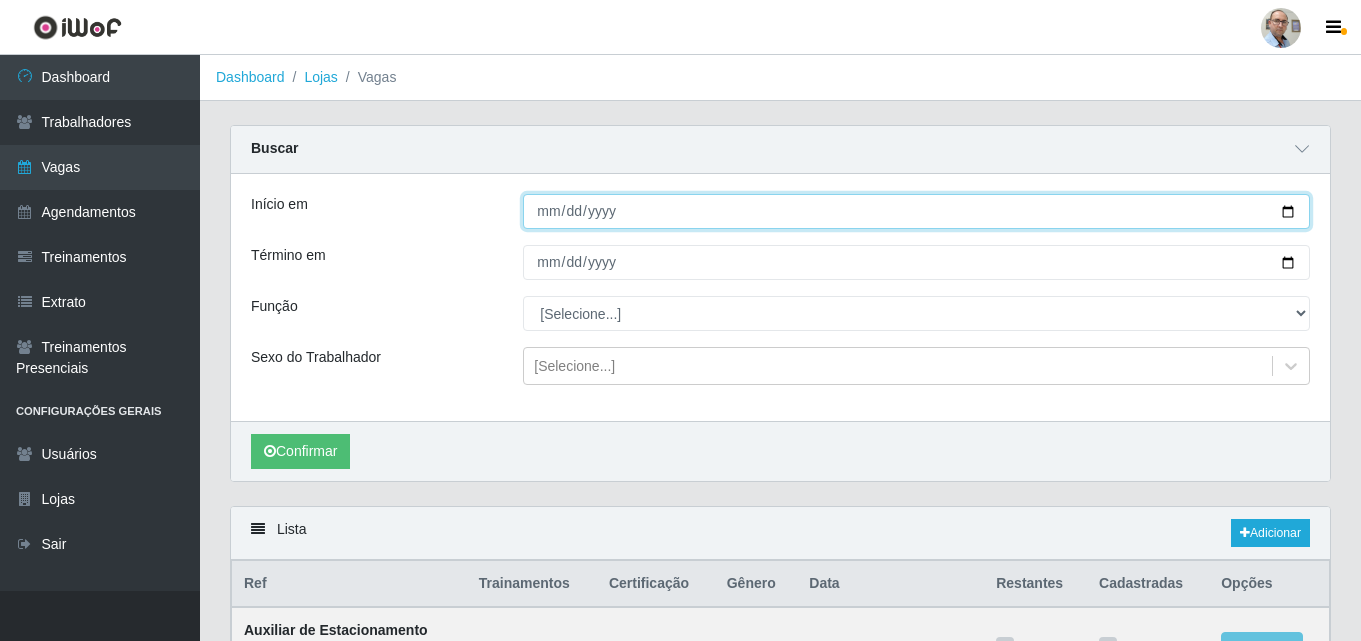 click on "Início em" at bounding box center [916, 211] 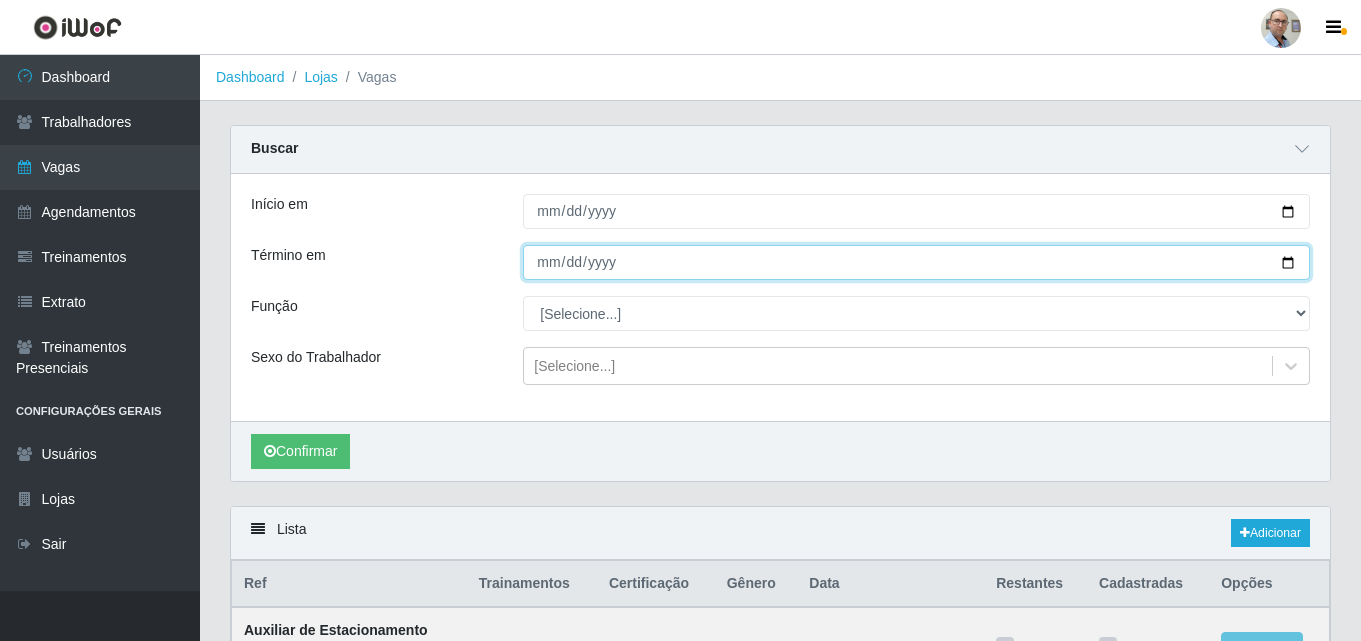 click on "Término em" at bounding box center (916, 262) 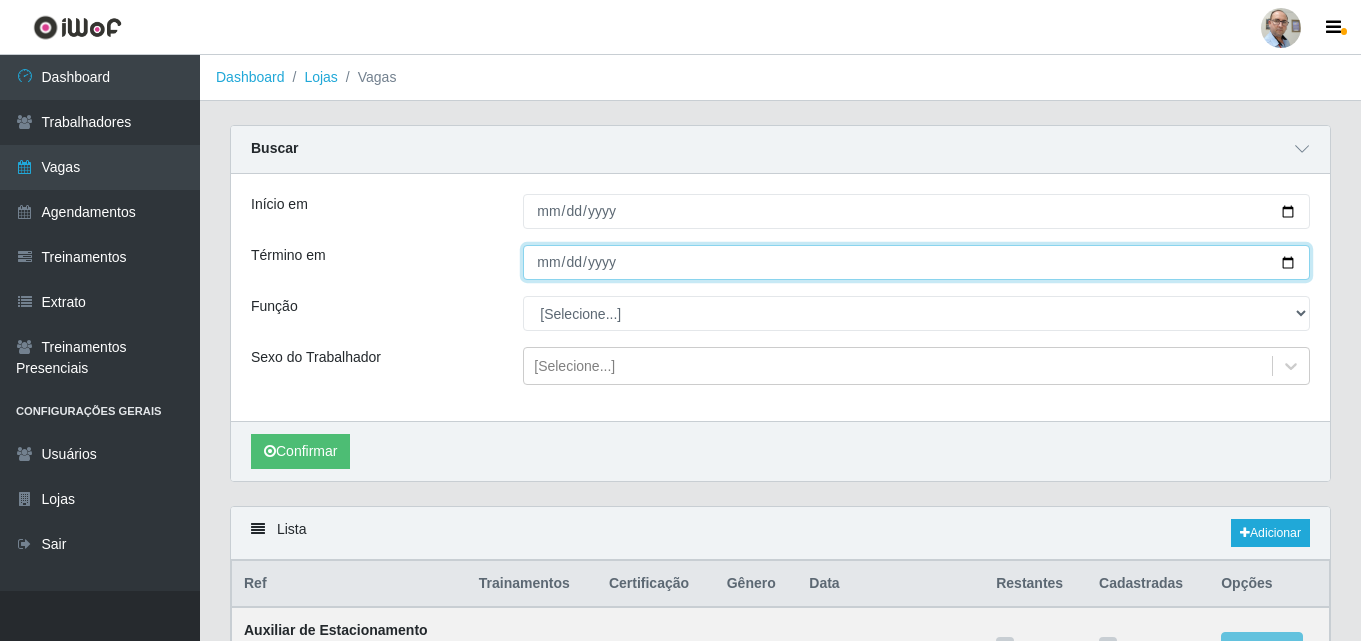 type on "[DATE]" 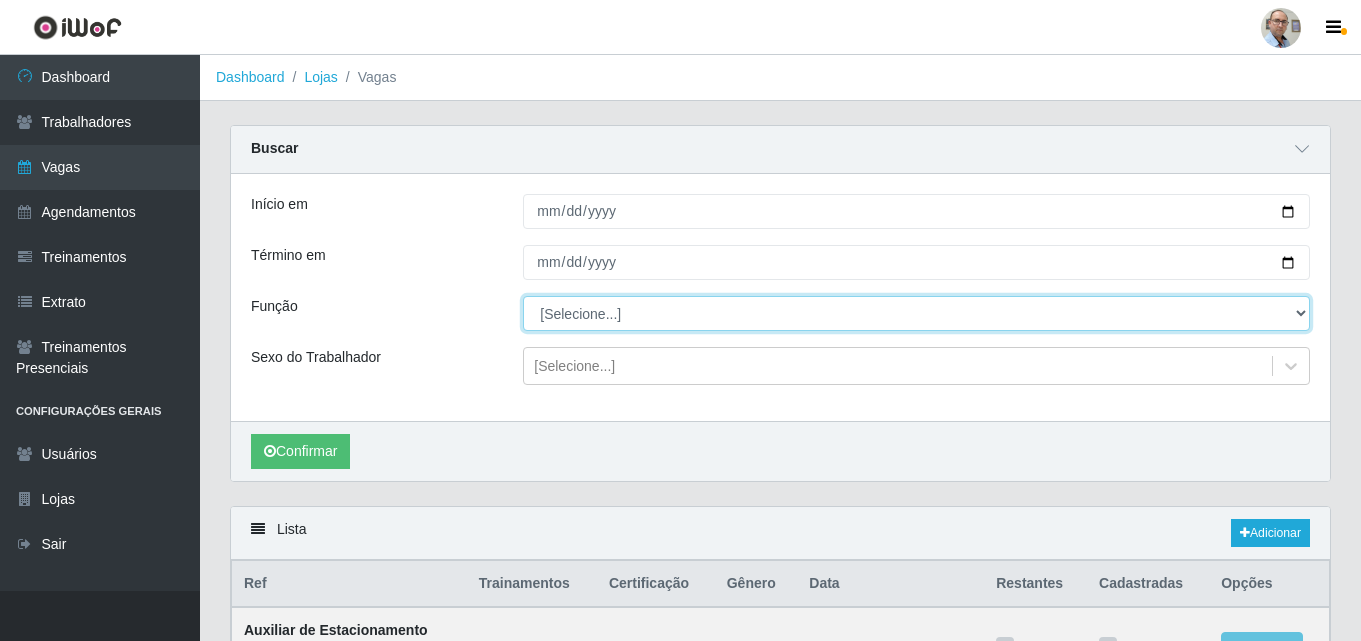 click on "[Selecione...] ASG ASG + ASG ++ Auxiliar de Depósito  Auxiliar de Depósito + Auxiliar de Depósito ++ Auxiliar de Estacionamento Auxiliar de Estacionamento + Auxiliar de Estacionamento ++ Balconista de Frios Balconista de Frios + Balconista de Padaria  Balconista de Padaria + Embalador Embalador + Embalador ++ Operador de Caixa Operador de Caixa + Operador de Caixa ++ Repositor  Repositor + Repositor ++ Repositor de Frios Repositor de Frios + Repositor de Frios ++ Repositor de Hortifruti Repositor de Hortifruti + Repositor de Hortifruti ++" at bounding box center [916, 313] 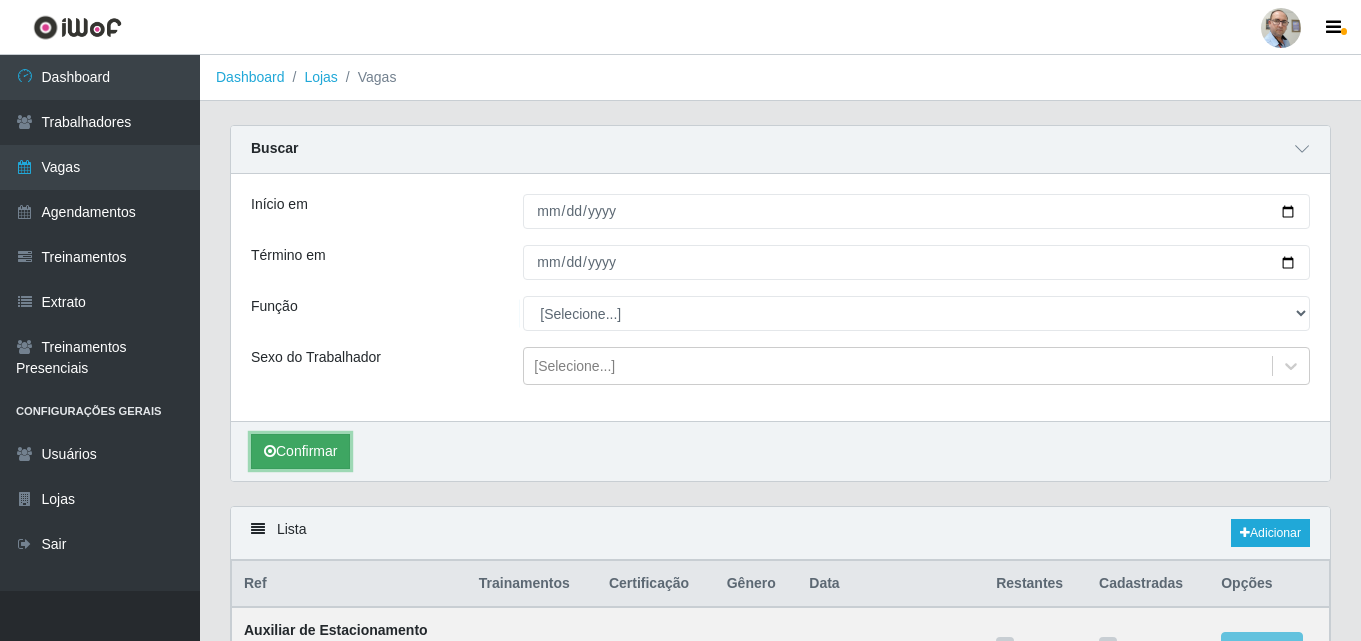 click on "Confirmar" at bounding box center (300, 451) 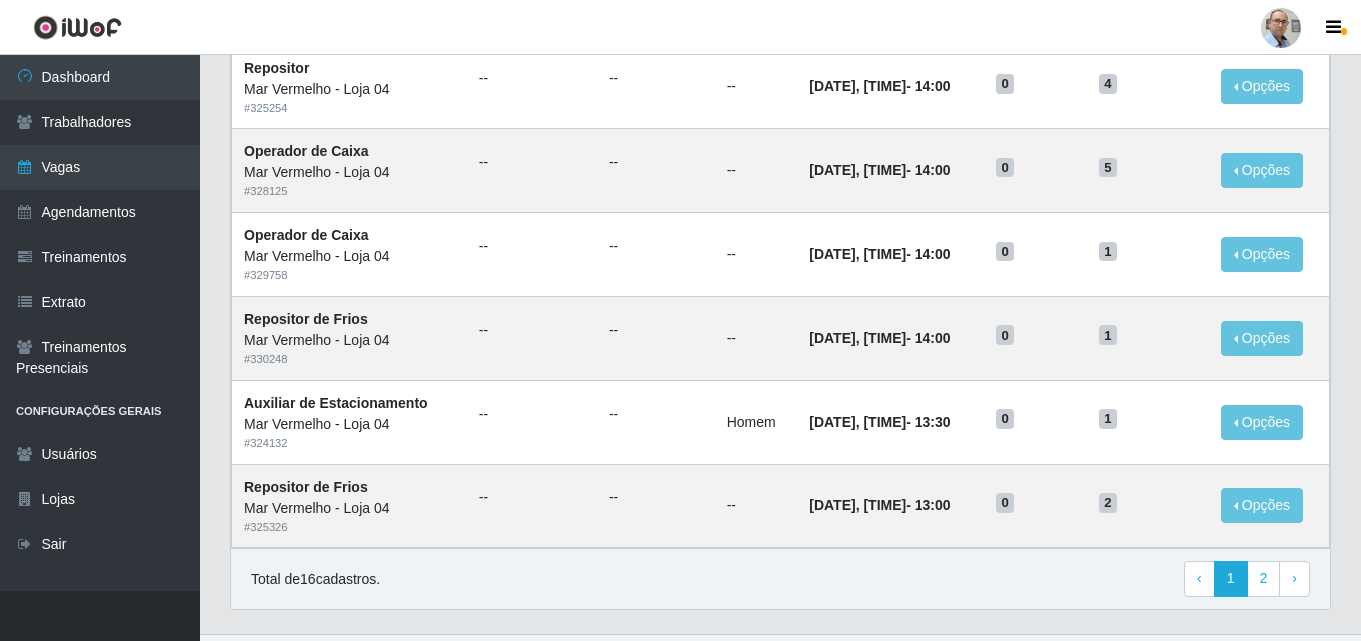 scroll, scrollTop: 1361, scrollLeft: 0, axis: vertical 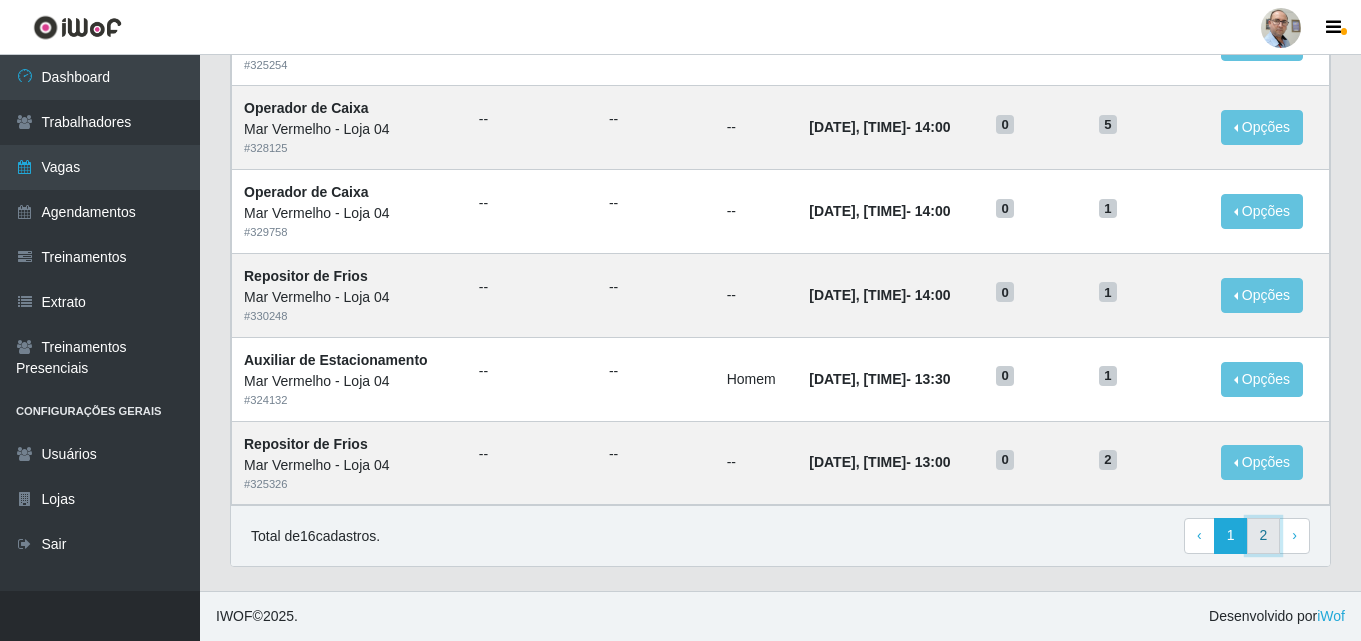 click on "2" at bounding box center [1264, 536] 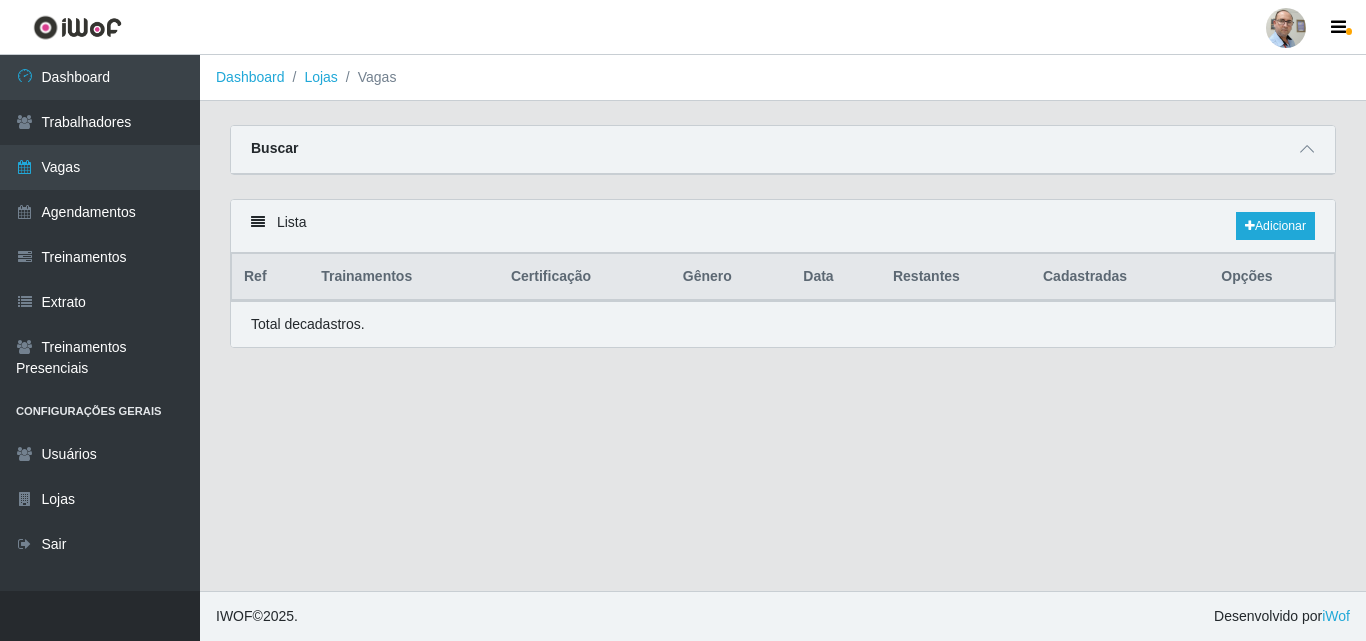 scroll, scrollTop: 0, scrollLeft: 0, axis: both 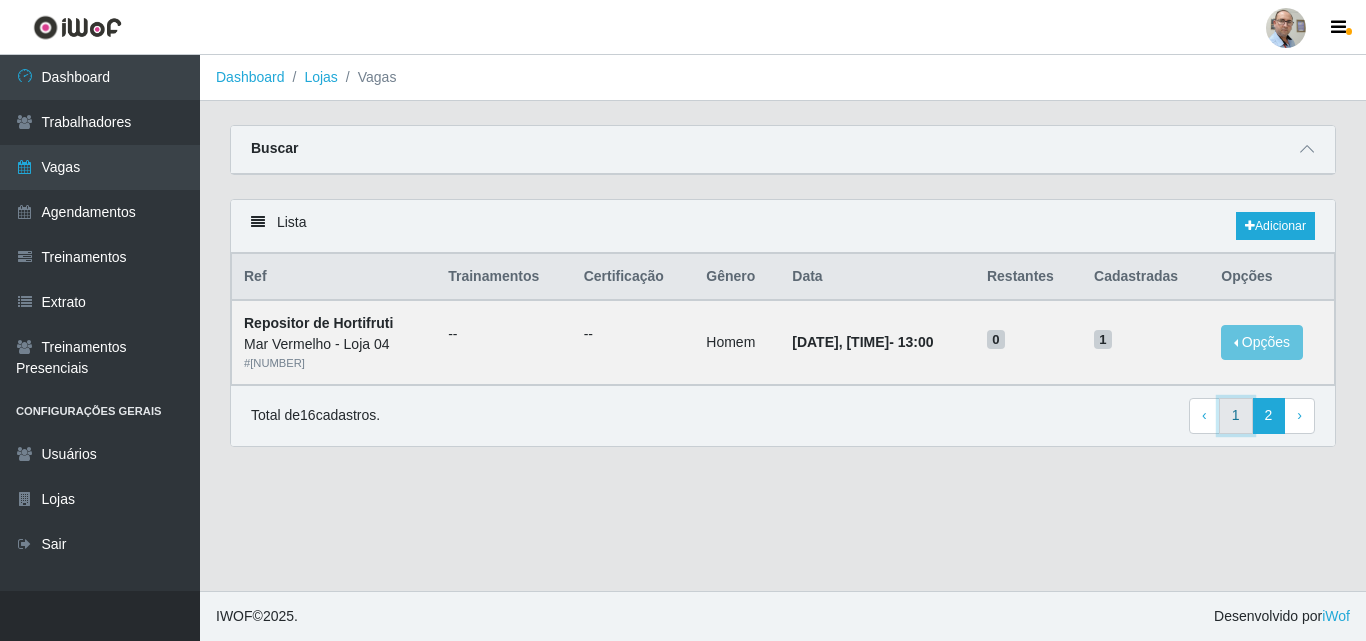 click on "1" at bounding box center [1236, 416] 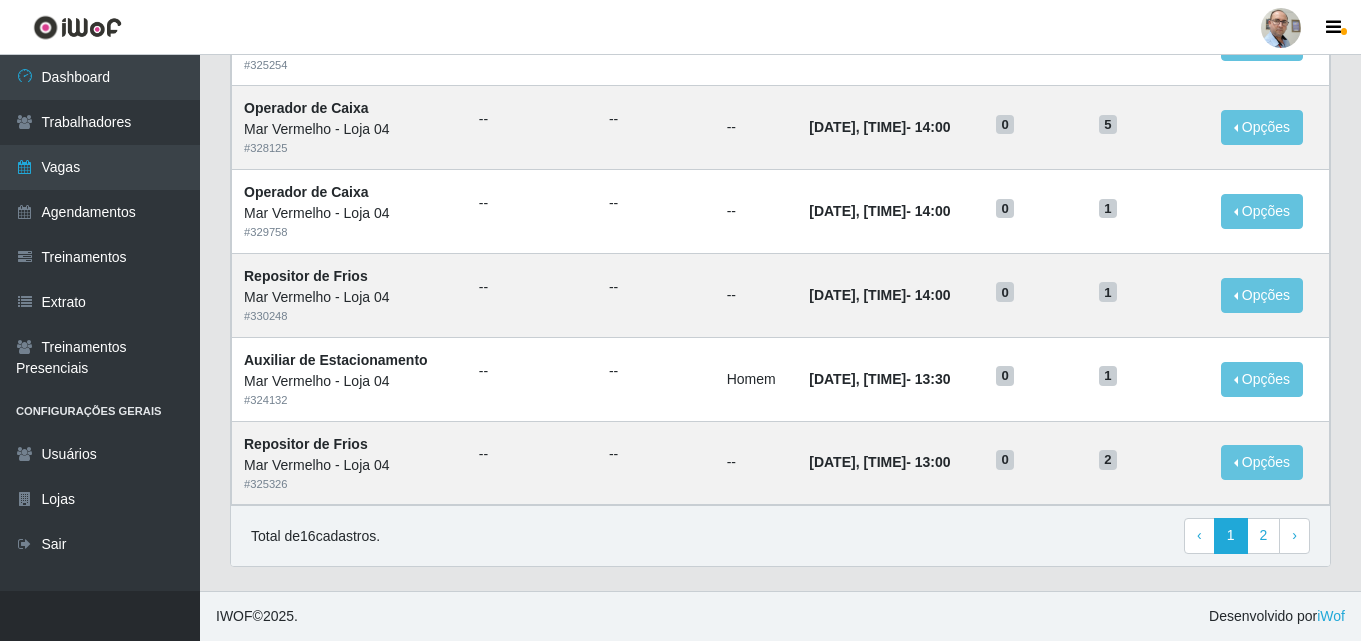 scroll, scrollTop: 554, scrollLeft: 0, axis: vertical 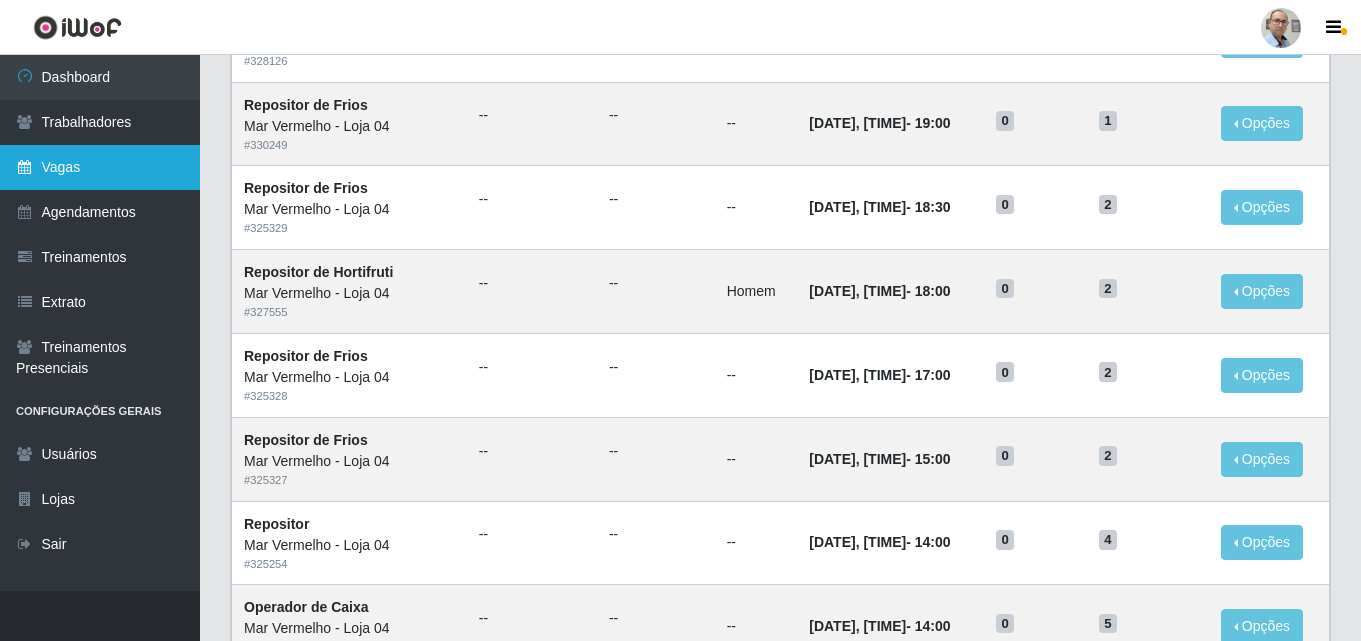 click on "Vagas" at bounding box center [100, 167] 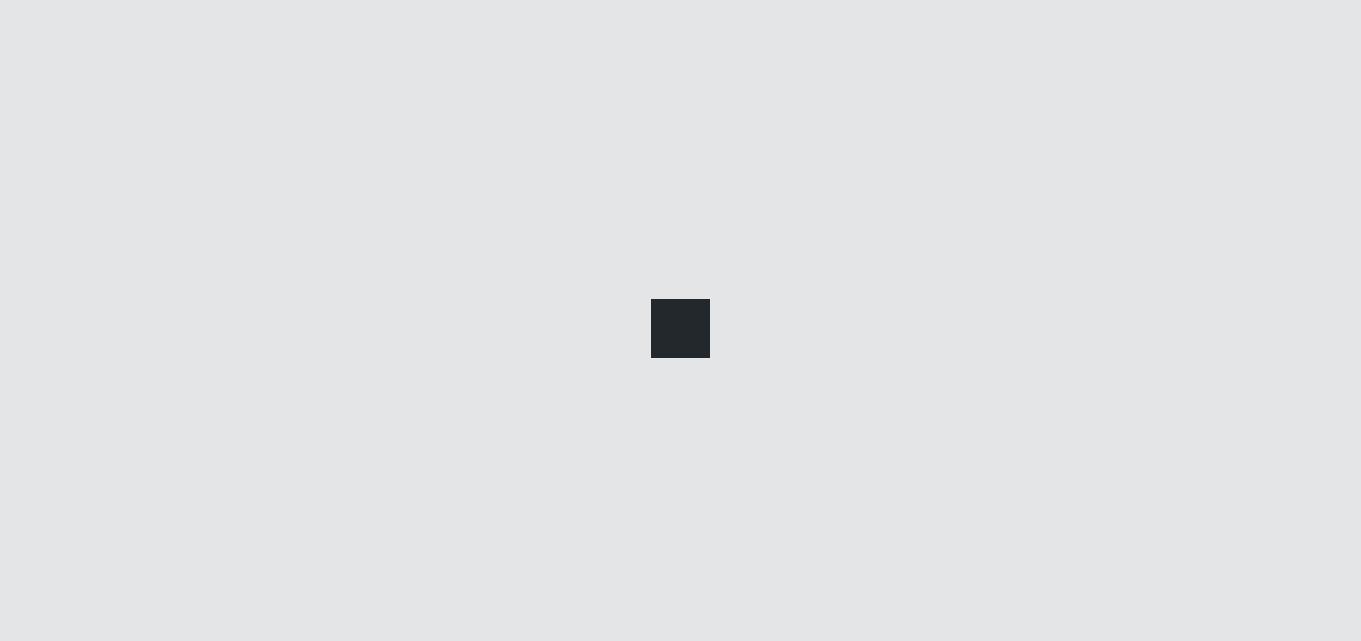 scroll, scrollTop: 0, scrollLeft: 0, axis: both 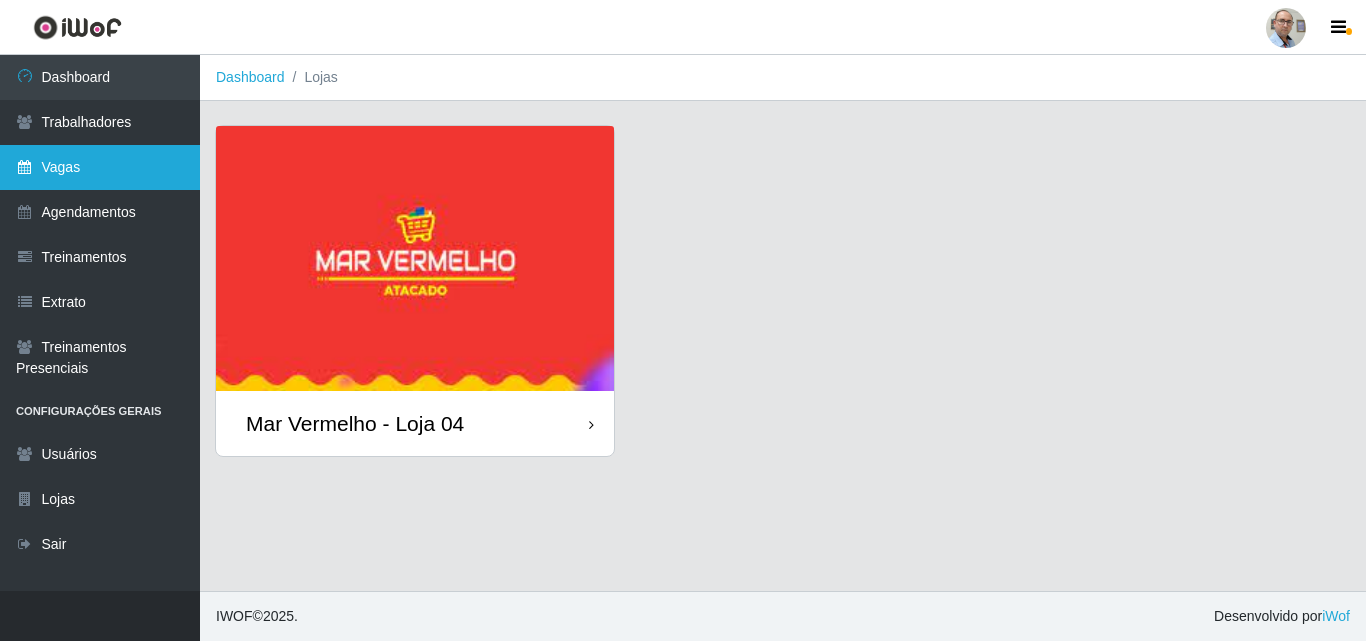 click on "Vagas" at bounding box center (100, 167) 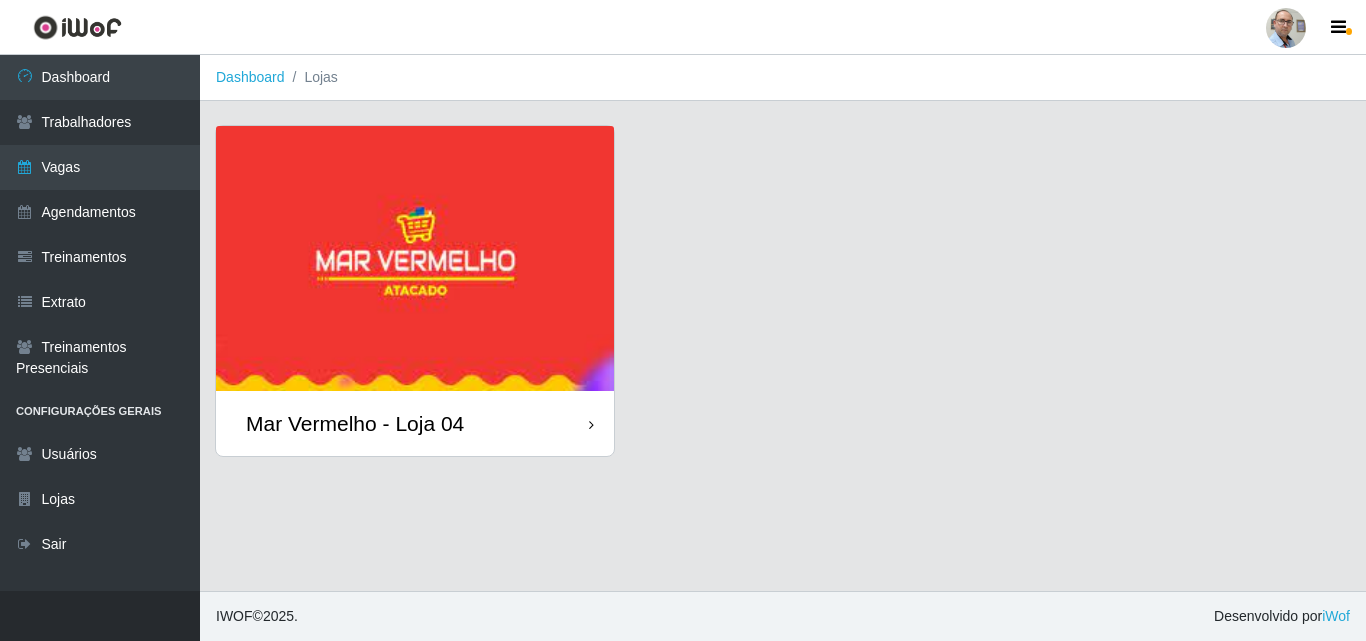 click on "Mar Vermelho - Loja 04" at bounding box center [355, 423] 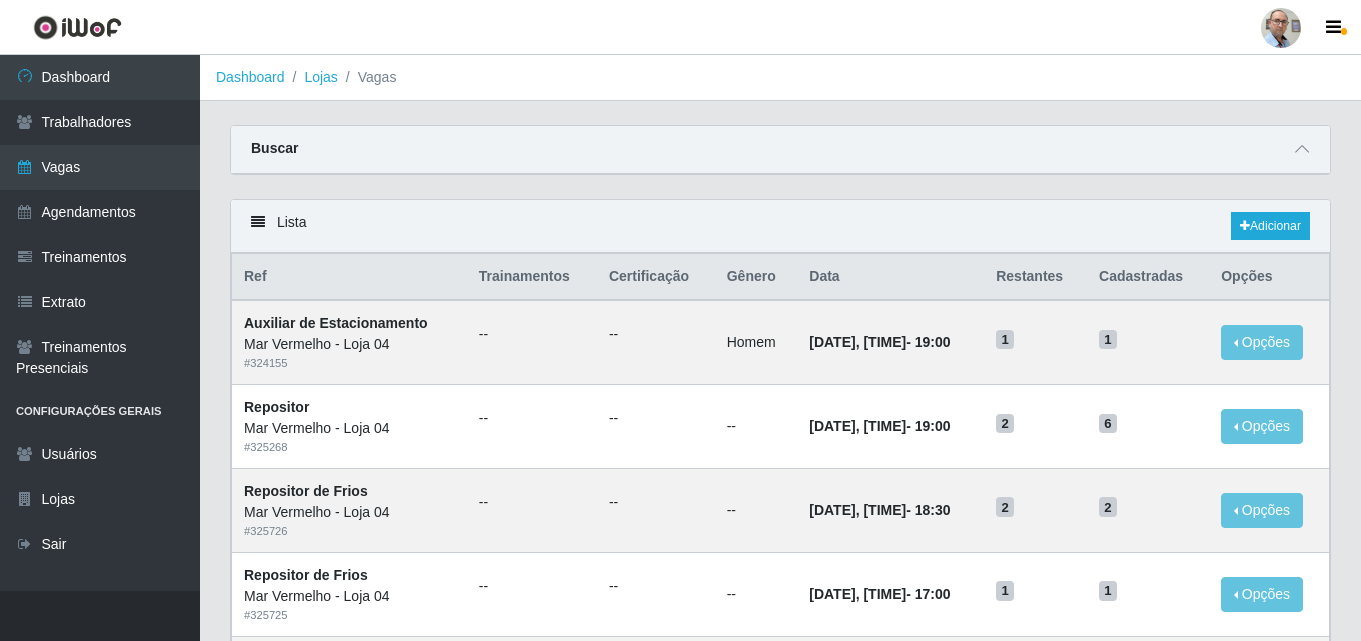 click on "Buscar" at bounding box center (780, 150) 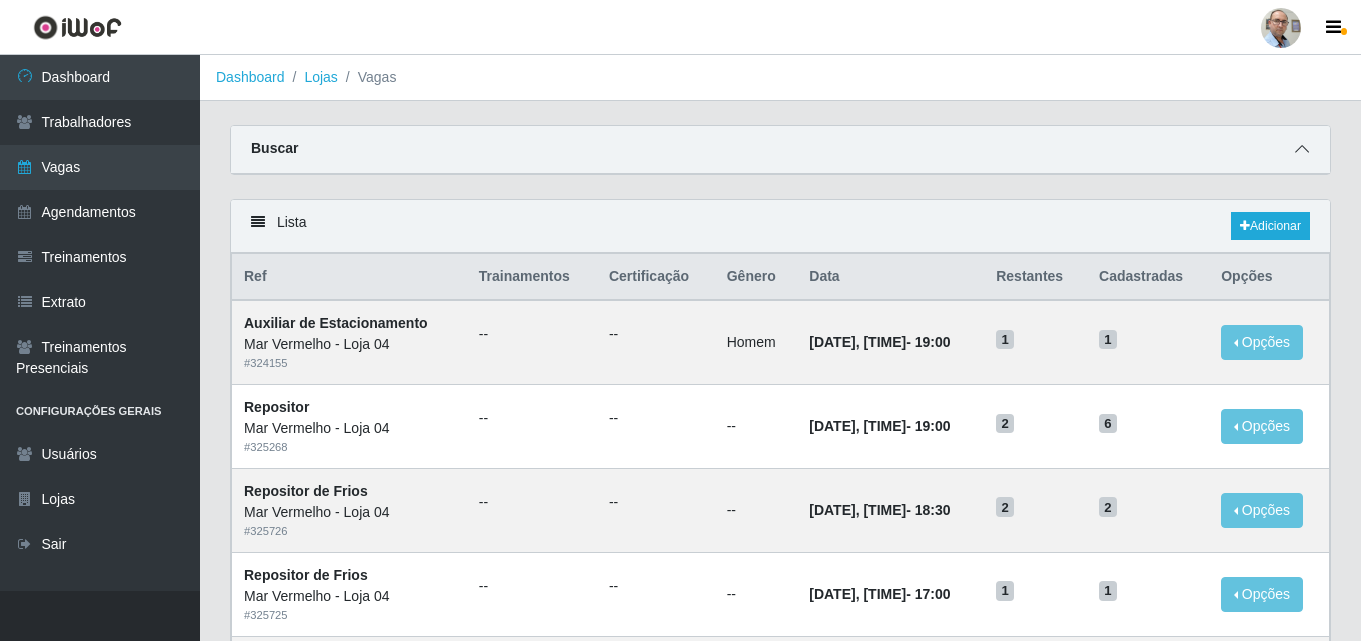 click at bounding box center [1302, 149] 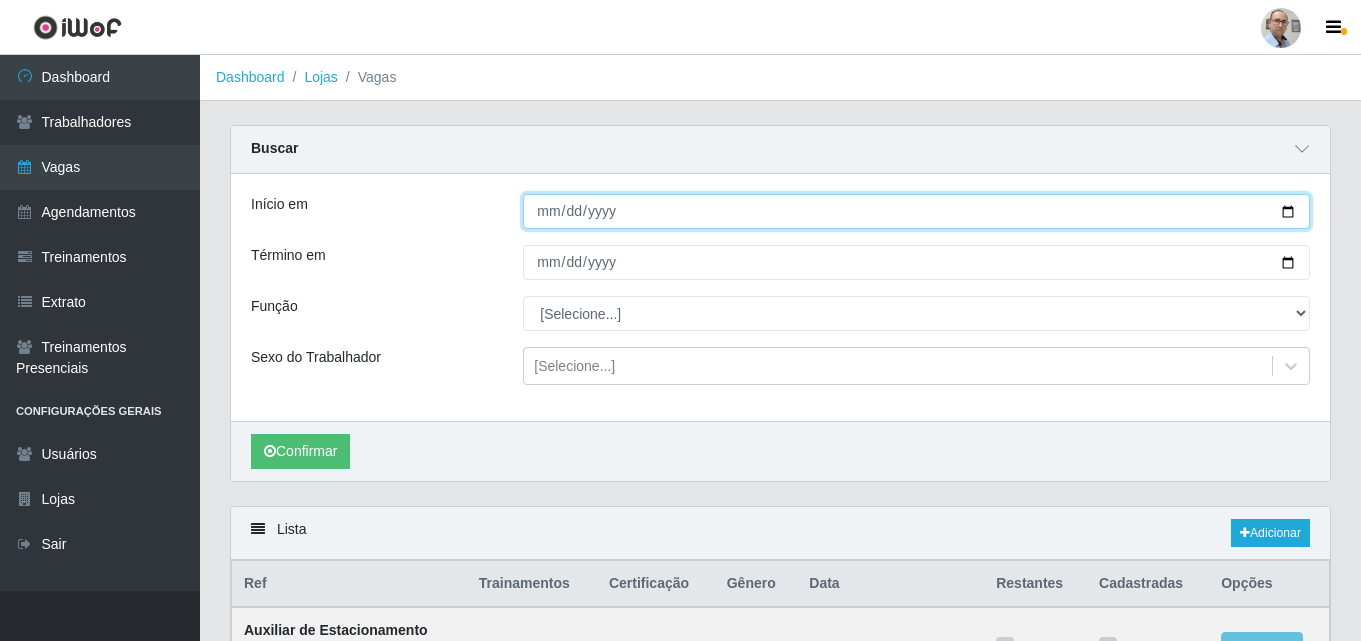 click on "Início em" at bounding box center (916, 211) 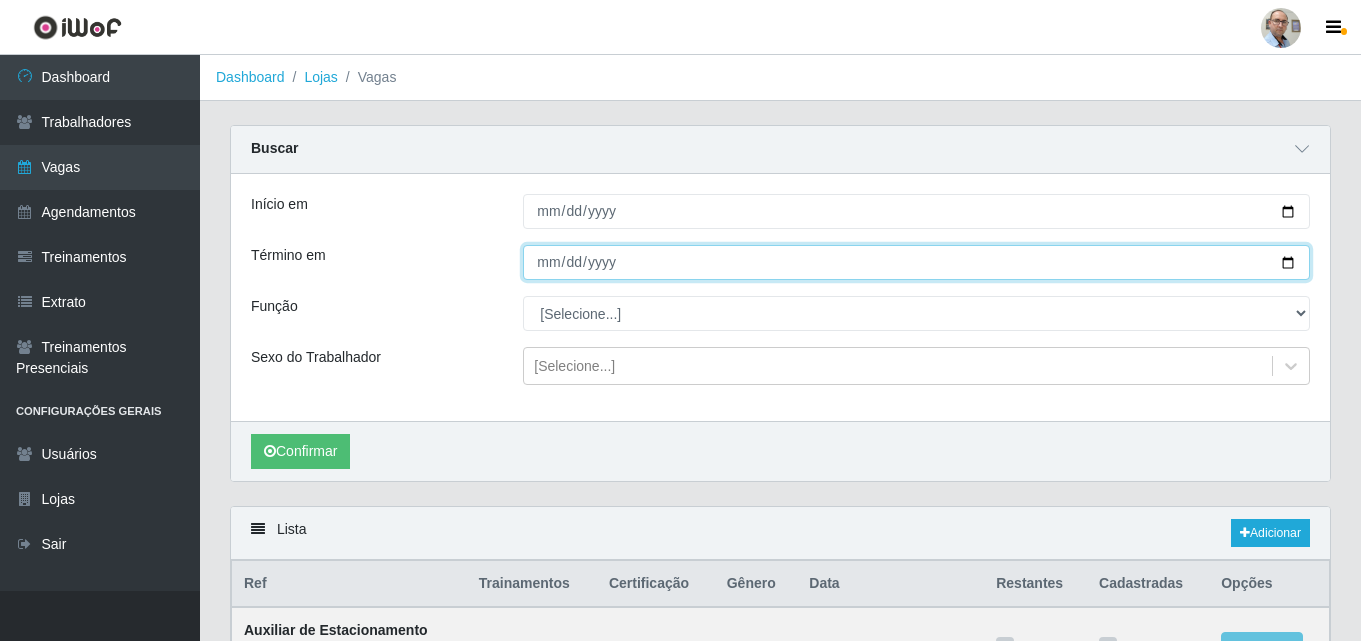 click on "Término em" at bounding box center (916, 262) 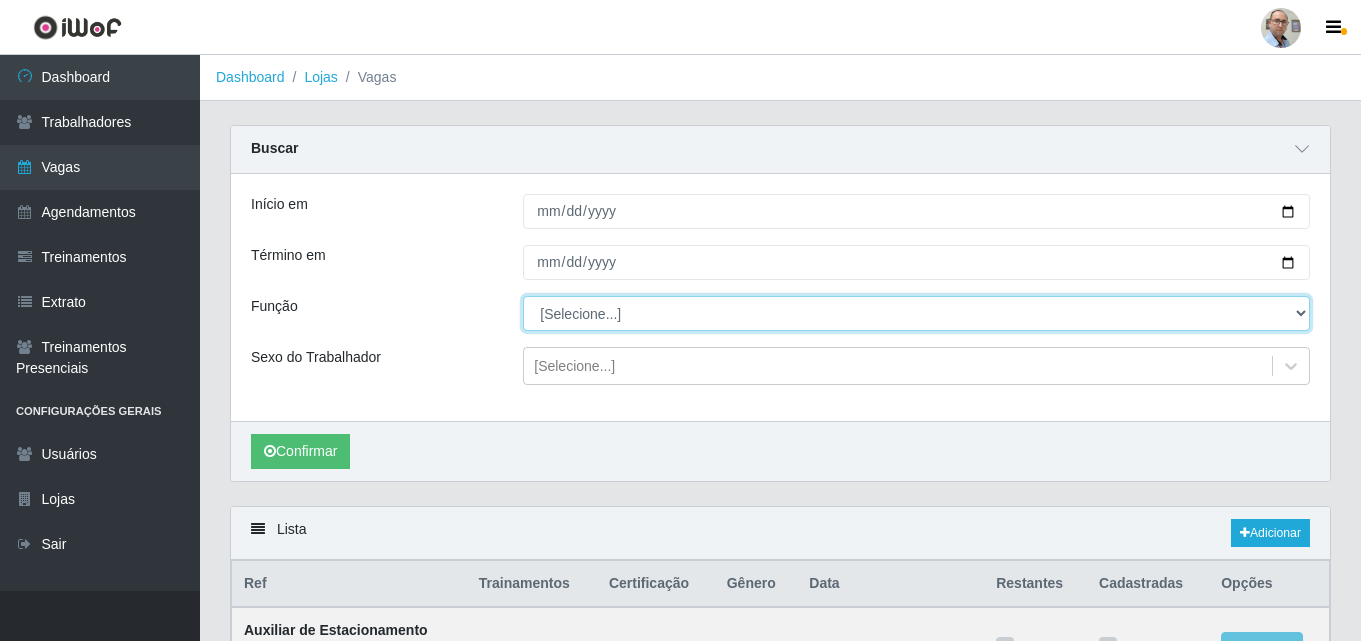 click on "[Selecione...] ASG ASG + ASG ++ Auxiliar de Depósito  Auxiliar de Depósito + Auxiliar de Depósito ++ Auxiliar de Estacionamento Auxiliar de Estacionamento + Auxiliar de Estacionamento ++ Balconista de Frios Balconista de Frios + Balconista de Padaria  Balconista de Padaria + Embalador Embalador + Embalador ++ Operador de Caixa Operador de Caixa + Operador de Caixa ++ Repositor  Repositor + Repositor ++ Repositor de Frios Repositor de Frios + Repositor de Frios ++ Repositor de Hortifruti Repositor de Hortifruti + Repositor de Hortifruti ++" at bounding box center [916, 313] 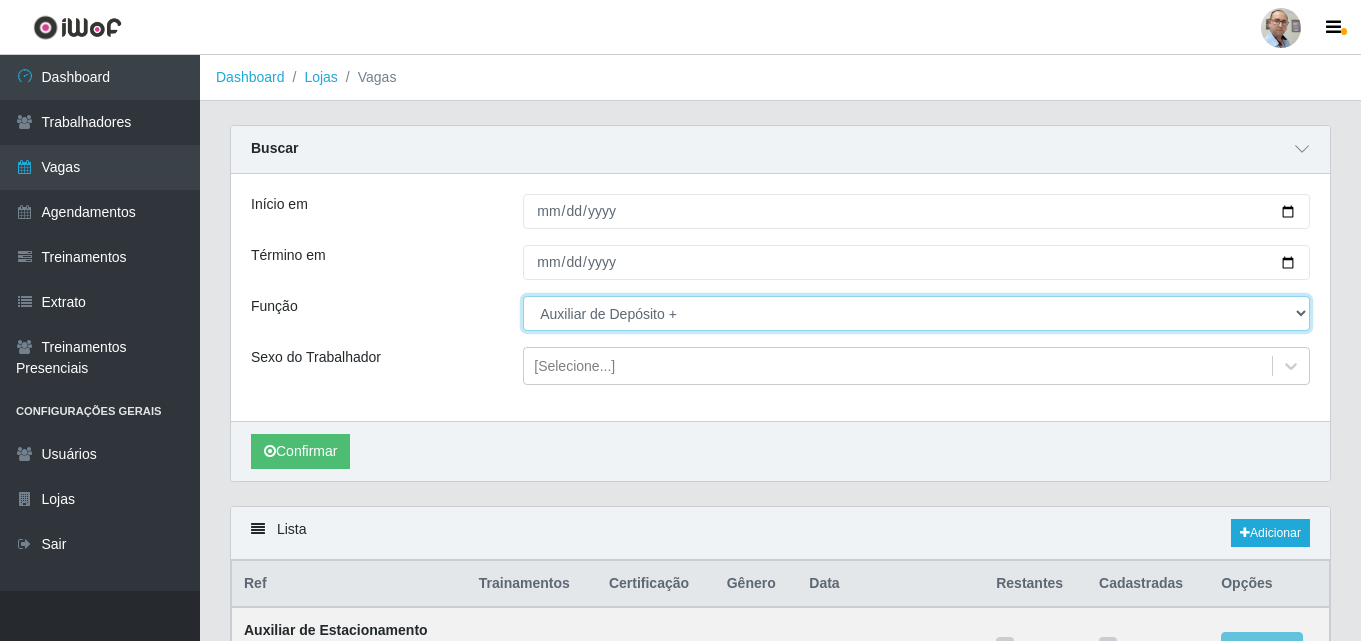 click on "[Selecione...] ASG ASG + ASG ++ Auxiliar de Depósito  Auxiliar de Depósito + Auxiliar de Depósito ++ Auxiliar de Estacionamento Auxiliar de Estacionamento + Auxiliar de Estacionamento ++ Balconista de Frios Balconista de Frios + Balconista de Padaria  Balconista de Padaria + Embalador Embalador + Embalador ++ Operador de Caixa Operador de Caixa + Operador de Caixa ++ Repositor  Repositor + Repositor ++ Repositor de Frios Repositor de Frios + Repositor de Frios ++ Repositor de Hortifruti Repositor de Hortifruti + Repositor de Hortifruti ++" at bounding box center [916, 313] 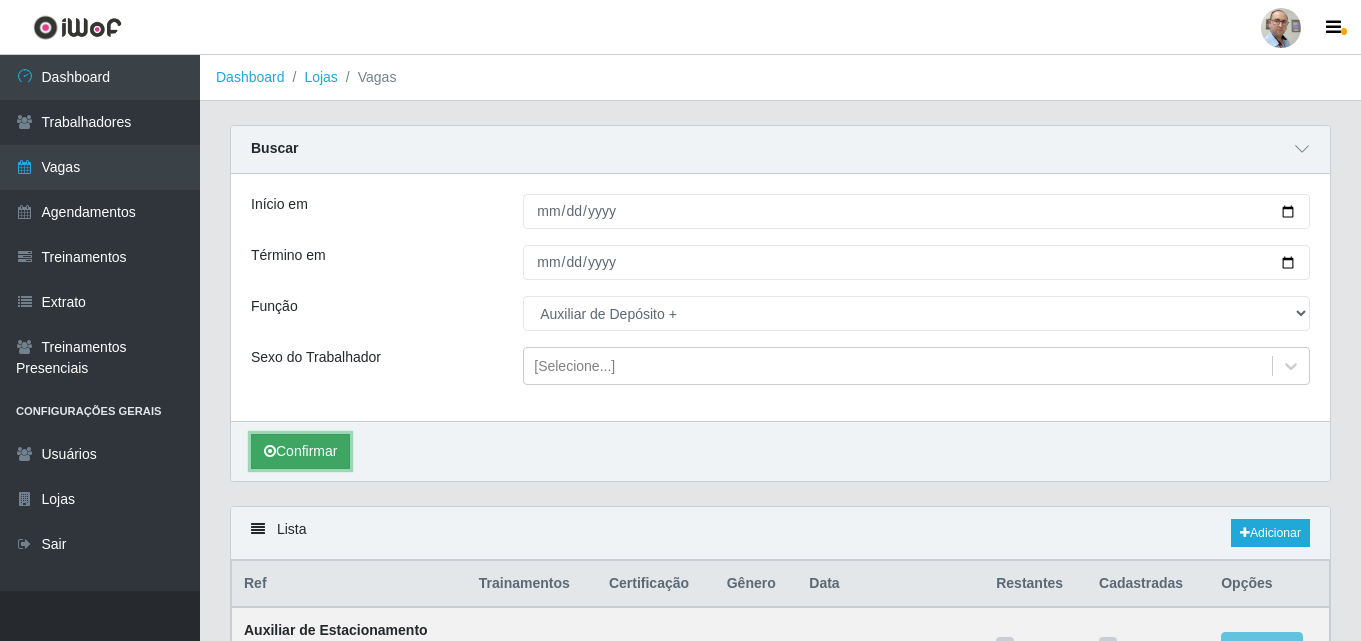 click on "Confirmar" at bounding box center (300, 451) 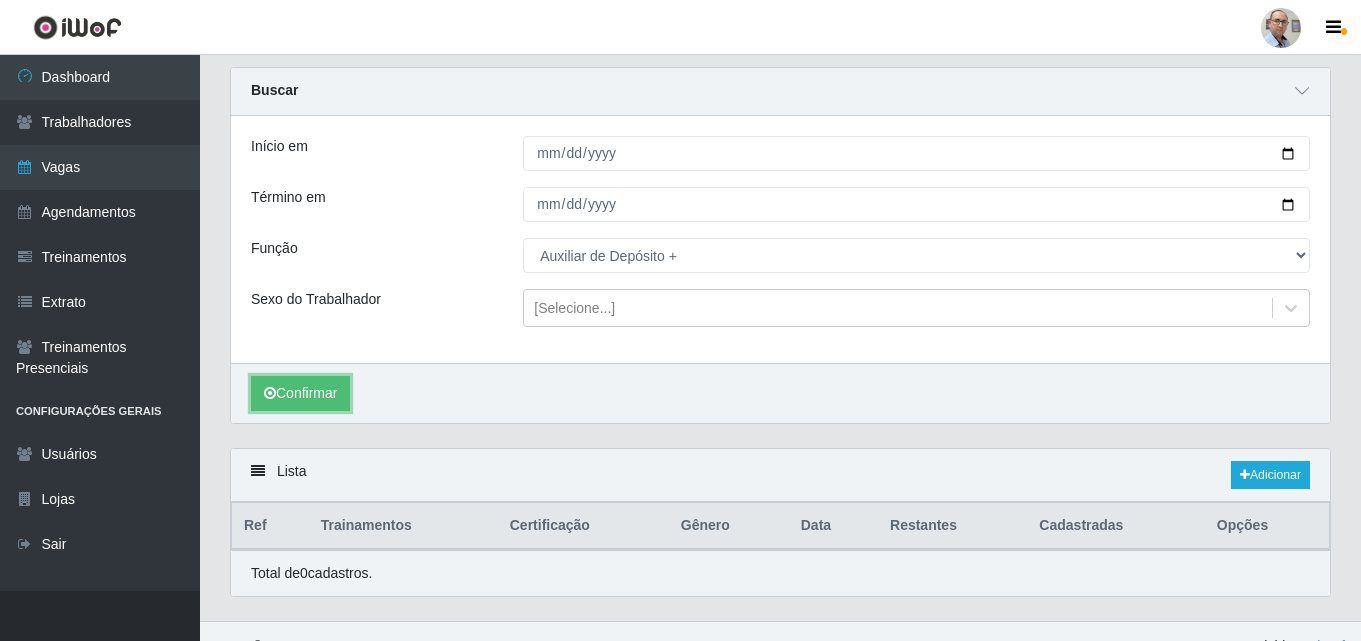 scroll, scrollTop: 89, scrollLeft: 0, axis: vertical 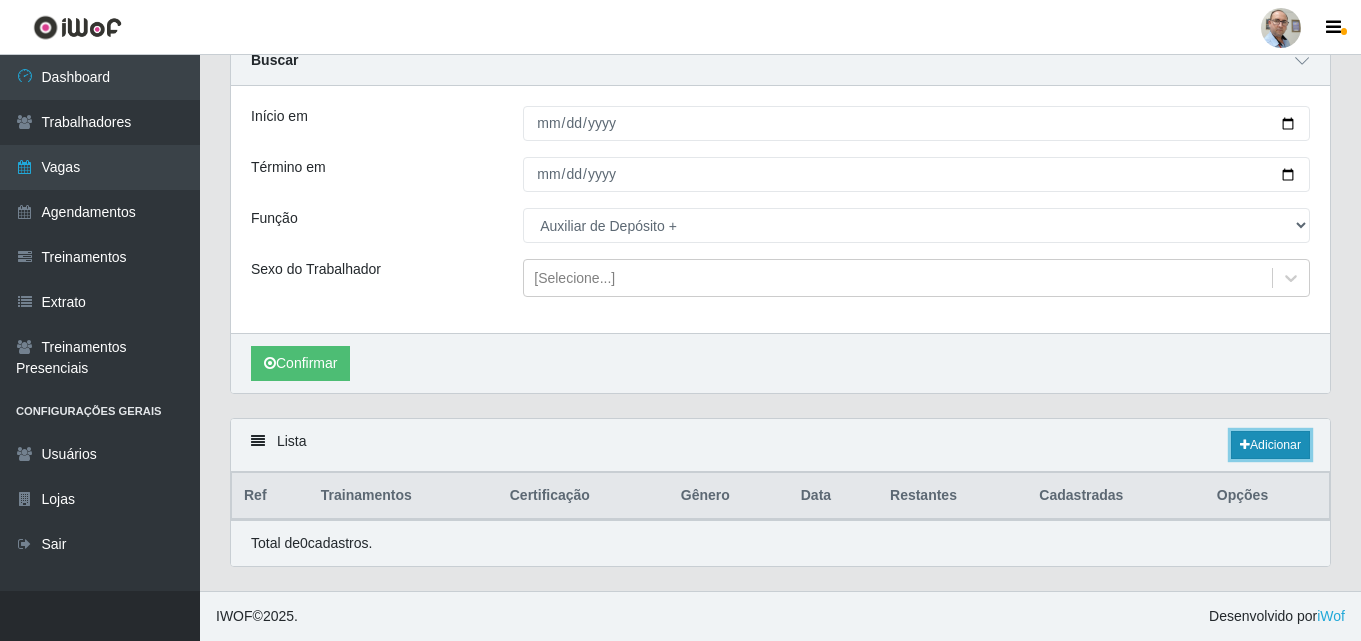 click on "Adicionar" at bounding box center (1270, 445) 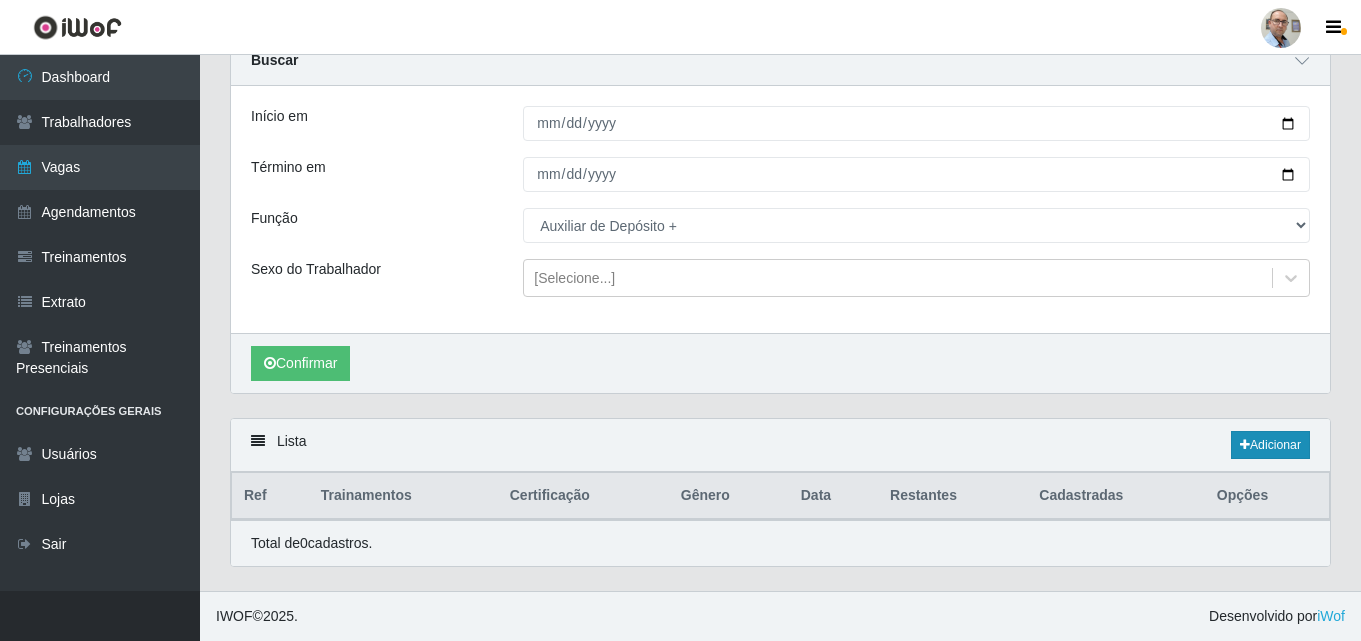 scroll, scrollTop: 0, scrollLeft: 0, axis: both 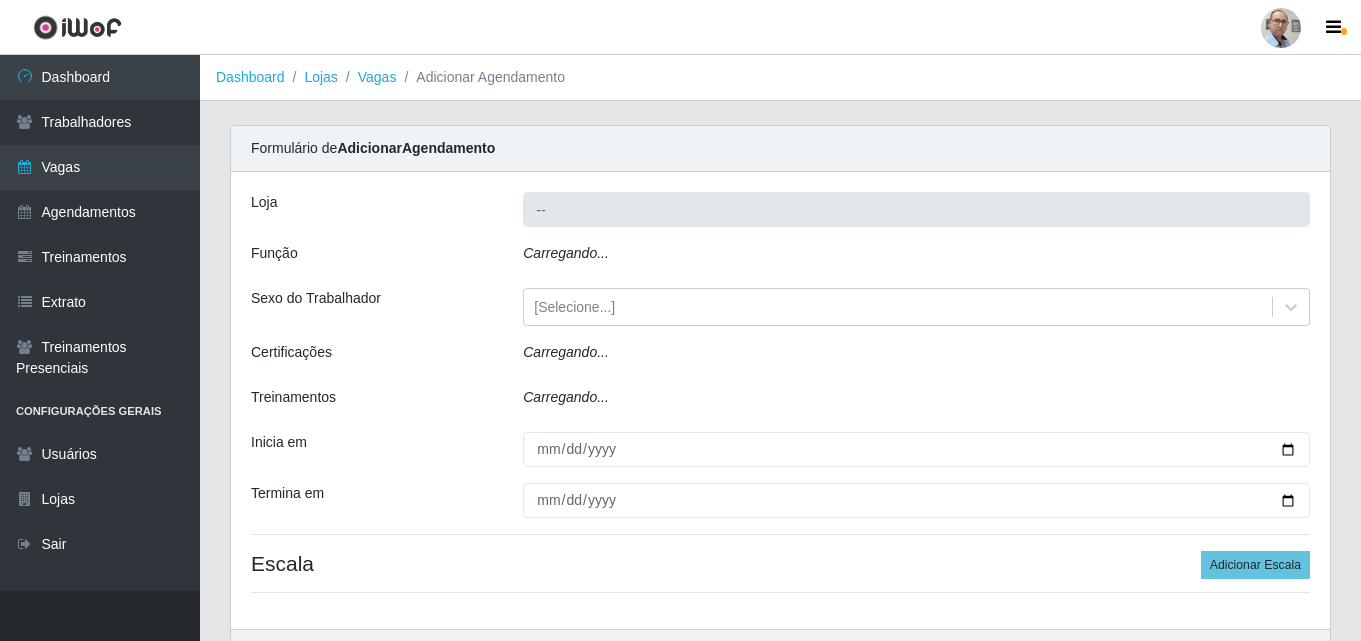 type on "Mar Vermelho - Loja 04" 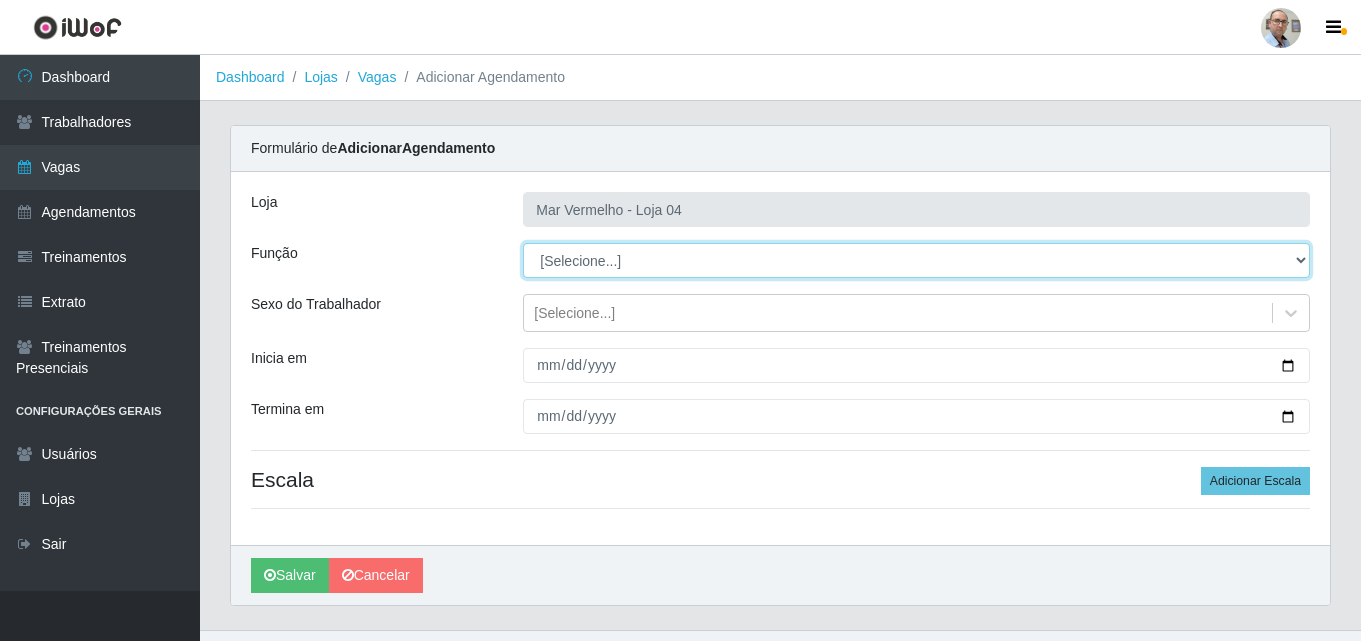 drag, startPoint x: 639, startPoint y: 254, endPoint x: 628, endPoint y: 250, distance: 11.7046995 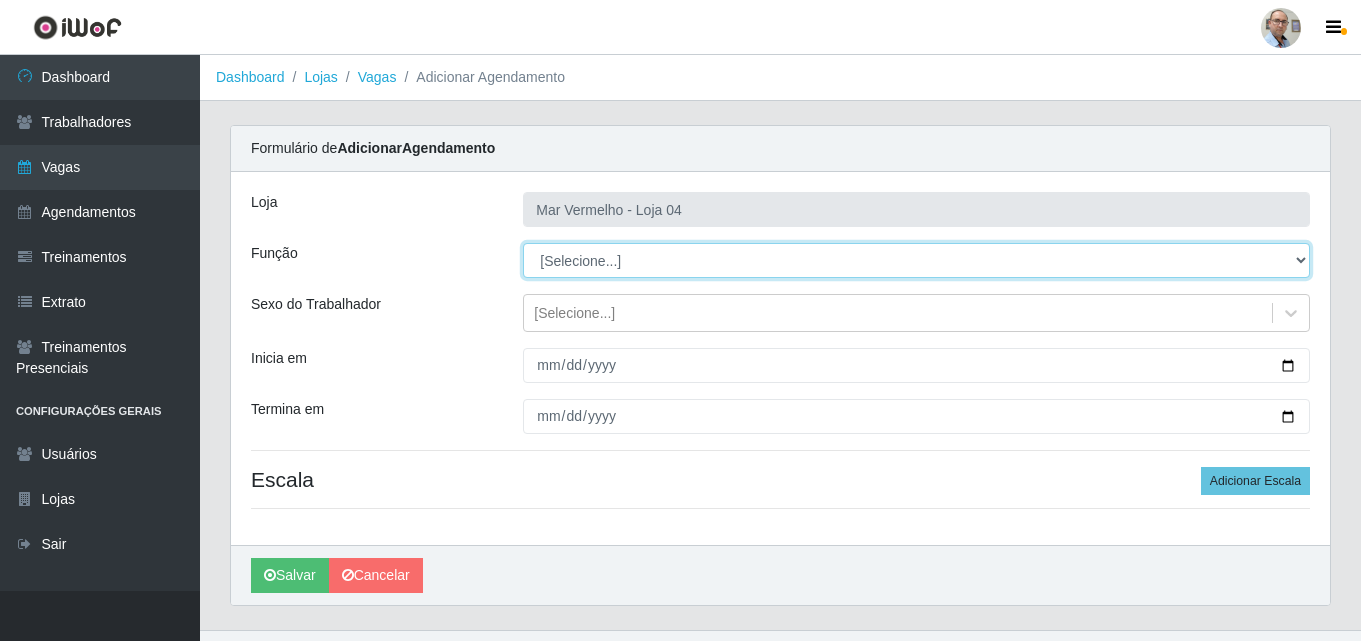 select on "110" 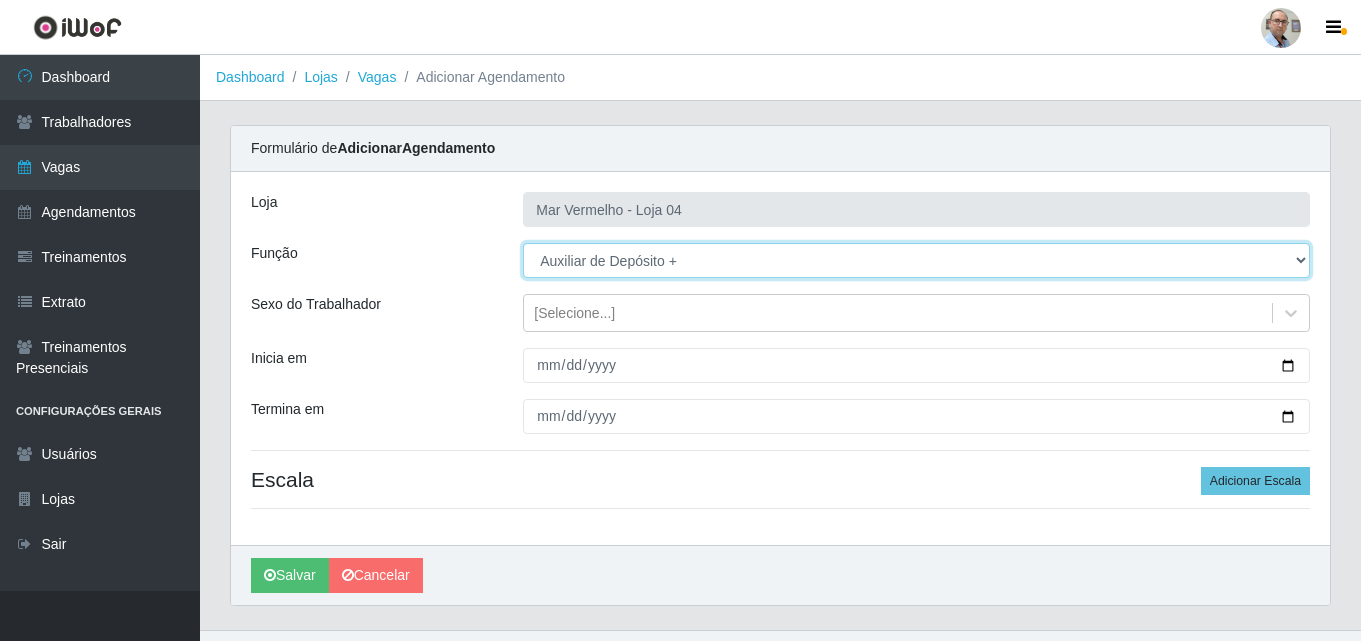 click on "[Selecione...] ASG ASG + ASG ++ Auxiliar de Depósito  Auxiliar de Depósito + Auxiliar de Depósito ++ Auxiliar de Estacionamento Auxiliar de Estacionamento + Auxiliar de Estacionamento ++ Balconista de Frios Balconista de Frios + Balconista de Padaria  Balconista de Padaria + Embalador Embalador + Embalador ++ Operador de Caixa Operador de Caixa + Operador de Caixa ++ Repositor  Repositor + Repositor ++ Repositor de Frios Repositor de Frios + Repositor de Frios ++ Repositor de Hortifruti Repositor de Hortifruti + Repositor de Hortifruti ++" at bounding box center [916, 260] 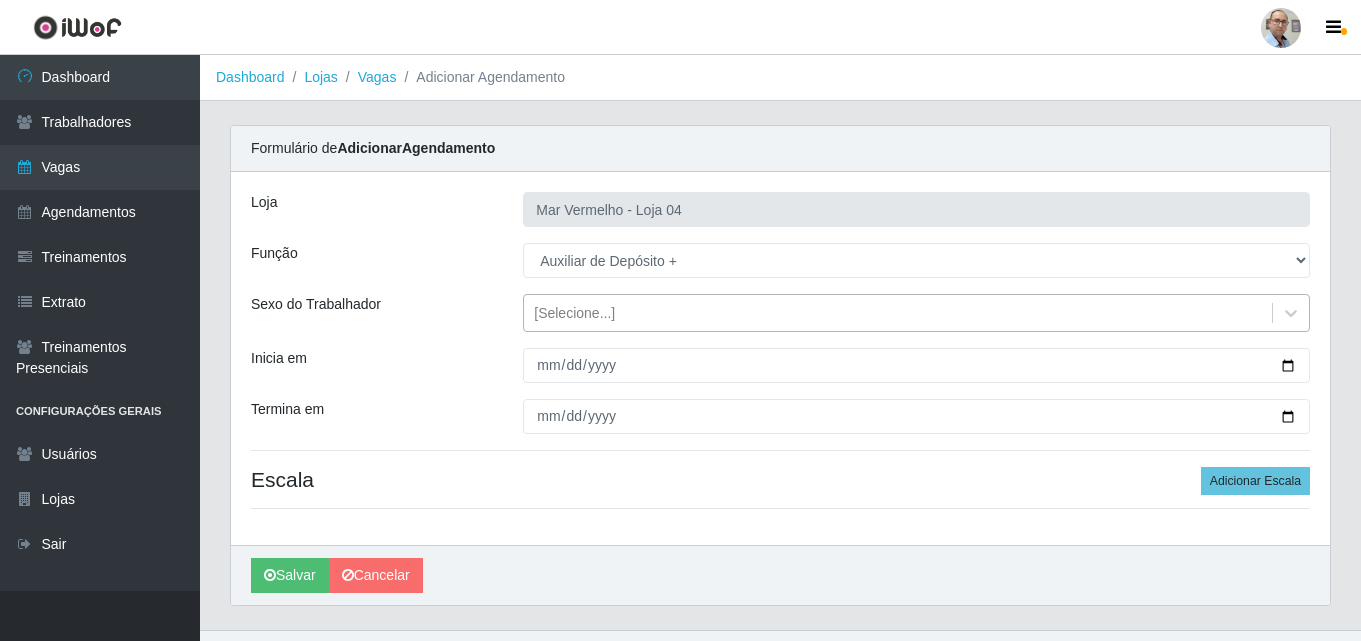 click on "[Selecione...]" at bounding box center [574, 313] 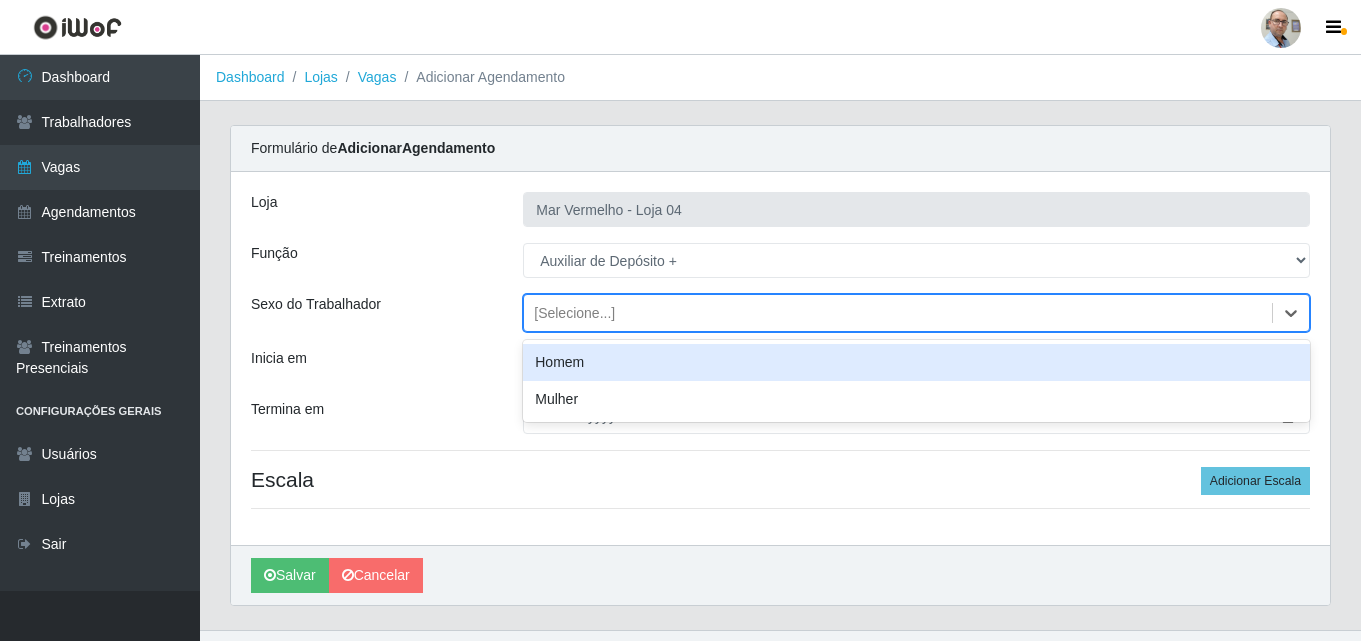 click on "Homem" at bounding box center (916, 362) 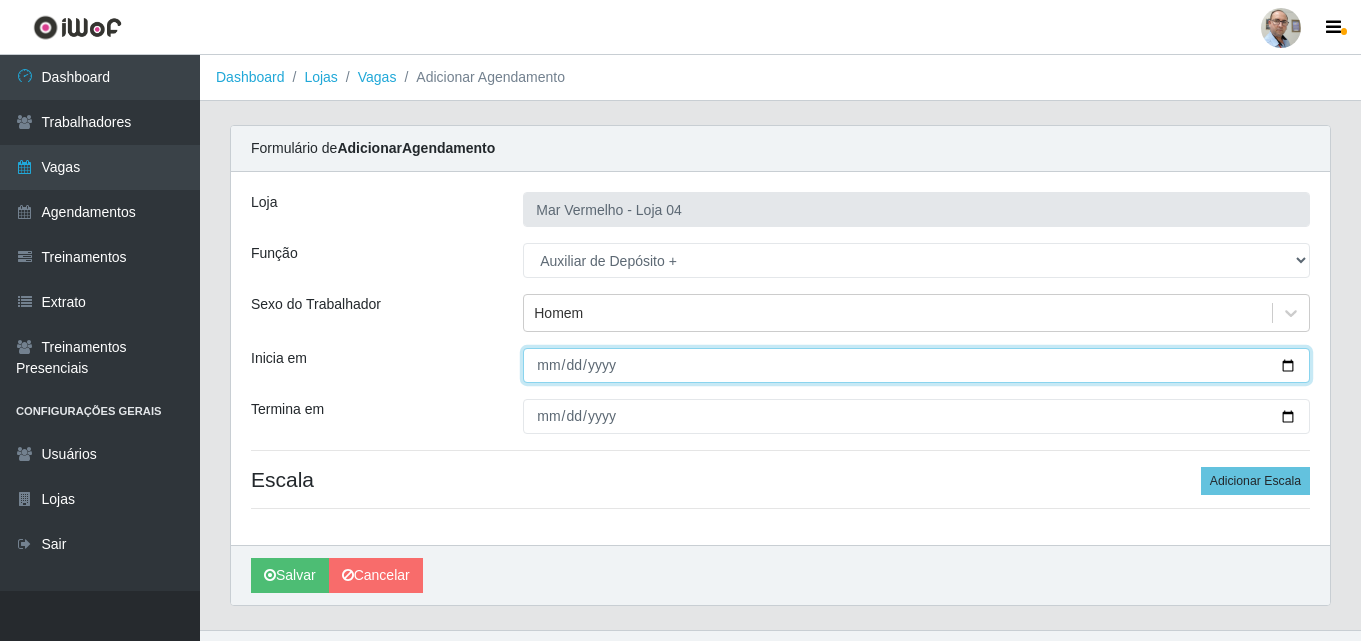 click on "Inicia em" at bounding box center (916, 365) 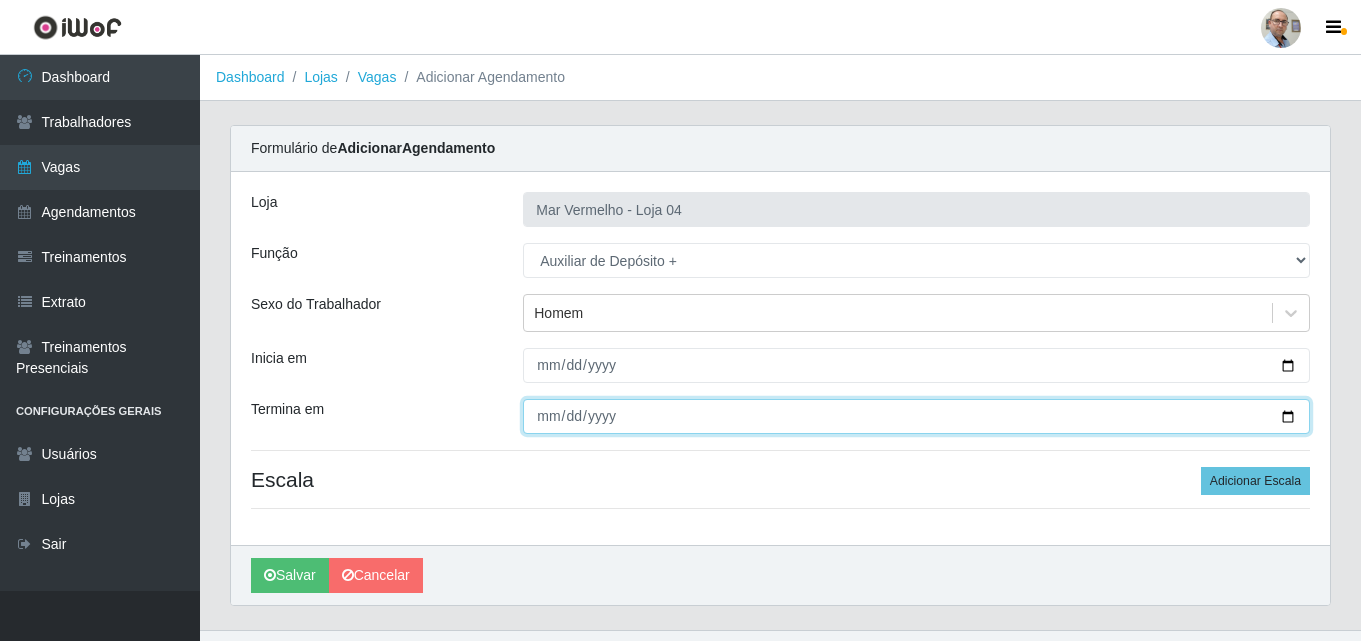 click on "Termina em" at bounding box center (916, 416) 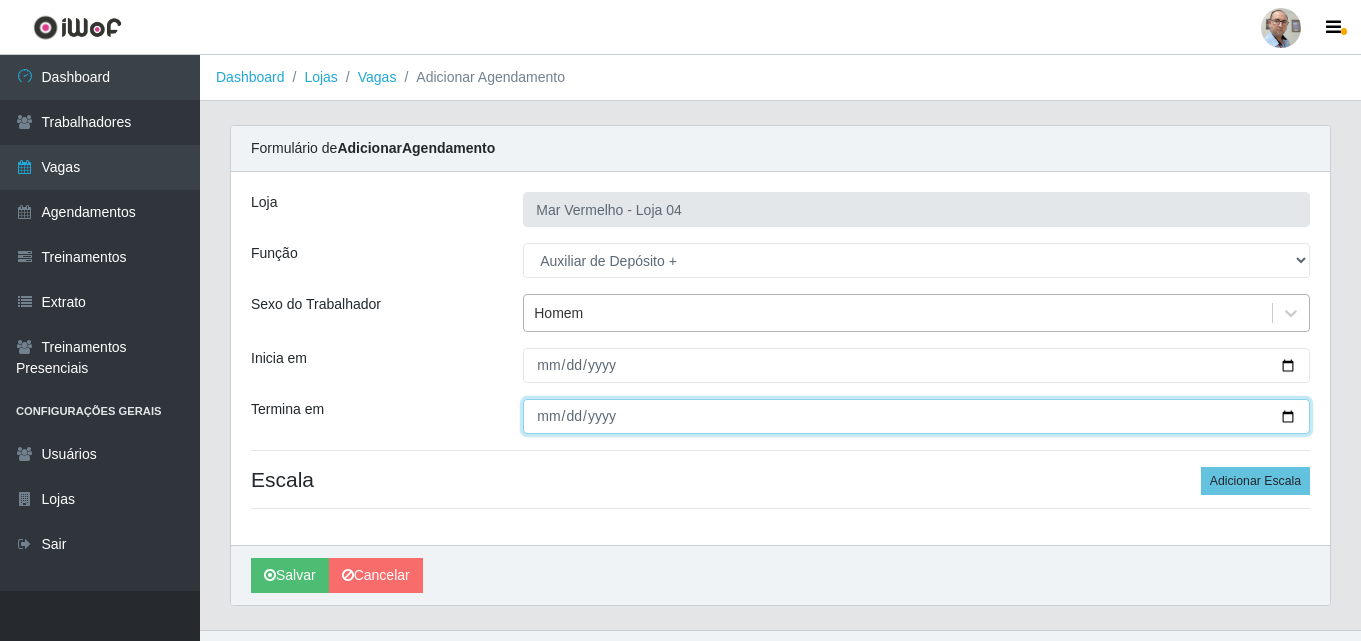 type on "[DATE]" 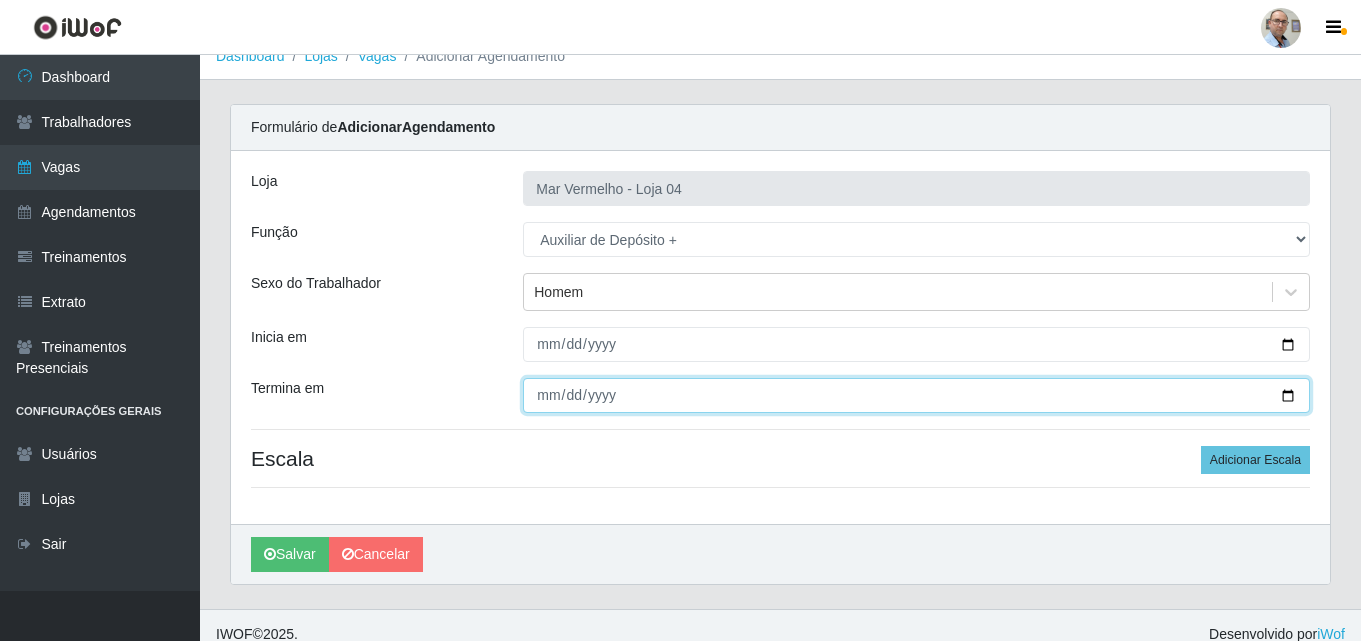 scroll, scrollTop: 39, scrollLeft: 0, axis: vertical 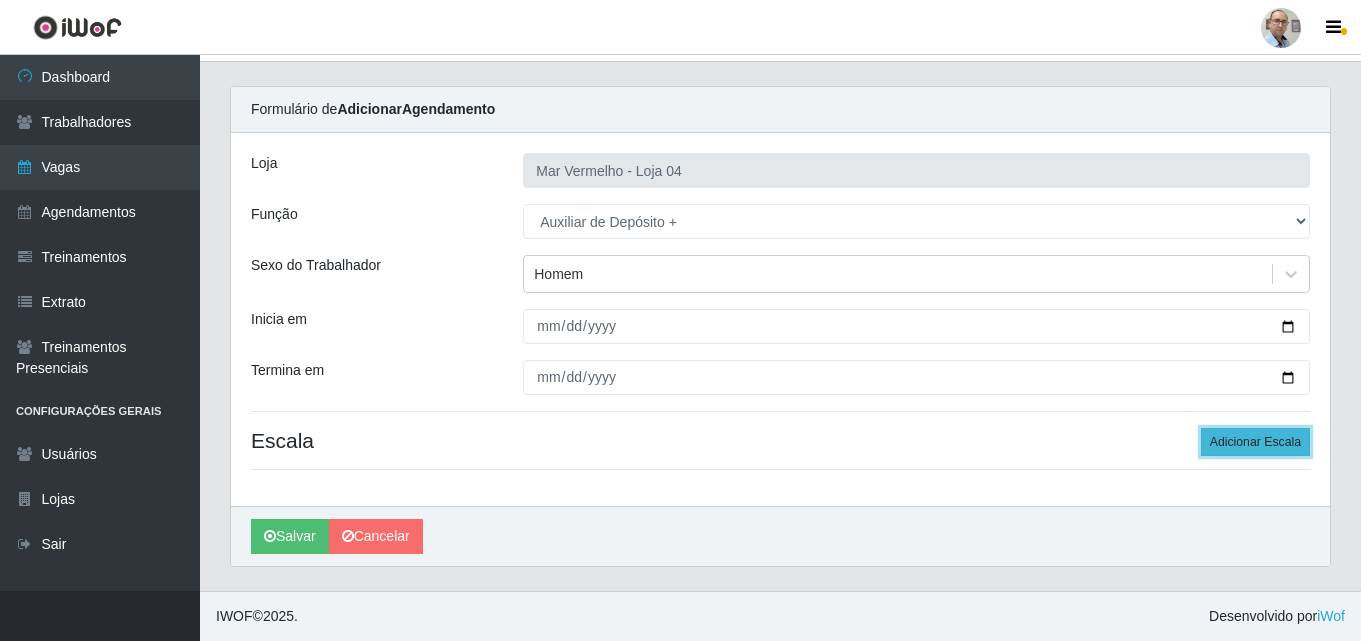 click on "Adicionar Escala" at bounding box center (1255, 442) 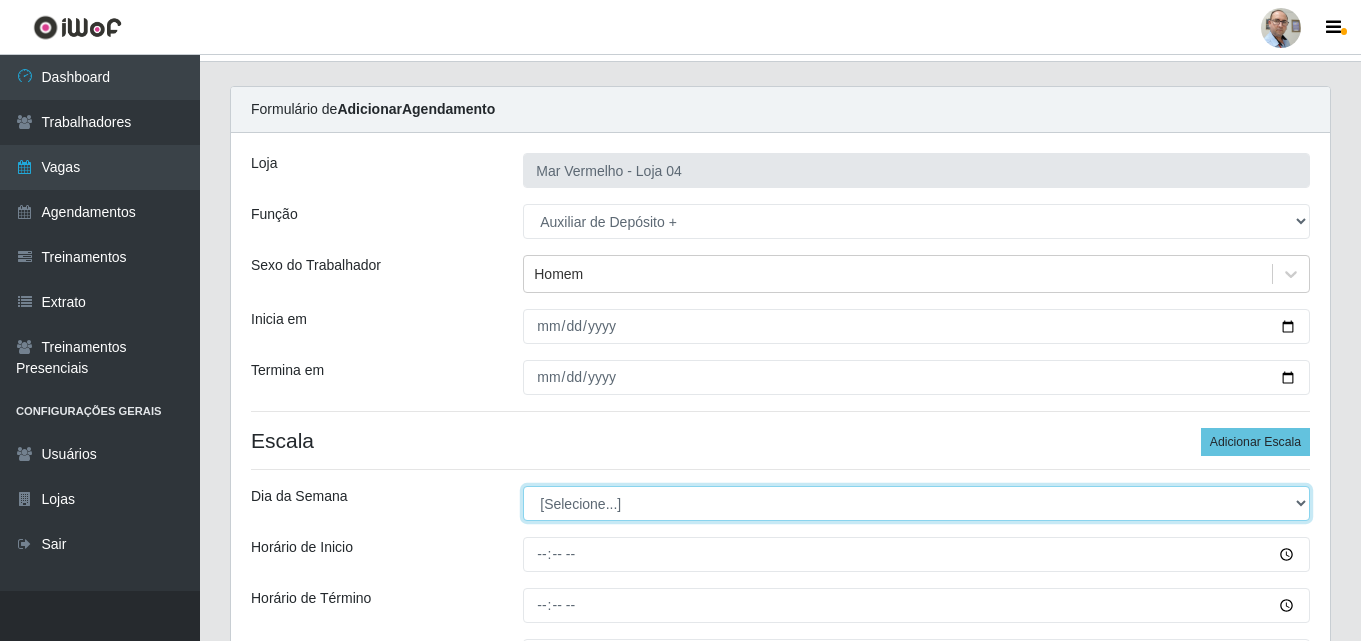 click on "[Selecione...] Segunda Terça Quarta Quinta Sexta Sábado Domingo" at bounding box center (916, 503) 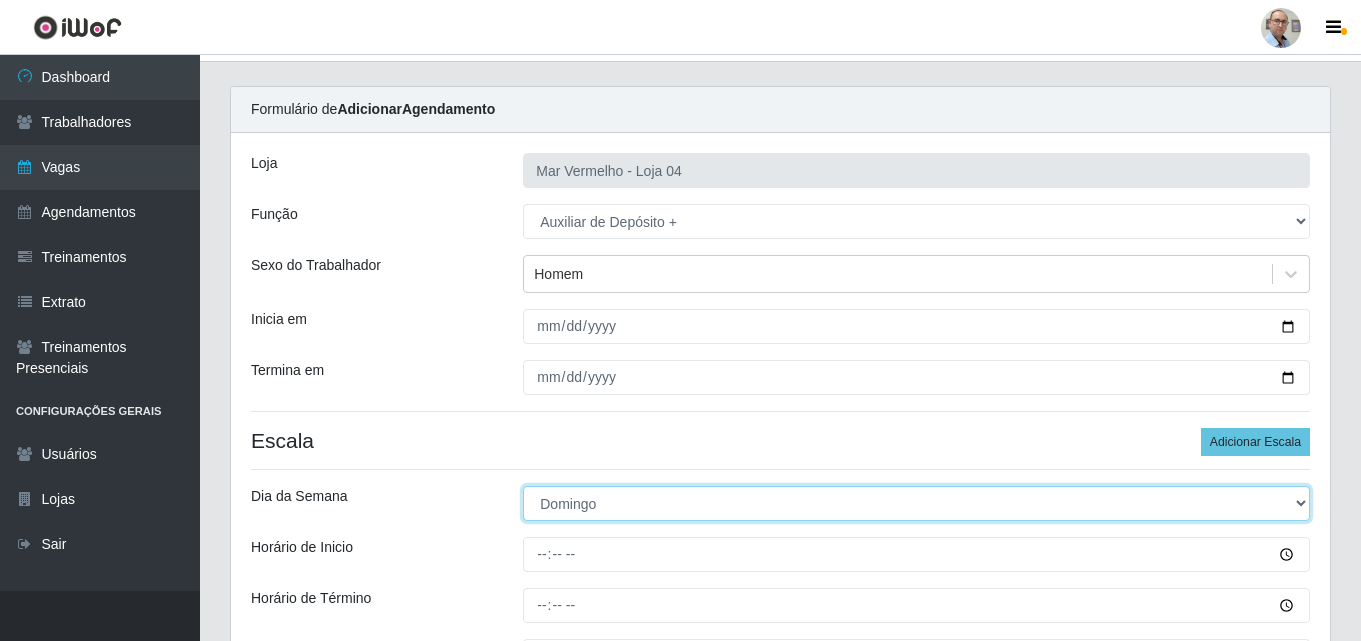 click on "[Selecione...] Segunda Terça Quarta Quinta Sexta Sábado Domingo" at bounding box center [916, 503] 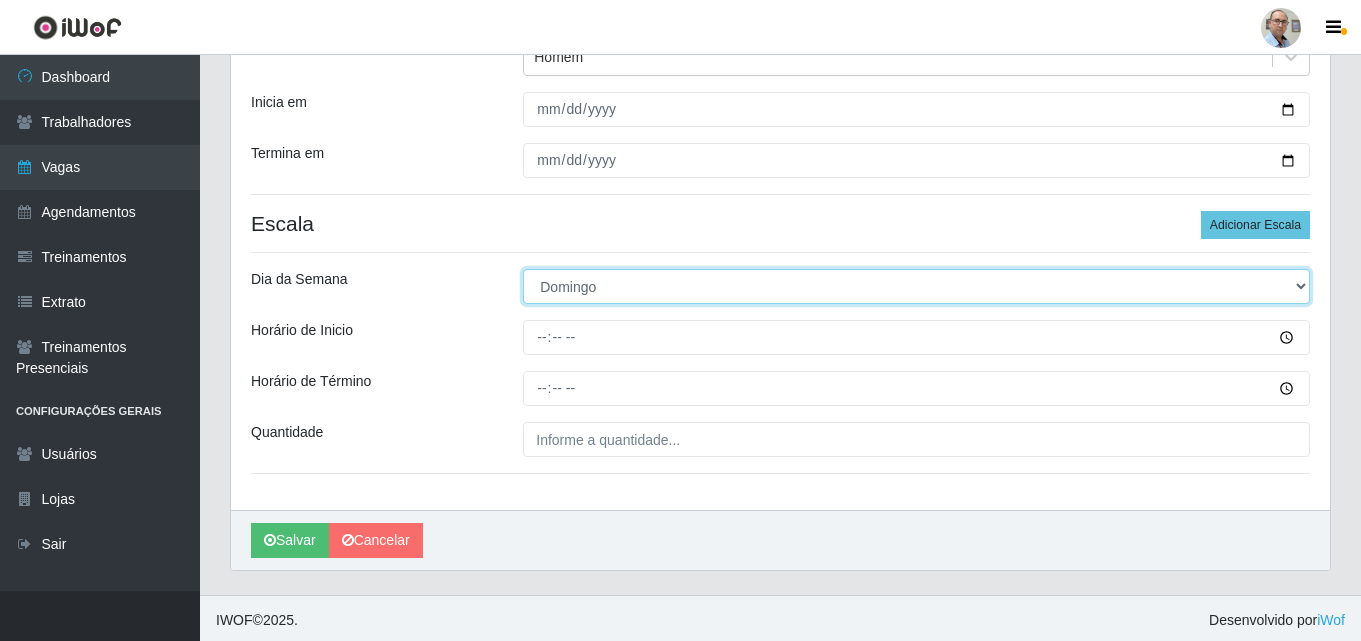 scroll, scrollTop: 260, scrollLeft: 0, axis: vertical 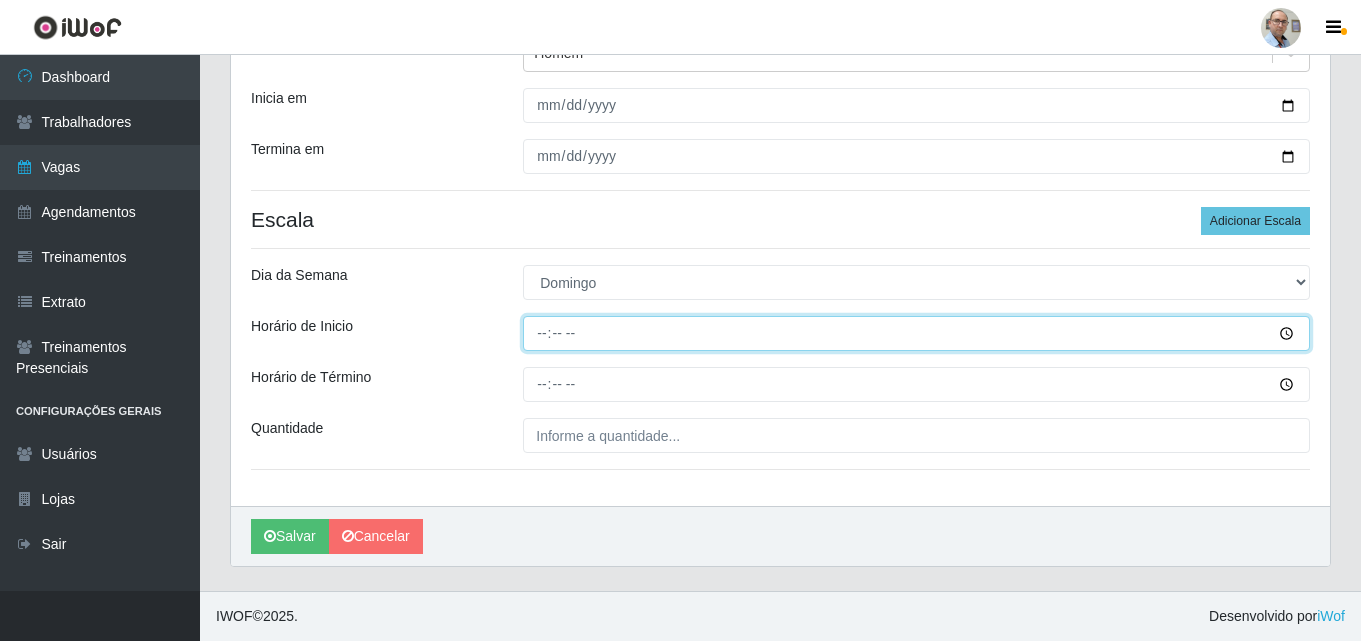 click on "Horário de Inicio" at bounding box center [916, 333] 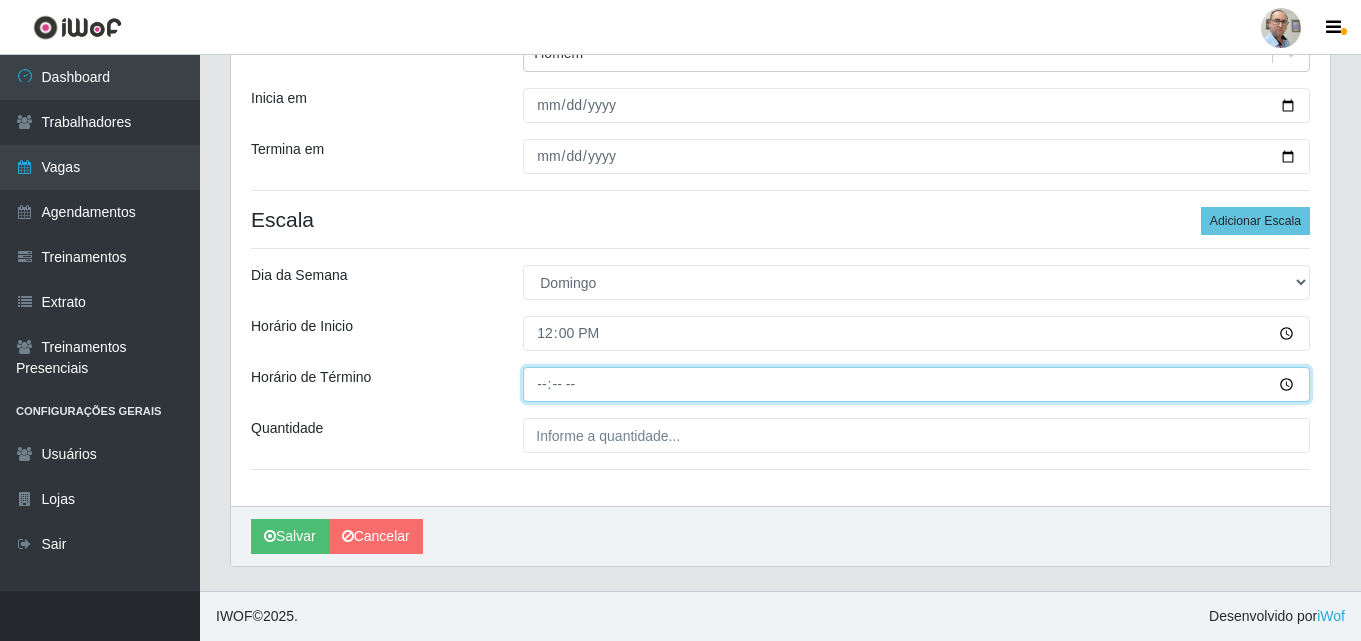 type on "18:00" 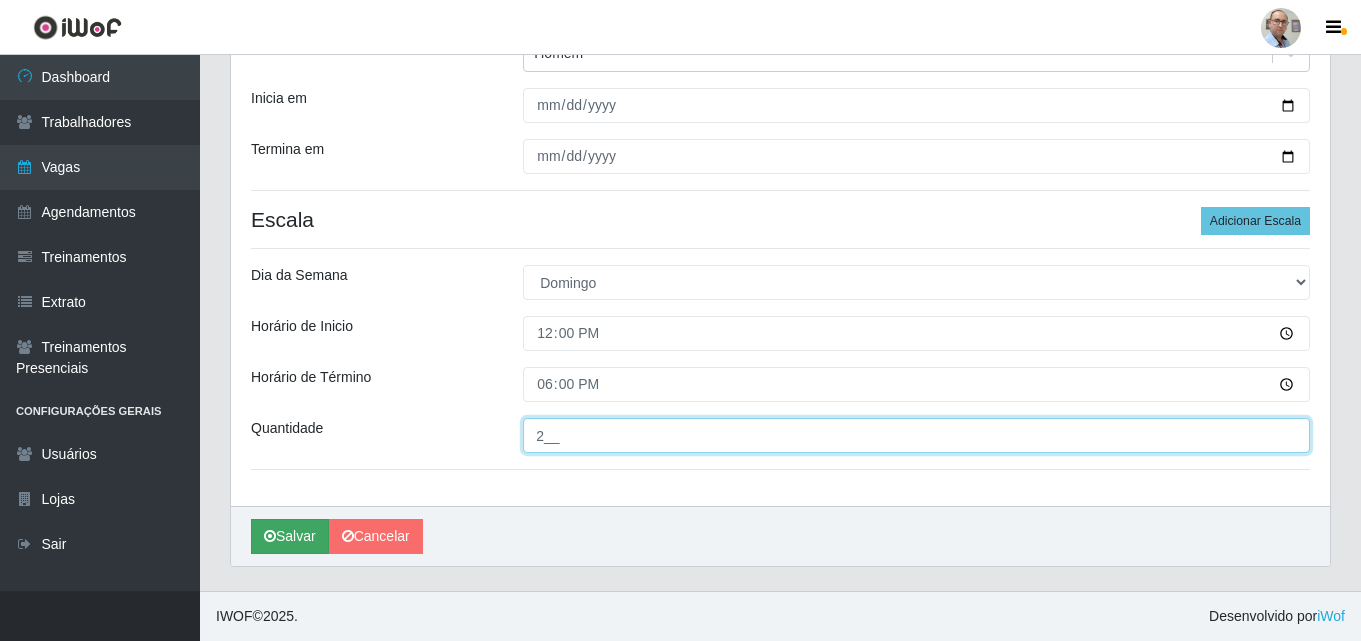 type on "2__" 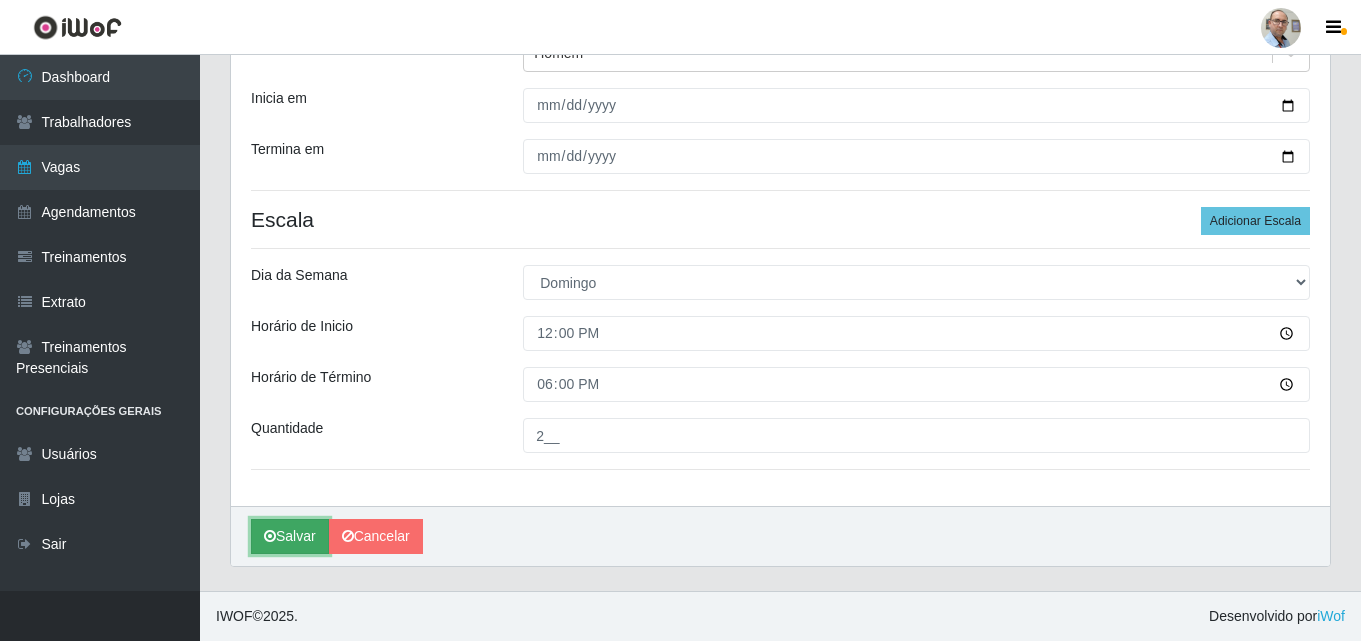 click on "Salvar" at bounding box center [290, 536] 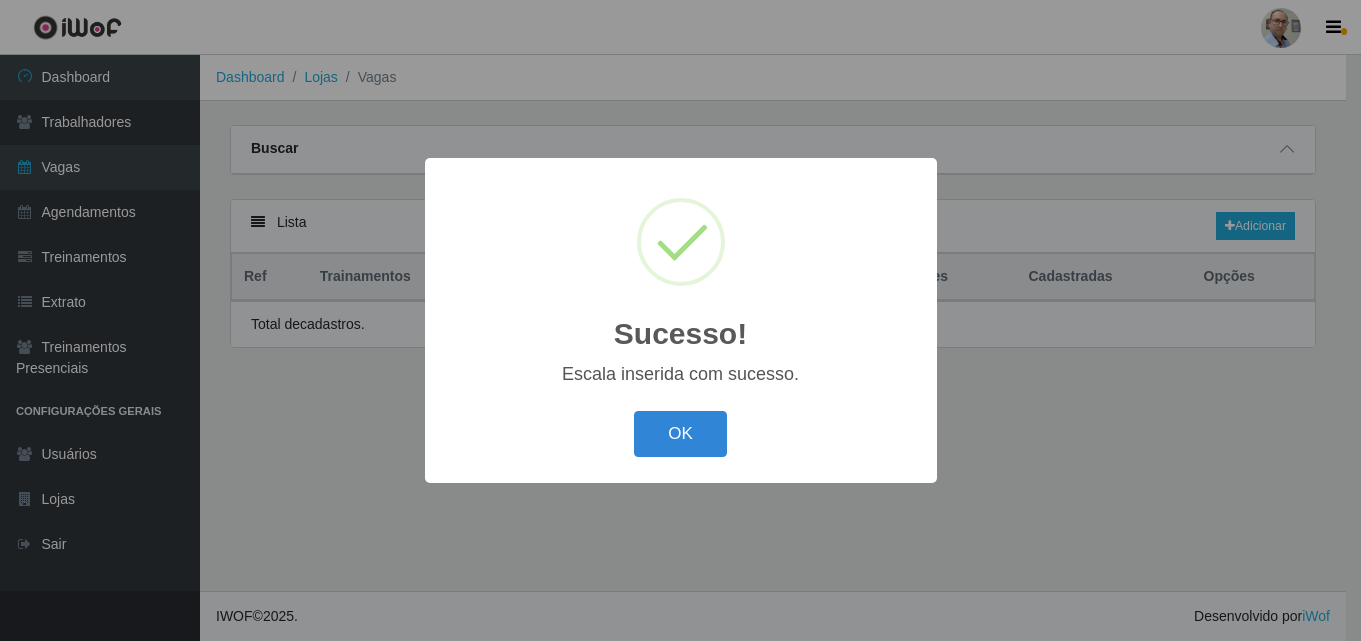 scroll, scrollTop: 0, scrollLeft: 0, axis: both 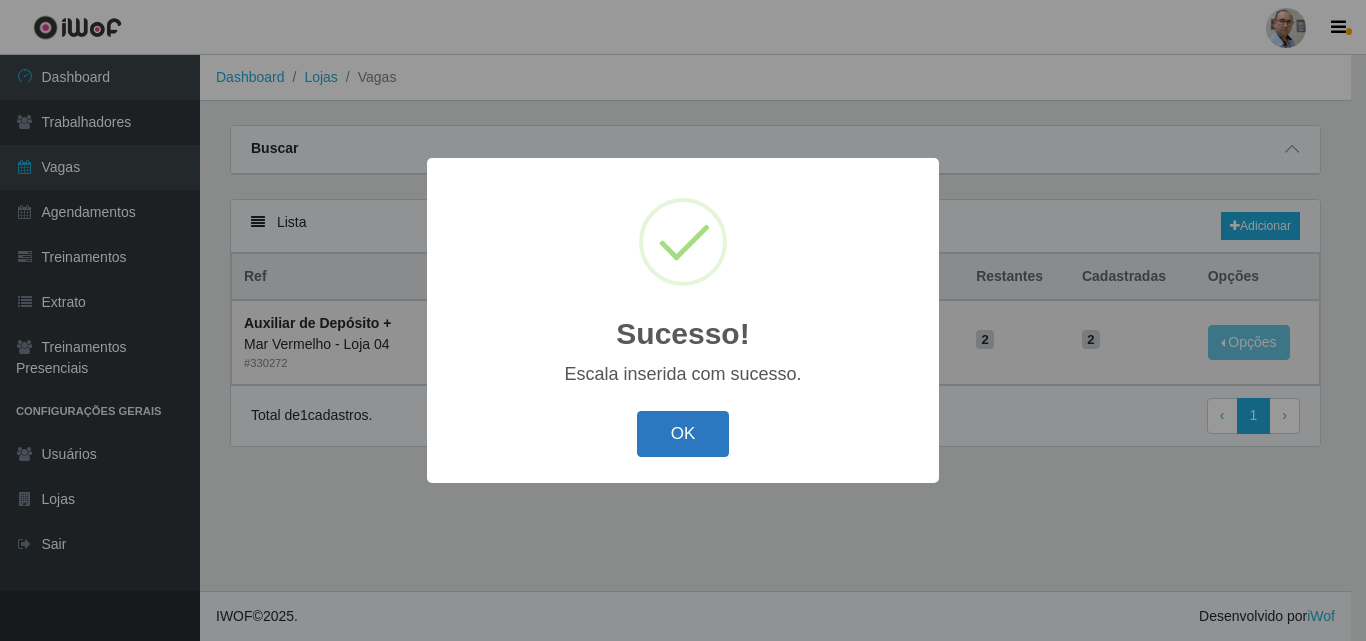 click on "OK" at bounding box center [683, 434] 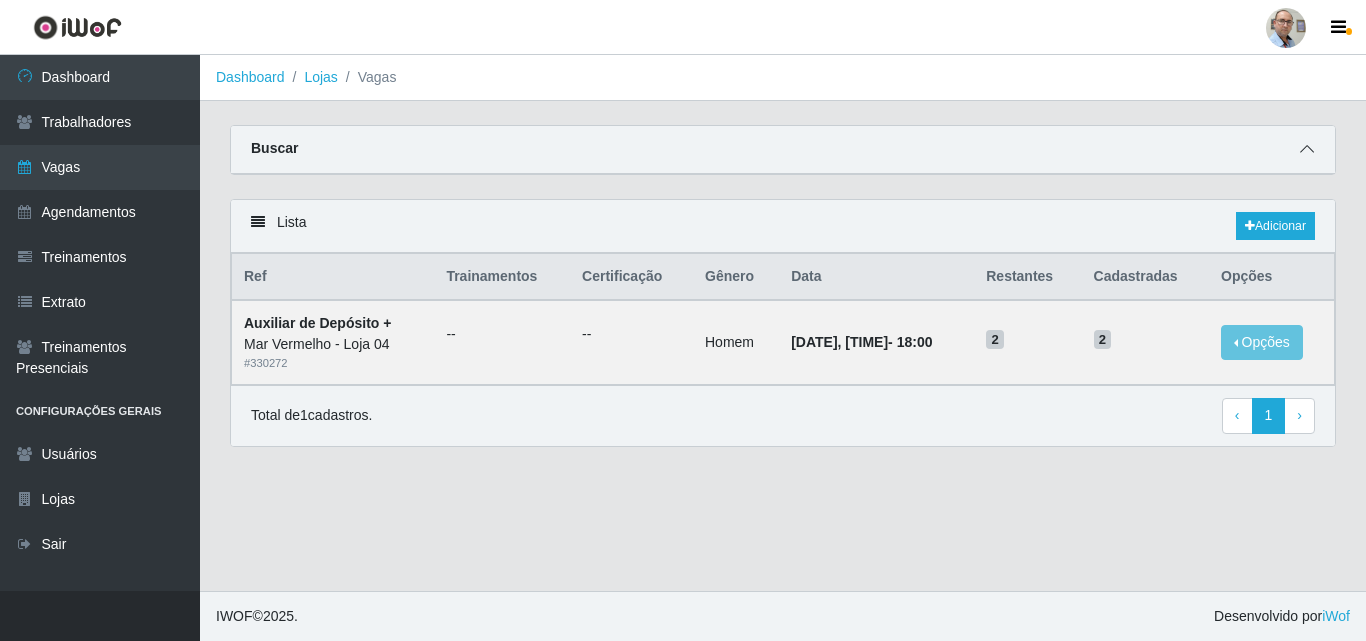 click at bounding box center (1307, 149) 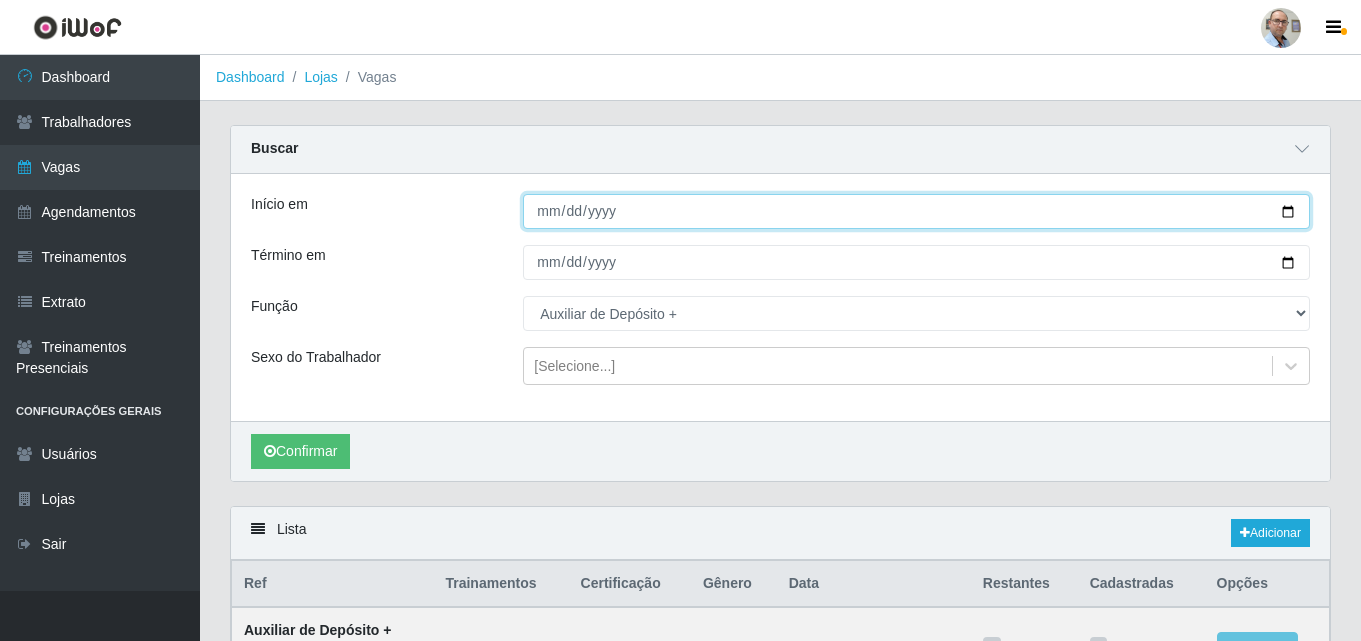 click on "[DATE]" at bounding box center (916, 211) 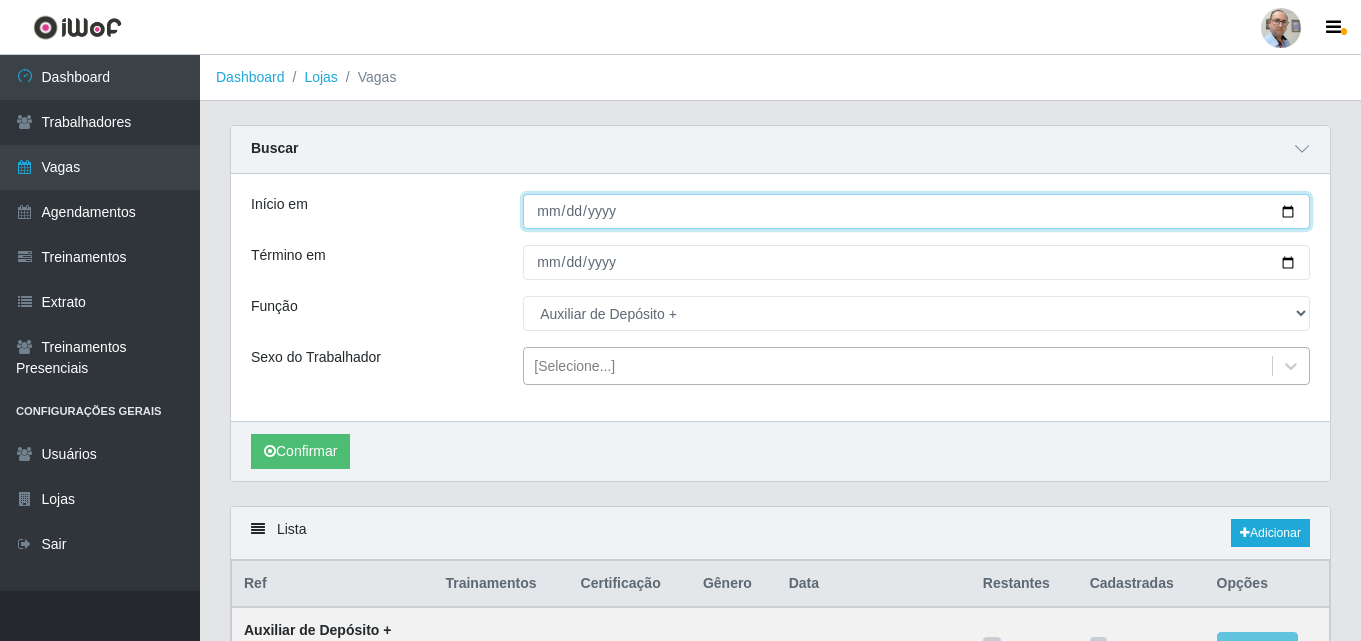 type on "[DATE]" 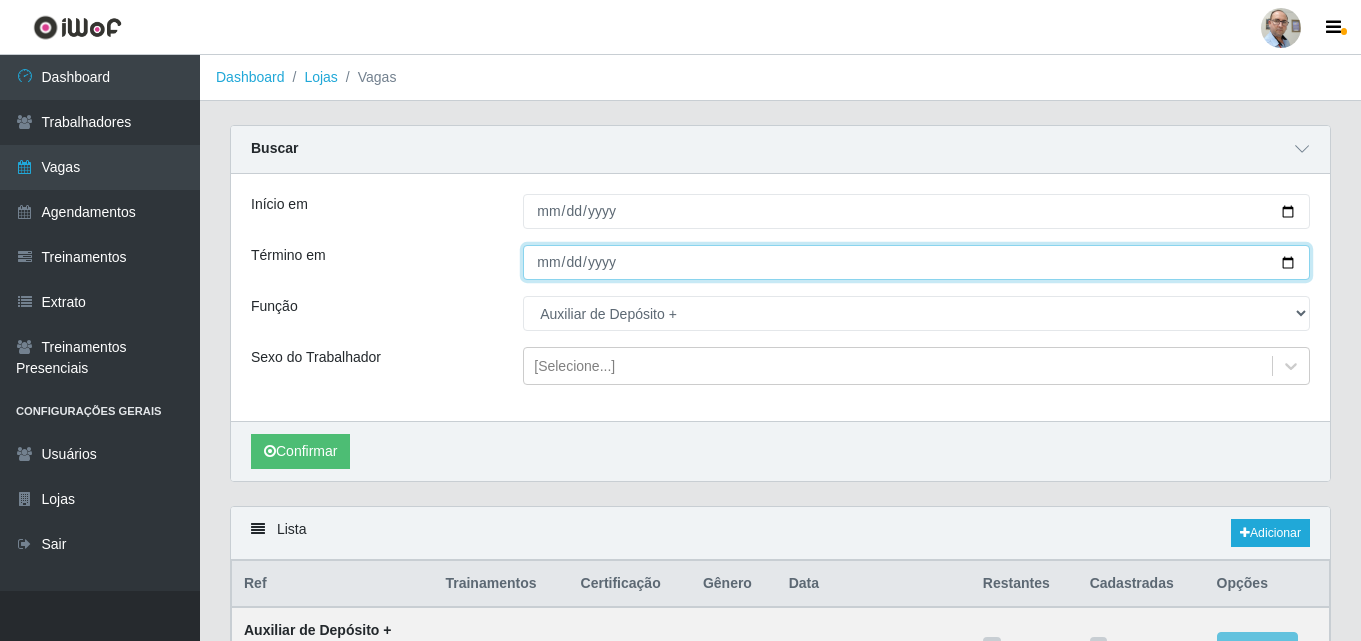 click on "[DATE]" at bounding box center (916, 262) 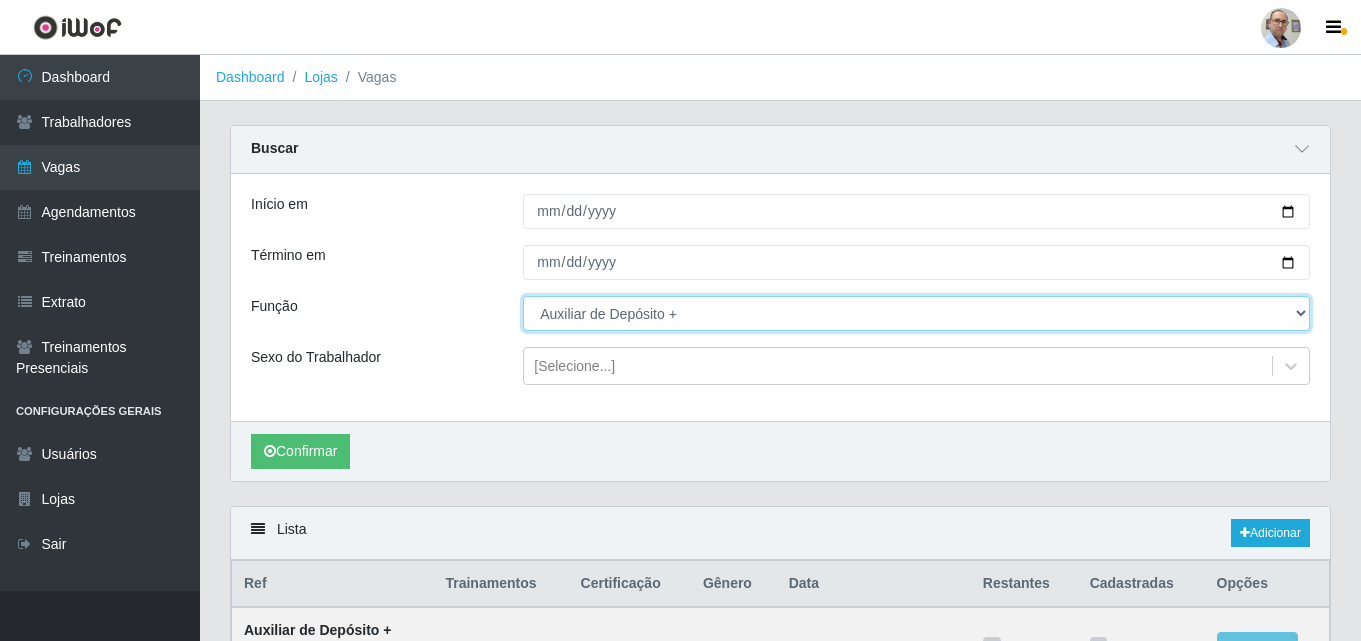 click on "[Selecione...] ASG ASG + ASG ++ Auxiliar de Depósito  Auxiliar de Depósito + Auxiliar de Depósito ++ Auxiliar de Estacionamento Auxiliar de Estacionamento + Auxiliar de Estacionamento ++ Balconista de Frios Balconista de Frios + Balconista de Padaria  Balconista de Padaria + Embalador Embalador + Embalador ++ Operador de Caixa Operador de Caixa + Operador de Caixa ++ Repositor  Repositor + Repositor ++ Repositor de Frios Repositor de Frios + Repositor de Frios ++ Repositor de Hortifruti Repositor de Hortifruti + Repositor de Hortifruti ++" at bounding box center (916, 313) 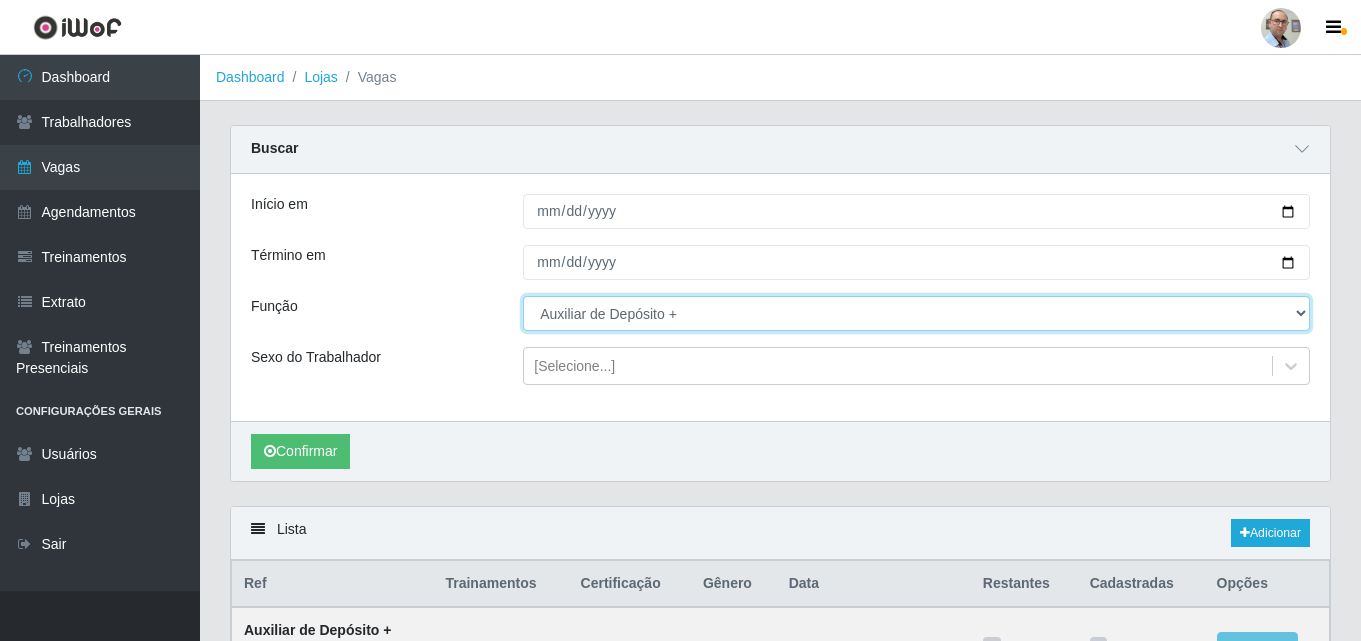 select on "1" 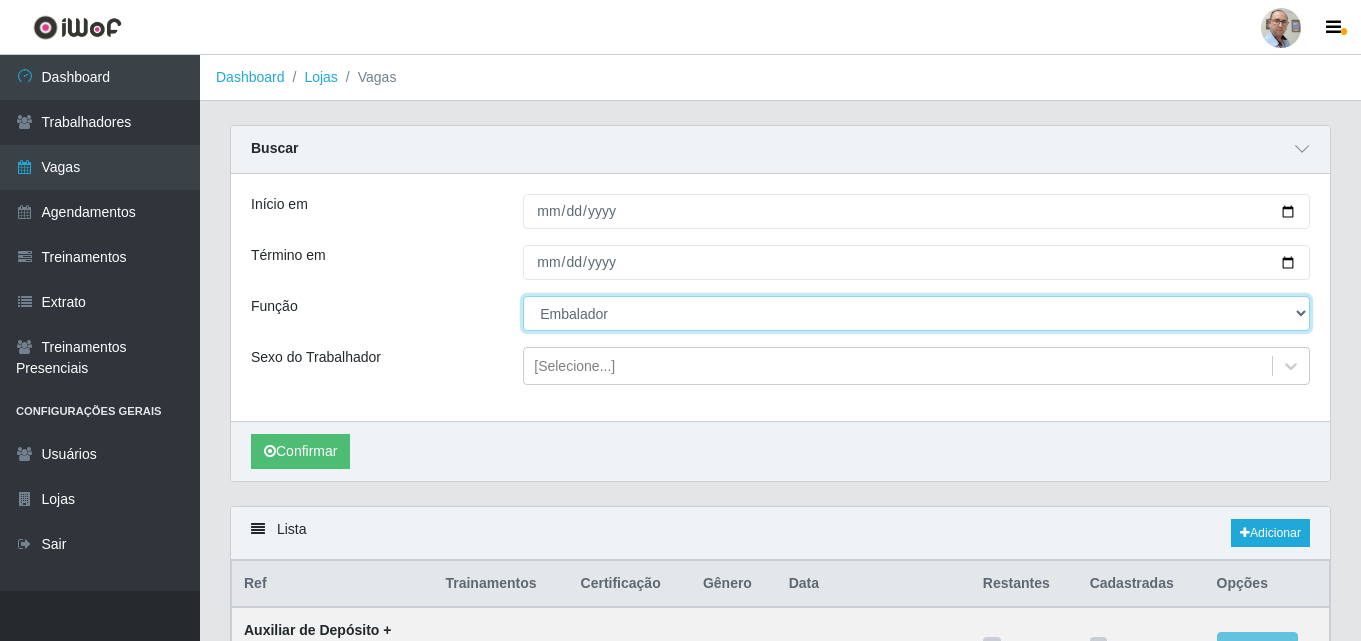 click on "[Selecione...] ASG ASG + ASG ++ Auxiliar de Depósito  Auxiliar de Depósito + Auxiliar de Depósito ++ Auxiliar de Estacionamento Auxiliar de Estacionamento + Auxiliar de Estacionamento ++ Balconista de Frios Balconista de Frios + Balconista de Padaria  Balconista de Padaria + Embalador Embalador + Embalador ++ Operador de Caixa Operador de Caixa + Operador de Caixa ++ Repositor  Repositor + Repositor ++ Repositor de Frios Repositor de Frios + Repositor de Frios ++ Repositor de Hortifruti Repositor de Hortifruti + Repositor de Hortifruti ++" at bounding box center [916, 313] 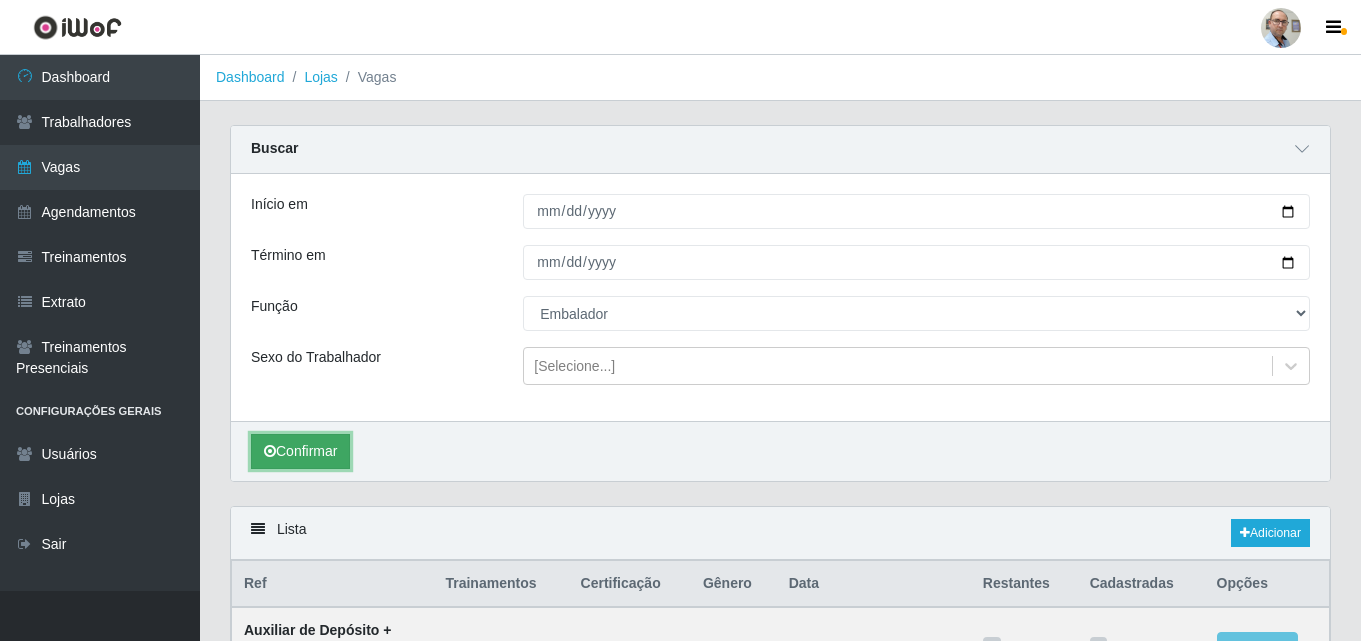 click on "Confirmar" at bounding box center [300, 451] 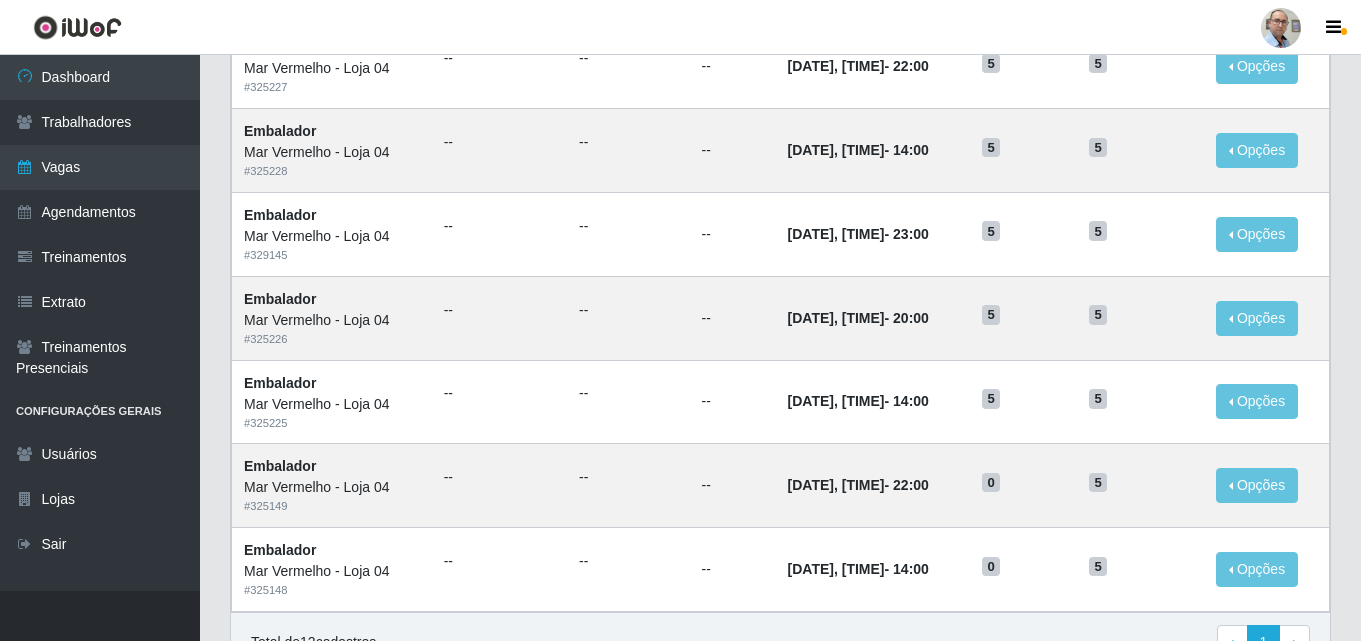 scroll, scrollTop: 1109, scrollLeft: 0, axis: vertical 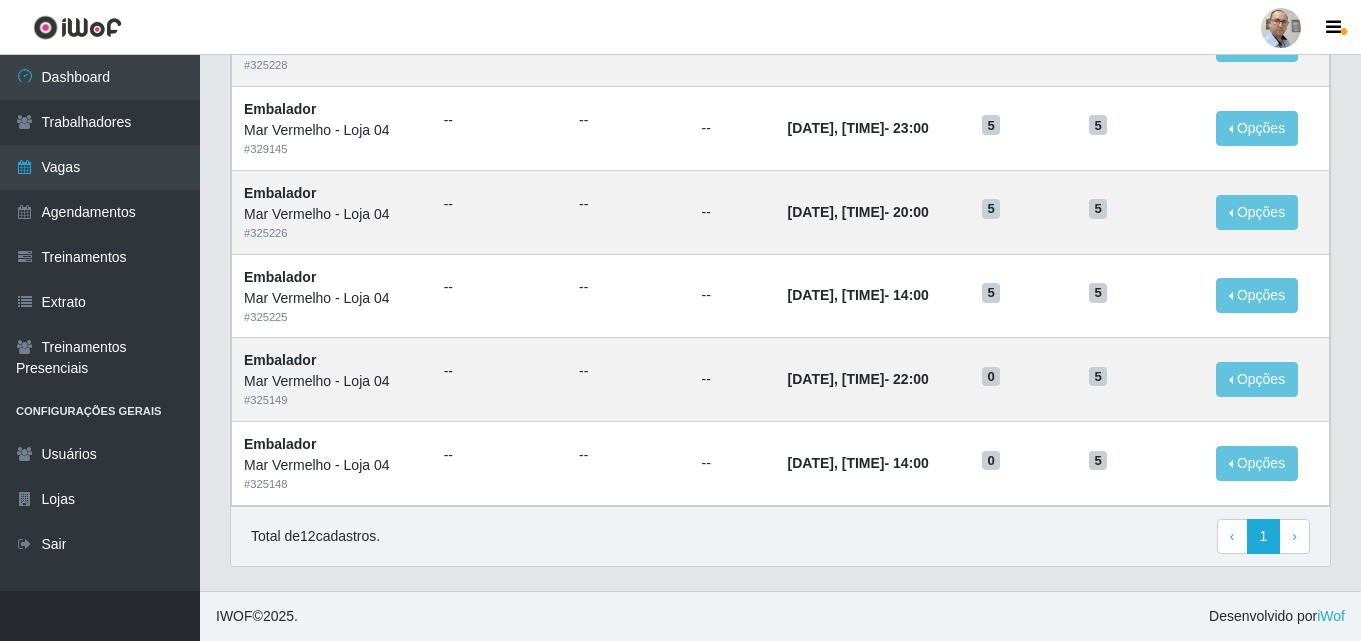 click on "Total de  12  cadastros. ‹ Previous 1 › Next" at bounding box center [780, 536] 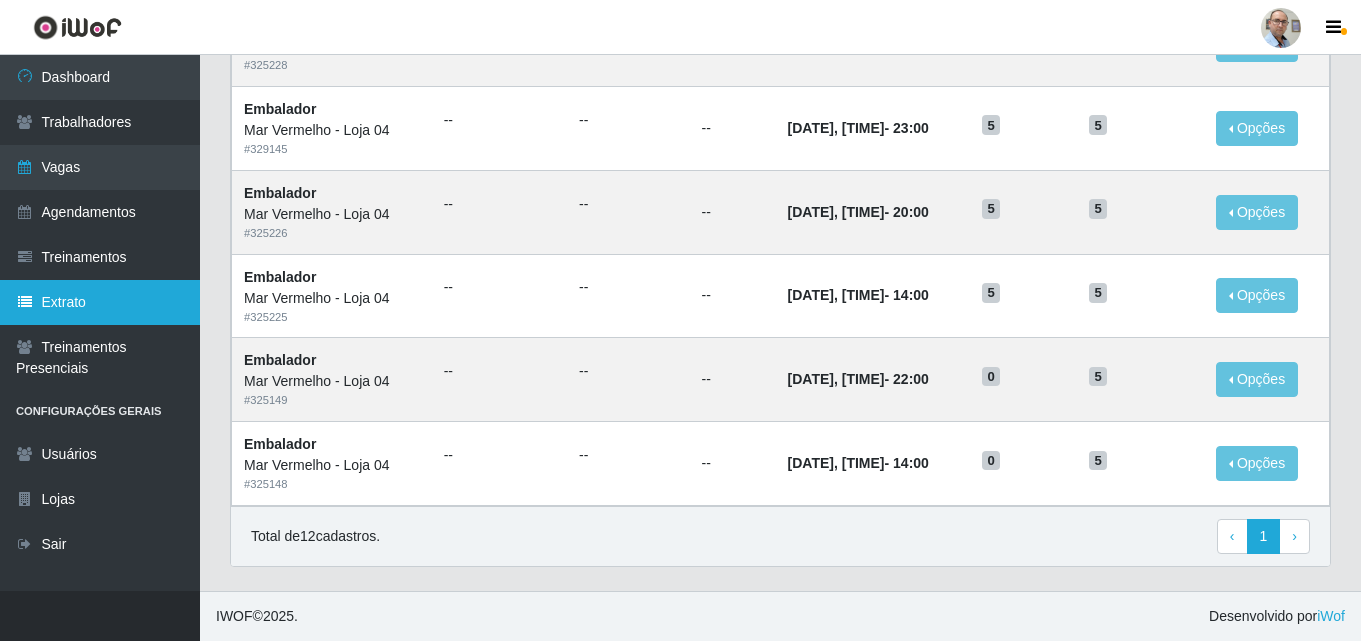 click on "Extrato" at bounding box center (100, 302) 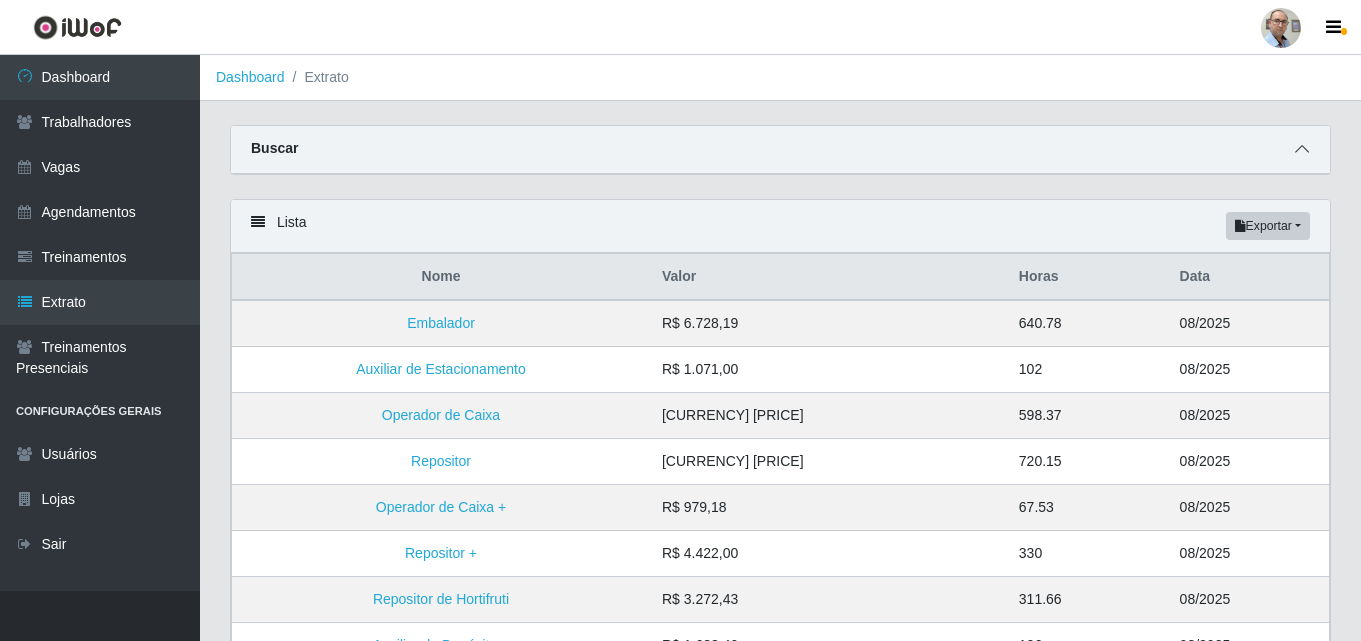 click at bounding box center [1302, 149] 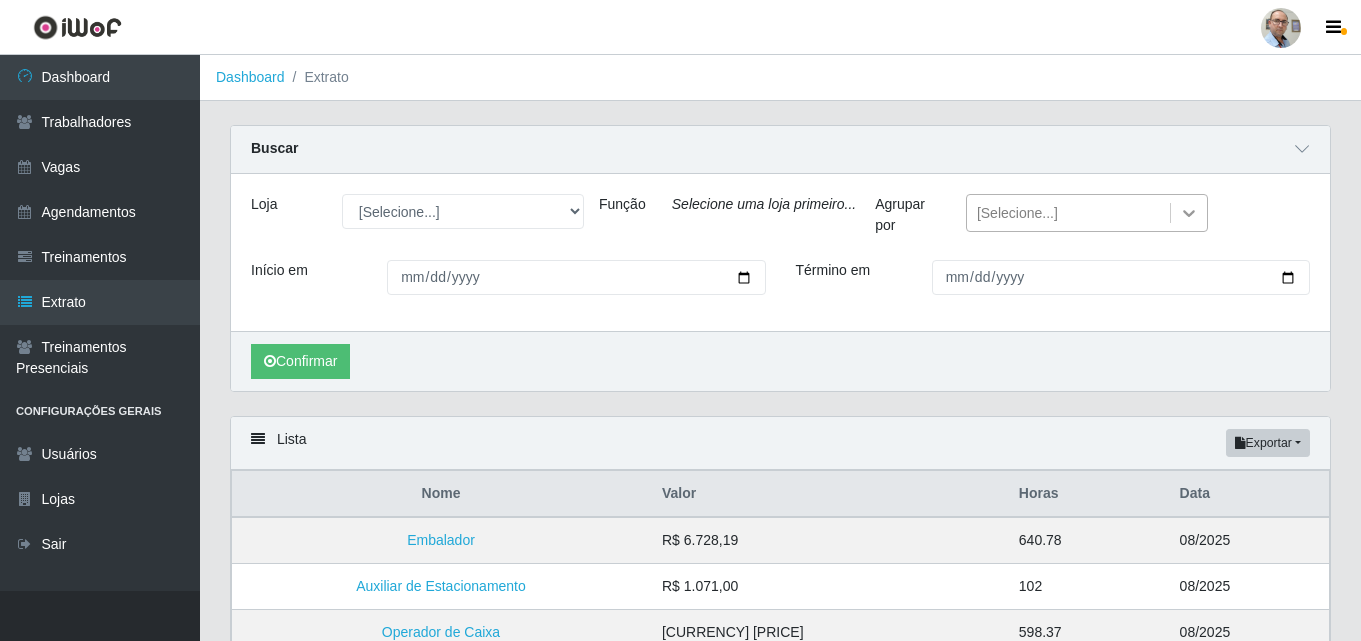 click 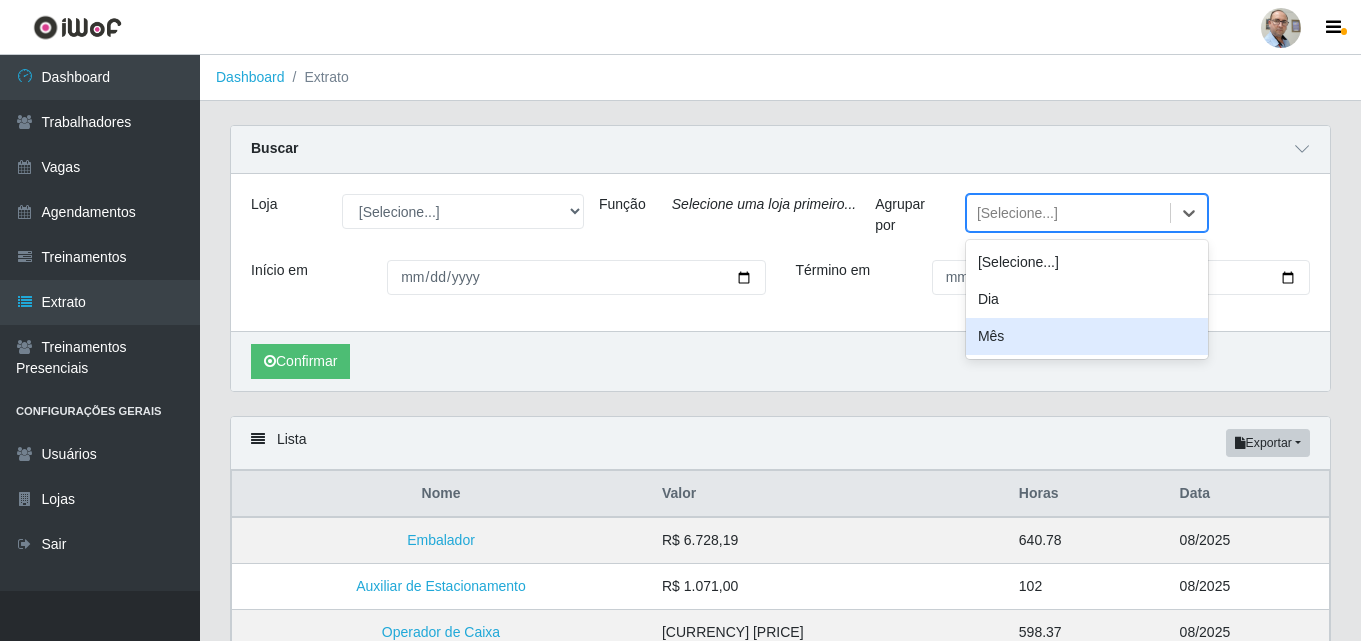 click on "Mês" at bounding box center (1087, 336) 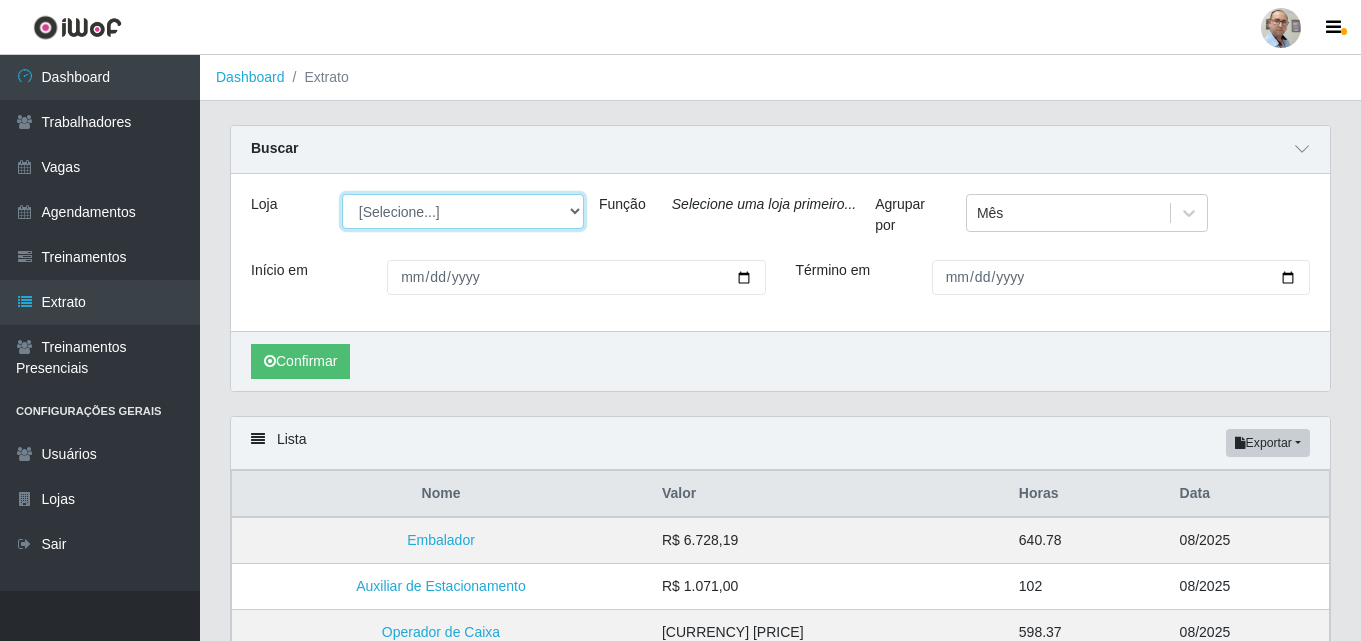 click on "[Selecione...] Mar Vermelho - Loja 04" at bounding box center (463, 211) 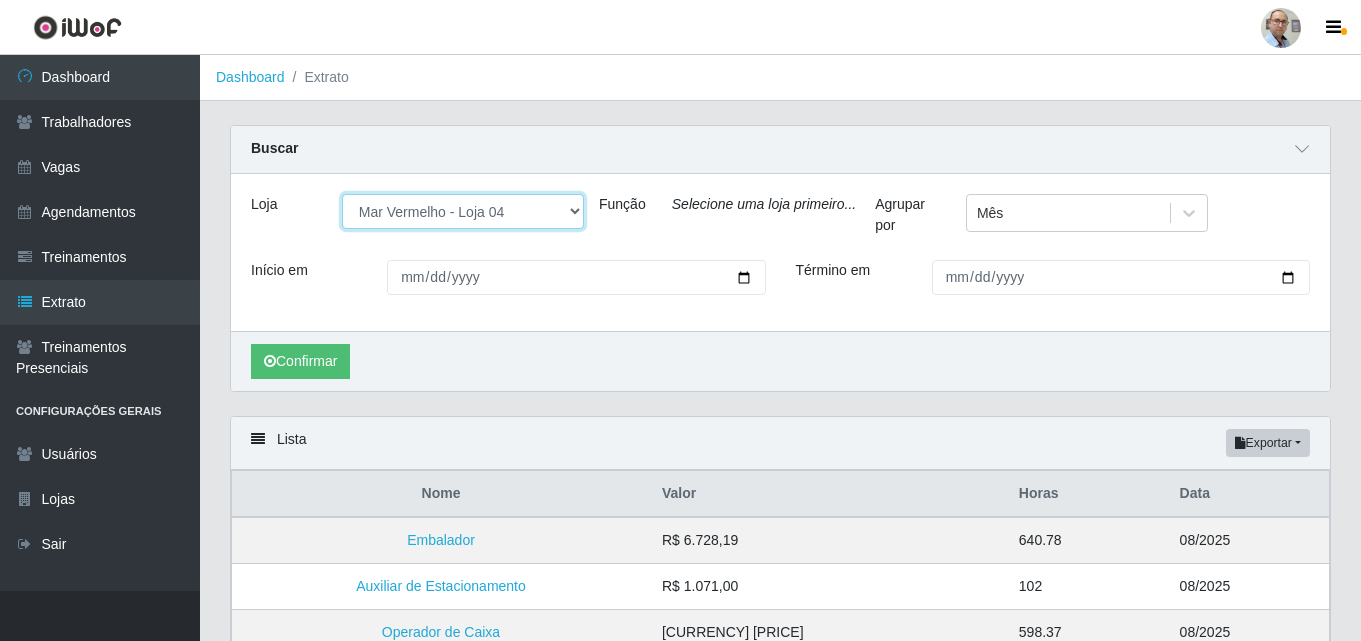 click on "[Selecione...] Mar Vermelho - Loja 04" at bounding box center [463, 211] 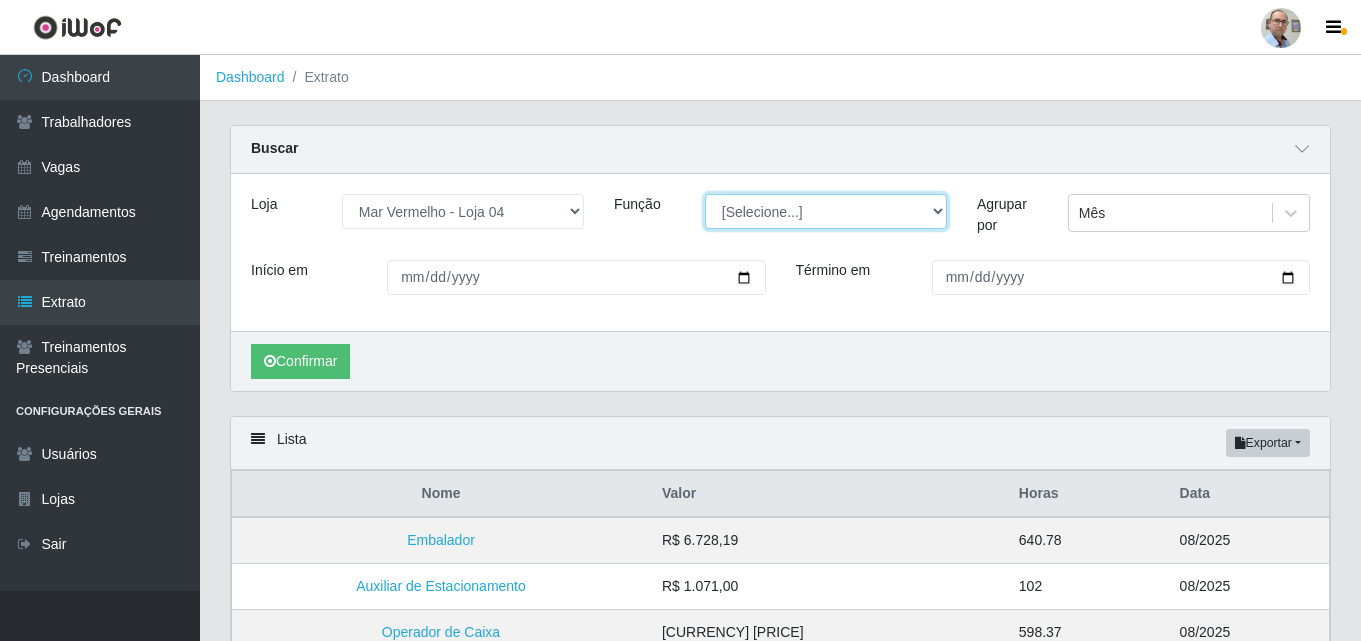 click on "[Selecione...] ASG ASG + ASG ++ Auxiliar de Depósito  Auxiliar de Depósito + Auxiliar de Depósito ++ Auxiliar de Estacionamento Auxiliar de Estacionamento + Auxiliar de Estacionamento ++ Balconista de Frios Balconista de Frios + Balconista de Padaria  Balconista de Padaria + Embalador Embalador + Embalador ++ Operador de Caixa Operador de Caixa + Operador de Caixa ++ Repositor  Repositor + Repositor ++ Repositor de Frios Repositor de Frios + Repositor de Frios ++ Repositor de Hortifruti Repositor de Hortifruti + Repositor de Hortifruti ++" at bounding box center (826, 211) 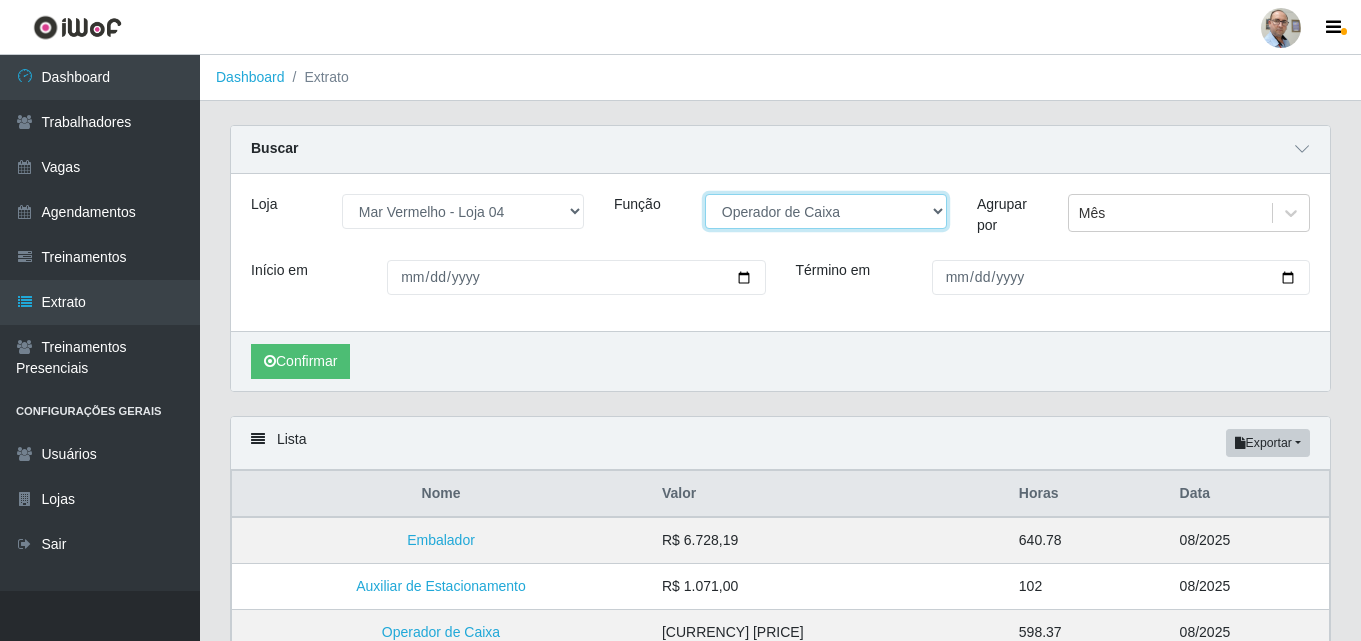 click on "[Selecione...] ASG ASG + ASG ++ Auxiliar de Depósito  Auxiliar de Depósito + Auxiliar de Depósito ++ Auxiliar de Estacionamento Auxiliar de Estacionamento + Auxiliar de Estacionamento ++ Balconista de Frios Balconista de Frios + Balconista de Padaria  Balconista de Padaria + Embalador Embalador + Embalador ++ Operador de Caixa Operador de Caixa + Operador de Caixa ++ Repositor  Repositor + Repositor ++ Repositor de Frios Repositor de Frios + Repositor de Frios ++ Repositor de Hortifruti Repositor de Hortifruti + Repositor de Hortifruti ++" at bounding box center (826, 211) 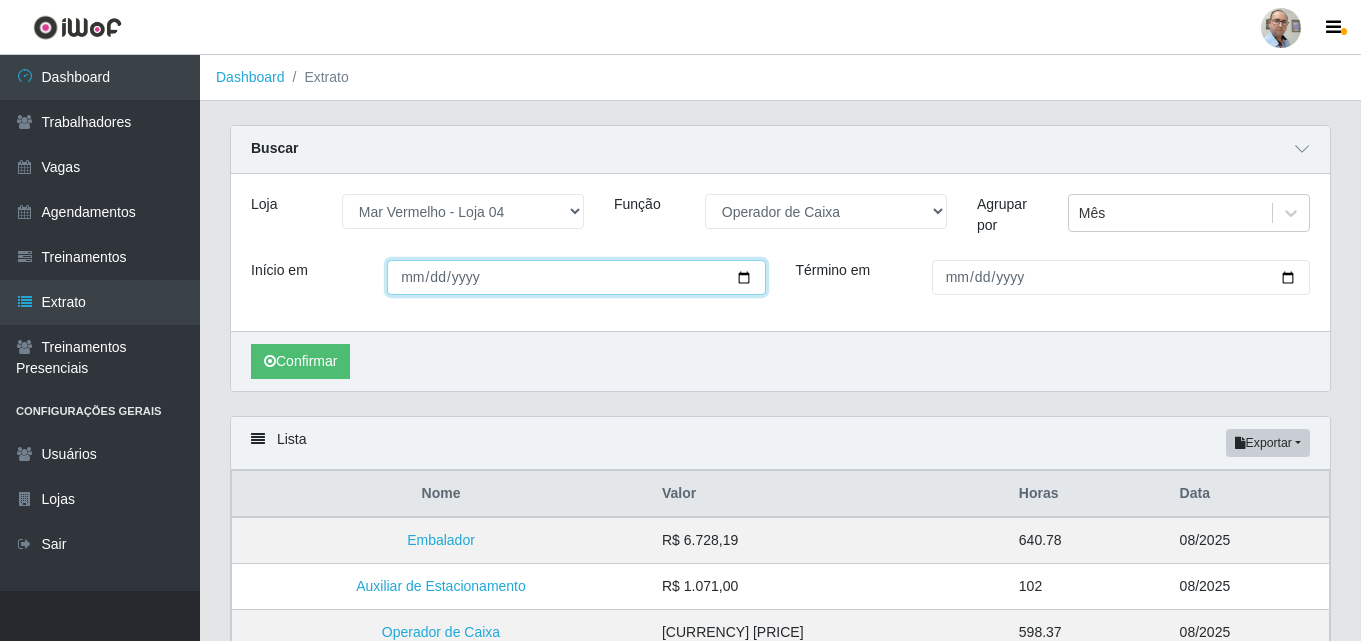 click on "Início em" at bounding box center [576, 277] 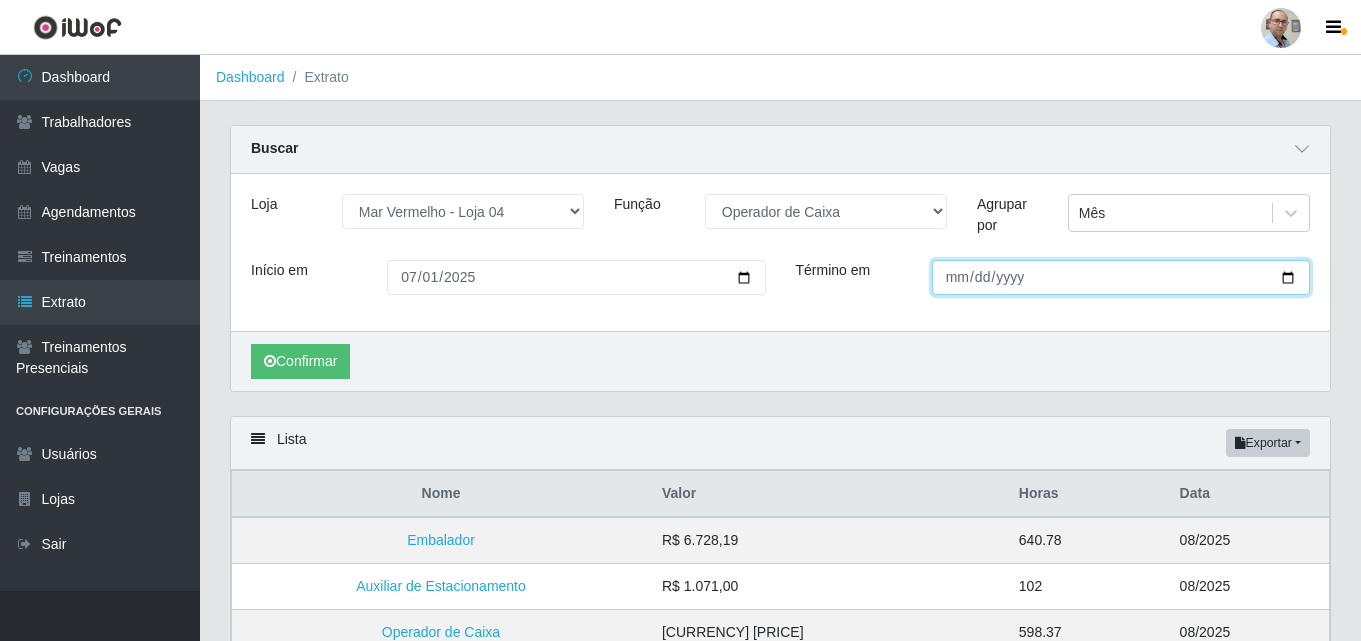click on "Término em" at bounding box center (1121, 277) 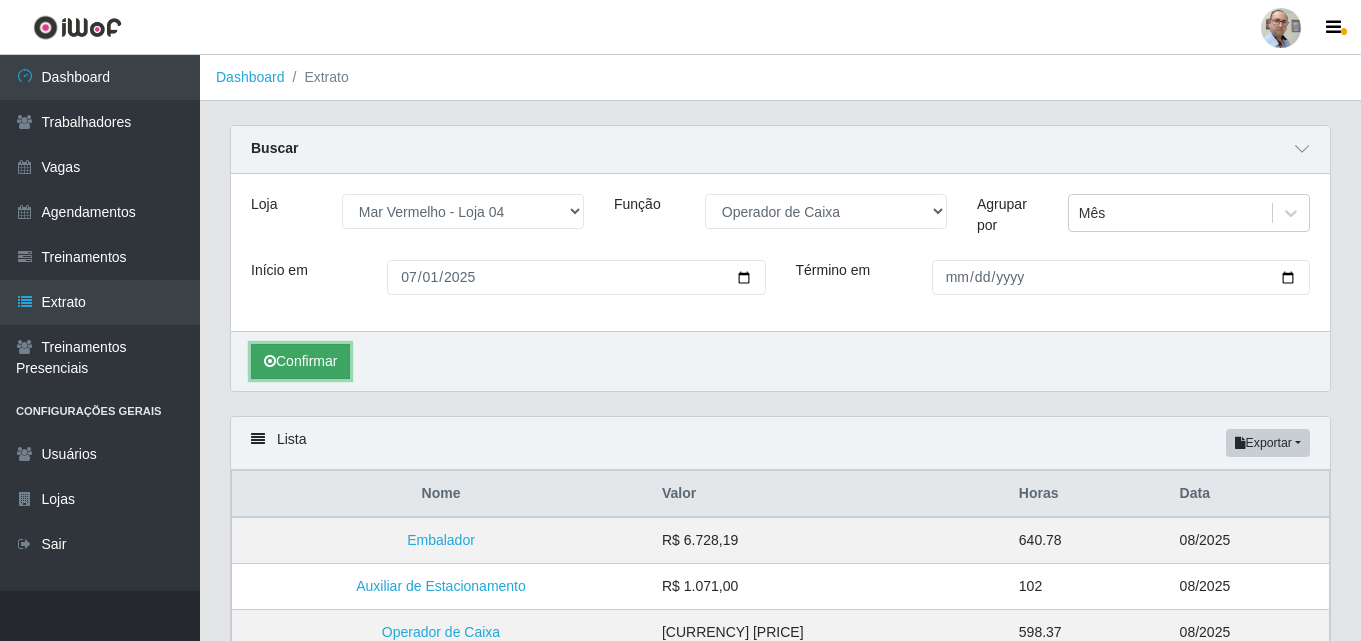 click on "Confirmar" at bounding box center [300, 361] 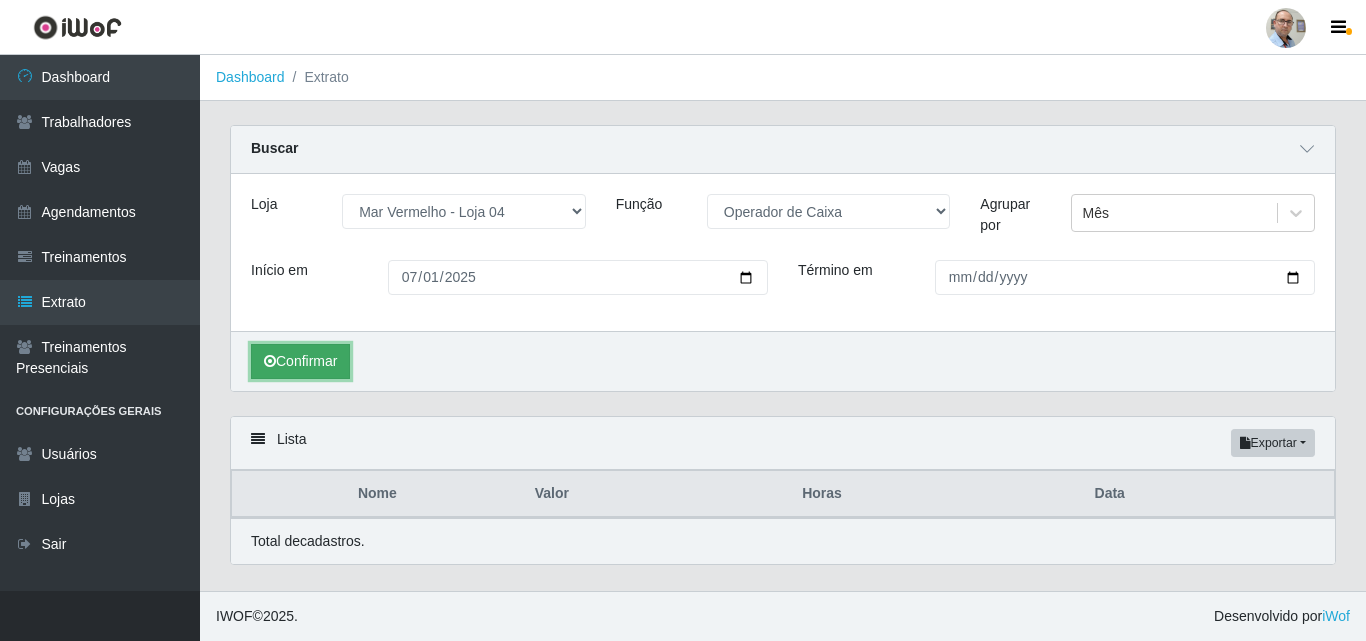 click on "Confirmar" at bounding box center [300, 361] 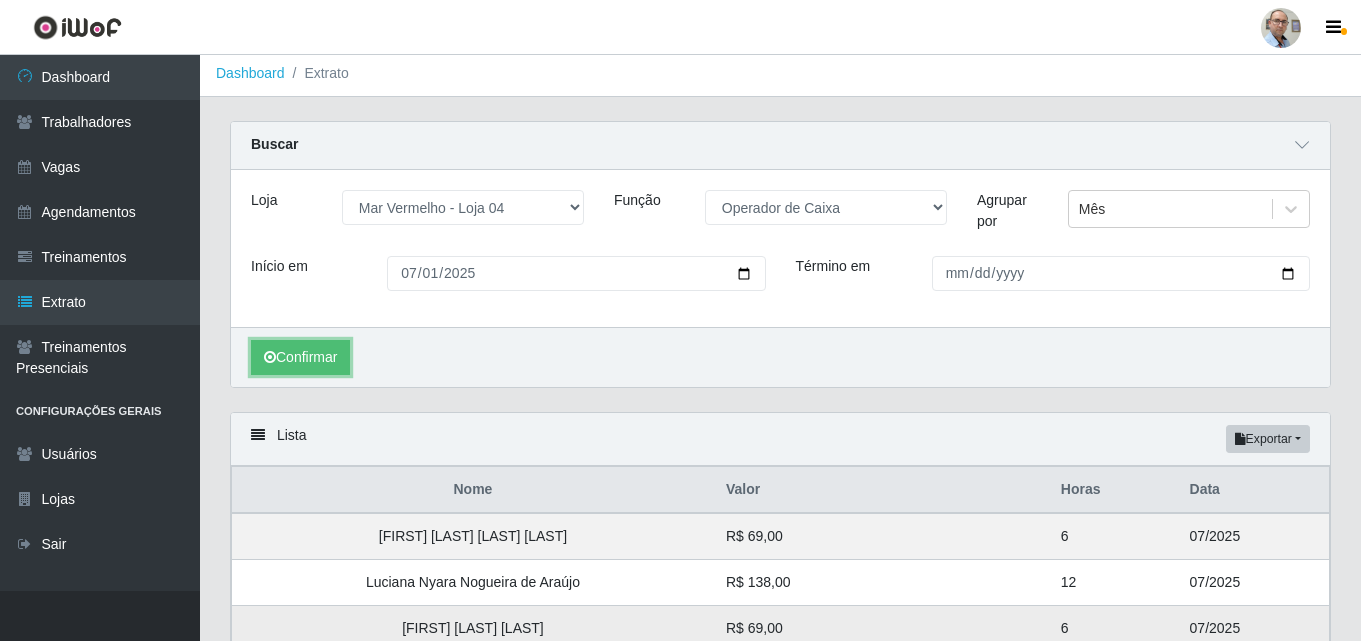 scroll, scrollTop: 0, scrollLeft: 0, axis: both 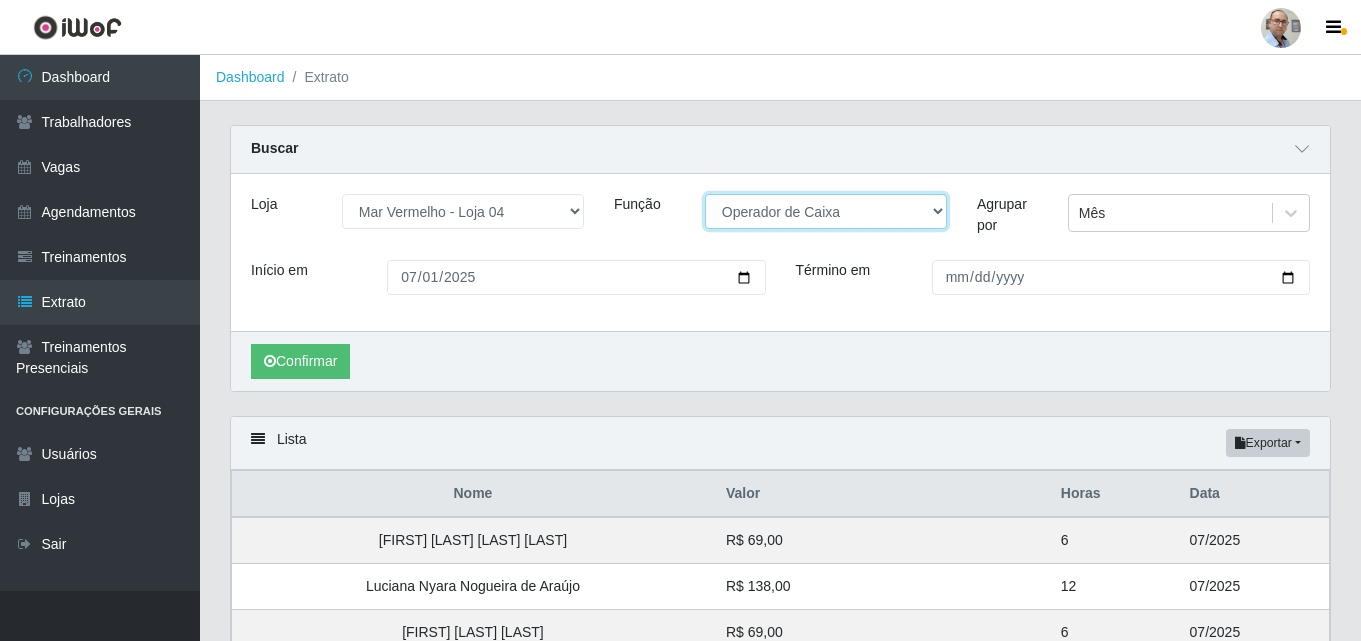 click on "[Selecione...] ASG ASG + ASG ++ Auxiliar de Depósito  Auxiliar de Depósito + Auxiliar de Depósito ++ Auxiliar de Estacionamento Auxiliar de Estacionamento + Auxiliar de Estacionamento ++ Balconista de Frios Balconista de Frios + Balconista de Padaria  Balconista de Padaria + Embalador Embalador + Embalador ++ Operador de Caixa Operador de Caixa + Operador de Caixa ++ Repositor  Repositor + Repositor ++ Repositor de Frios Repositor de Frios + Repositor de Frios ++ Repositor de Hortifruti Repositor de Hortifruti + Repositor de Hortifruti ++" at bounding box center [826, 211] 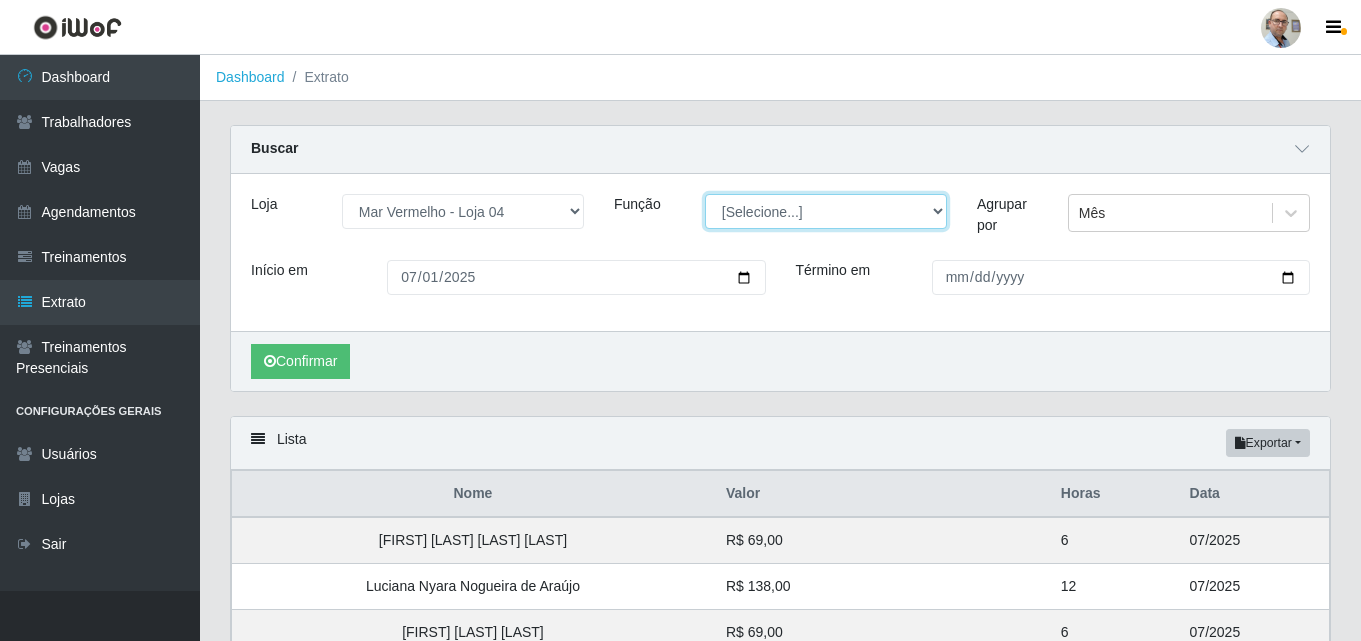 click on "[Selecione...] ASG ASG + ASG ++ Auxiliar de Depósito  Auxiliar de Depósito + Auxiliar de Depósito ++ Auxiliar de Estacionamento Auxiliar de Estacionamento + Auxiliar de Estacionamento ++ Balconista de Frios Balconista de Frios + Balconista de Padaria  Balconista de Padaria + Embalador Embalador + Embalador ++ Operador de Caixa Operador de Caixa + Operador de Caixa ++ Repositor  Repositor + Repositor ++ Repositor de Frios Repositor de Frios + Repositor de Frios ++ Repositor de Hortifruti Repositor de Hortifruti + Repositor de Hortifruti ++" at bounding box center [826, 211] 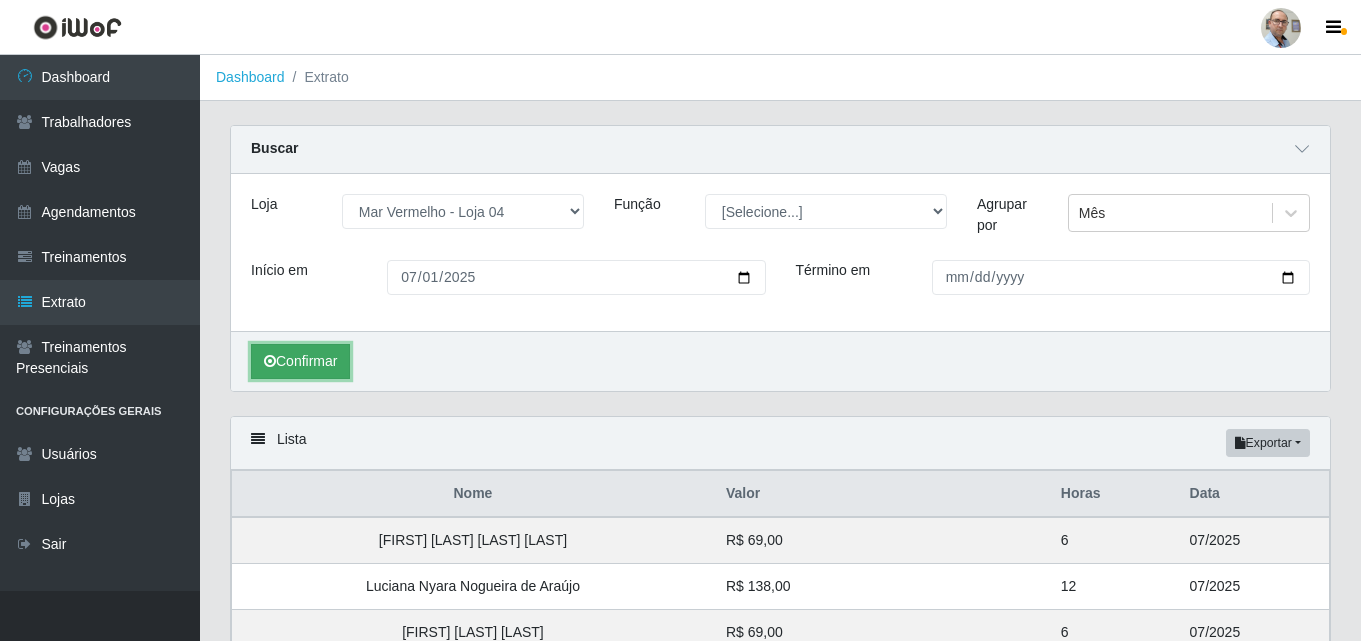 click on "Confirmar" at bounding box center [300, 361] 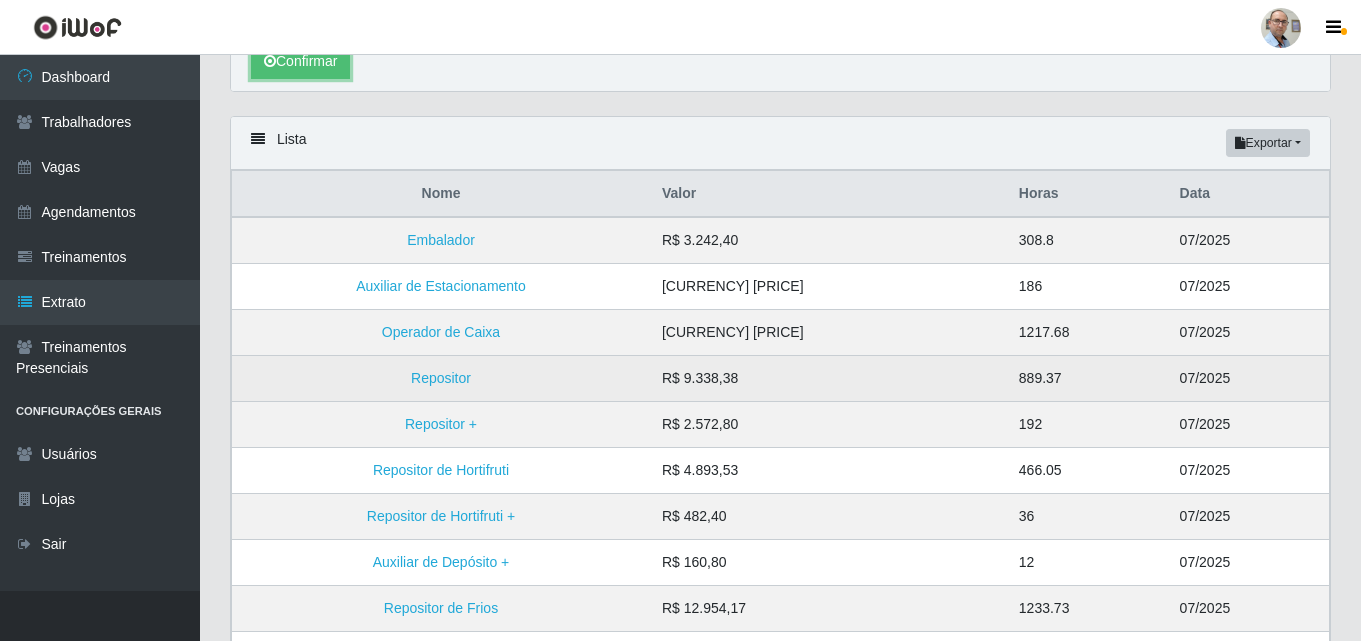 scroll, scrollTop: 400, scrollLeft: 0, axis: vertical 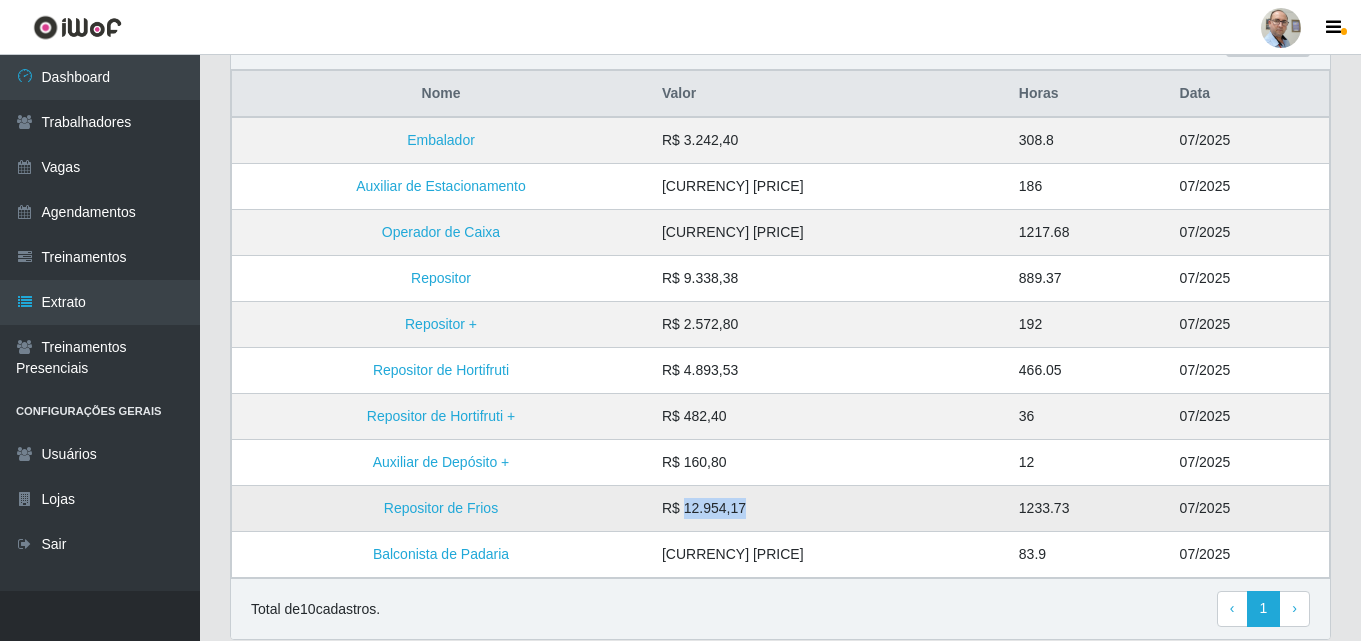 drag, startPoint x: 739, startPoint y: 509, endPoint x: 833, endPoint y: 505, distance: 94.08507 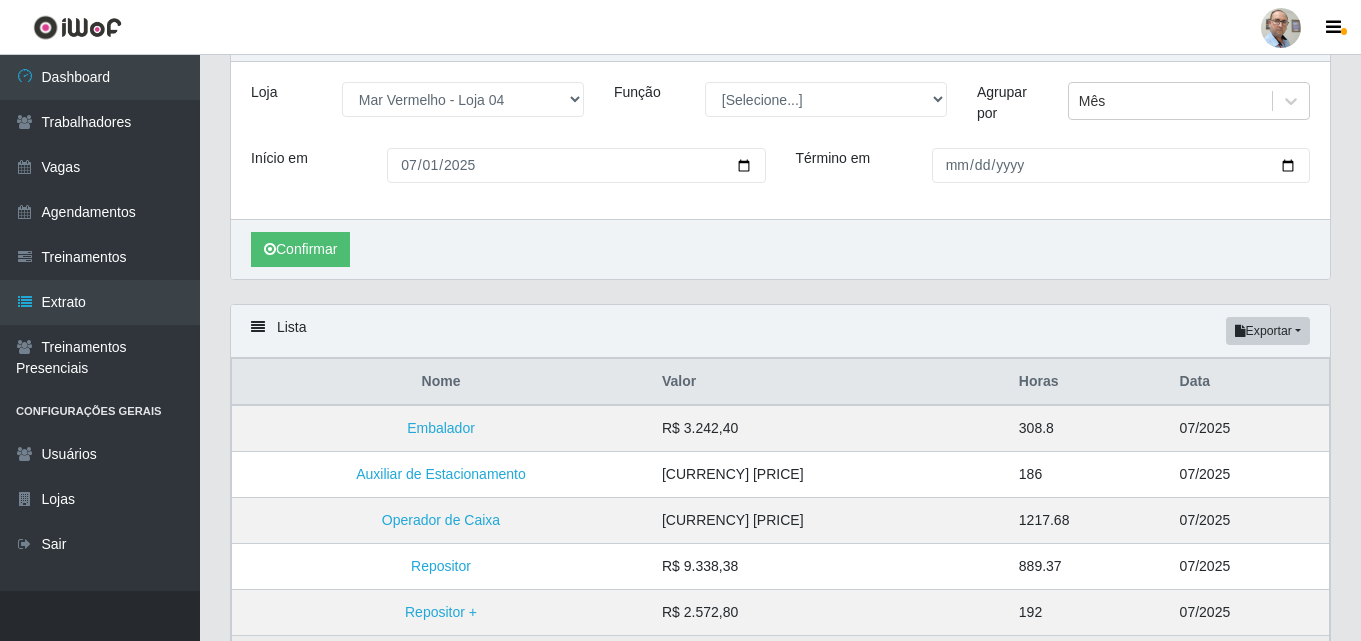 scroll, scrollTop: 0, scrollLeft: 0, axis: both 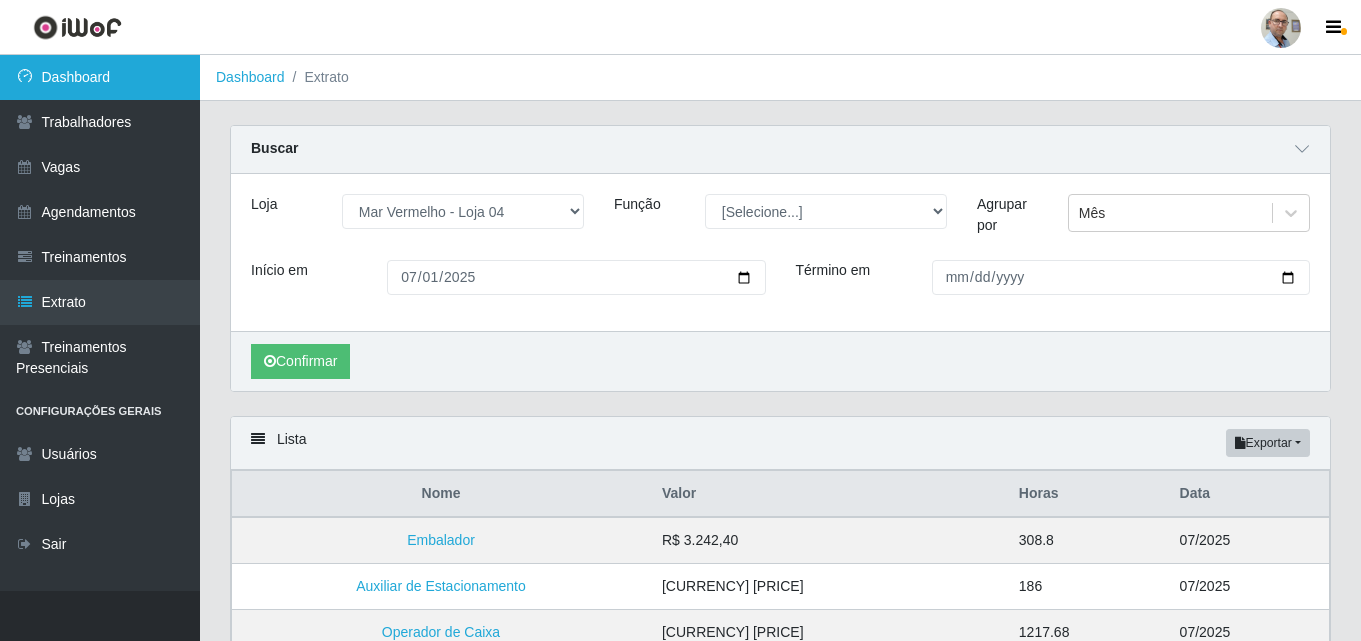 click on "Dashboard" at bounding box center [100, 77] 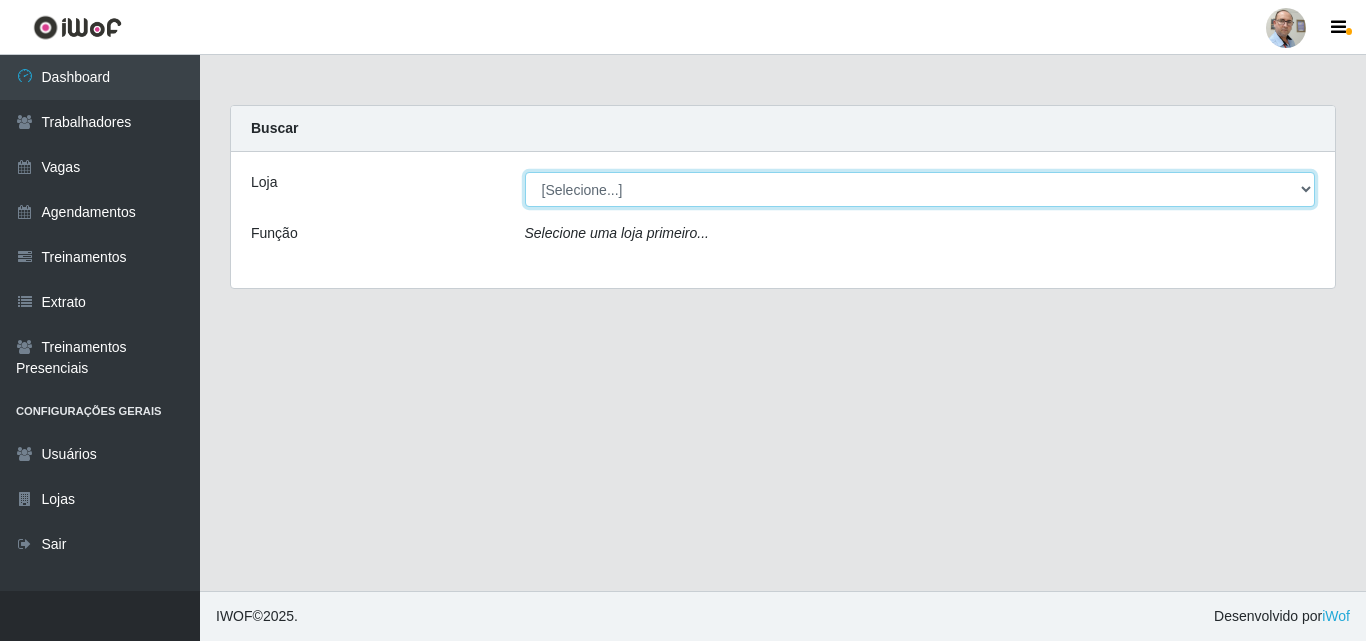 click on "[Selecione...] Mar Vermelho - Loja 04" at bounding box center [920, 189] 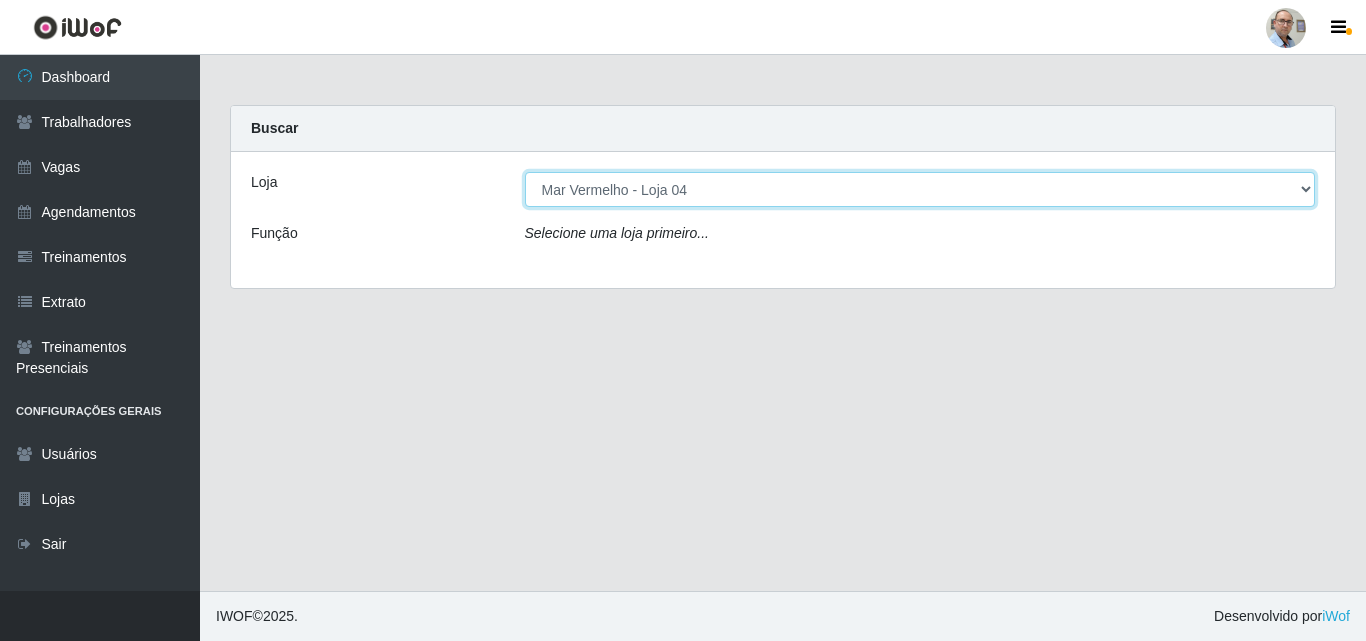 click on "[Selecione...] Mar Vermelho - Loja 04" at bounding box center (920, 189) 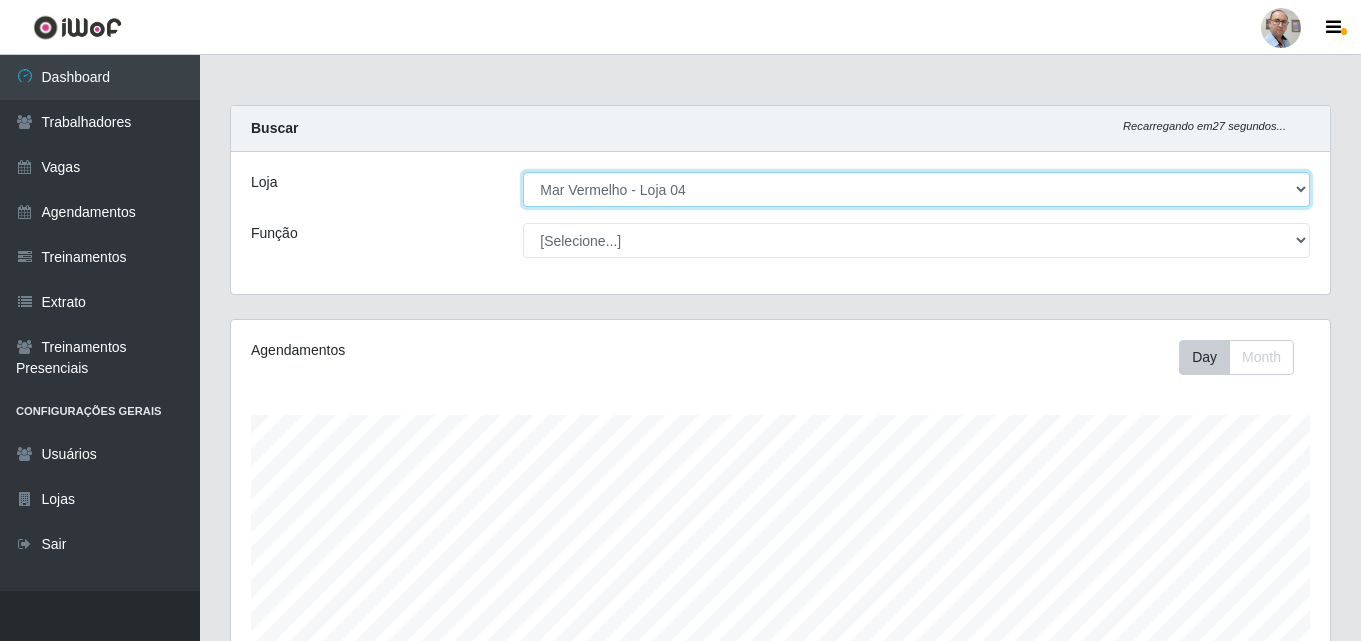 scroll, scrollTop: 999585, scrollLeft: 998901, axis: both 